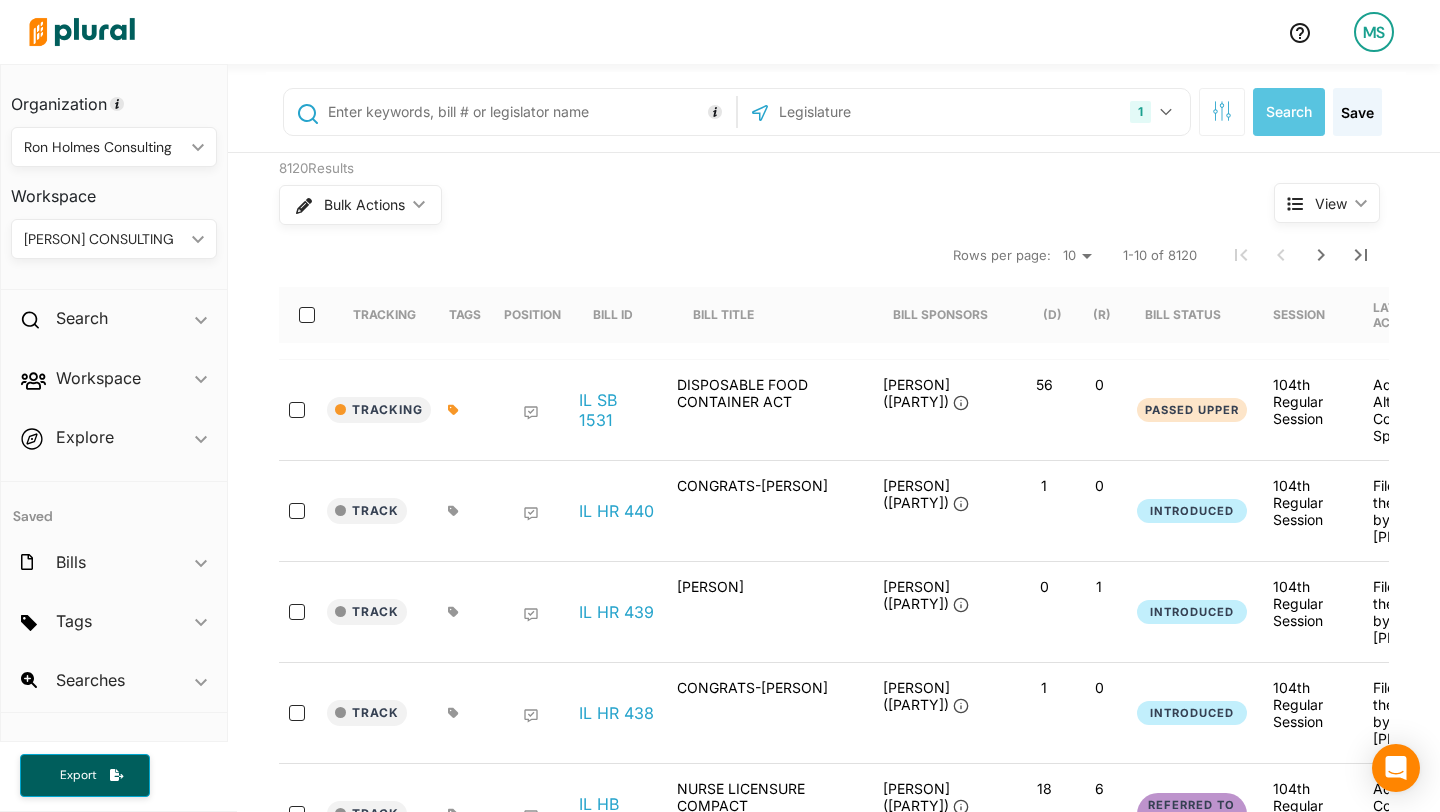 scroll, scrollTop: 0, scrollLeft: 0, axis: both 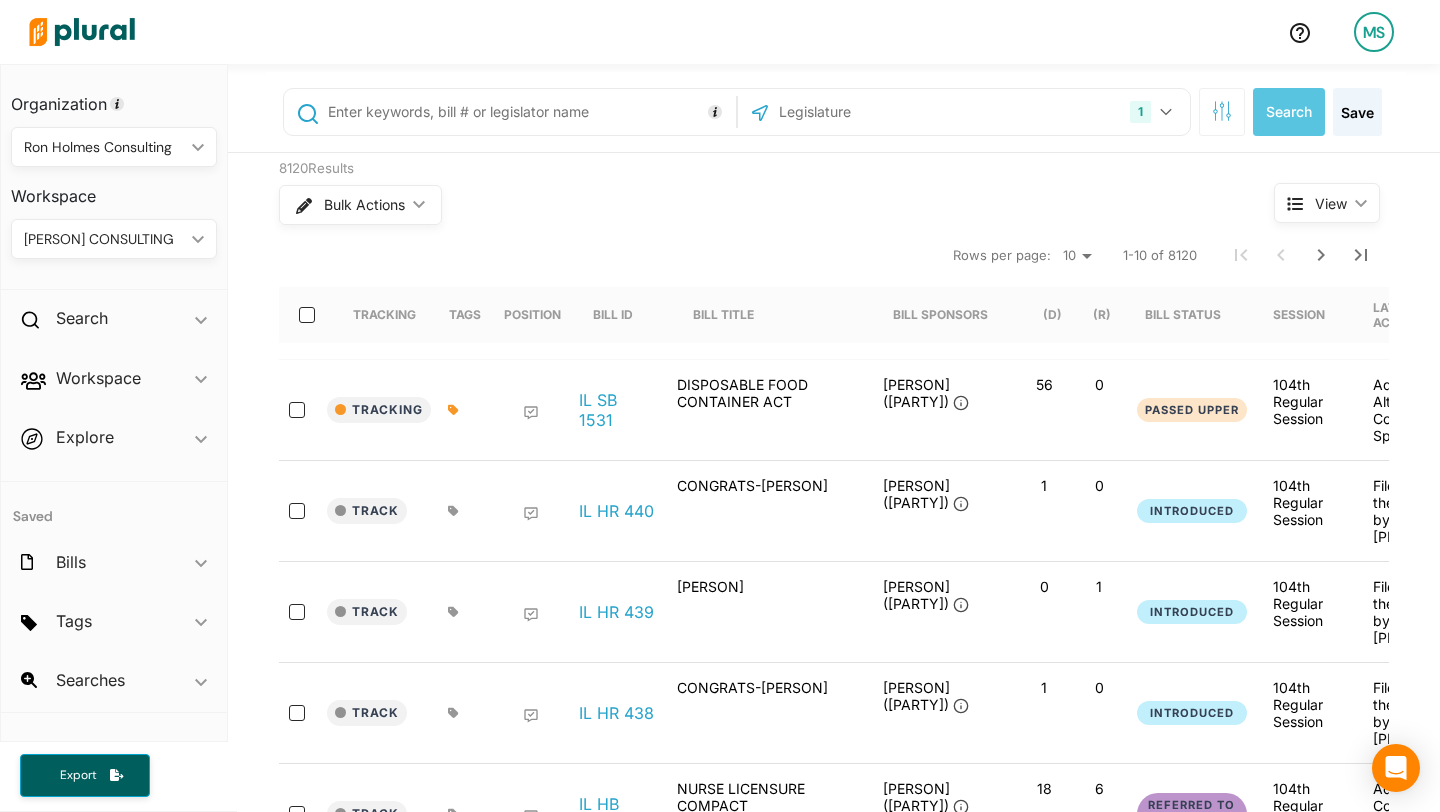 click at bounding box center (117, 775) 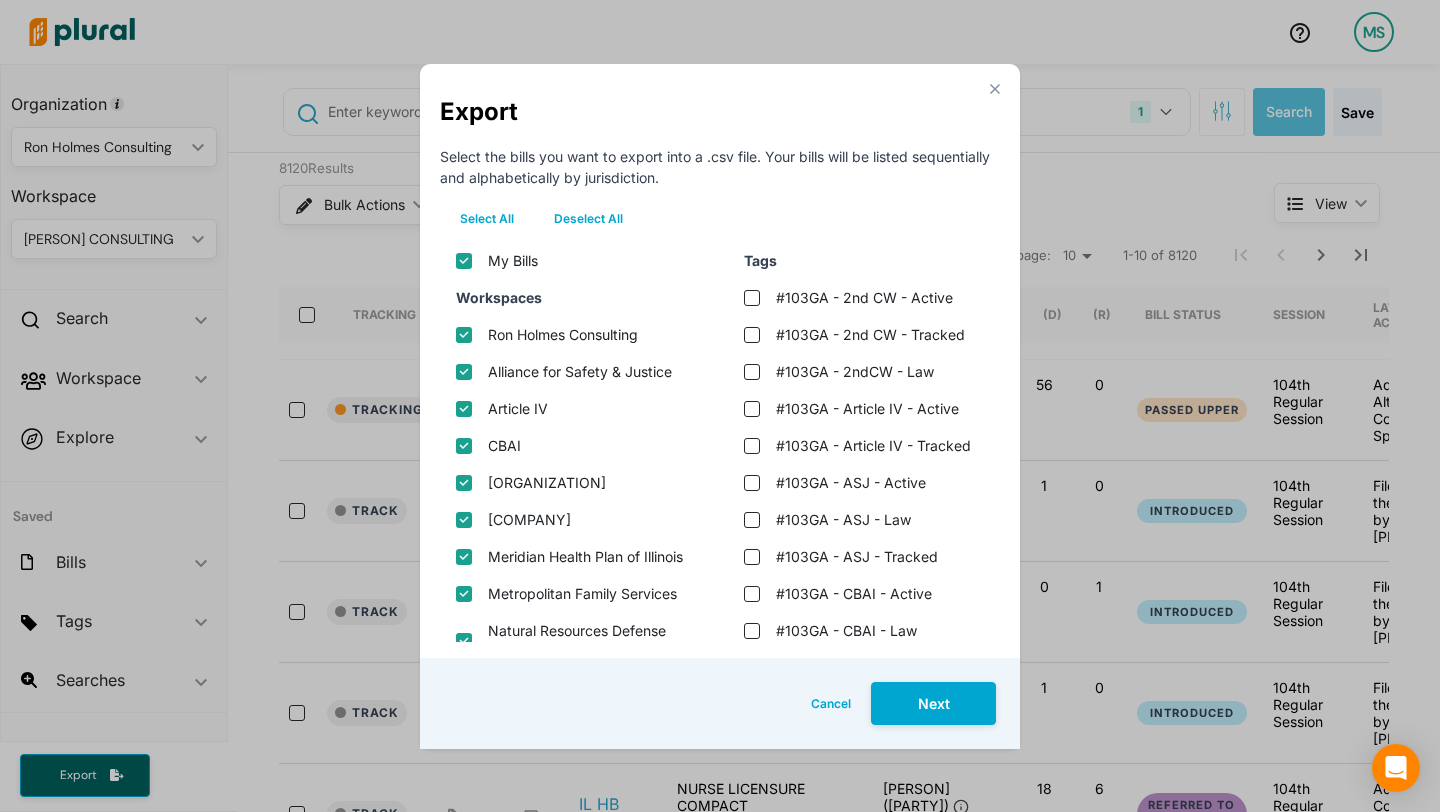 click on "Deselect All" at bounding box center [588, 219] 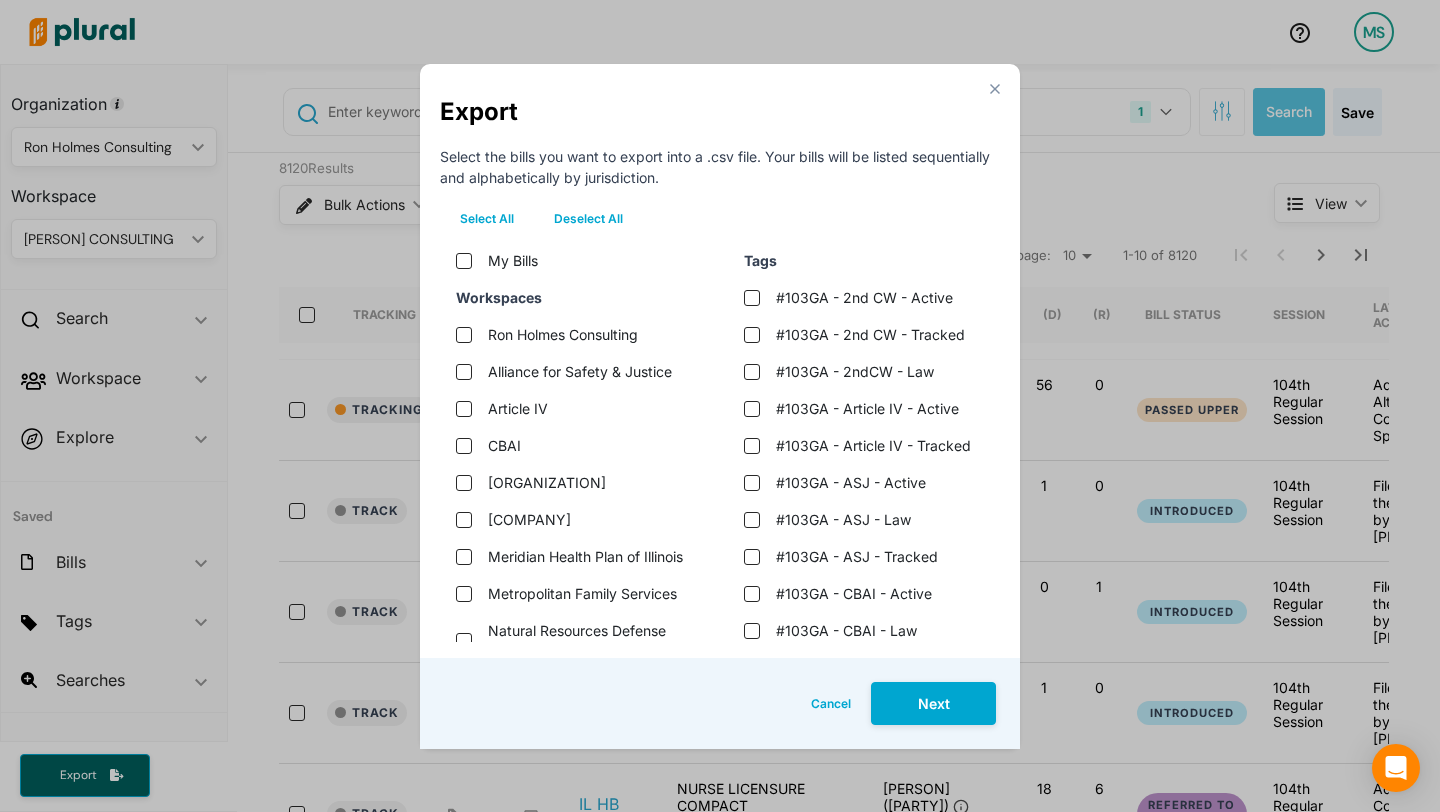 checkbox on "false" 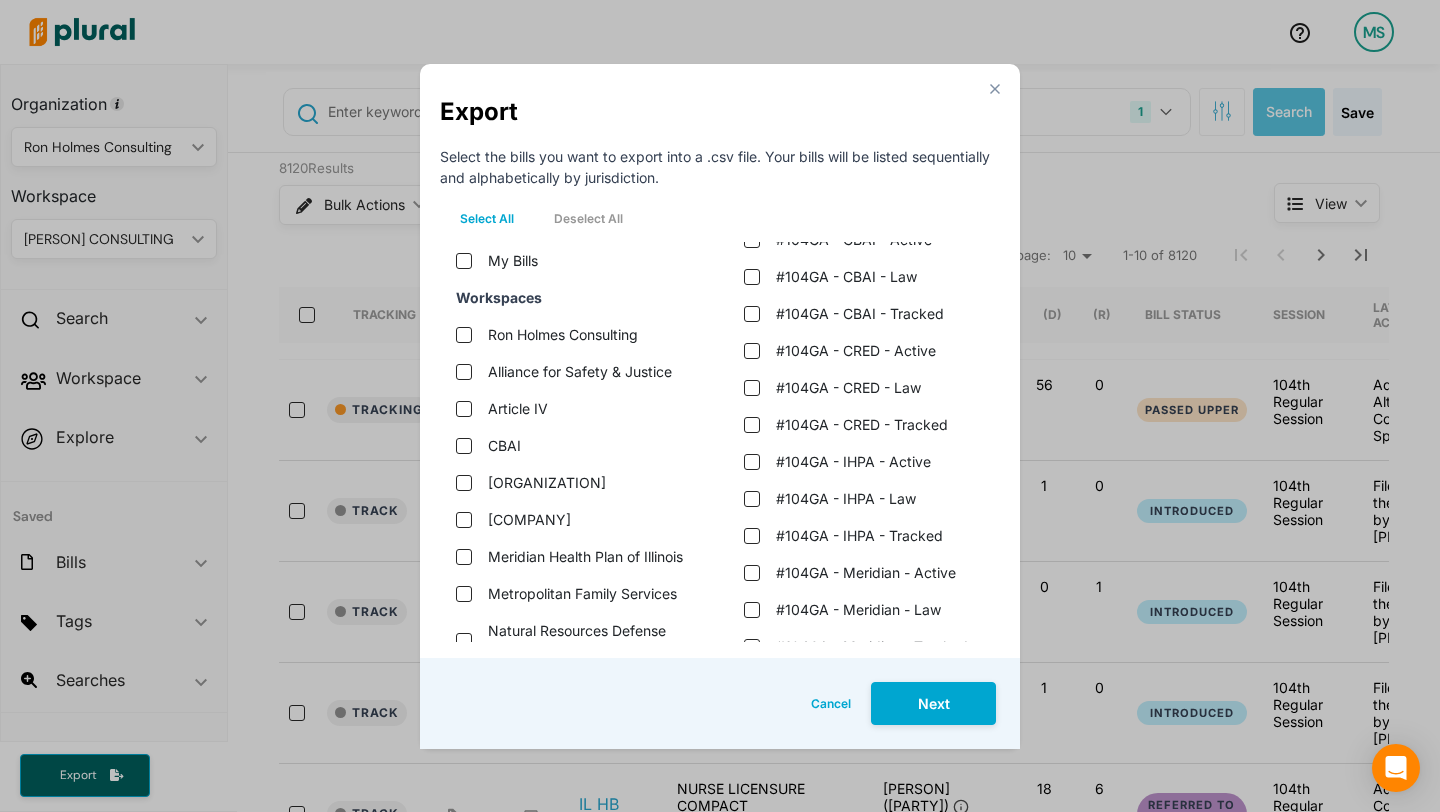 scroll, scrollTop: 1602, scrollLeft: 0, axis: vertical 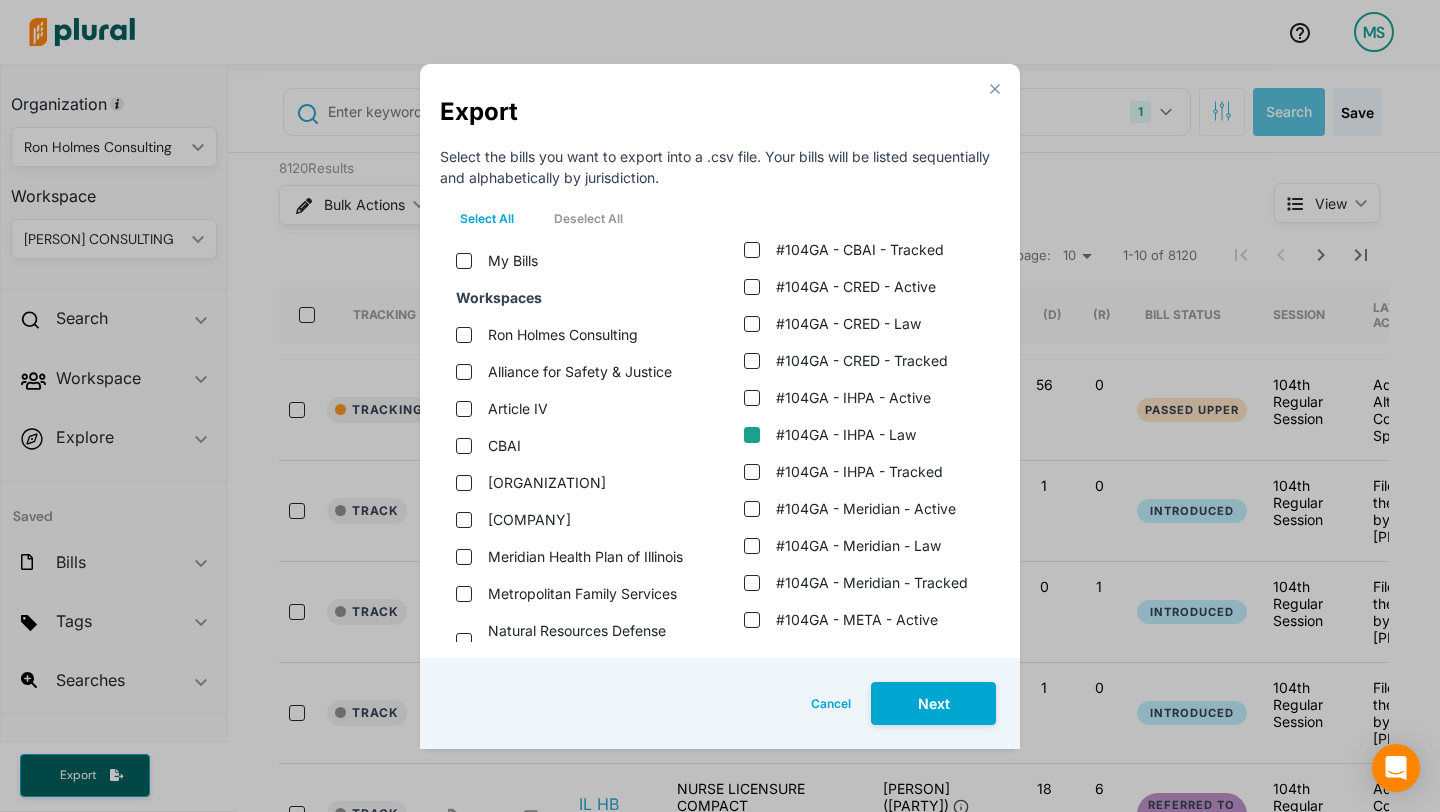 click on "#104GA - IHPA - Law" at bounding box center [752, 435] 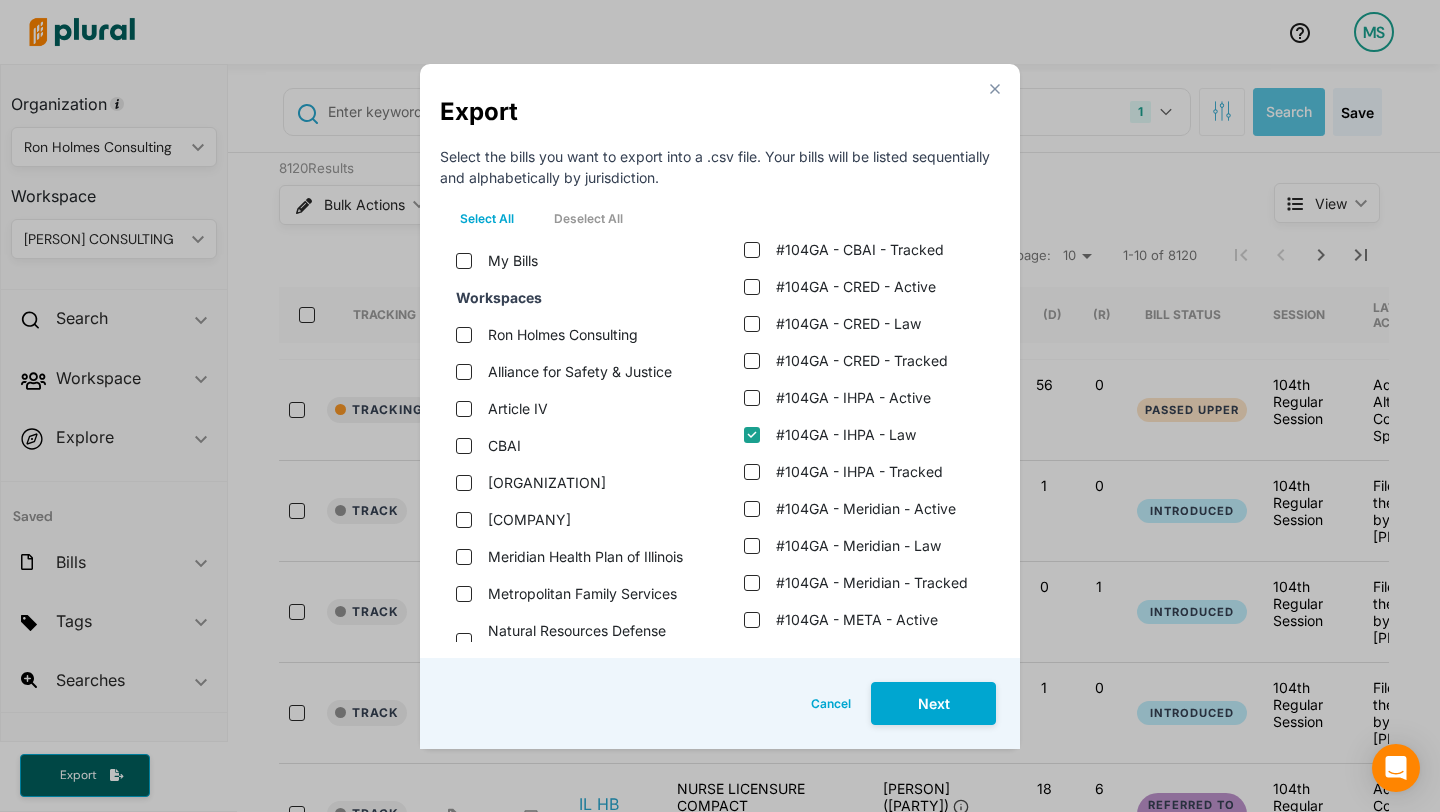 checkbox on "true" 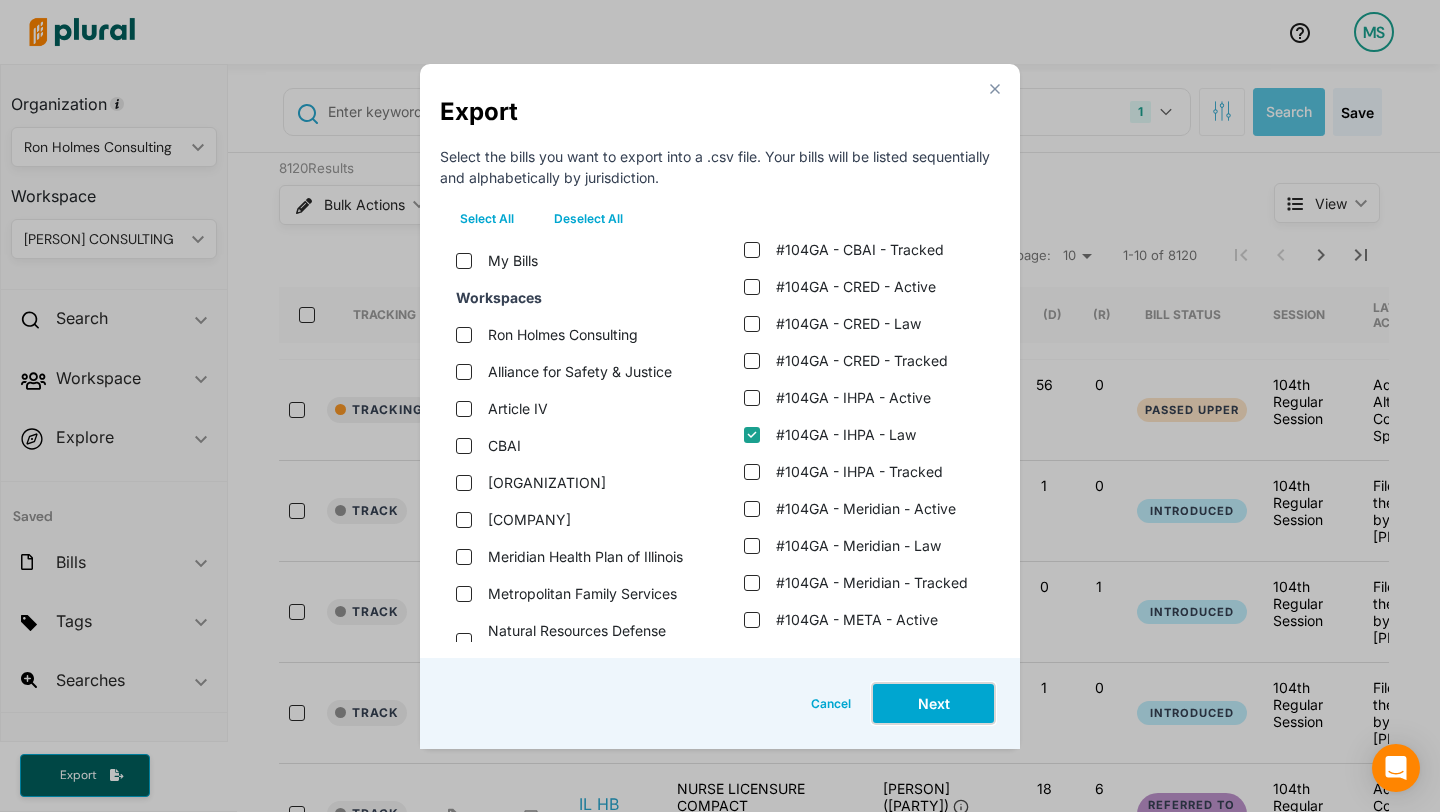 click on "Next" at bounding box center (933, 703) 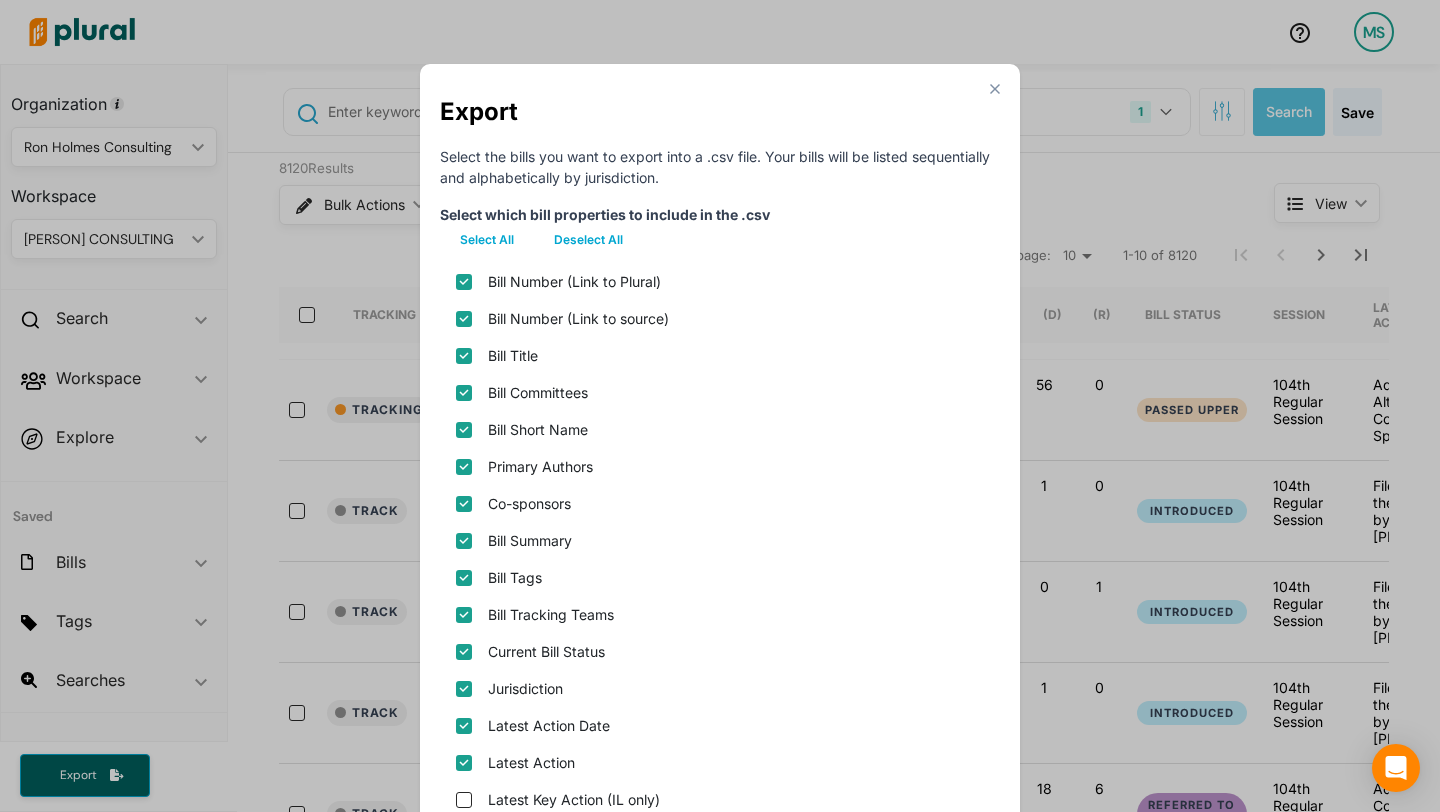 click on "Deselect All" at bounding box center [588, 240] 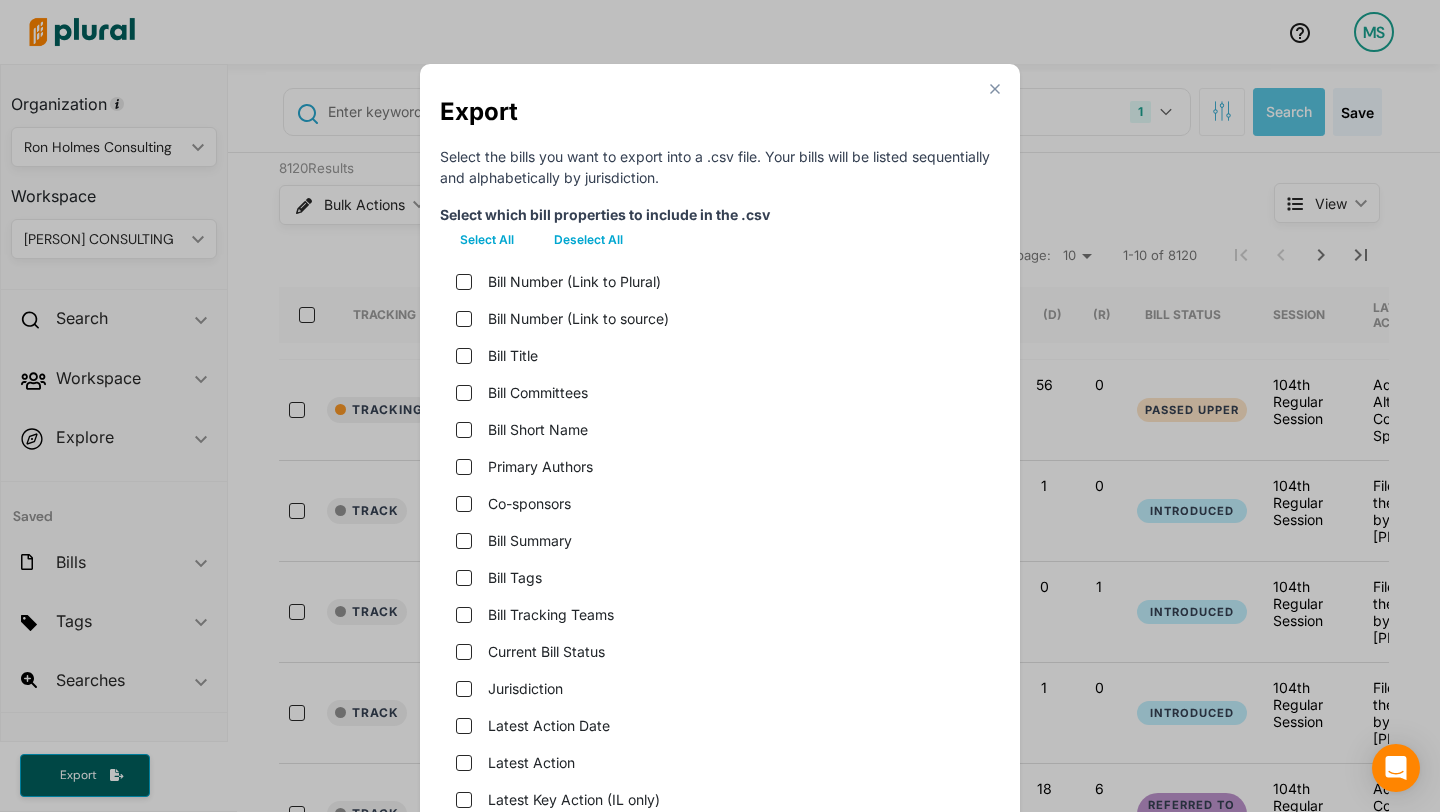 checkbox on "false" 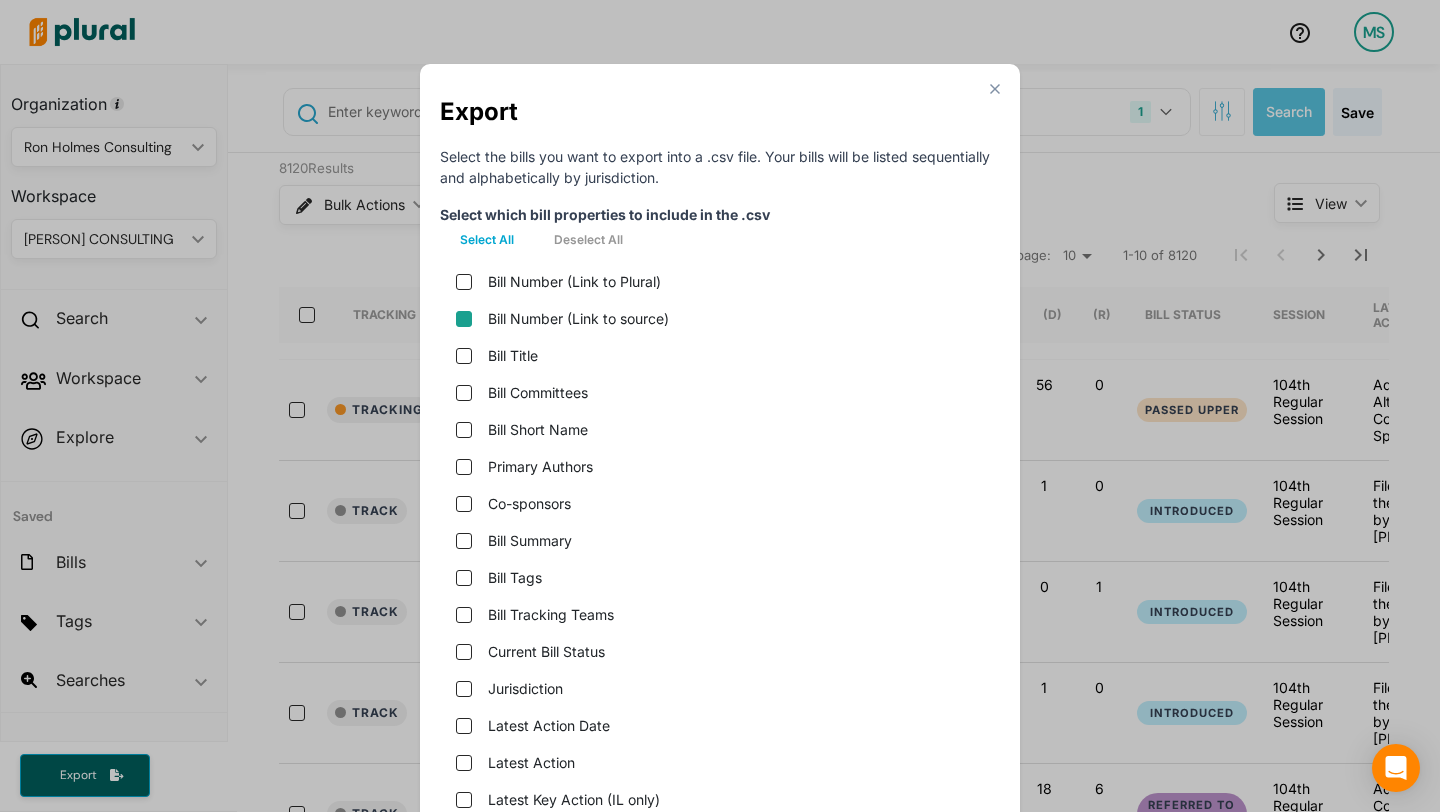 click on "Bill Number (Link to source)" at bounding box center (464, 319) 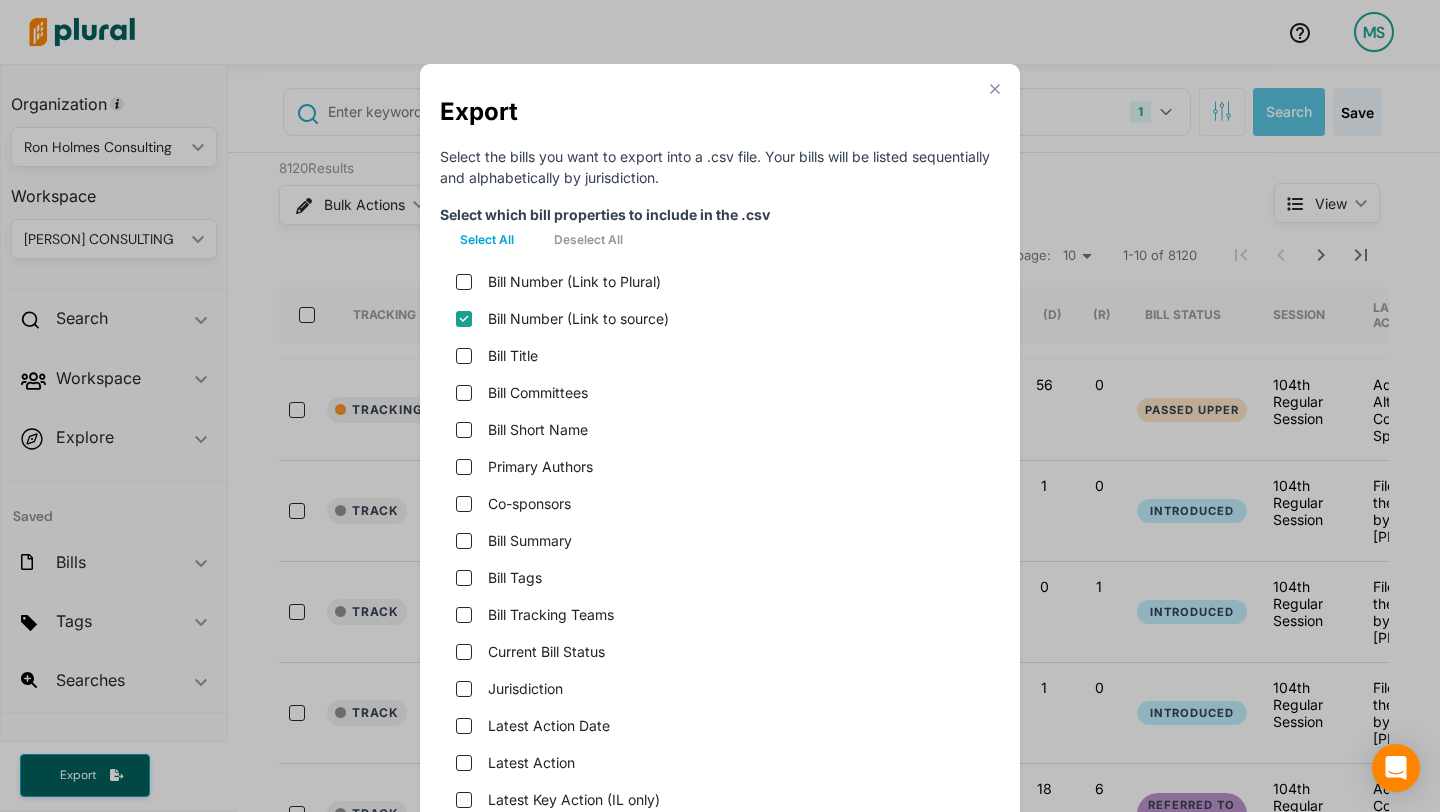 checkbox on "true" 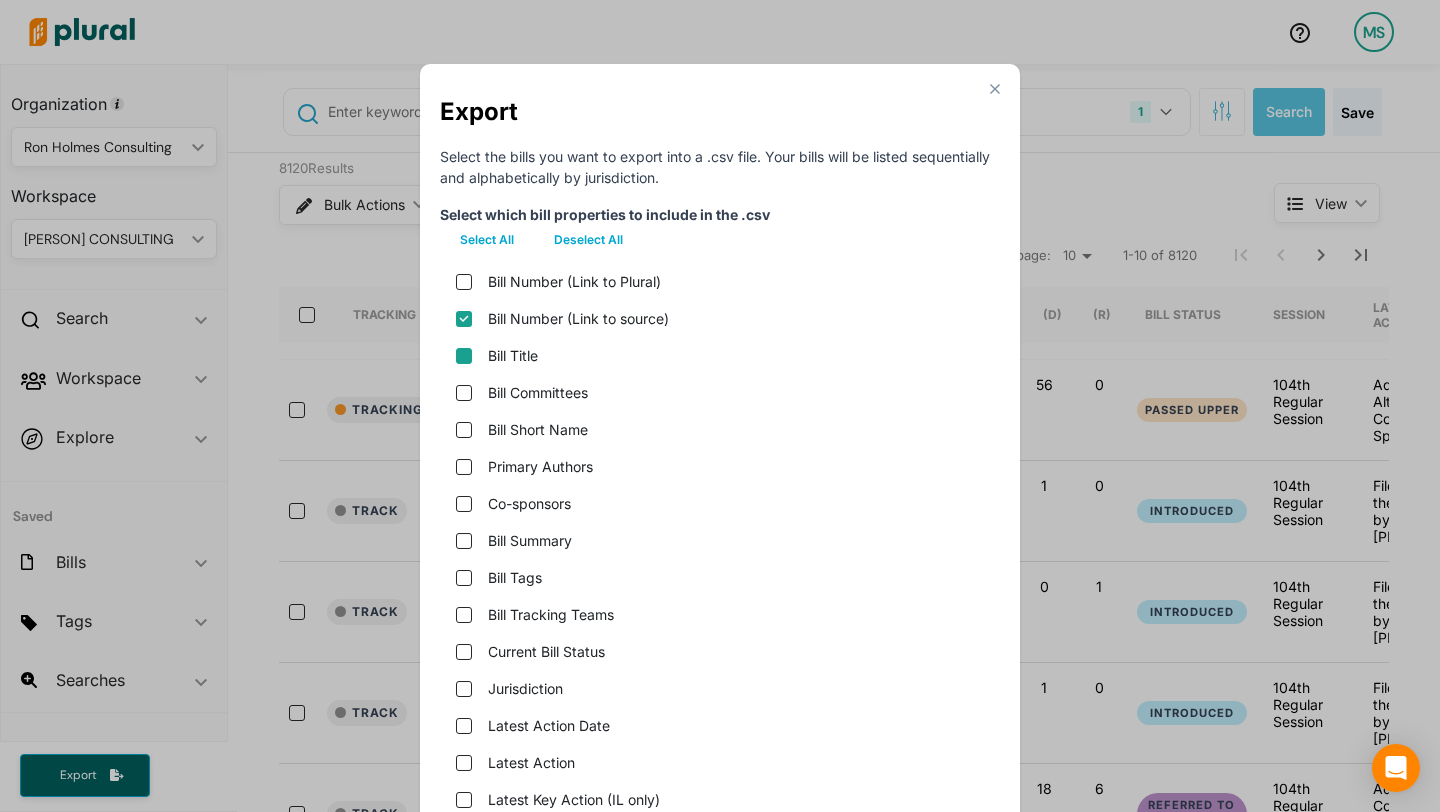 click on "Bill Title" at bounding box center [464, 356] 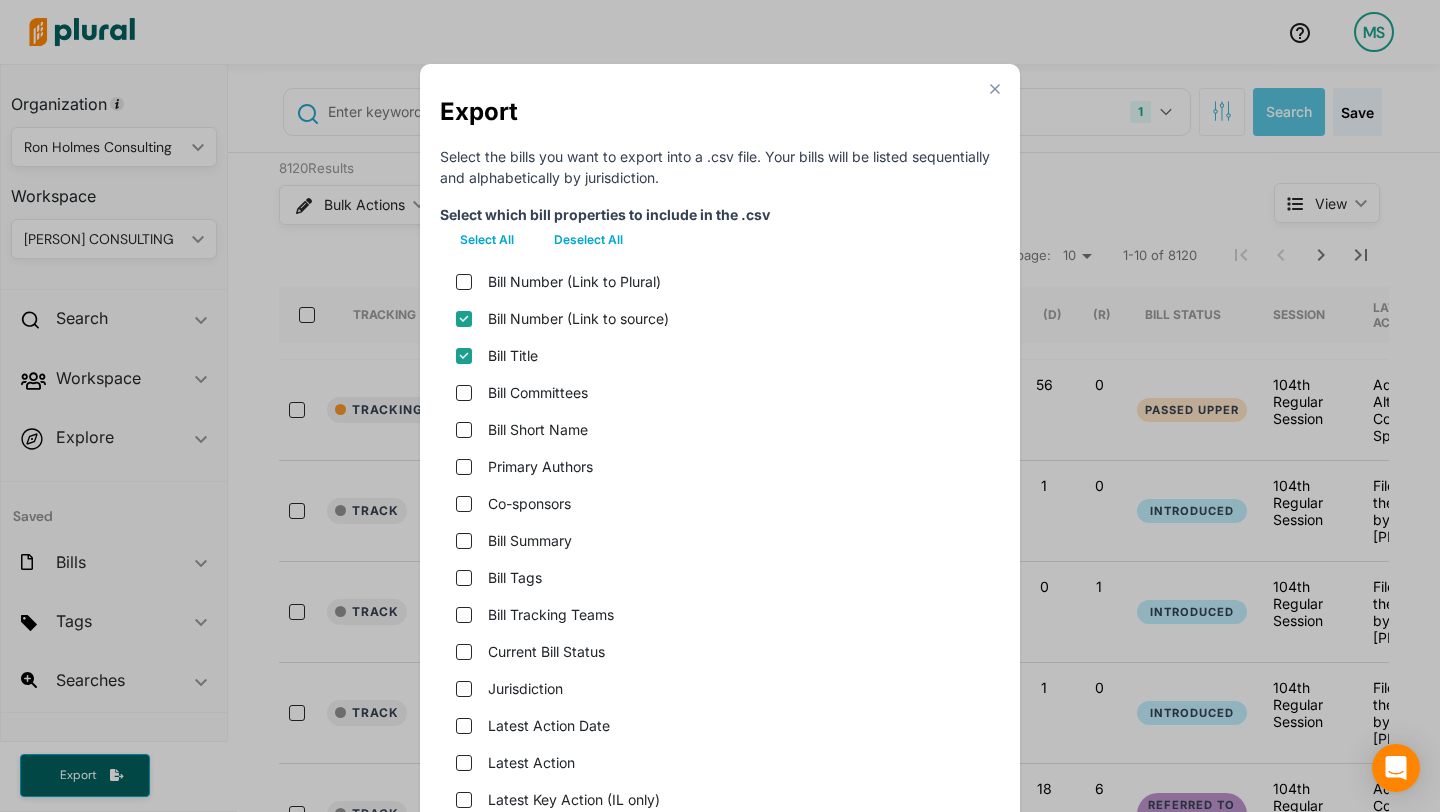 checkbox on "true" 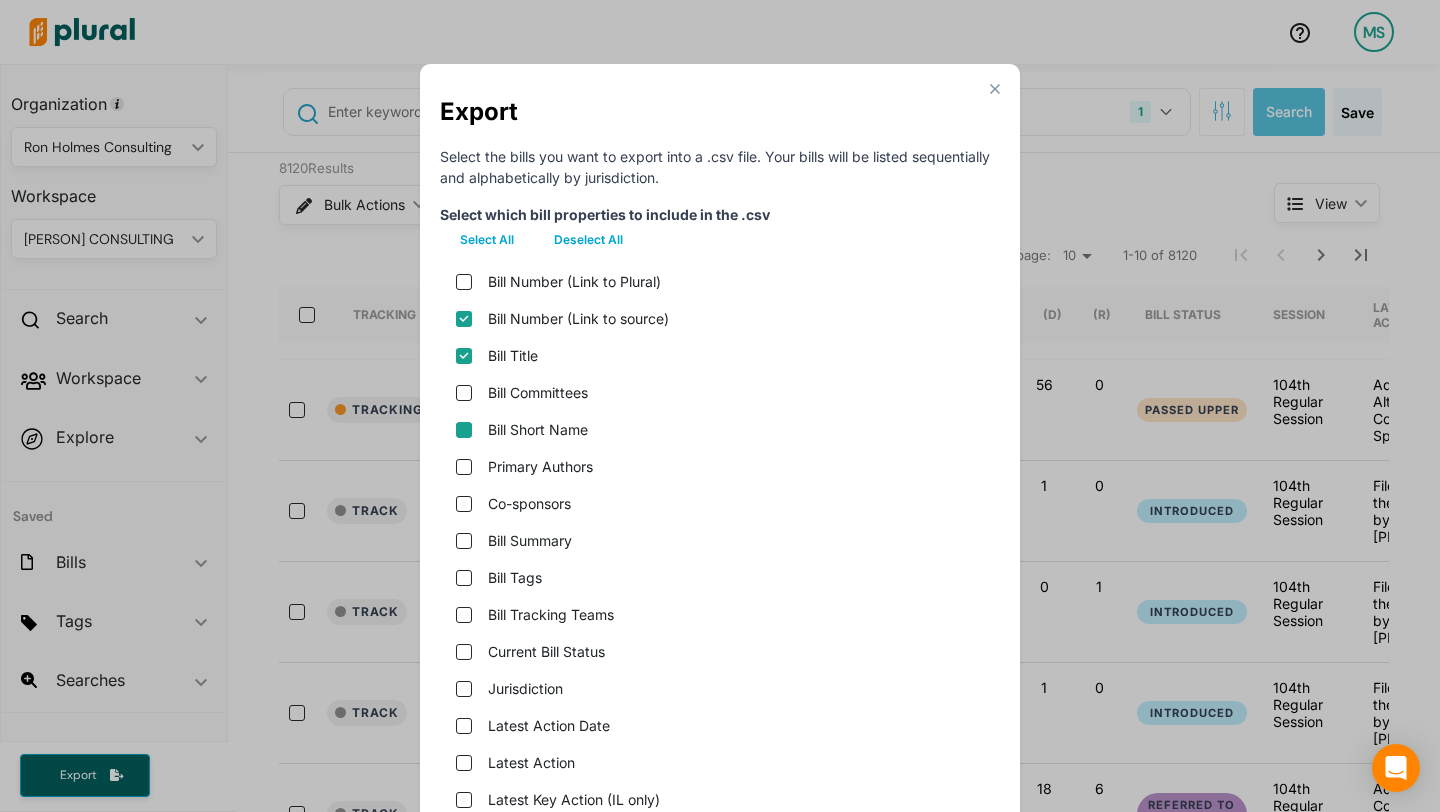 click on "Bill Short Name" at bounding box center (464, 430) 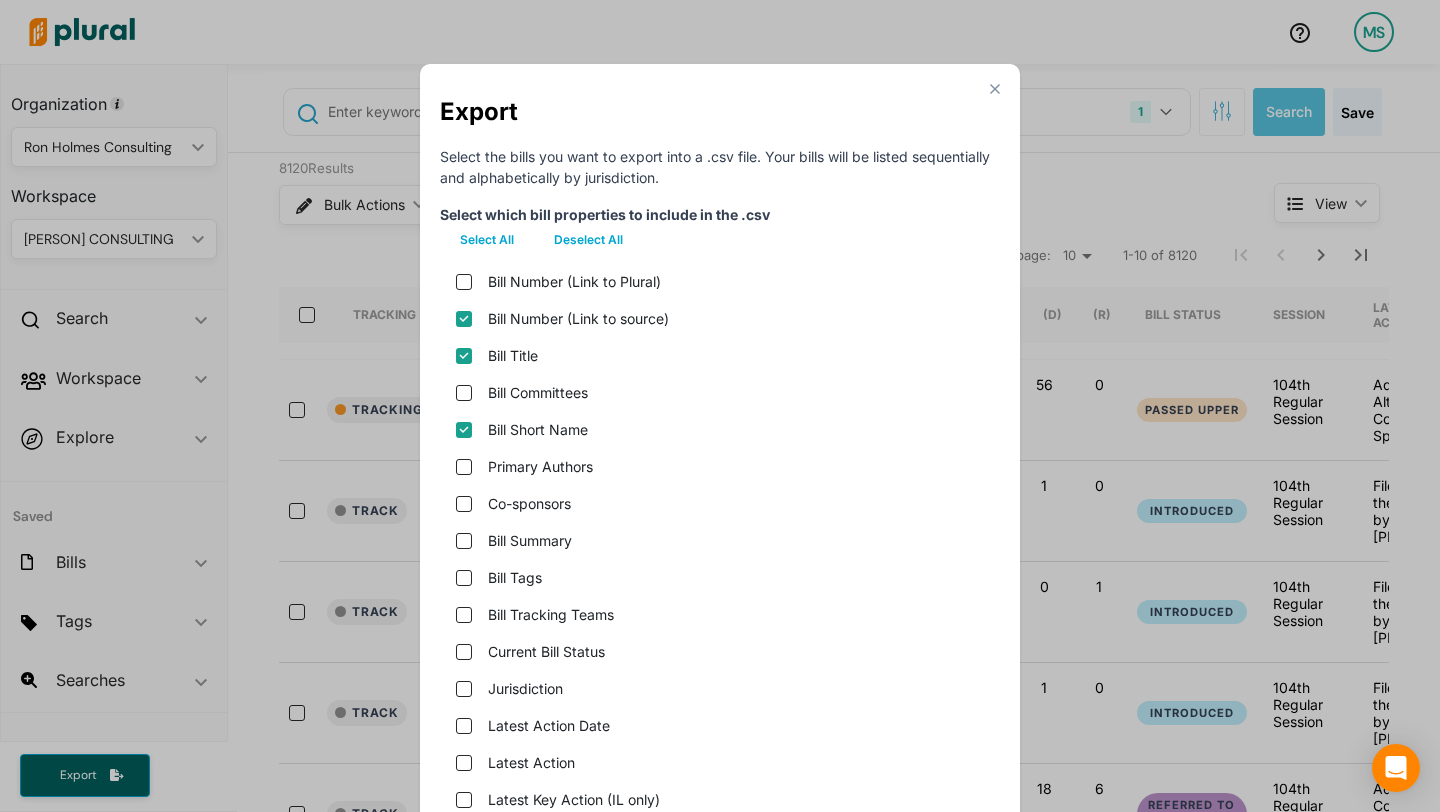 checkbox on "true" 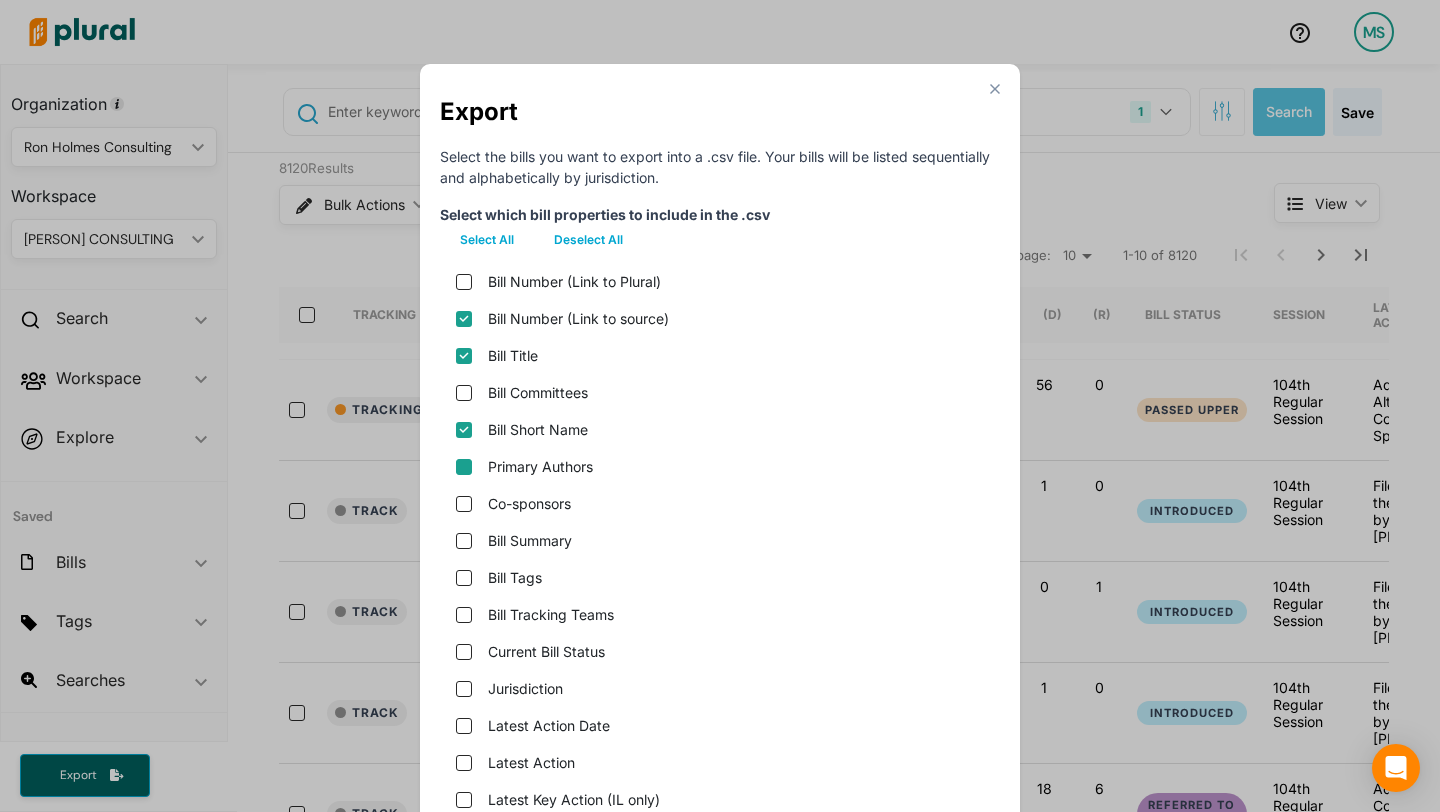 click on "Primary Authors" at bounding box center (464, 467) 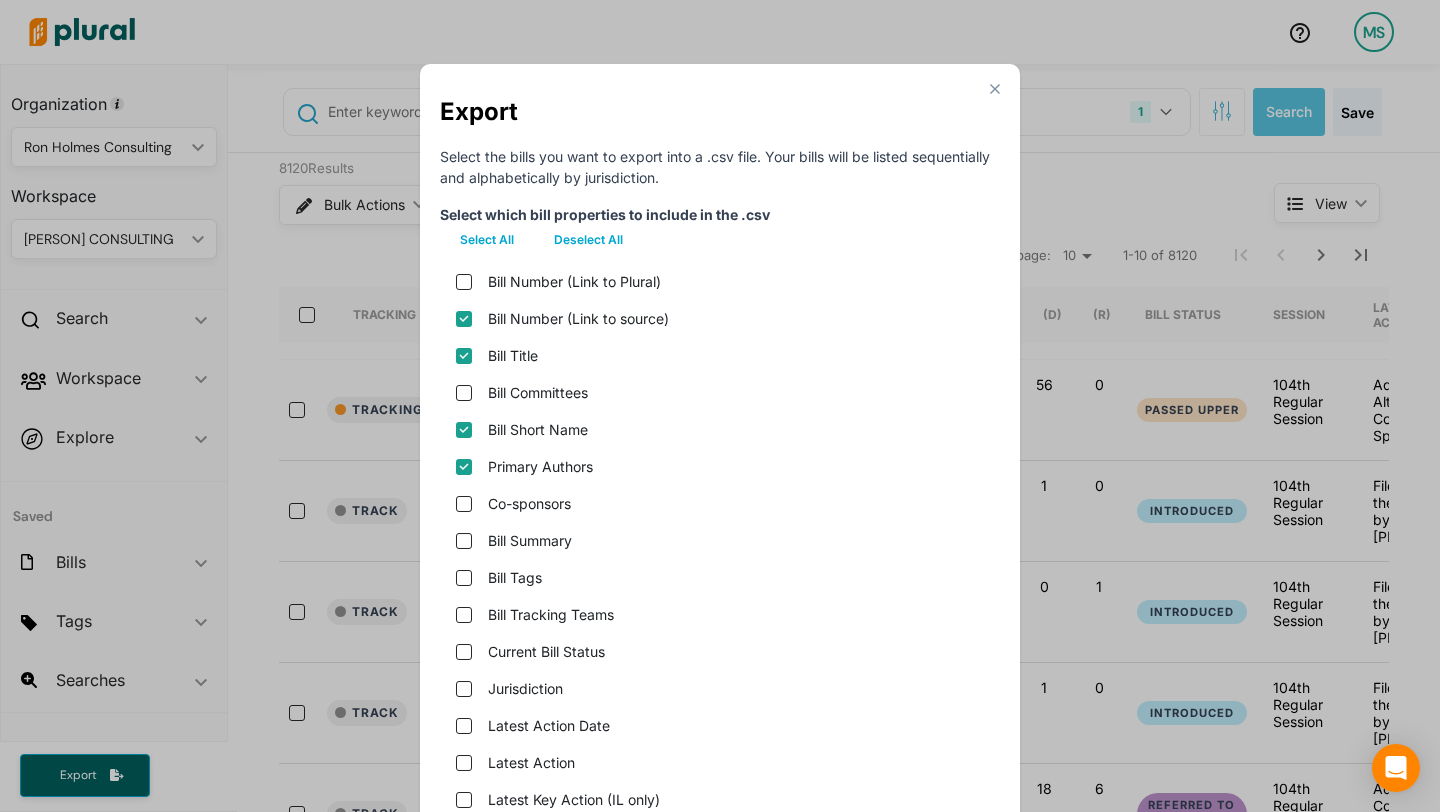 checkbox on "true" 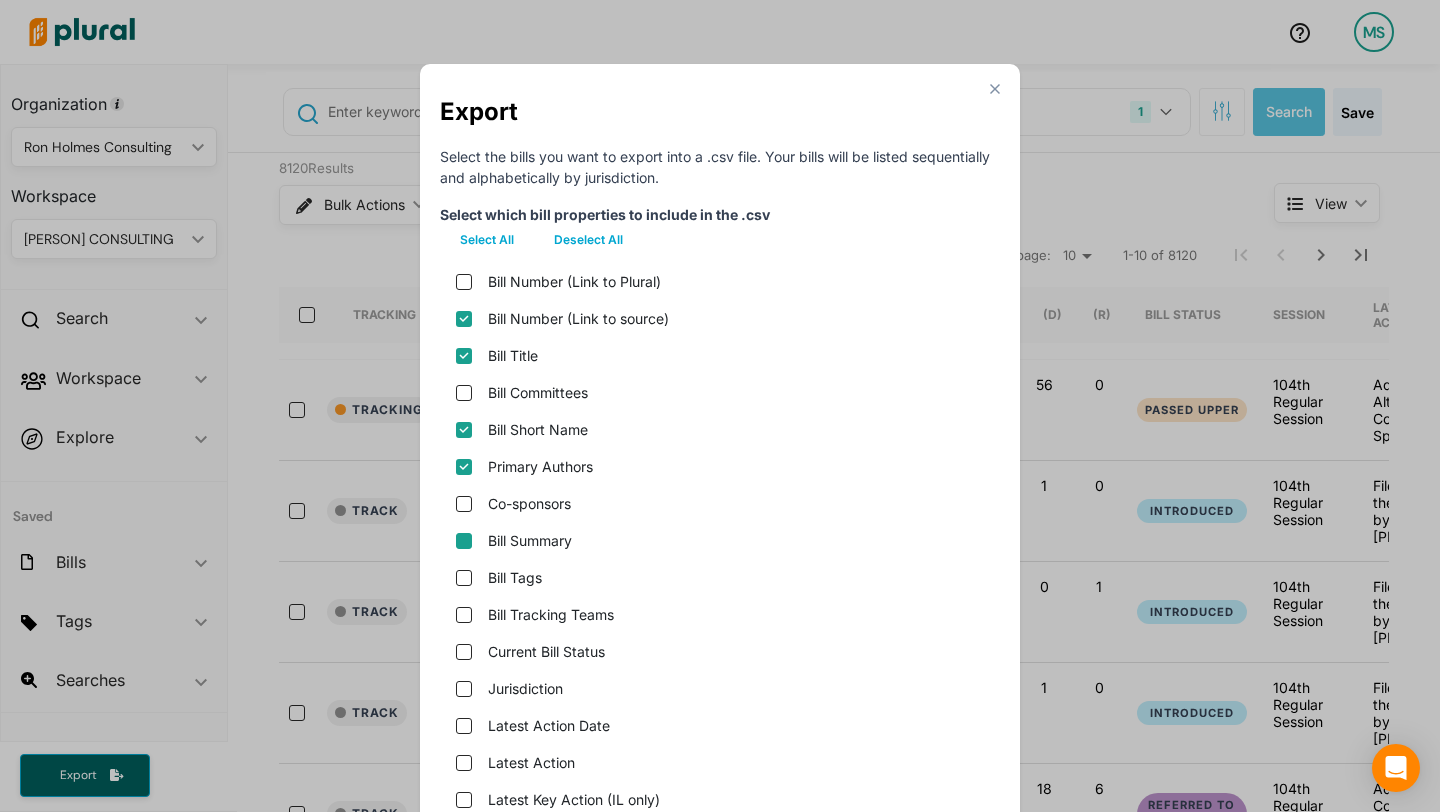 click on "Bill Summary" at bounding box center [464, 541] 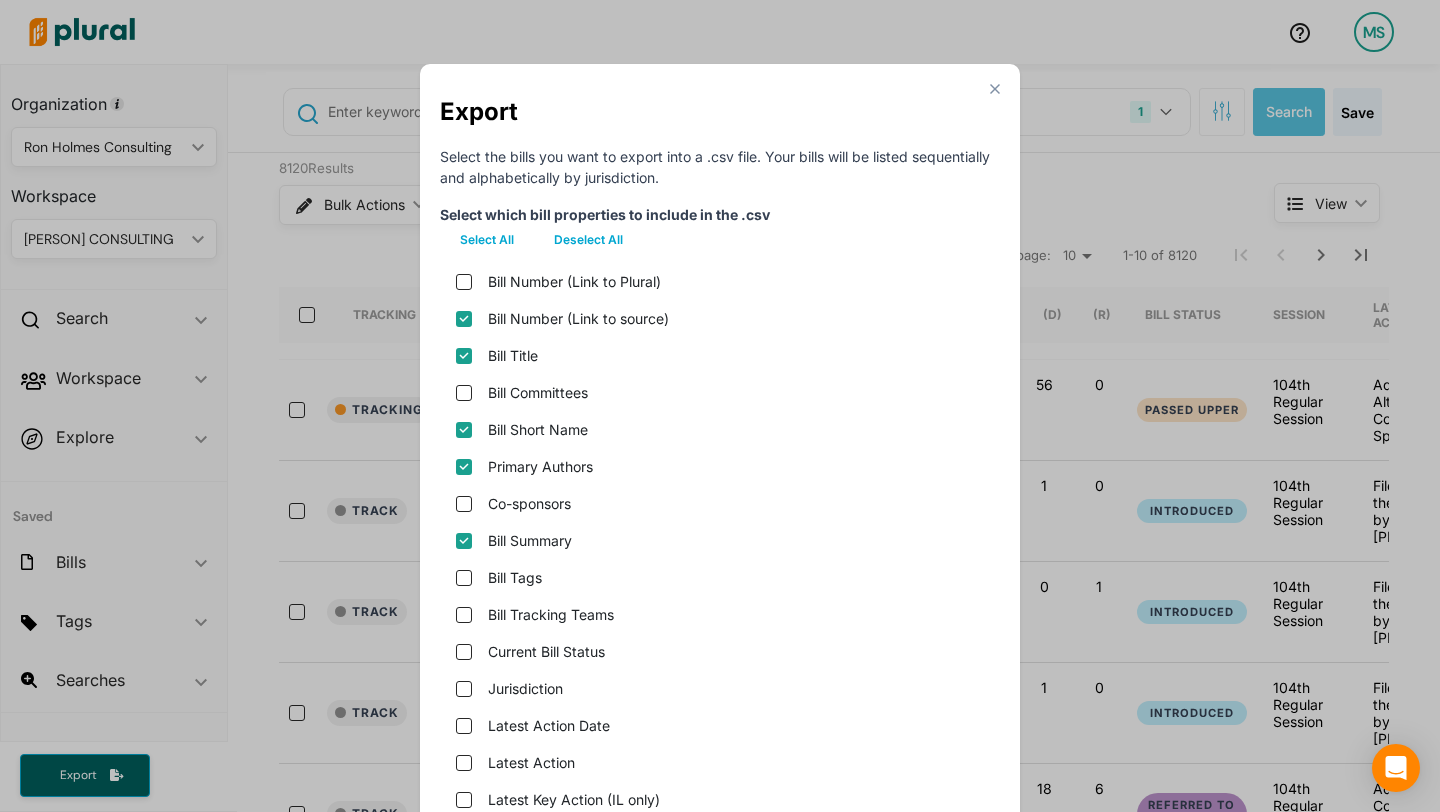checkbox on "true" 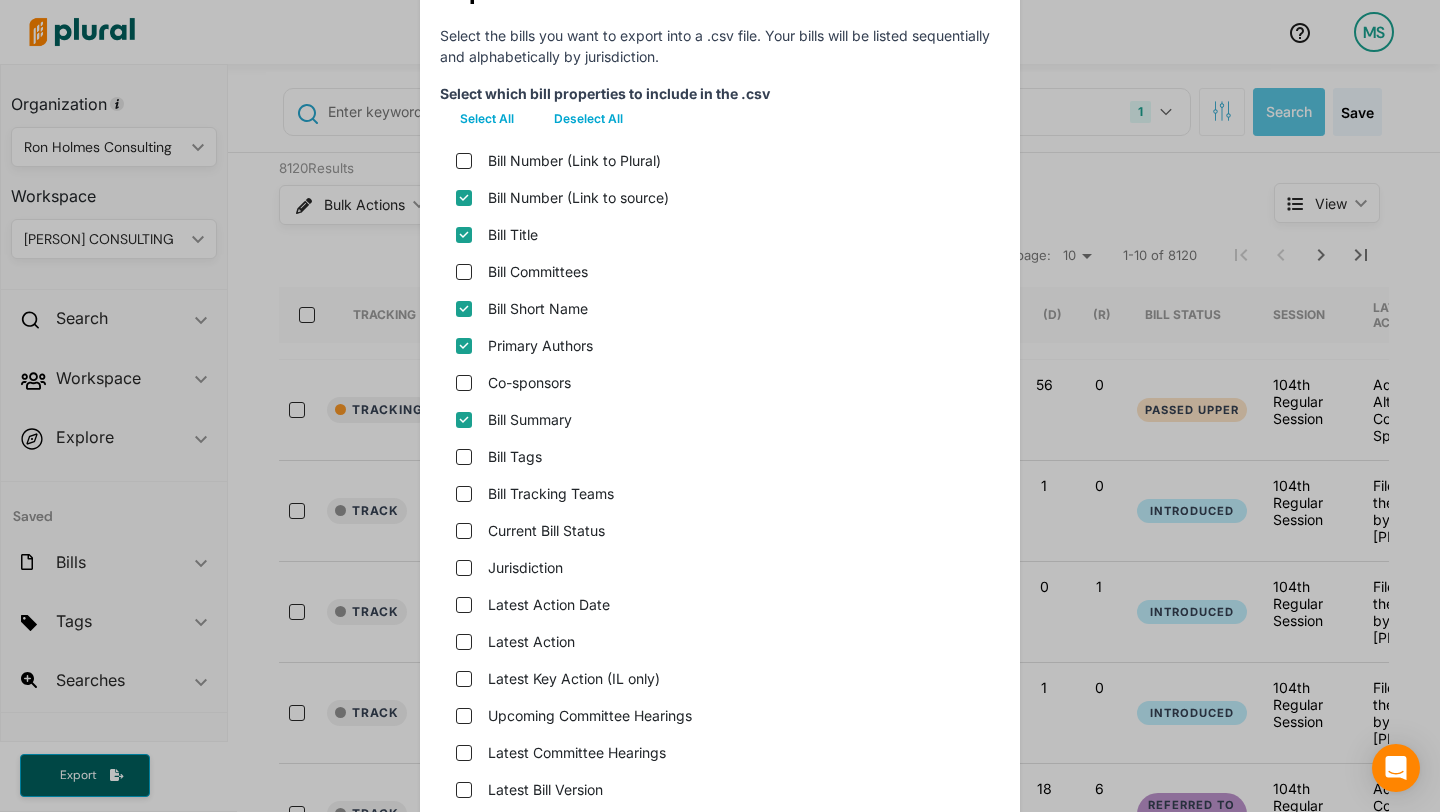 scroll, scrollTop: 123, scrollLeft: 0, axis: vertical 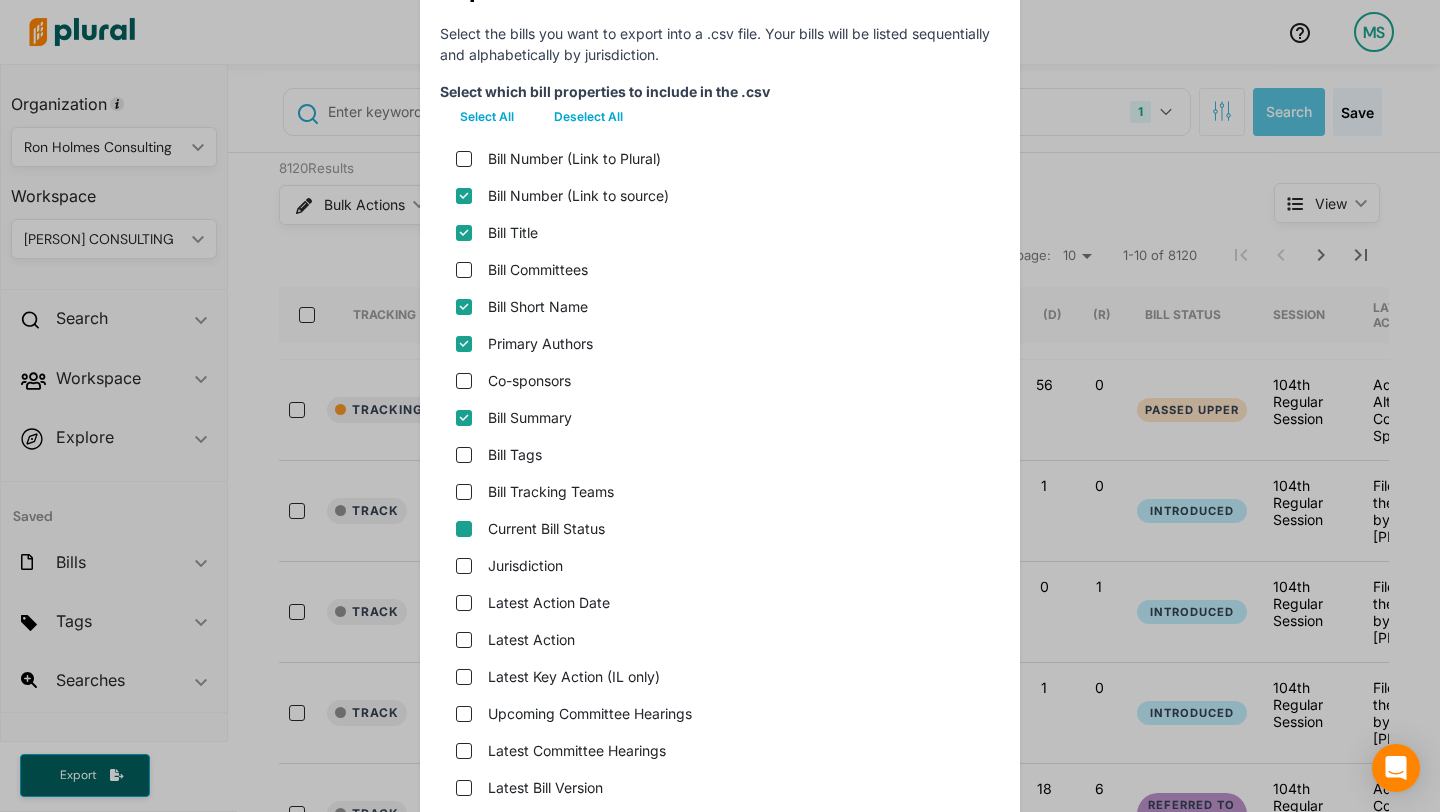 click on "Current Bill Status" at bounding box center (464, 529) 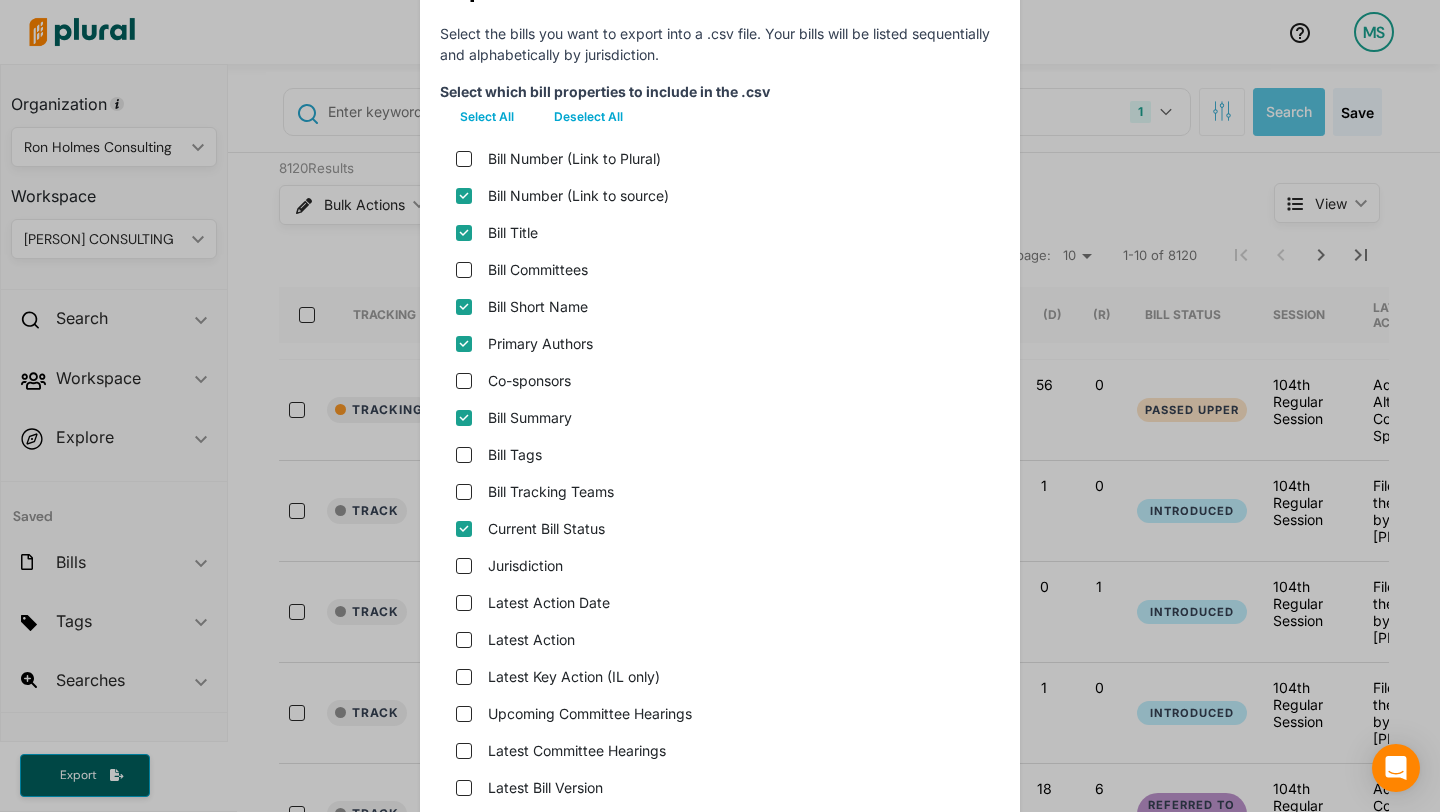 checkbox on "true" 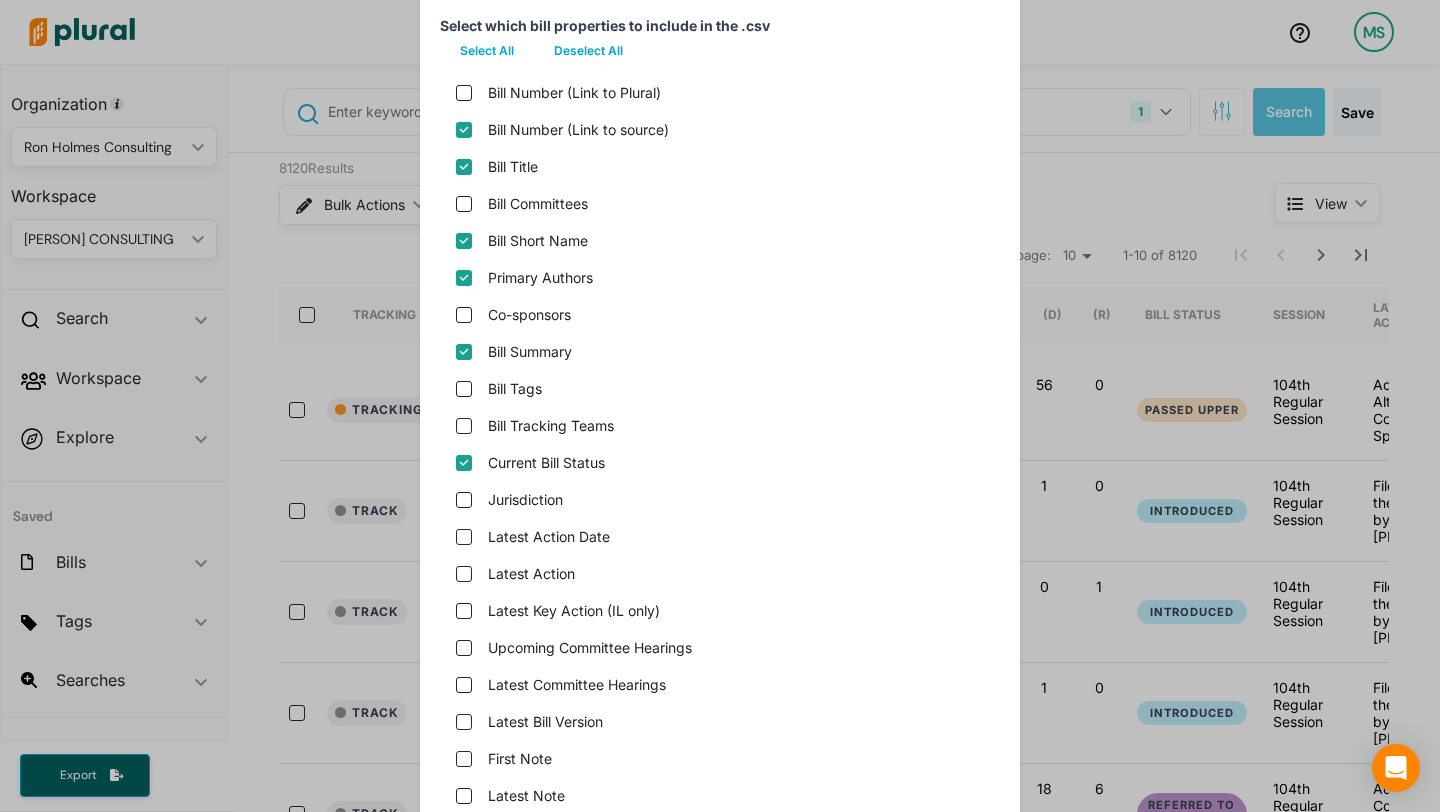scroll, scrollTop: 200, scrollLeft: 0, axis: vertical 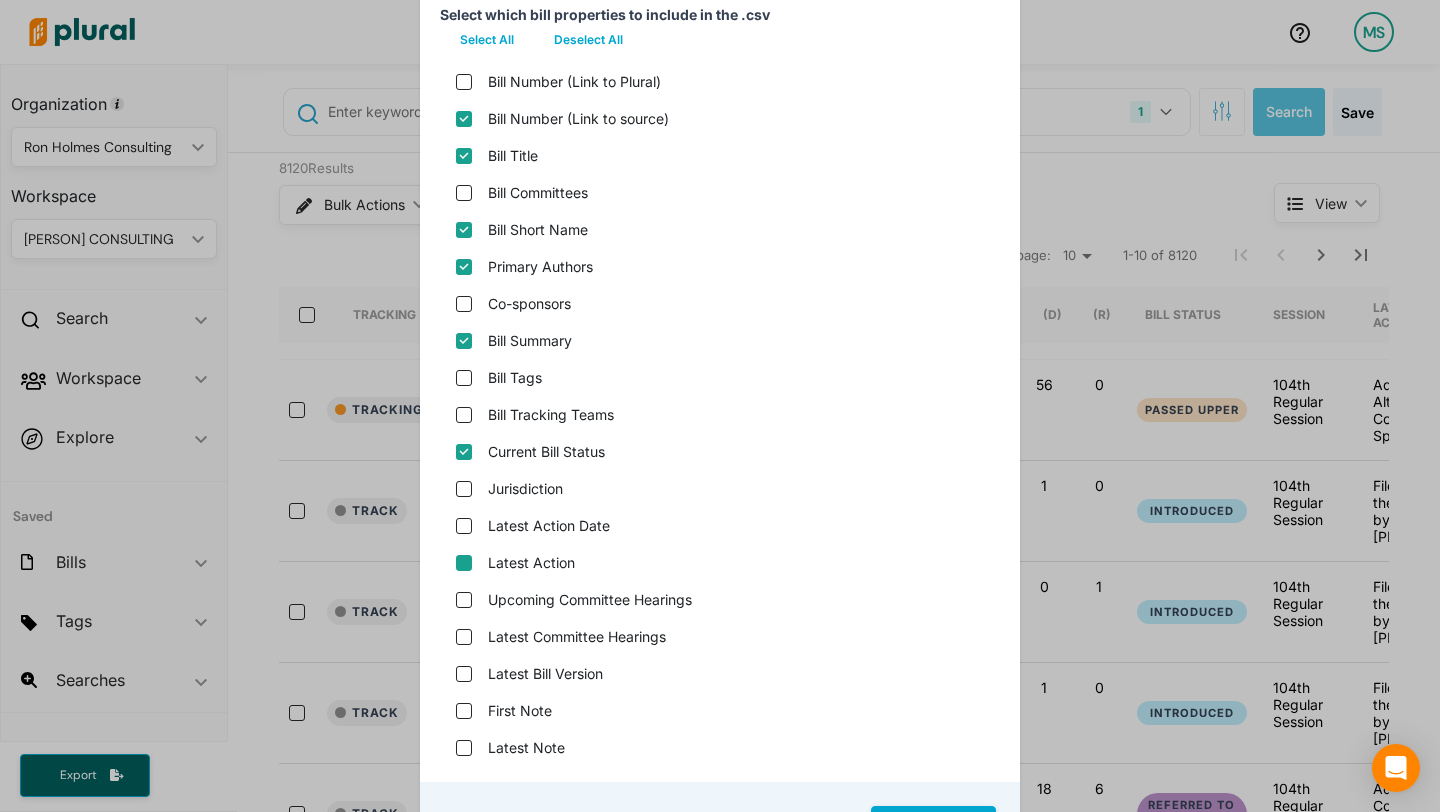 click on "Latest Action" at bounding box center [464, 563] 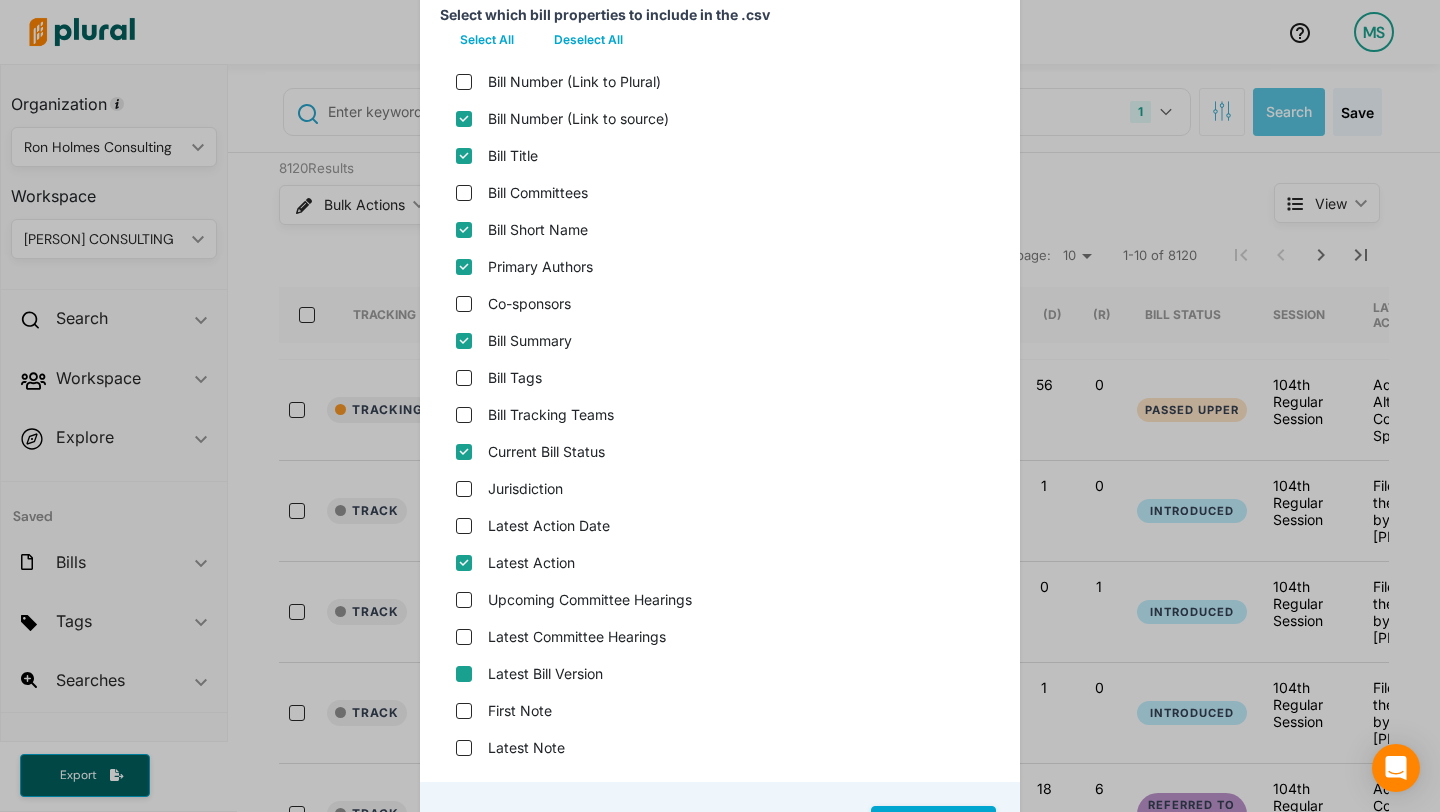 click on "Latest Bill Version" at bounding box center (464, 674) 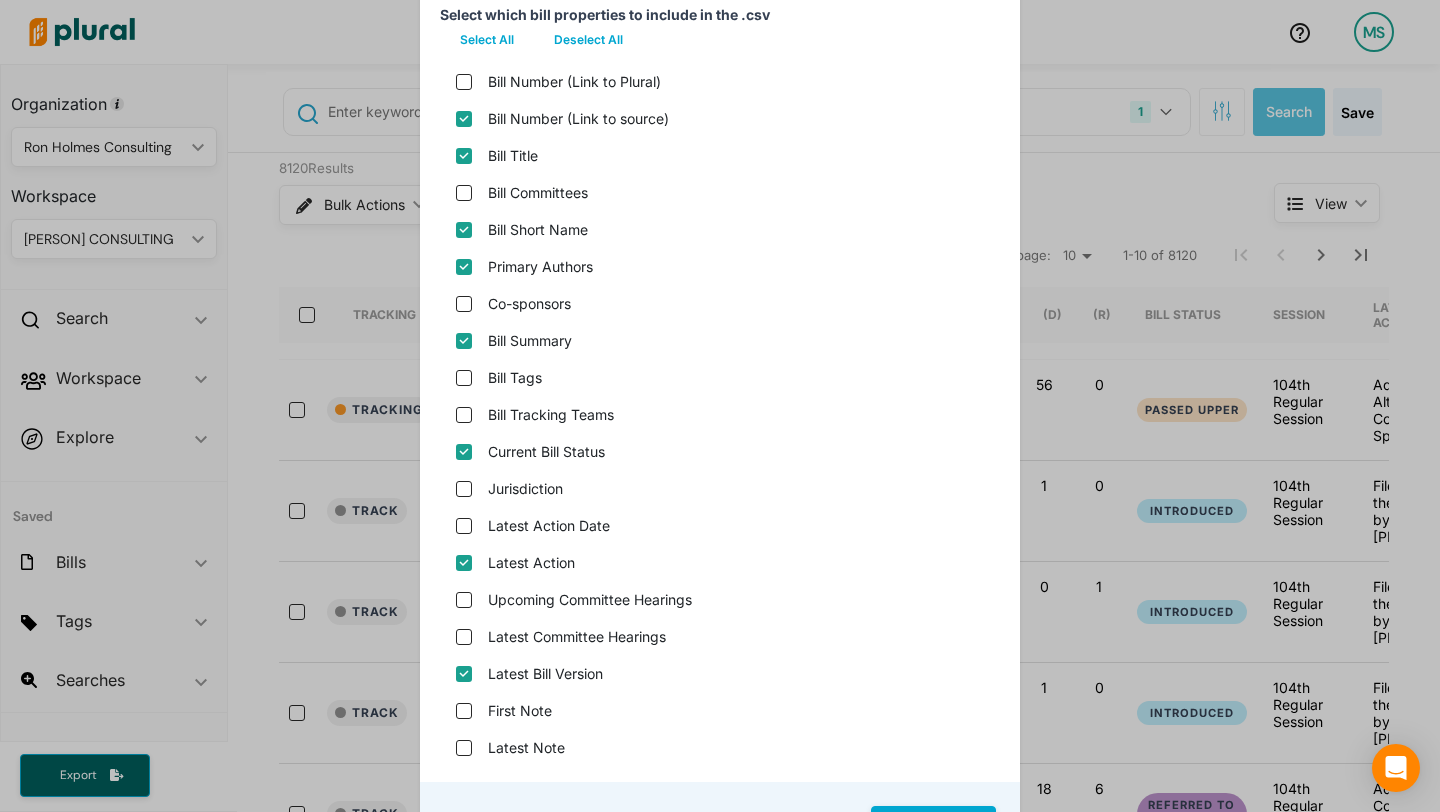 checkbox on "true" 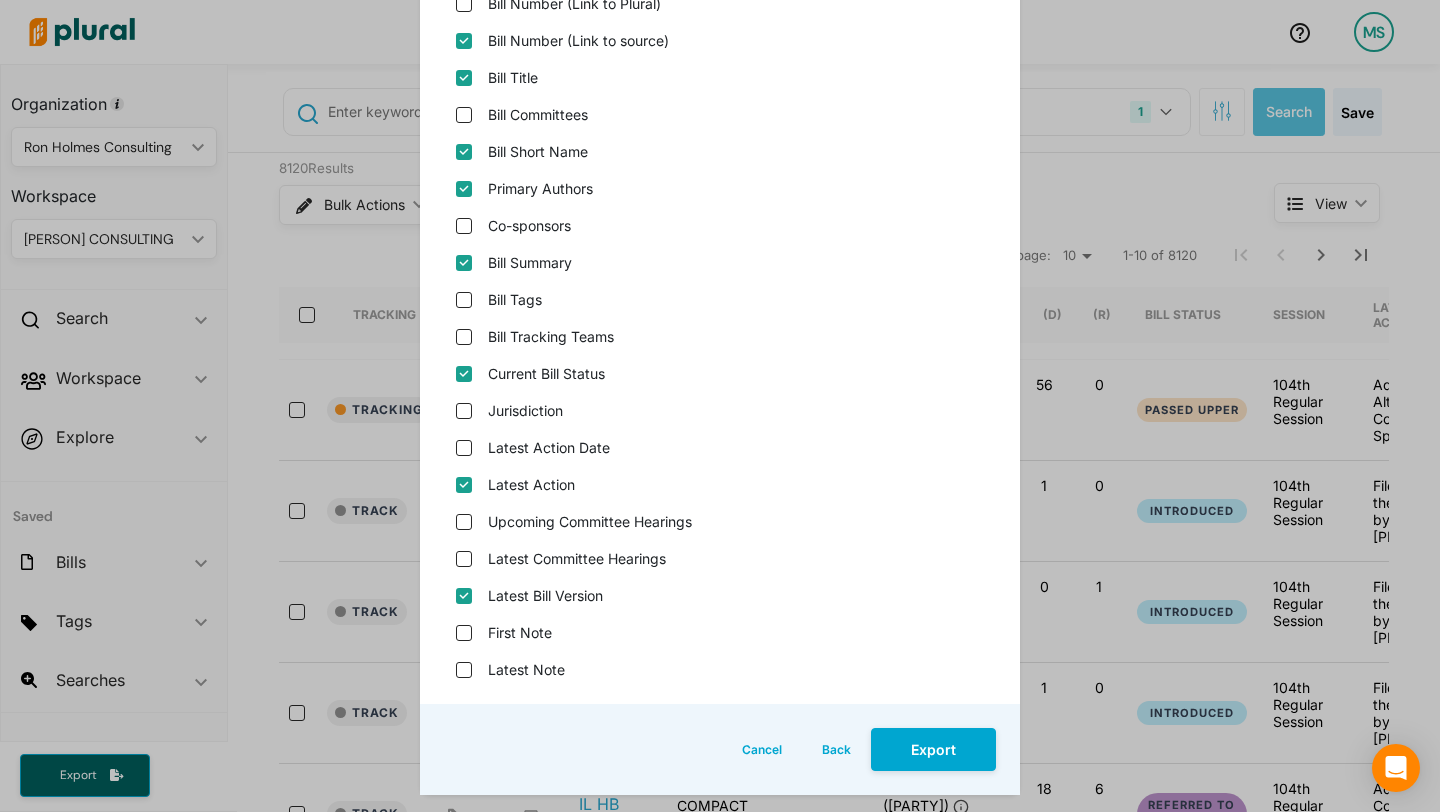 scroll, scrollTop: 287, scrollLeft: 0, axis: vertical 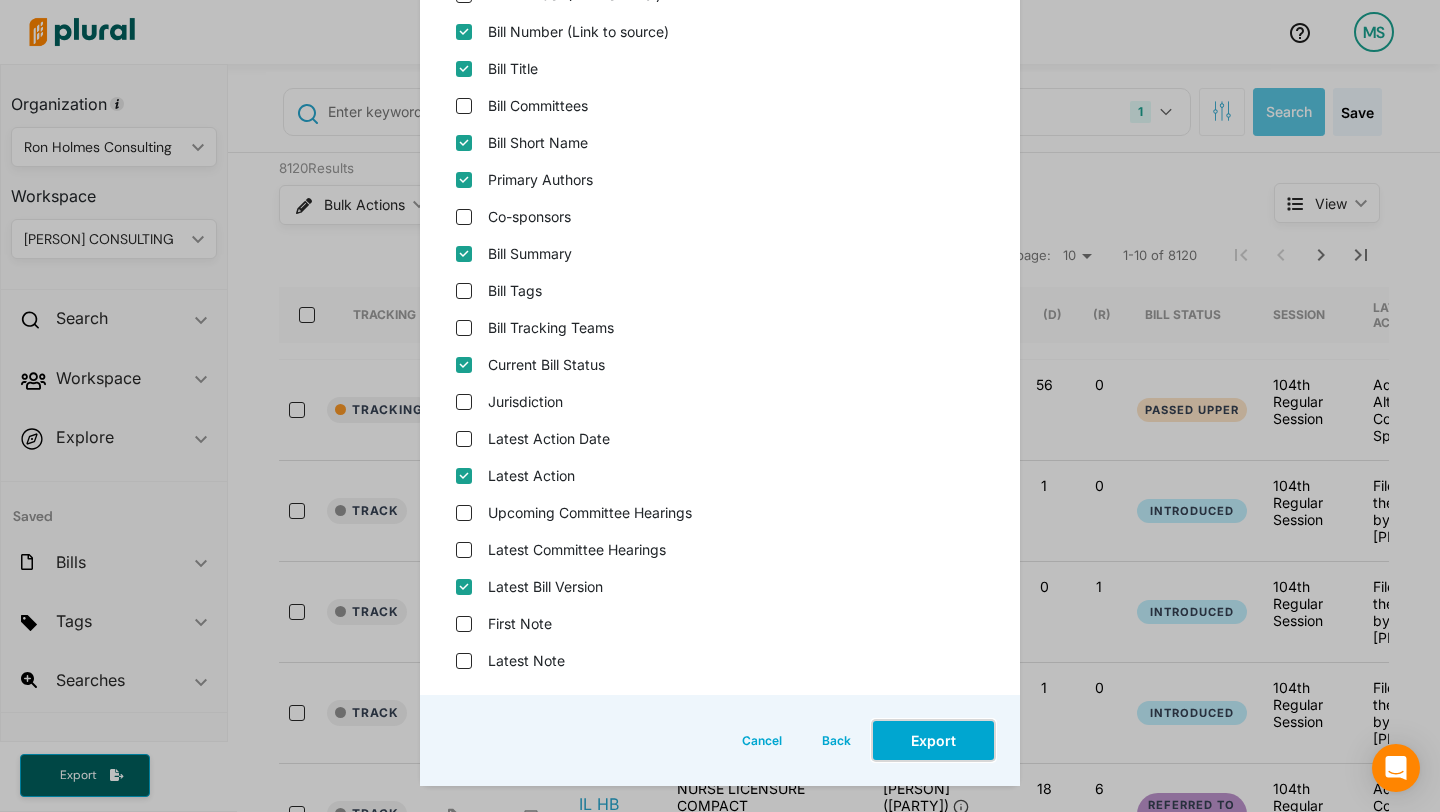 click on "Export" at bounding box center [933, 740] 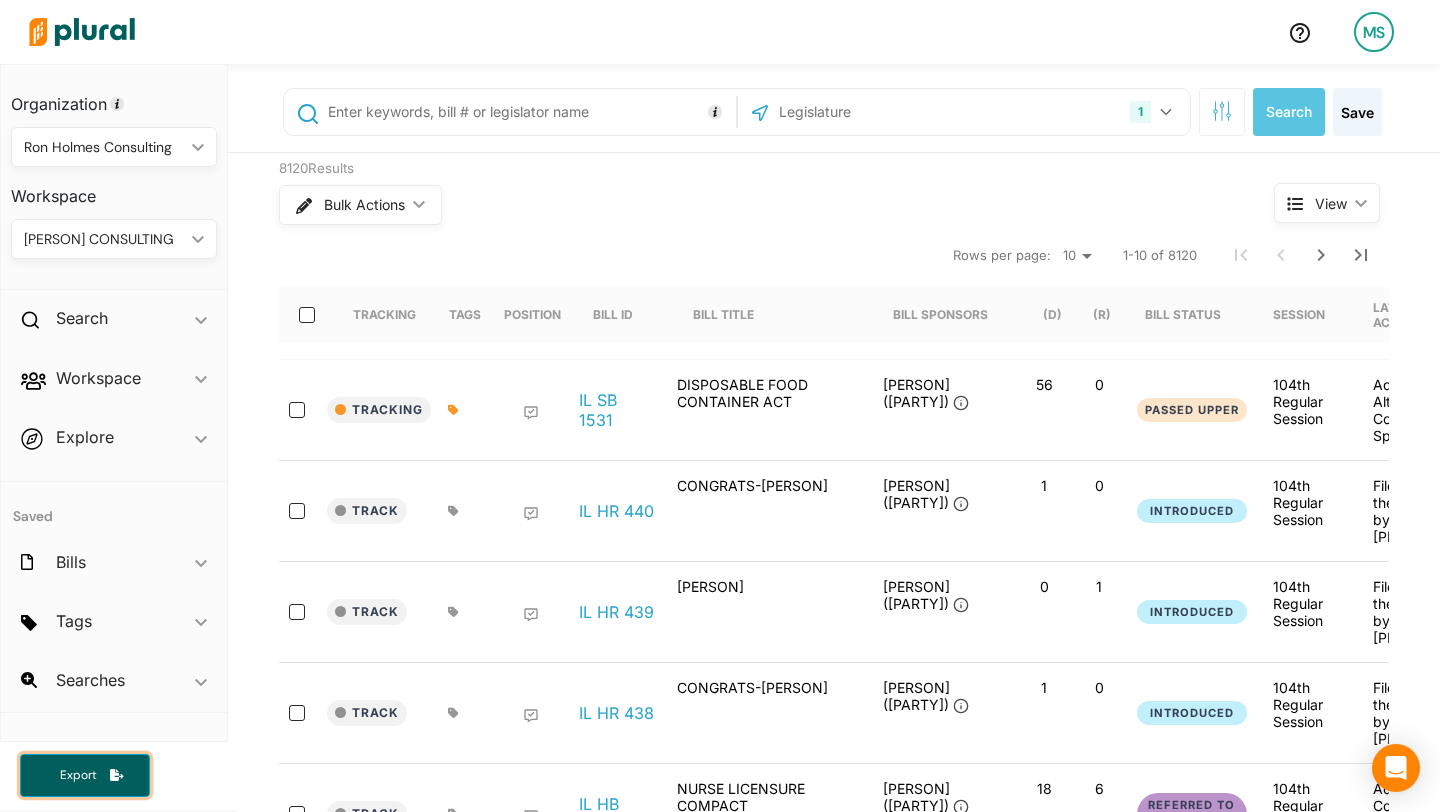 click on "Export" at bounding box center [78, 775] 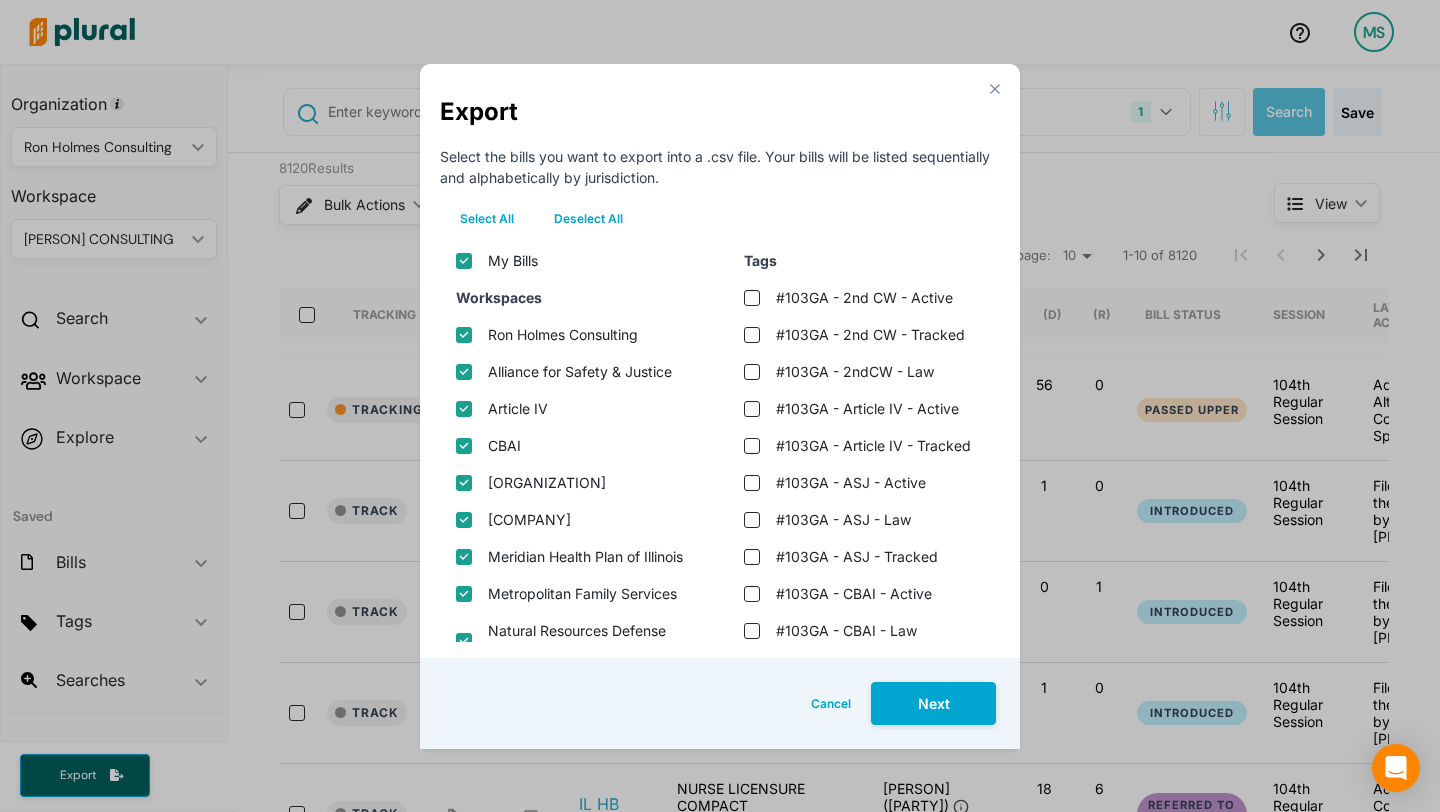 click on "Deselect All" at bounding box center (588, 219) 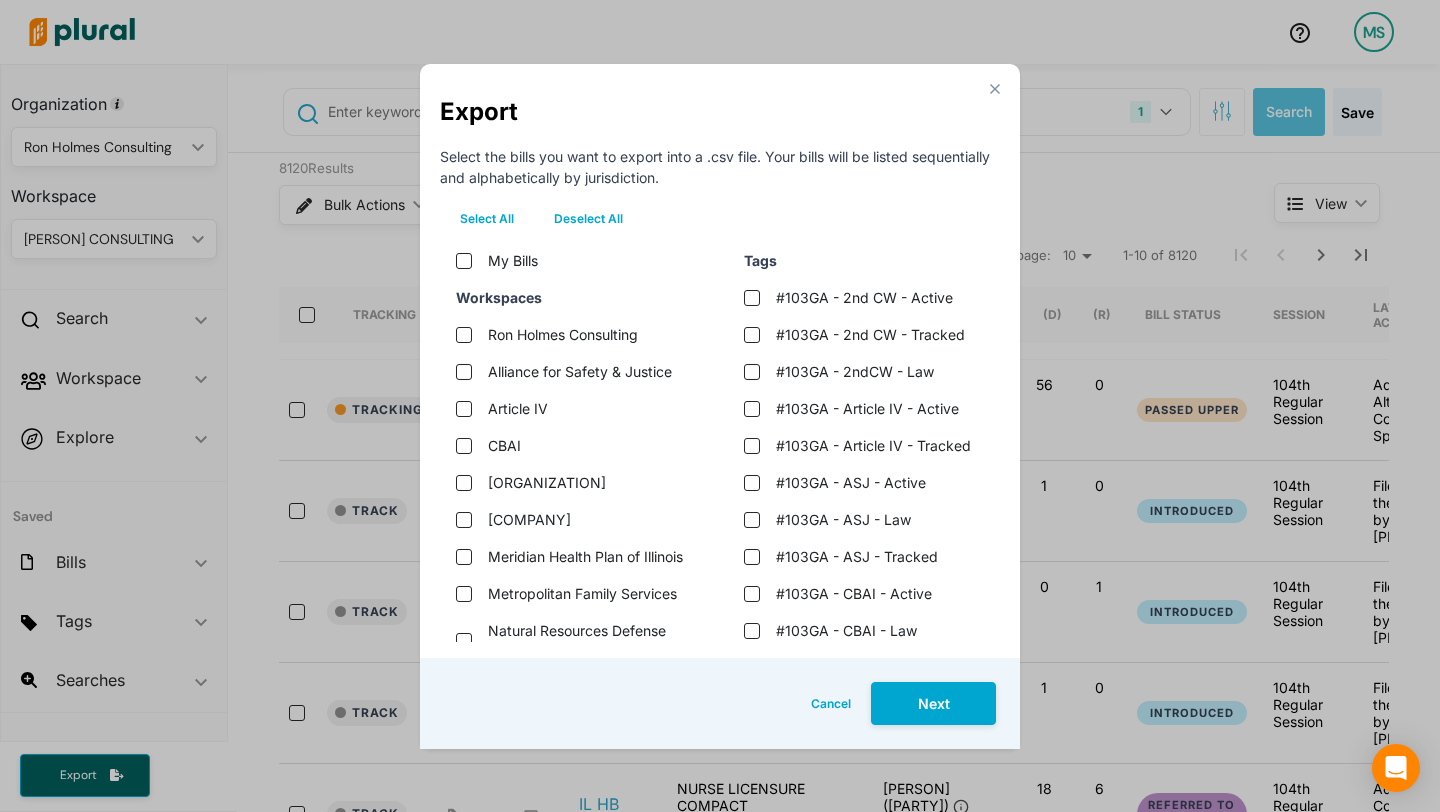 checkbox on "false" 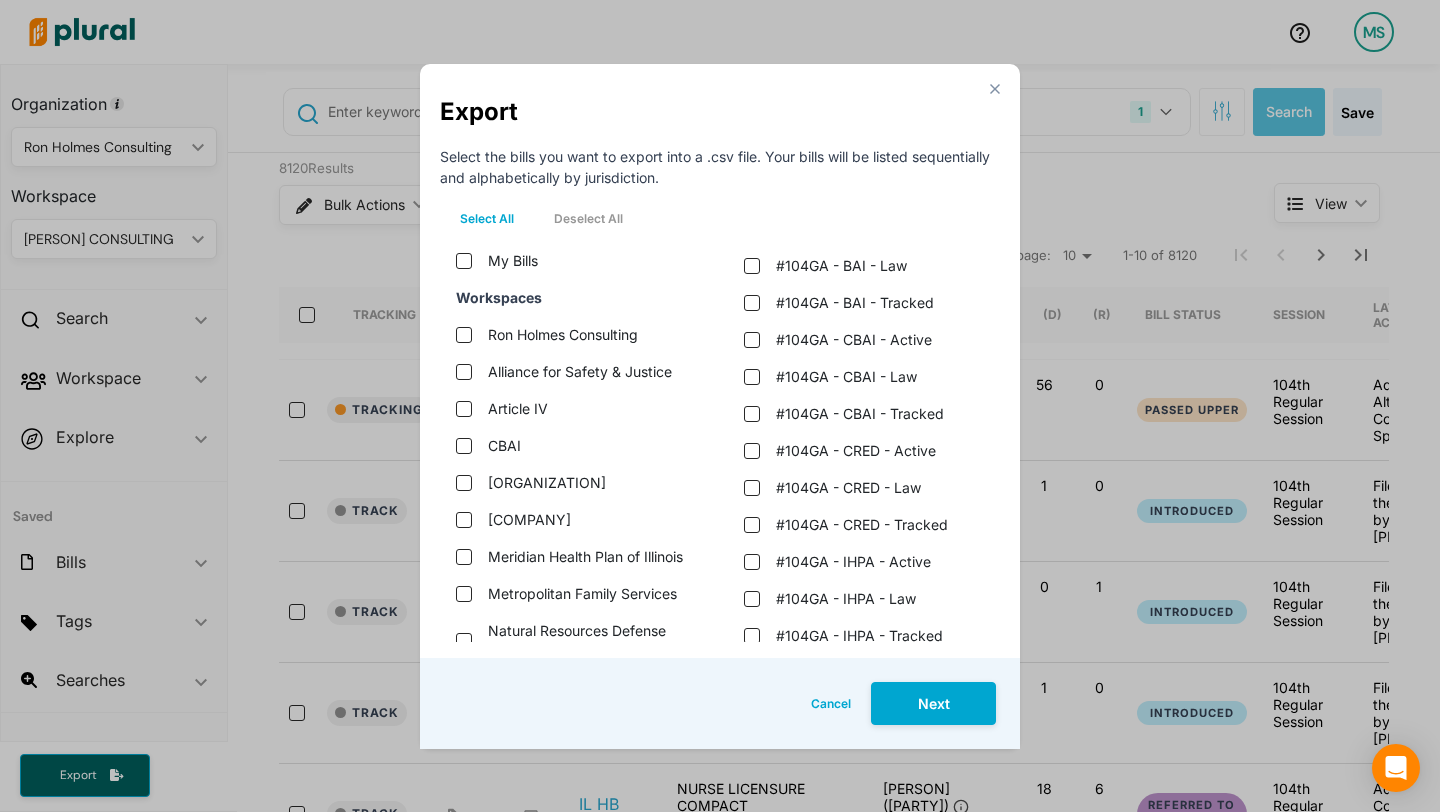 scroll, scrollTop: 1524, scrollLeft: 0, axis: vertical 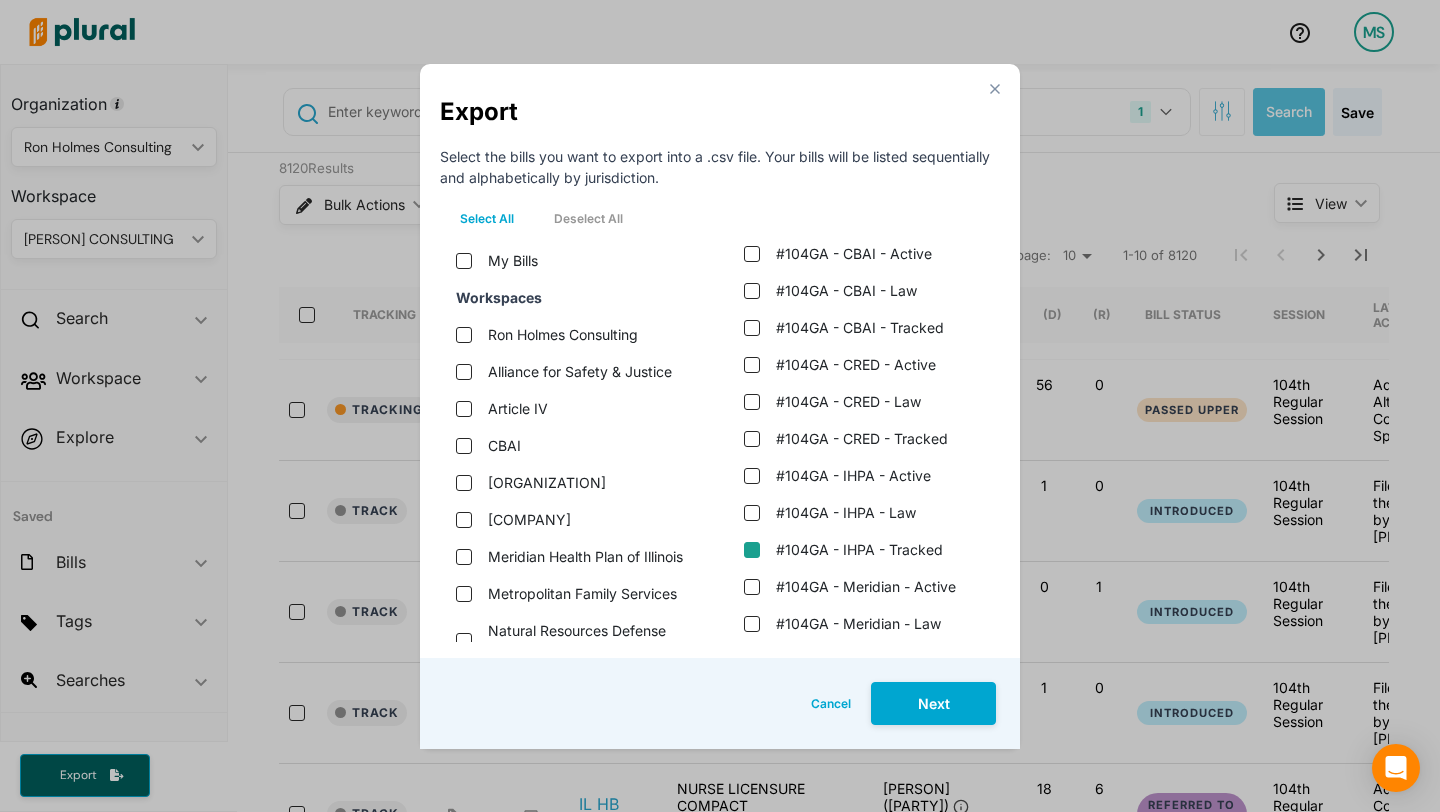 click on "#104GA - IHPA - Tracked" at bounding box center (752, 550) 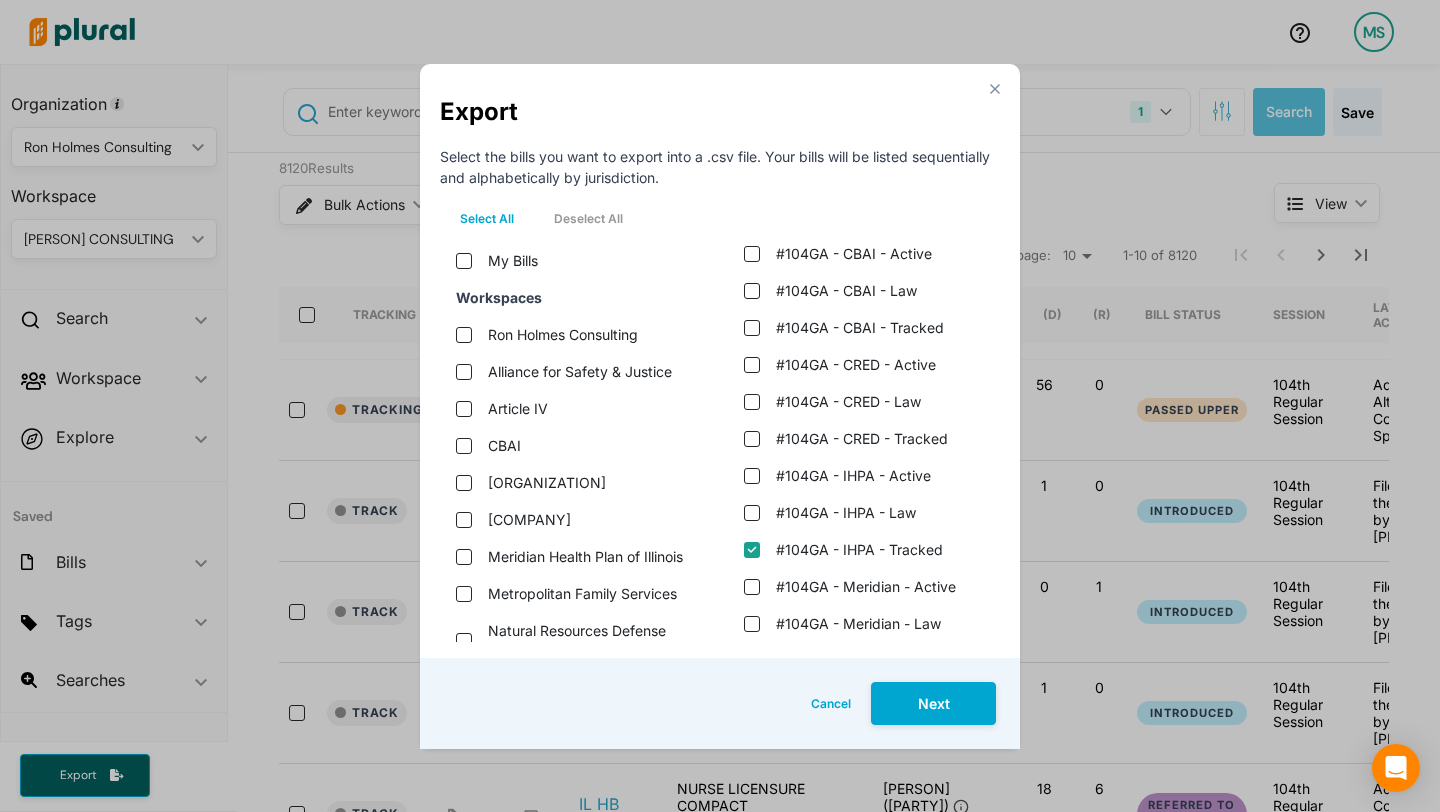 checkbox on "true" 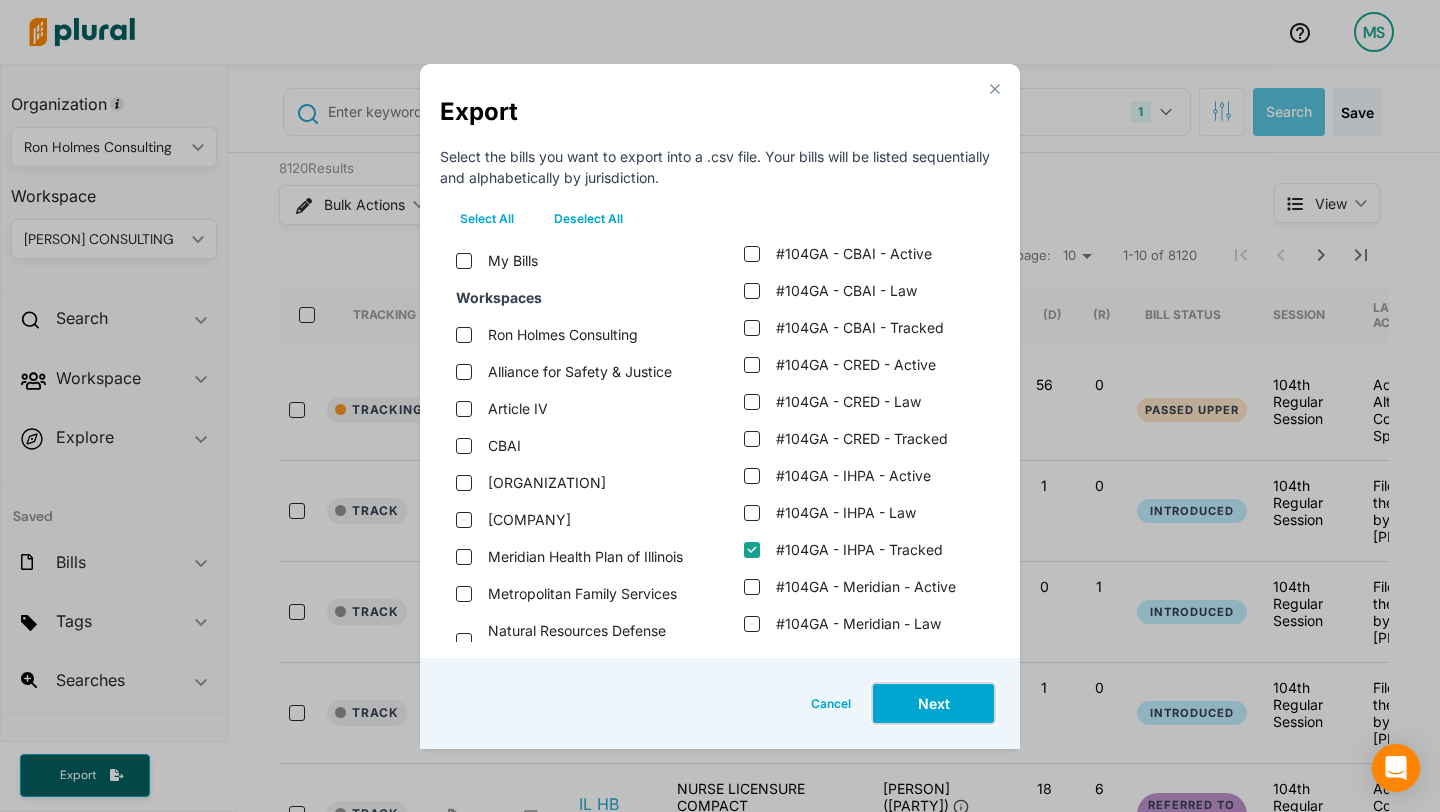 click on "Next" at bounding box center (933, 703) 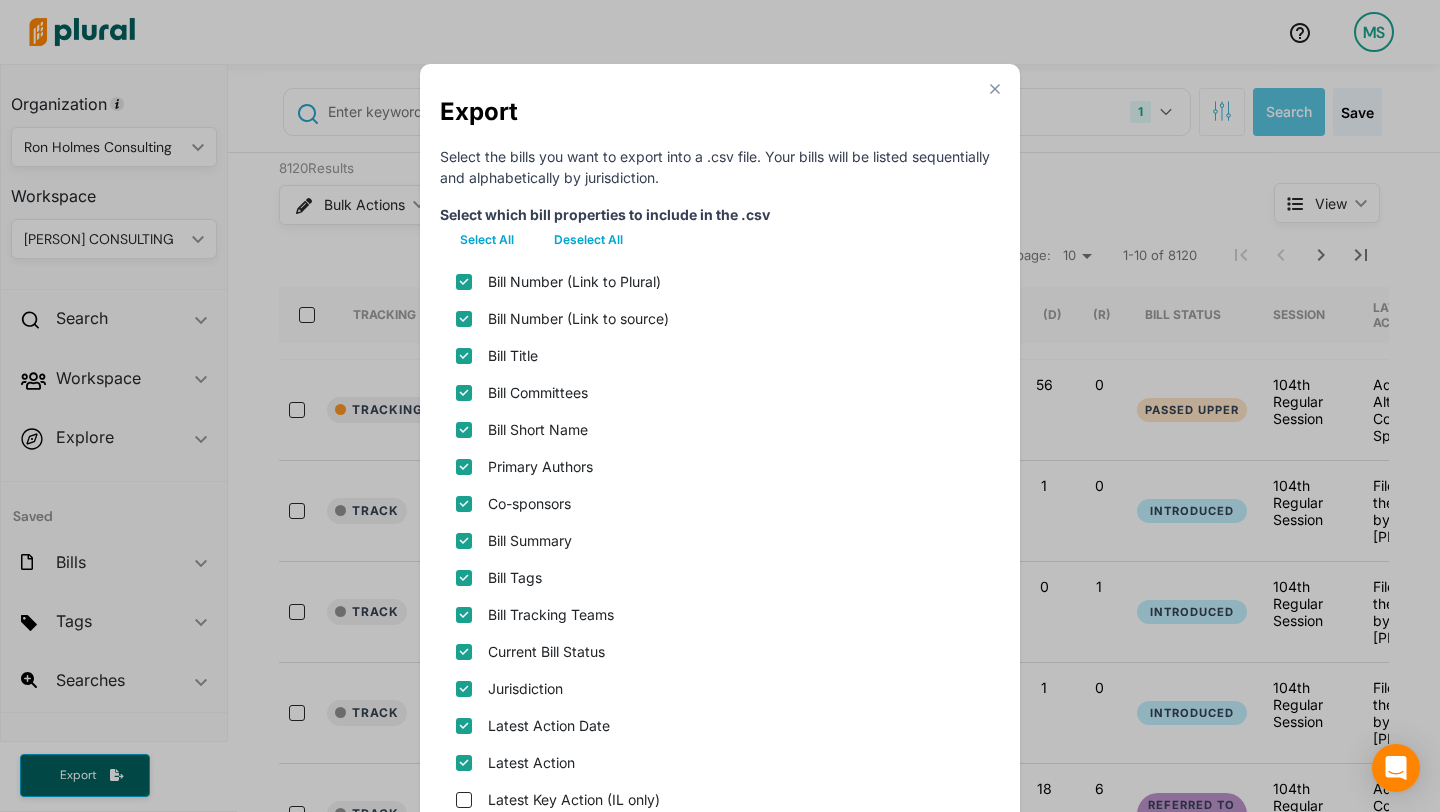 click on "Deselect All" at bounding box center (588, 240) 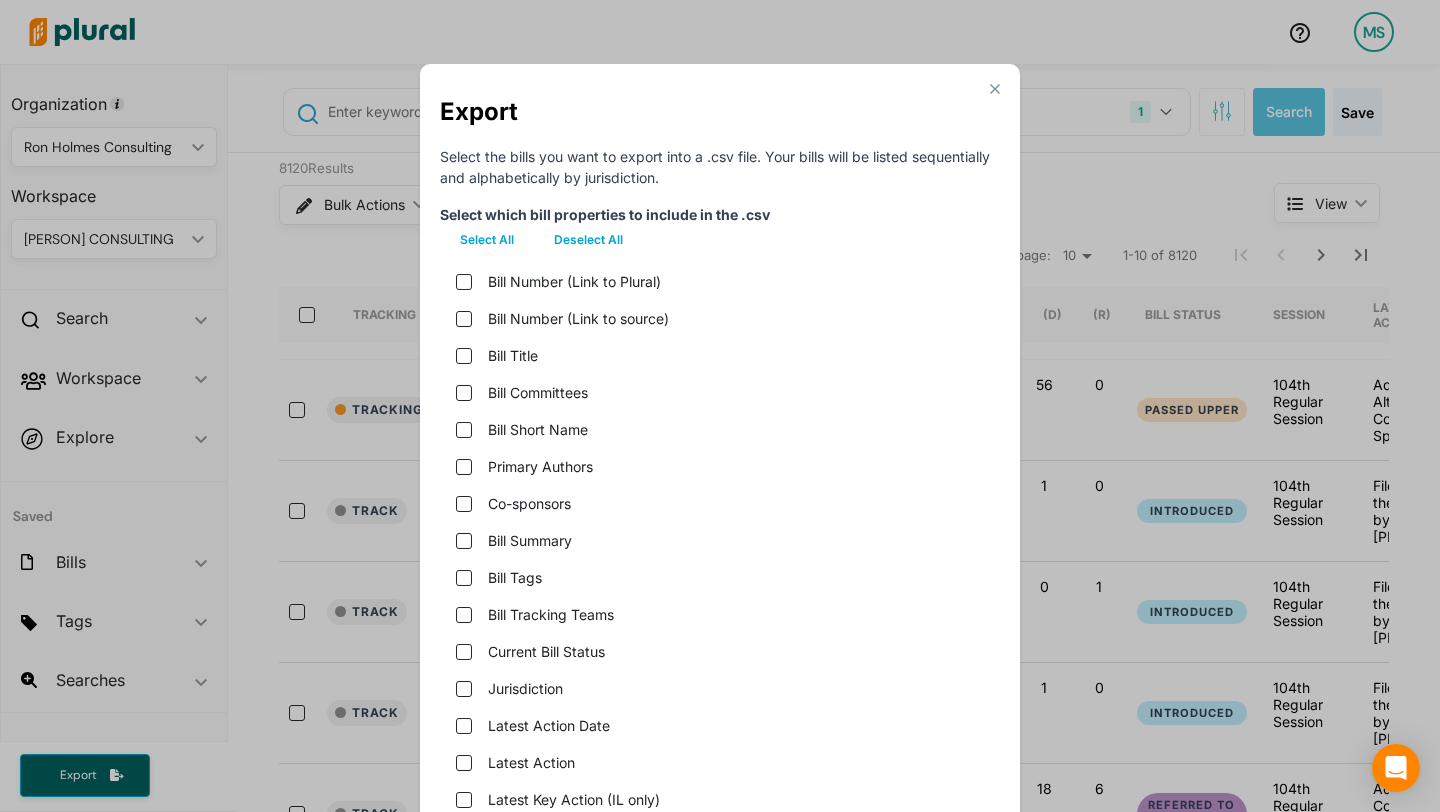 checkbox on "false" 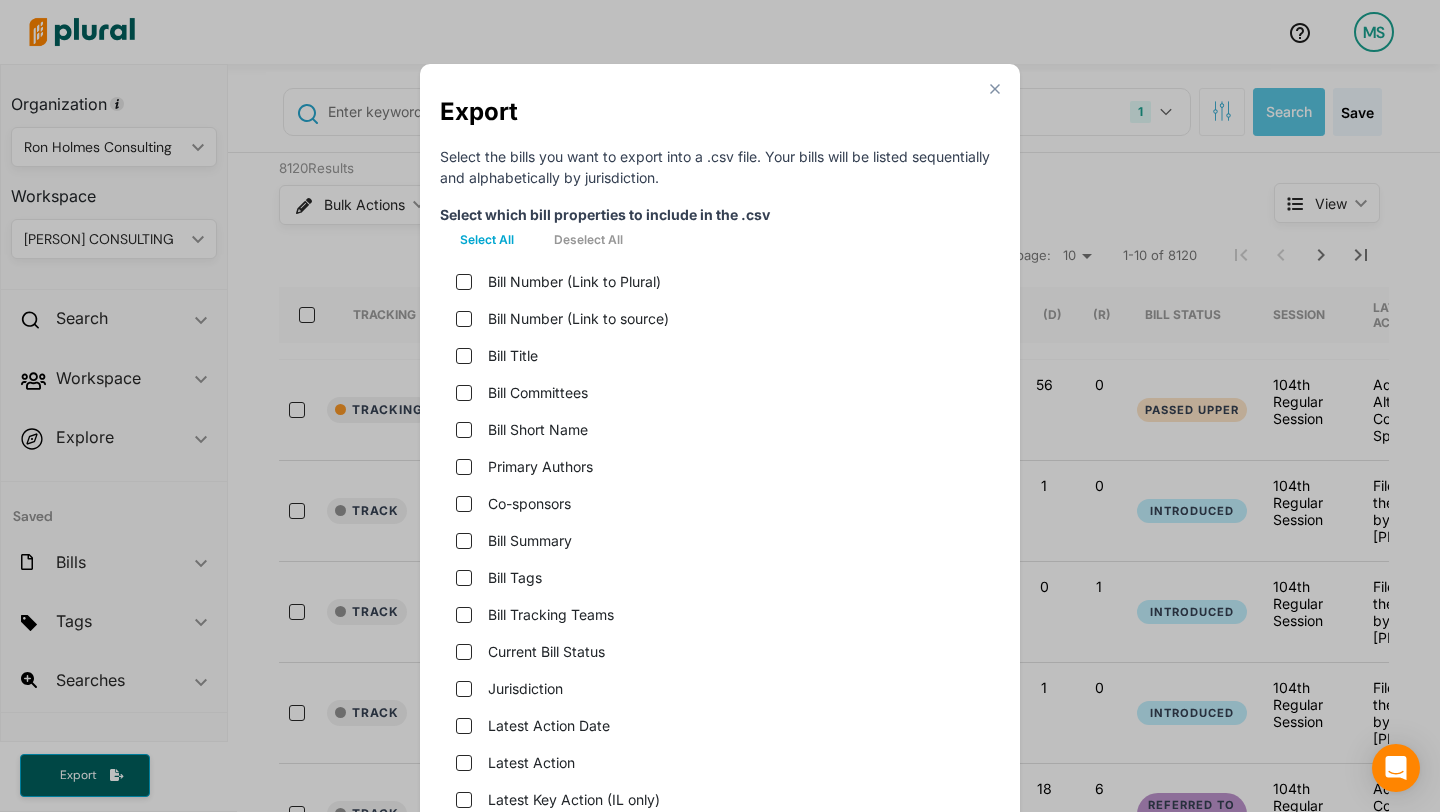 click on "Bill Number (Link to source)" at bounding box center (720, 318) 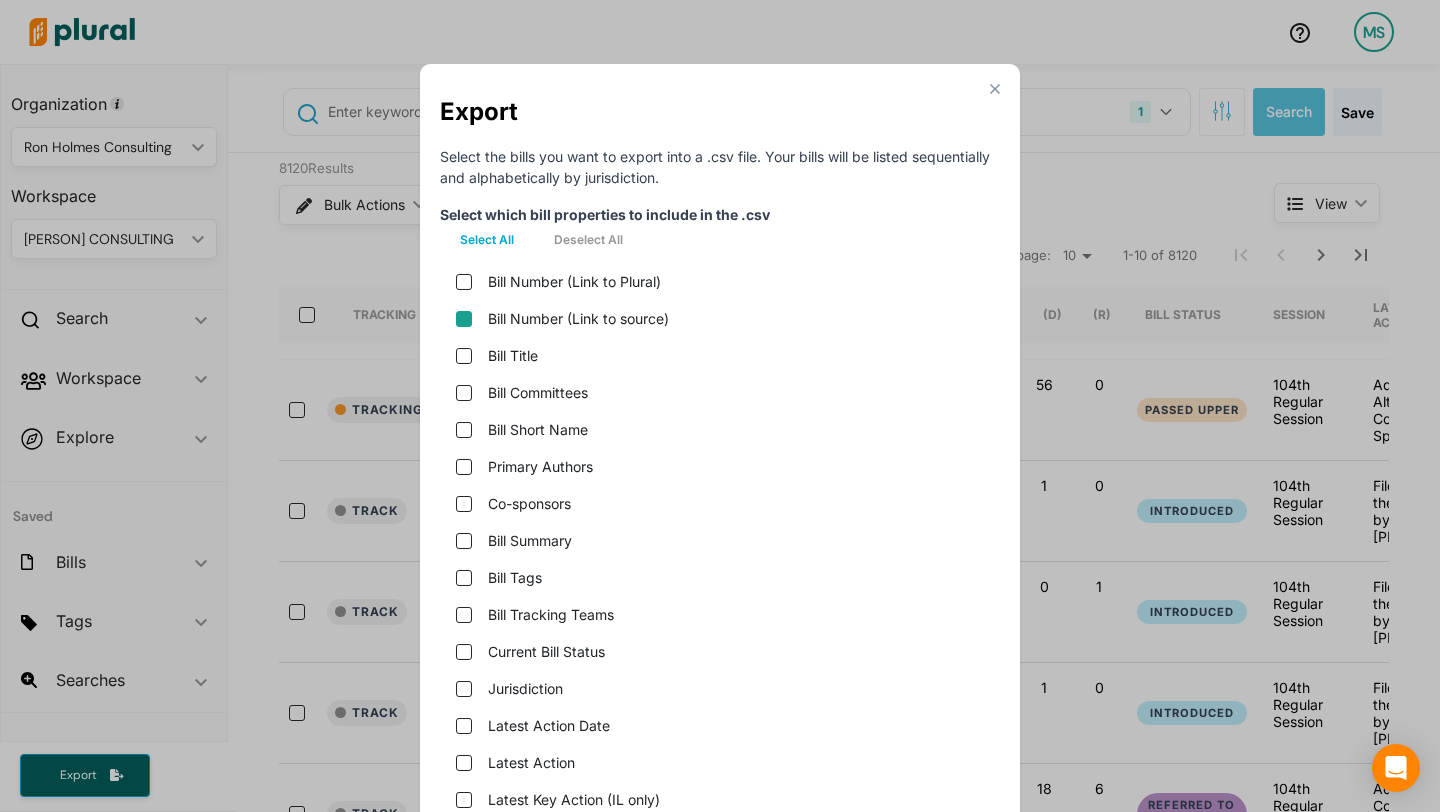 click on "Bill Number (Link to source)" at bounding box center [464, 319] 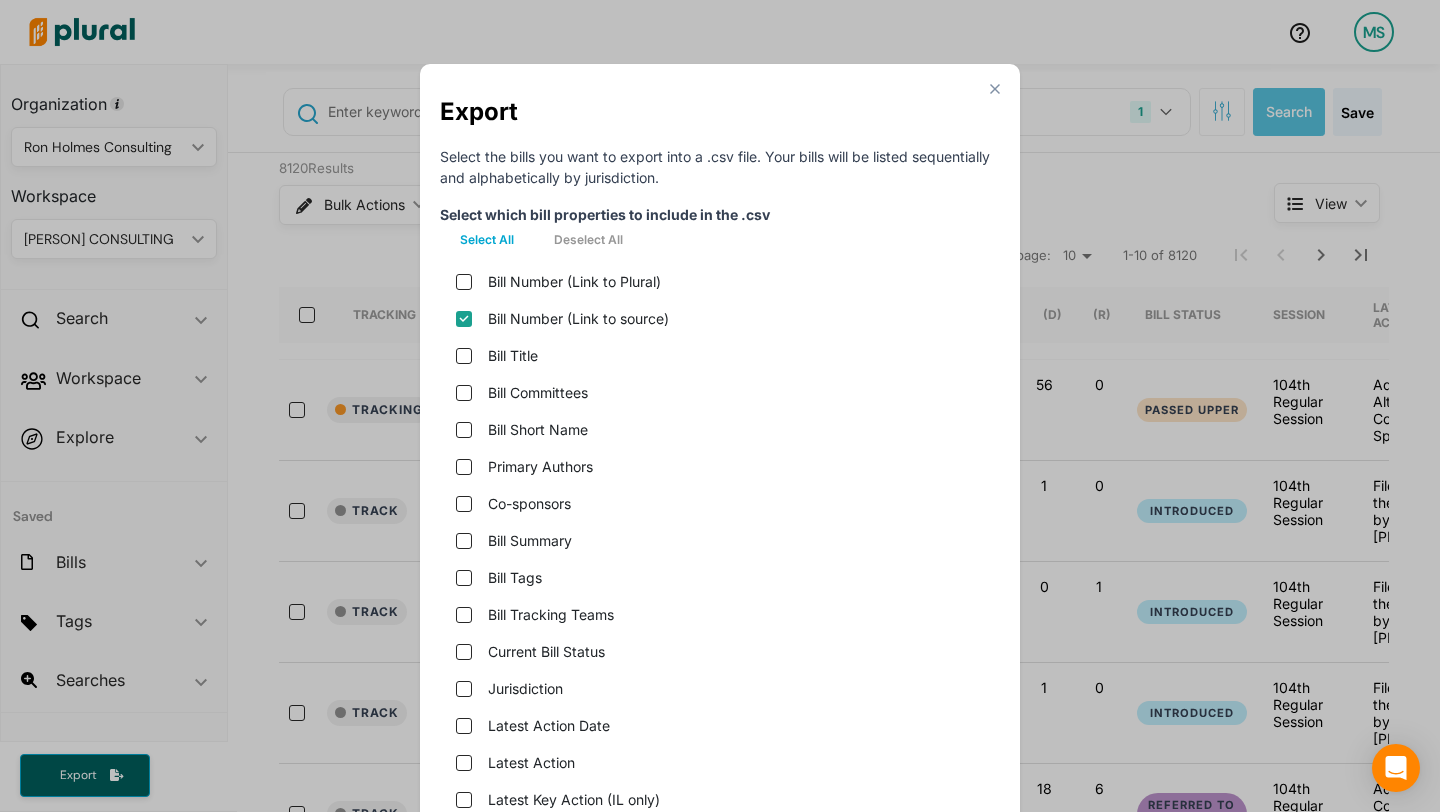 checkbox on "true" 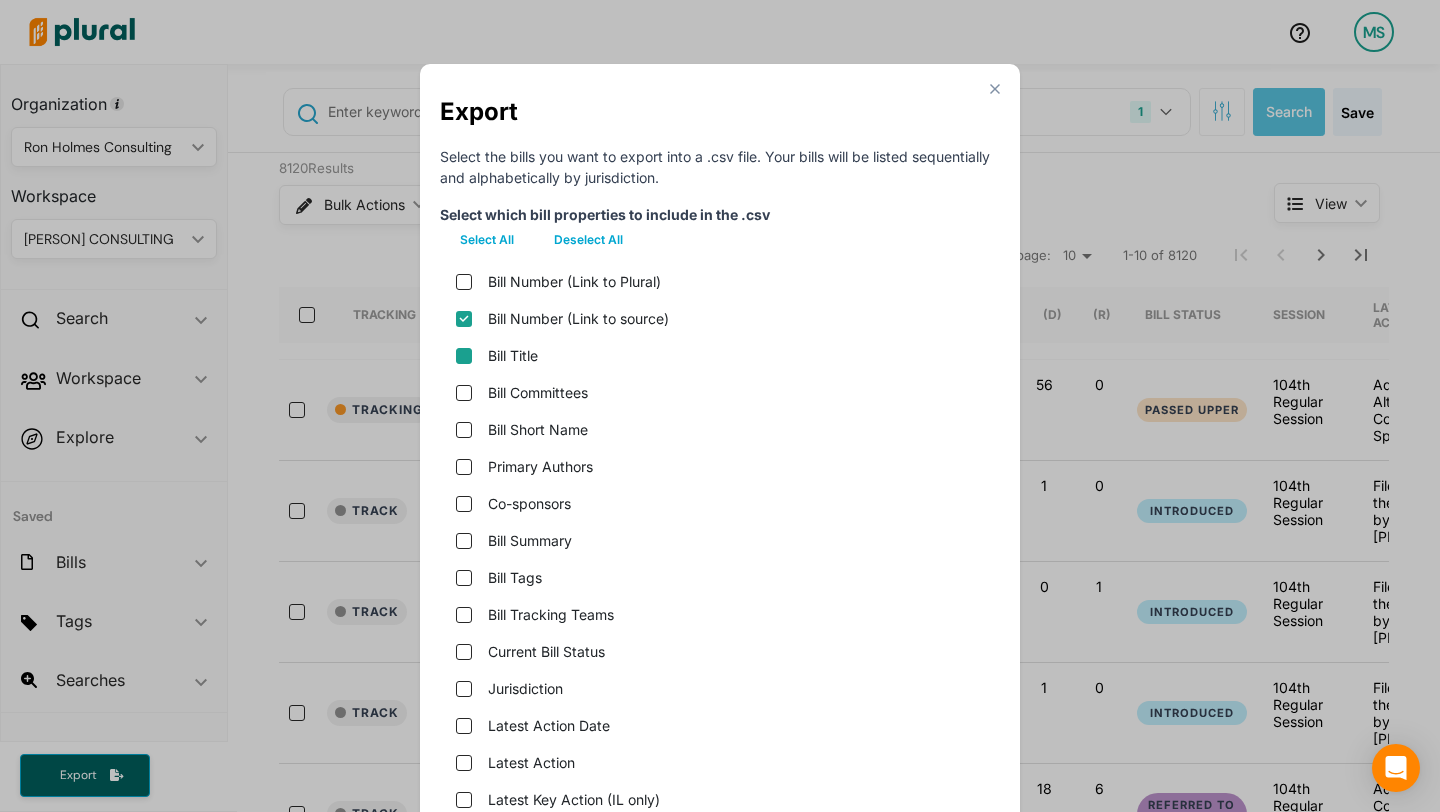click on "Bill Title" at bounding box center (464, 356) 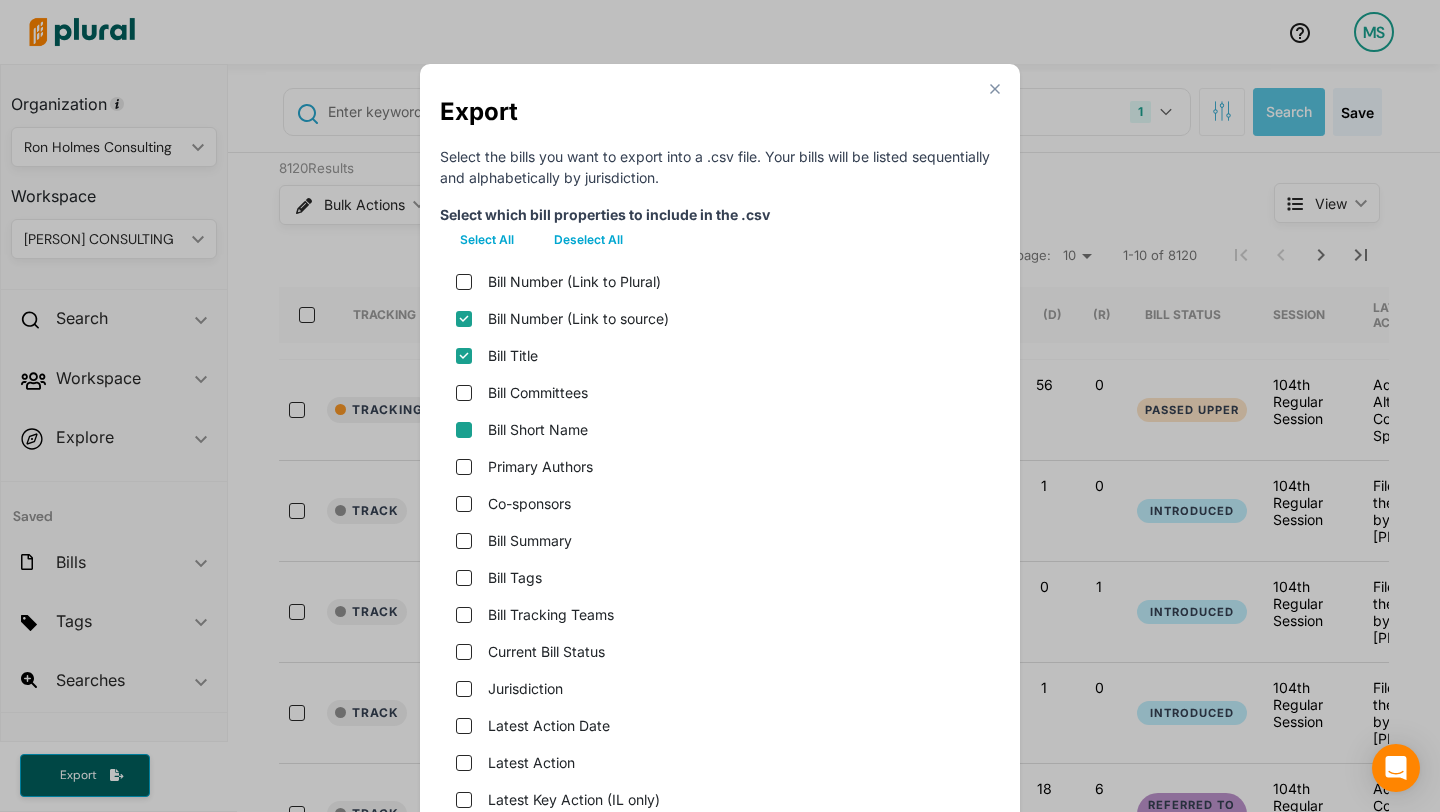 click on "Bill Short Name" at bounding box center [464, 430] 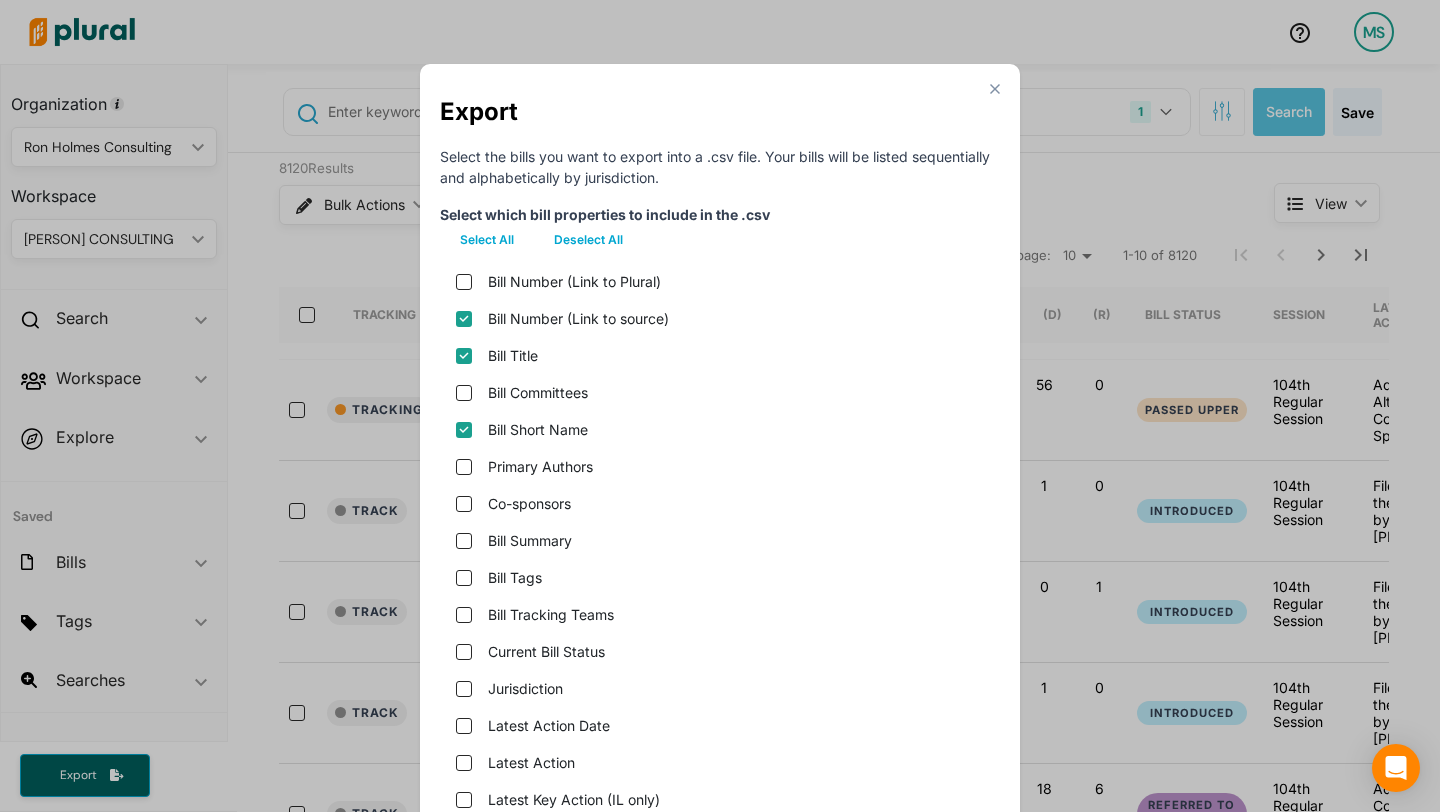 checkbox on "true" 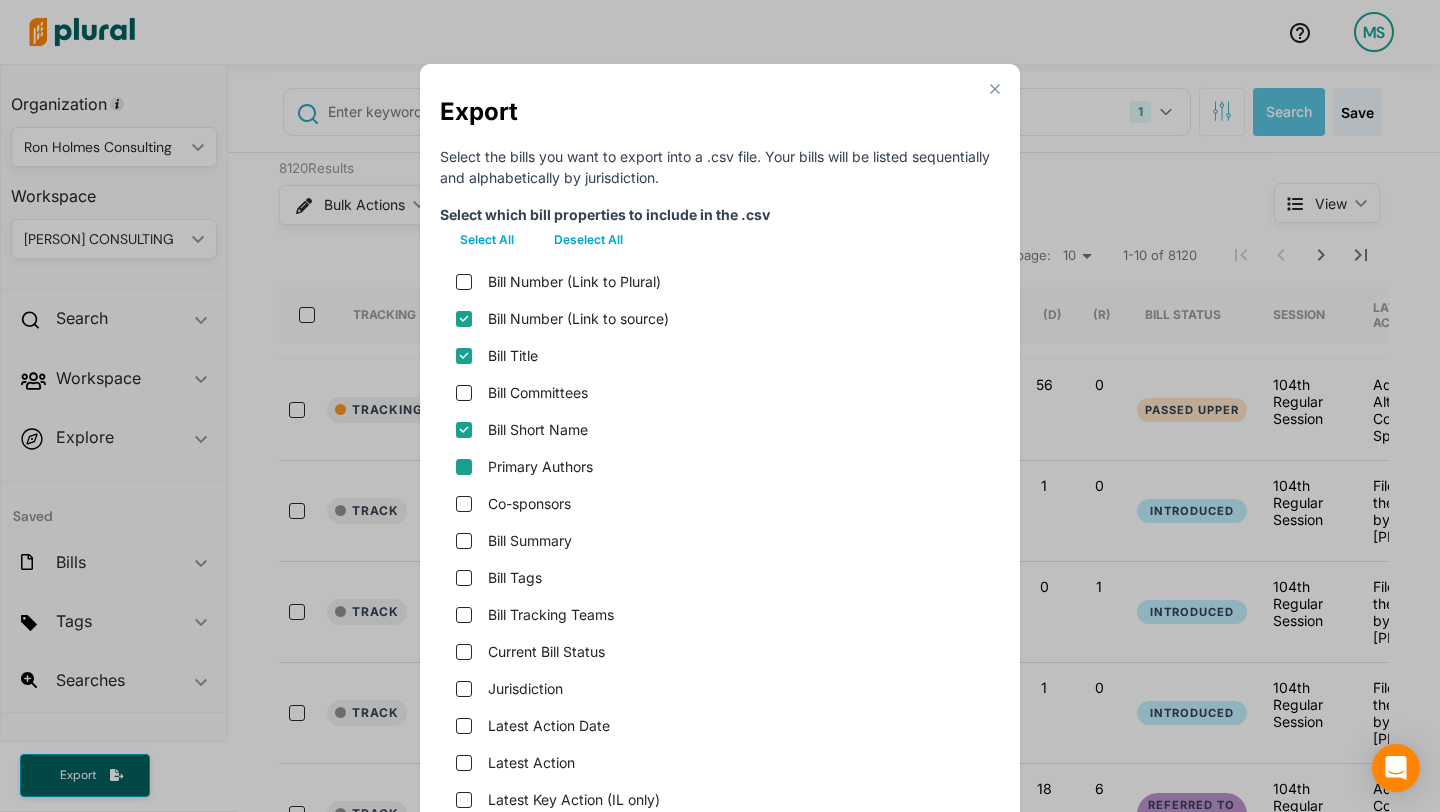 click on "Primary Authors" at bounding box center [464, 467] 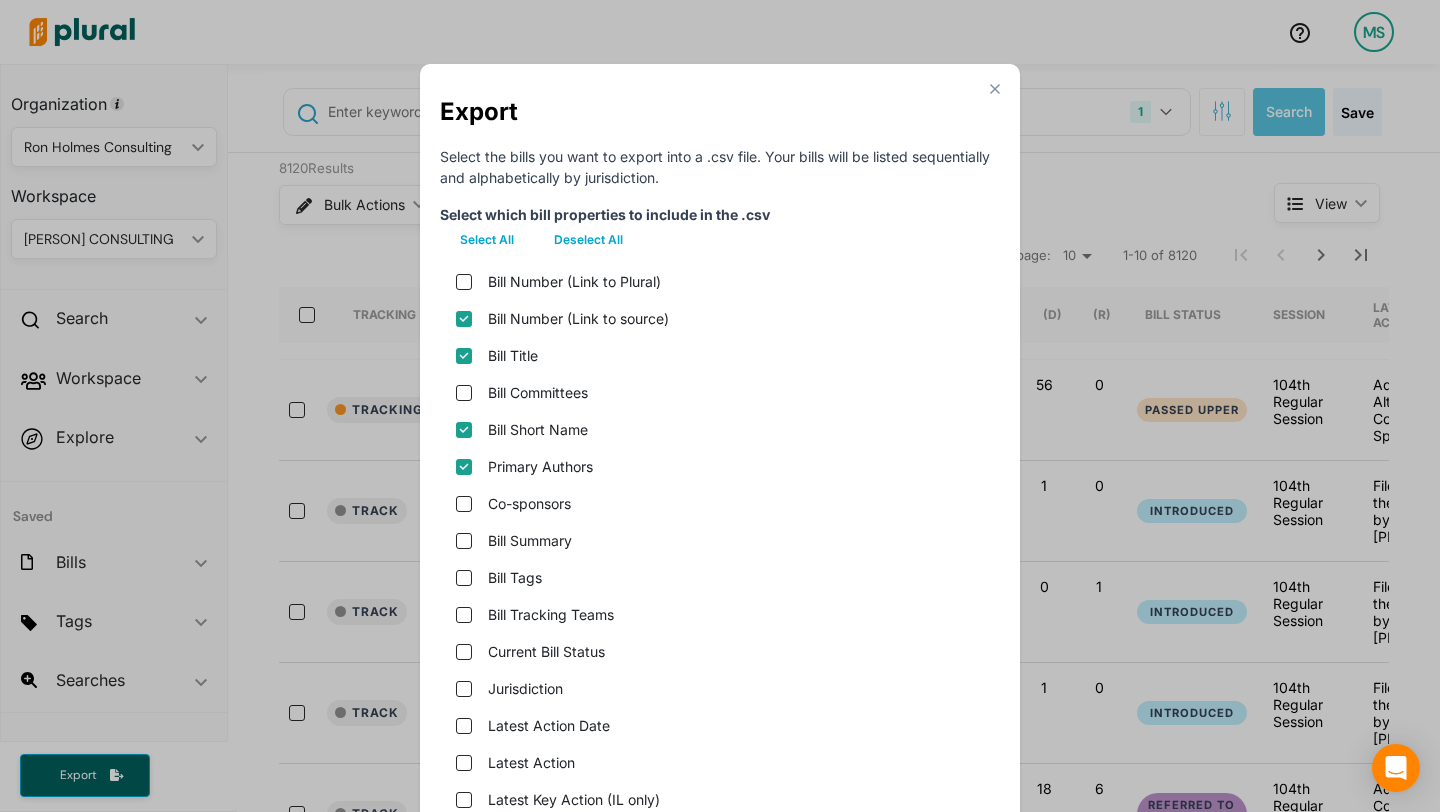 checkbox on "true" 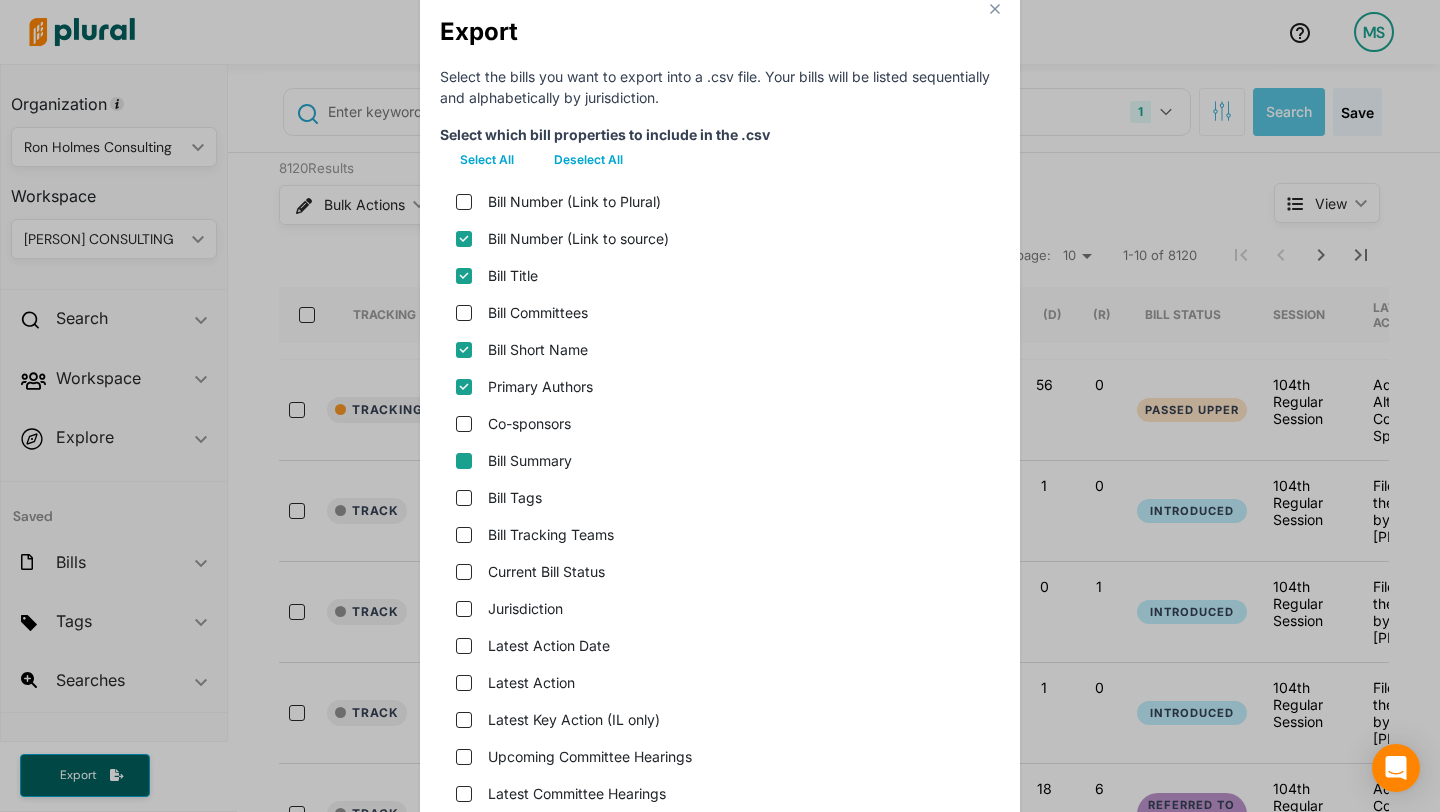click on "Bill Summary" at bounding box center (464, 461) 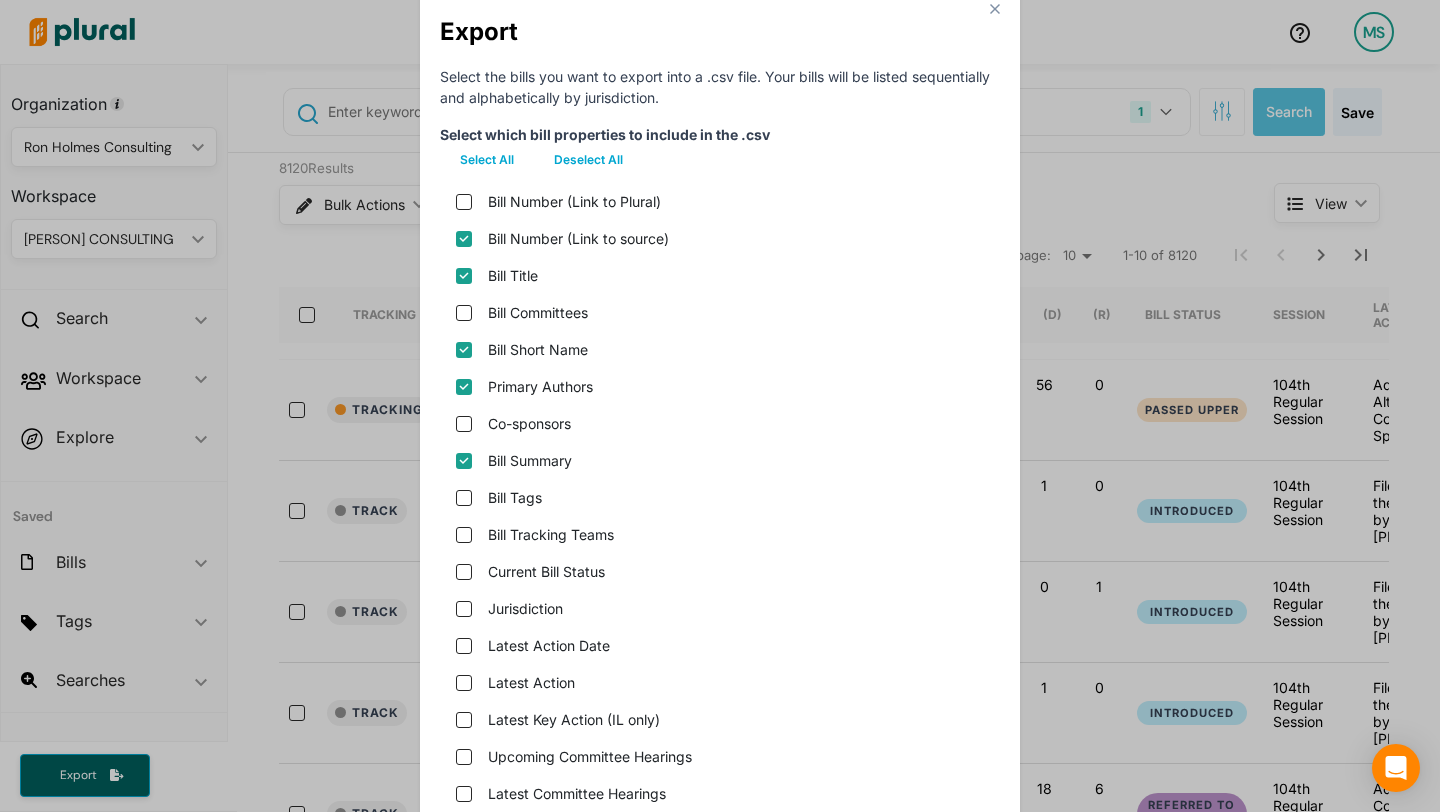 checkbox on "true" 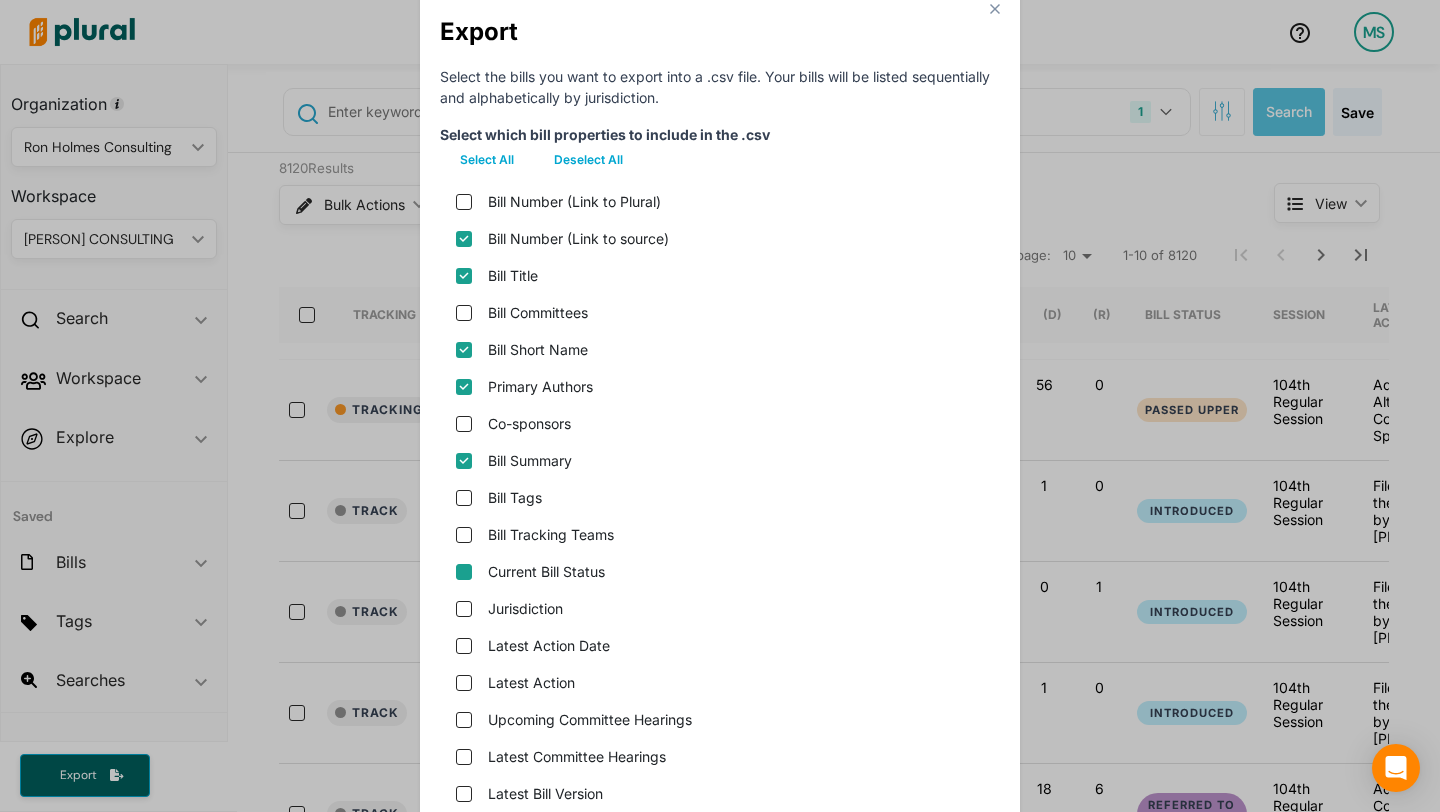 click on "Current Bill Status" at bounding box center (464, 572) 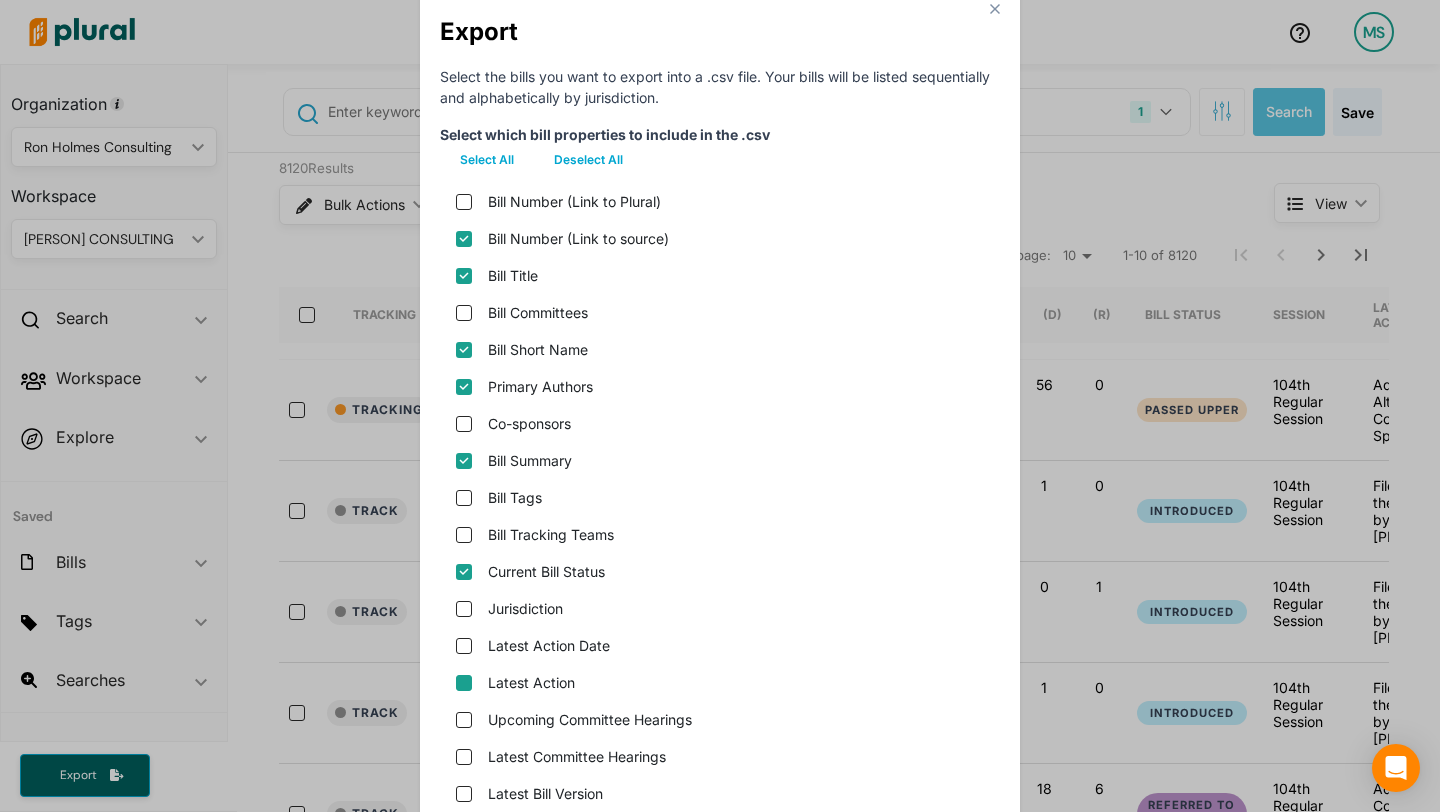 click on "Latest Action" at bounding box center (464, 683) 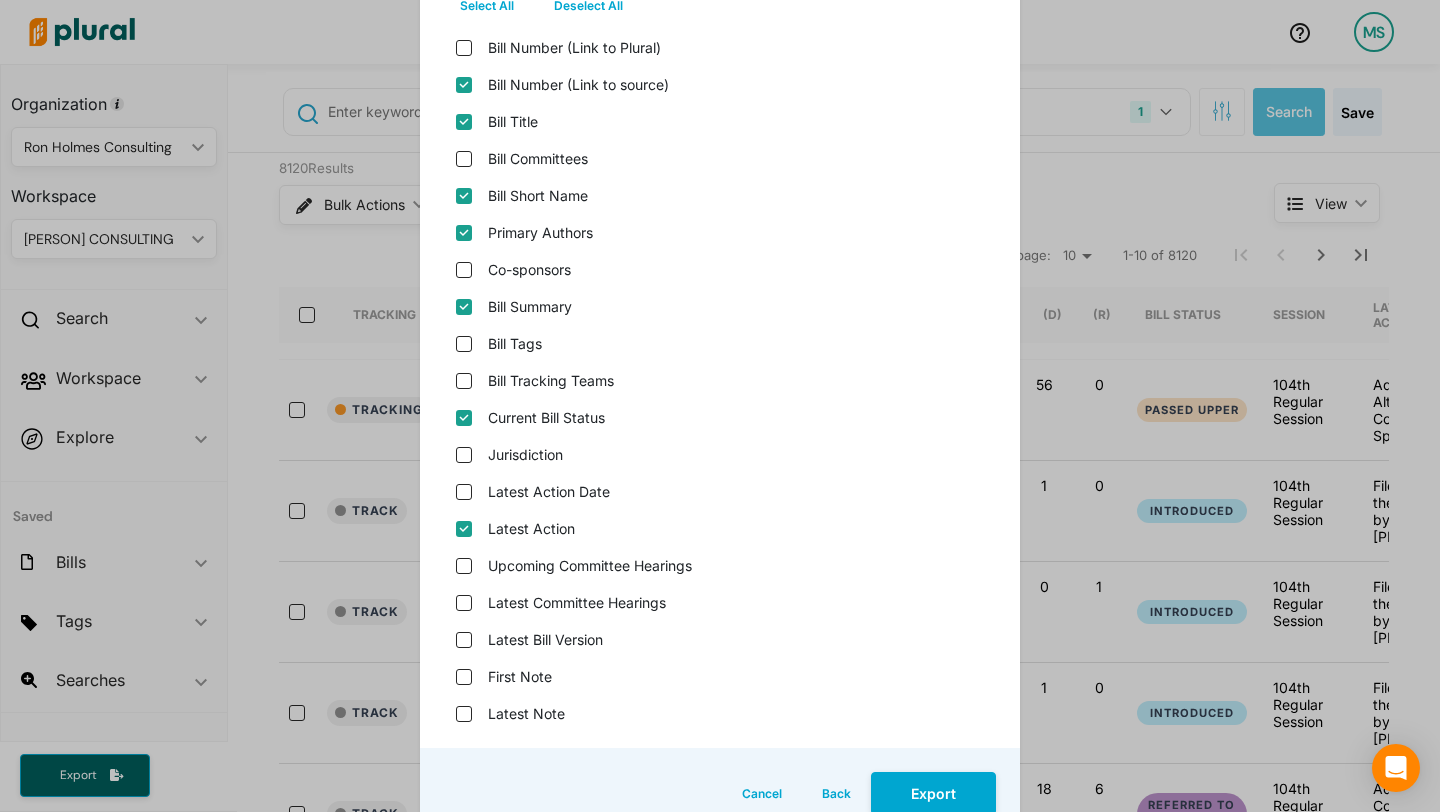 scroll, scrollTop: 296, scrollLeft: 0, axis: vertical 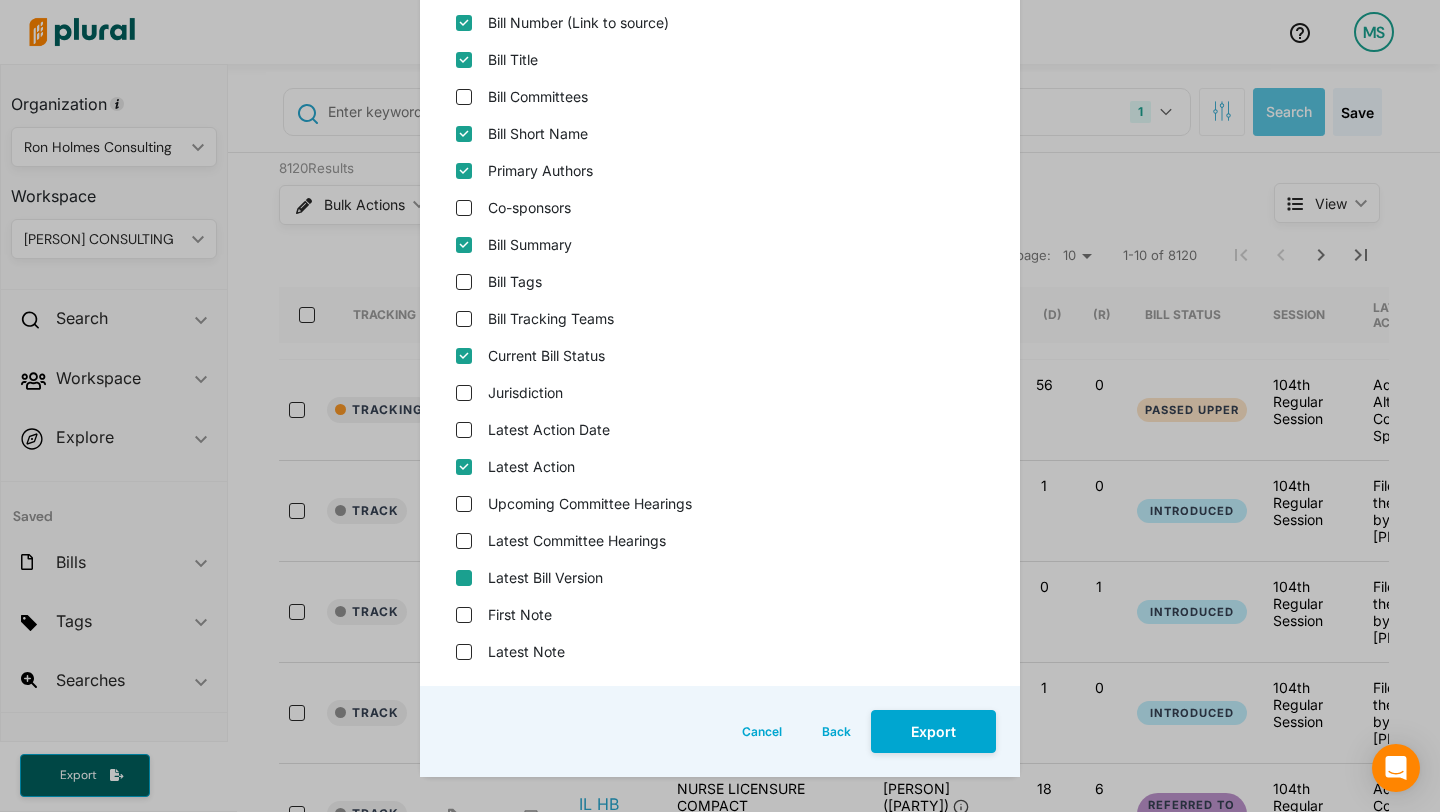 click on "Latest Bill Version" at bounding box center (464, 578) 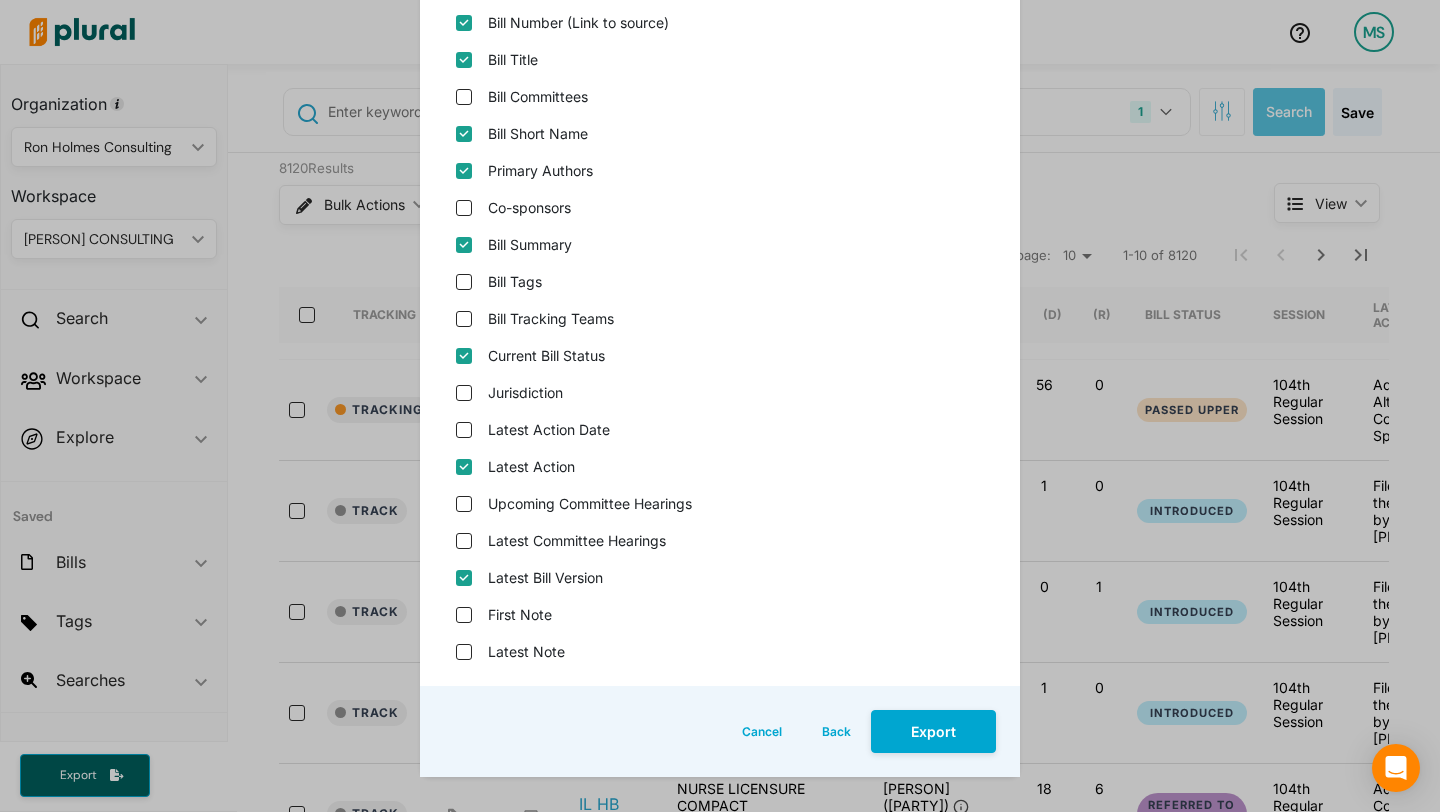 checkbox on "true" 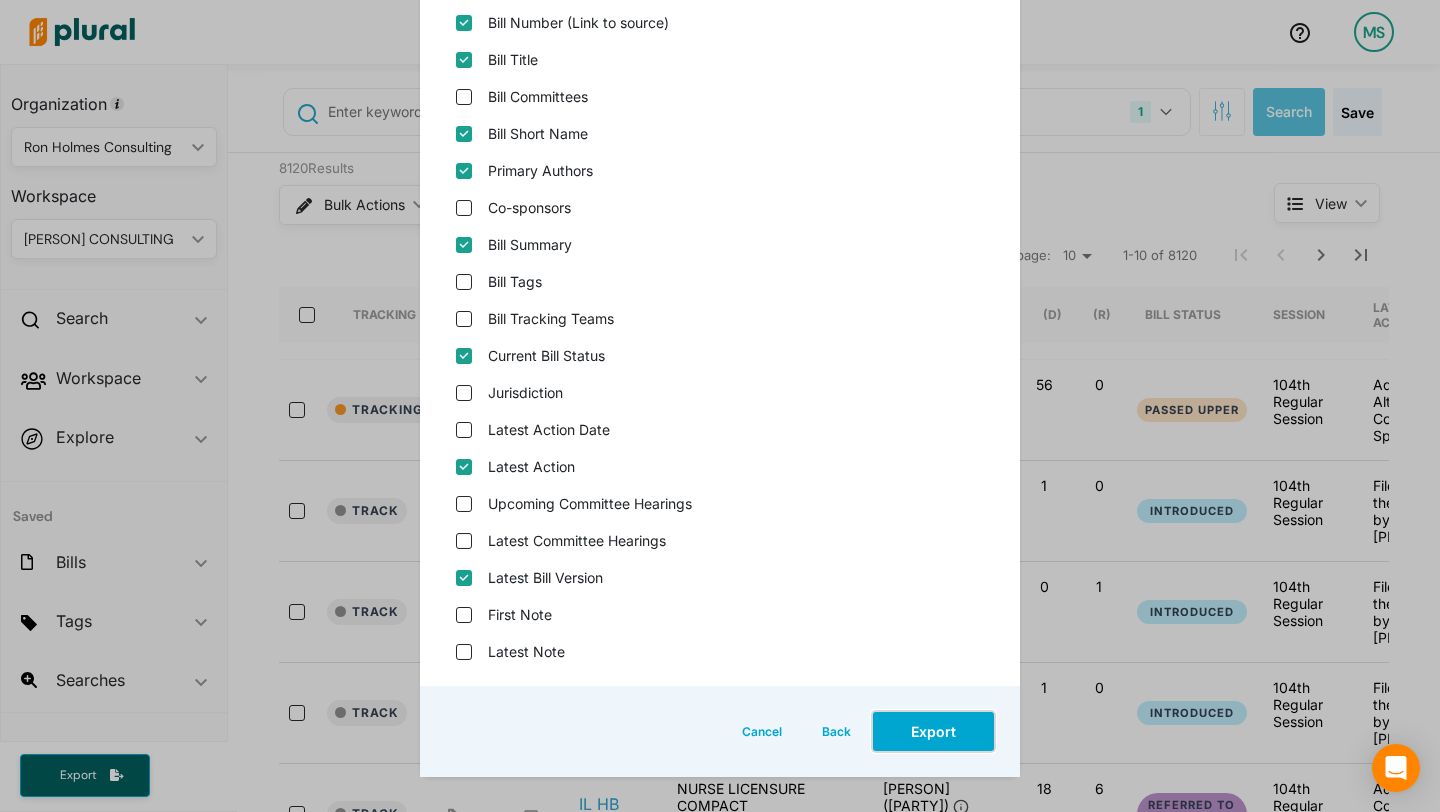 click on "Export" at bounding box center [933, 731] 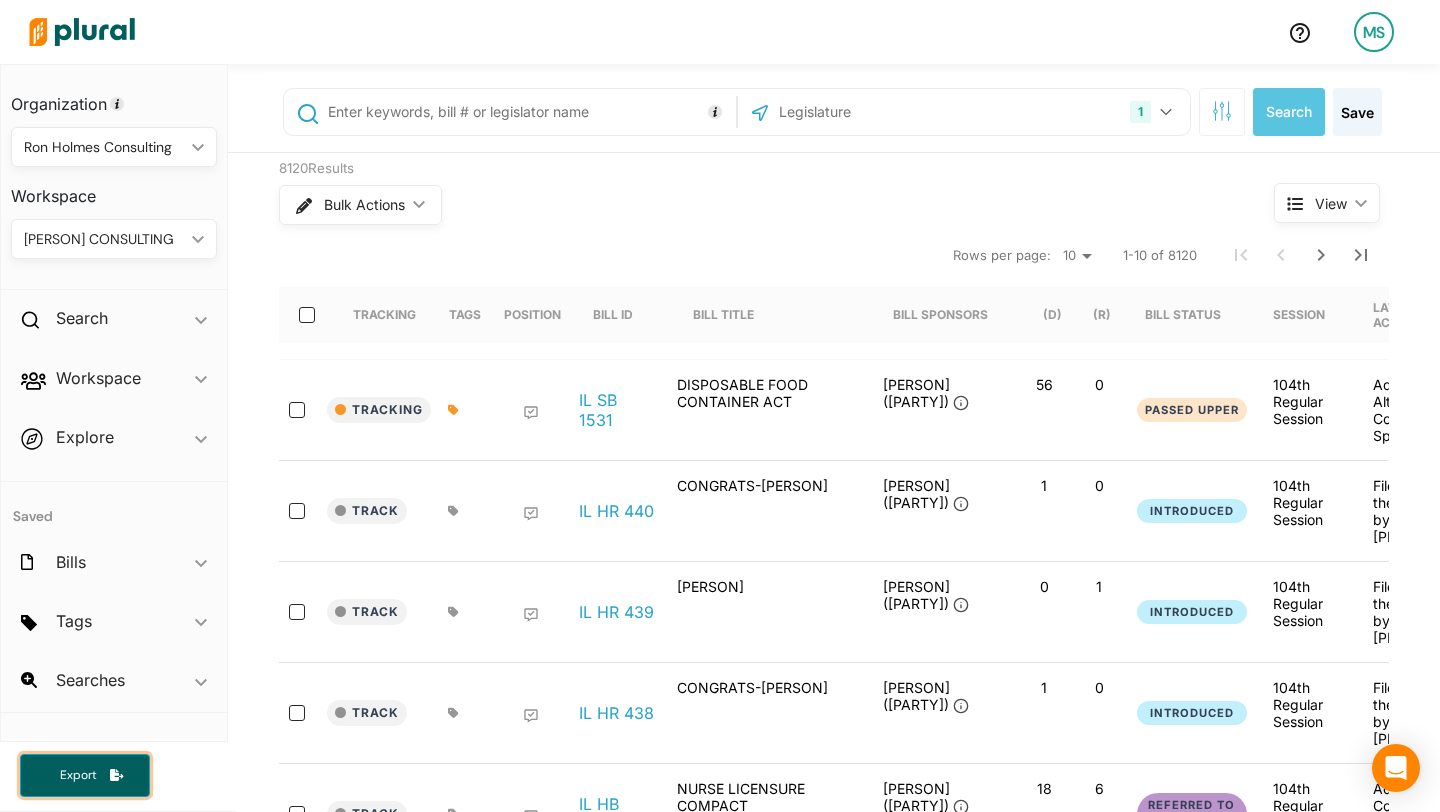 click on "Export" at bounding box center [78, 775] 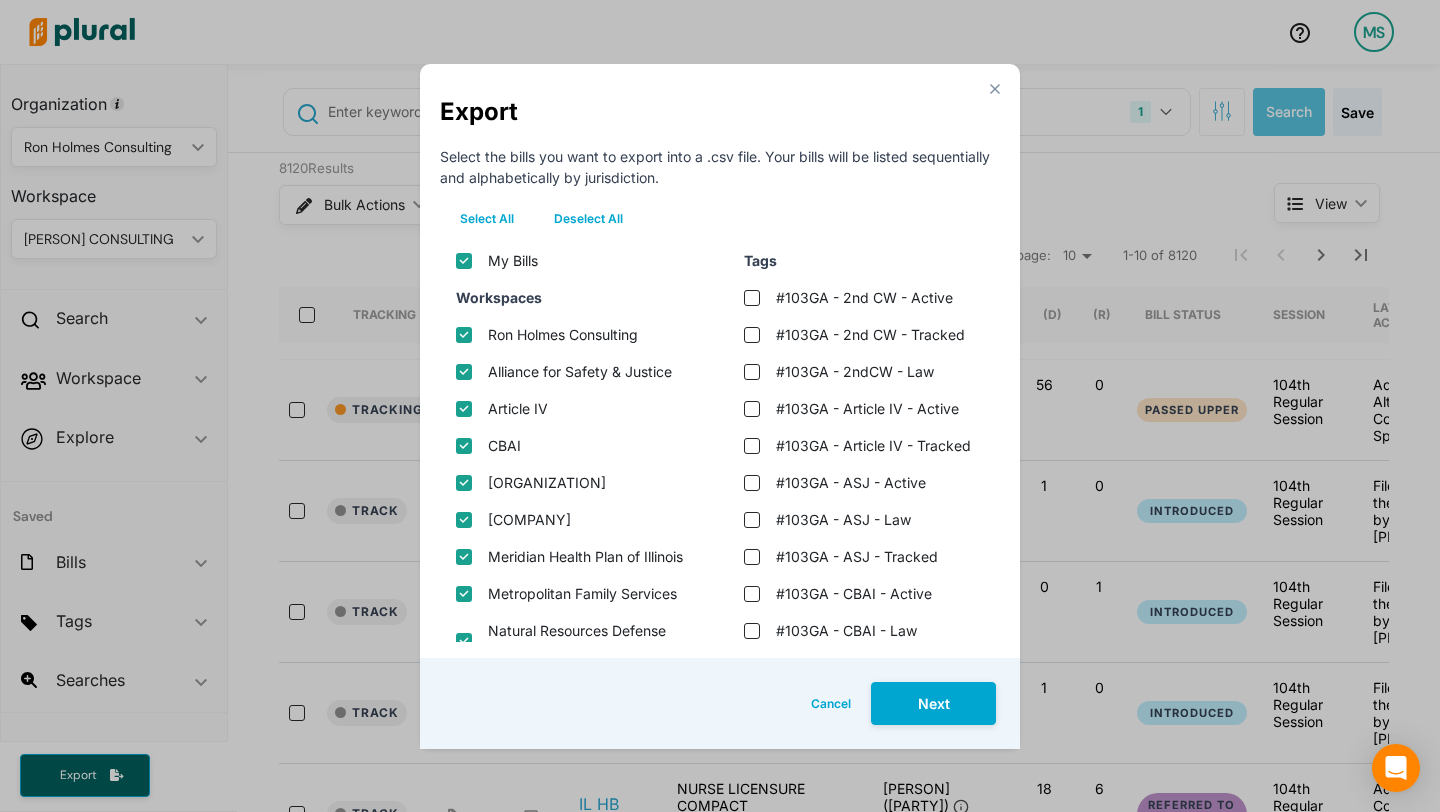 click on "Deselect All" at bounding box center (588, 219) 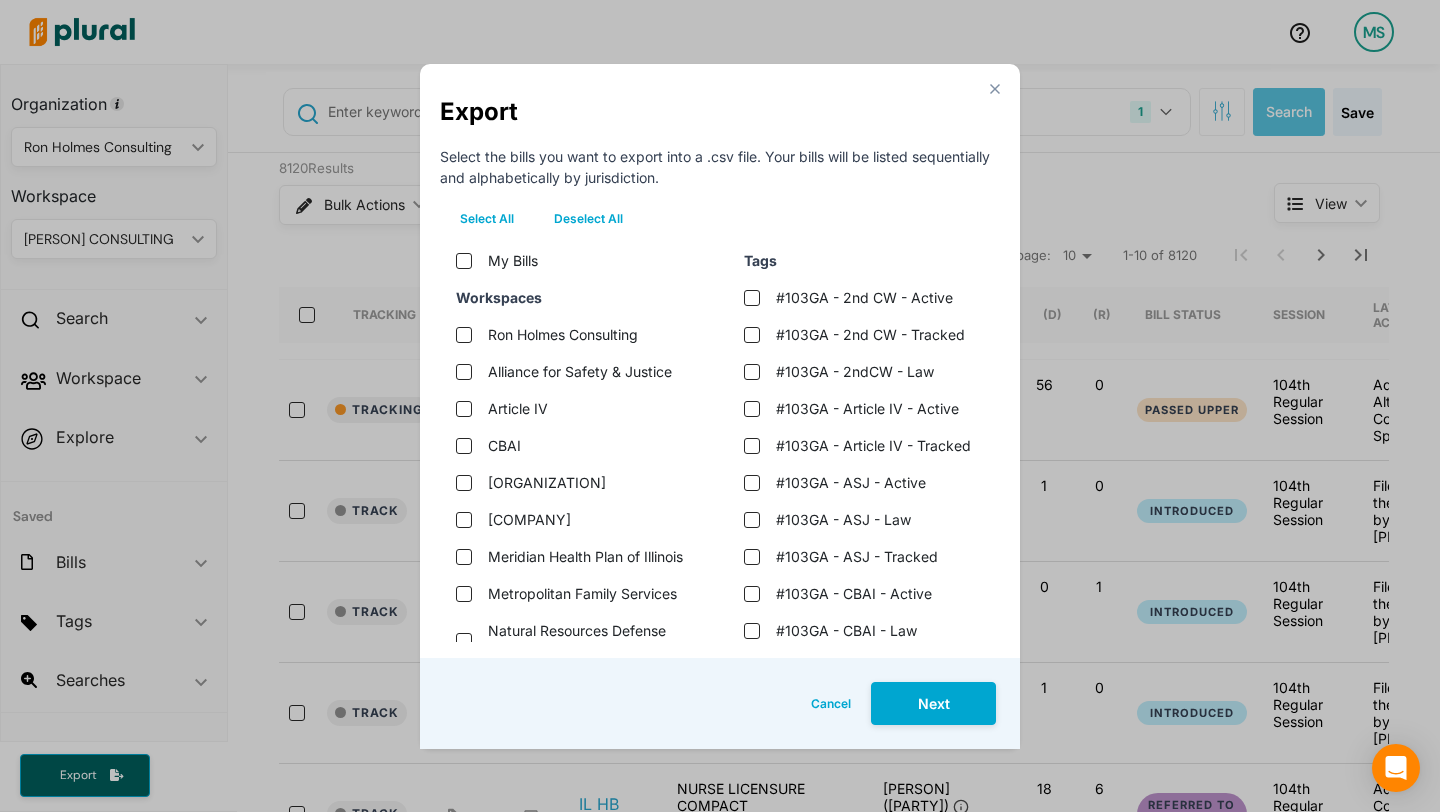 checkbox on "false" 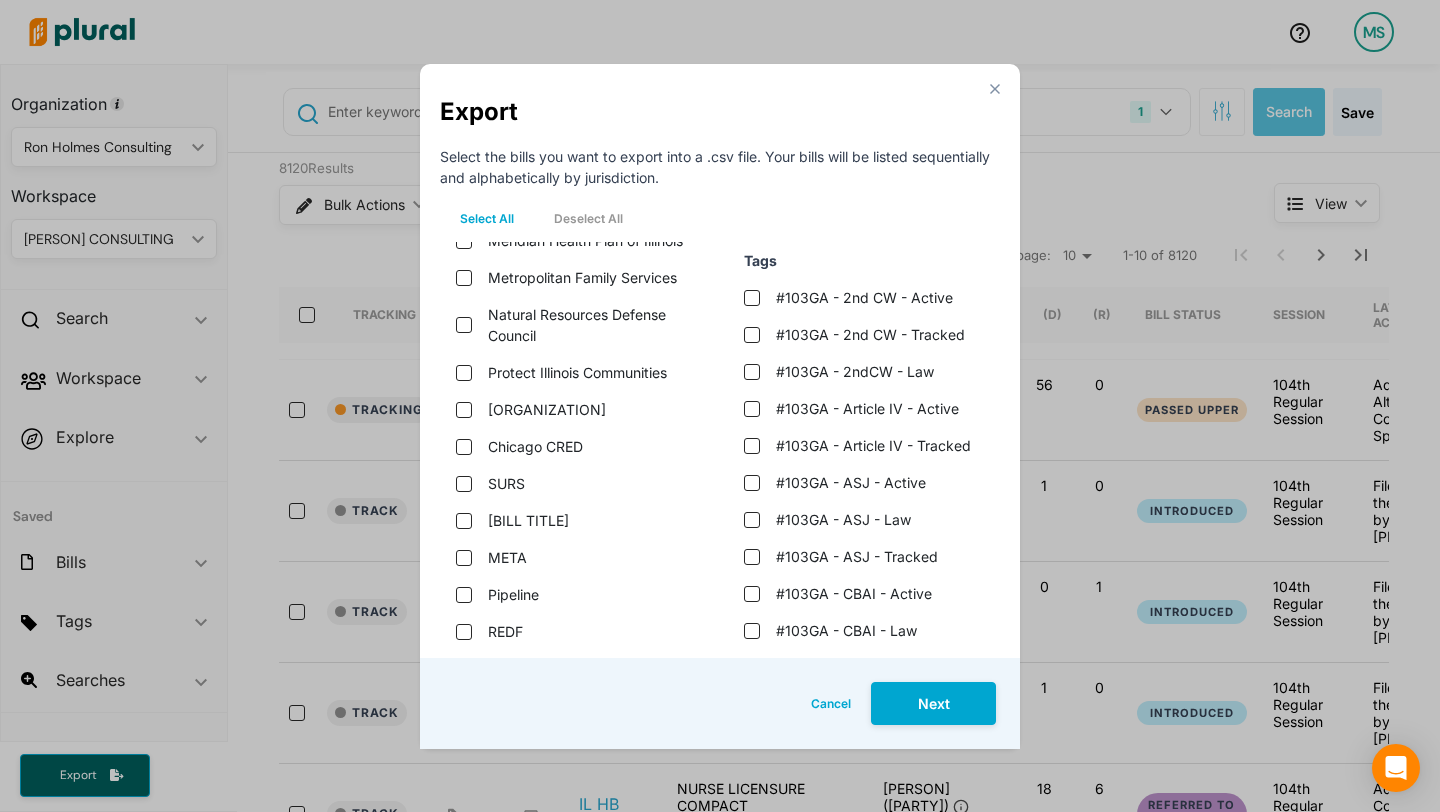 scroll, scrollTop: 305, scrollLeft: 0, axis: vertical 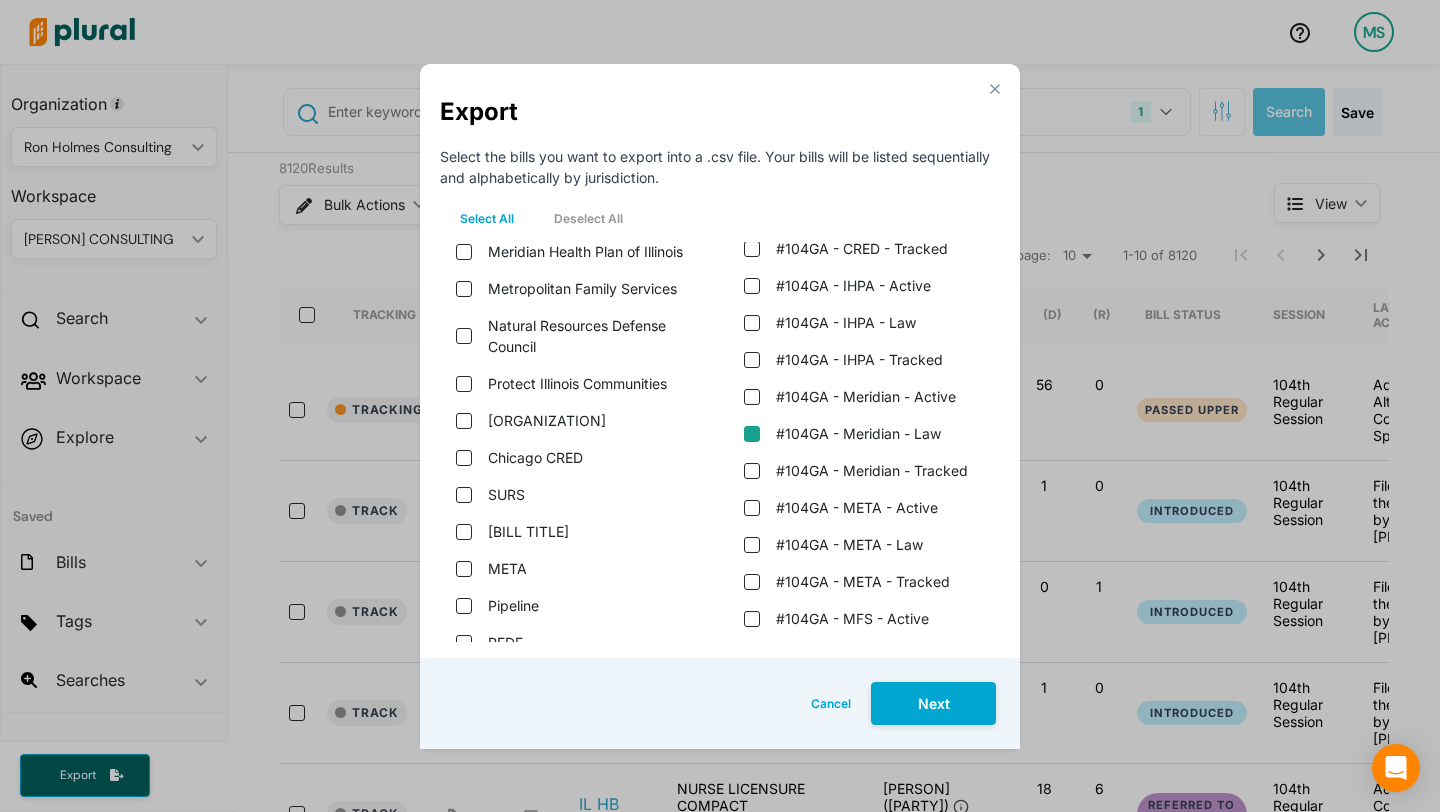 click on "#104GA - Meridian - Law" at bounding box center [752, 434] 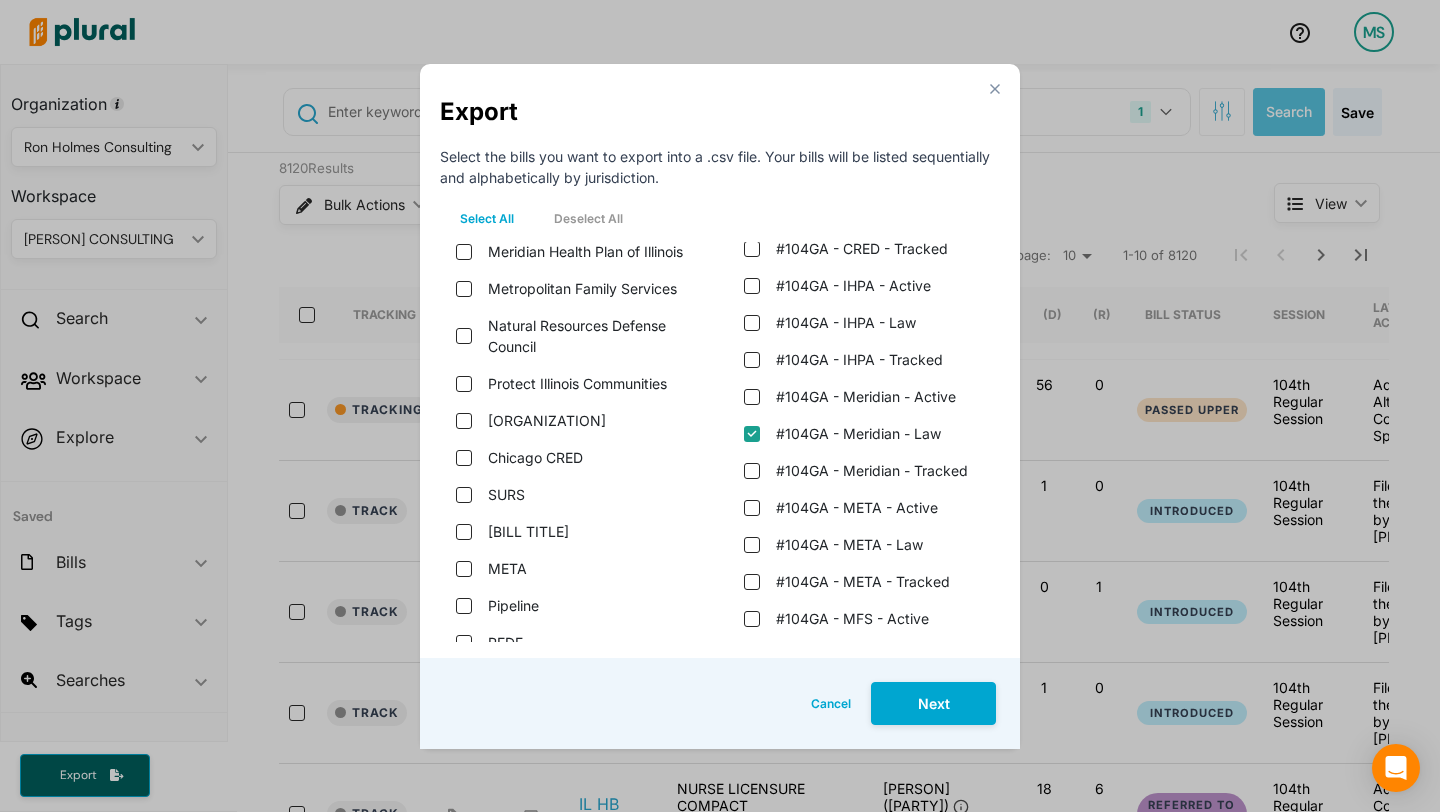 checkbox on "true" 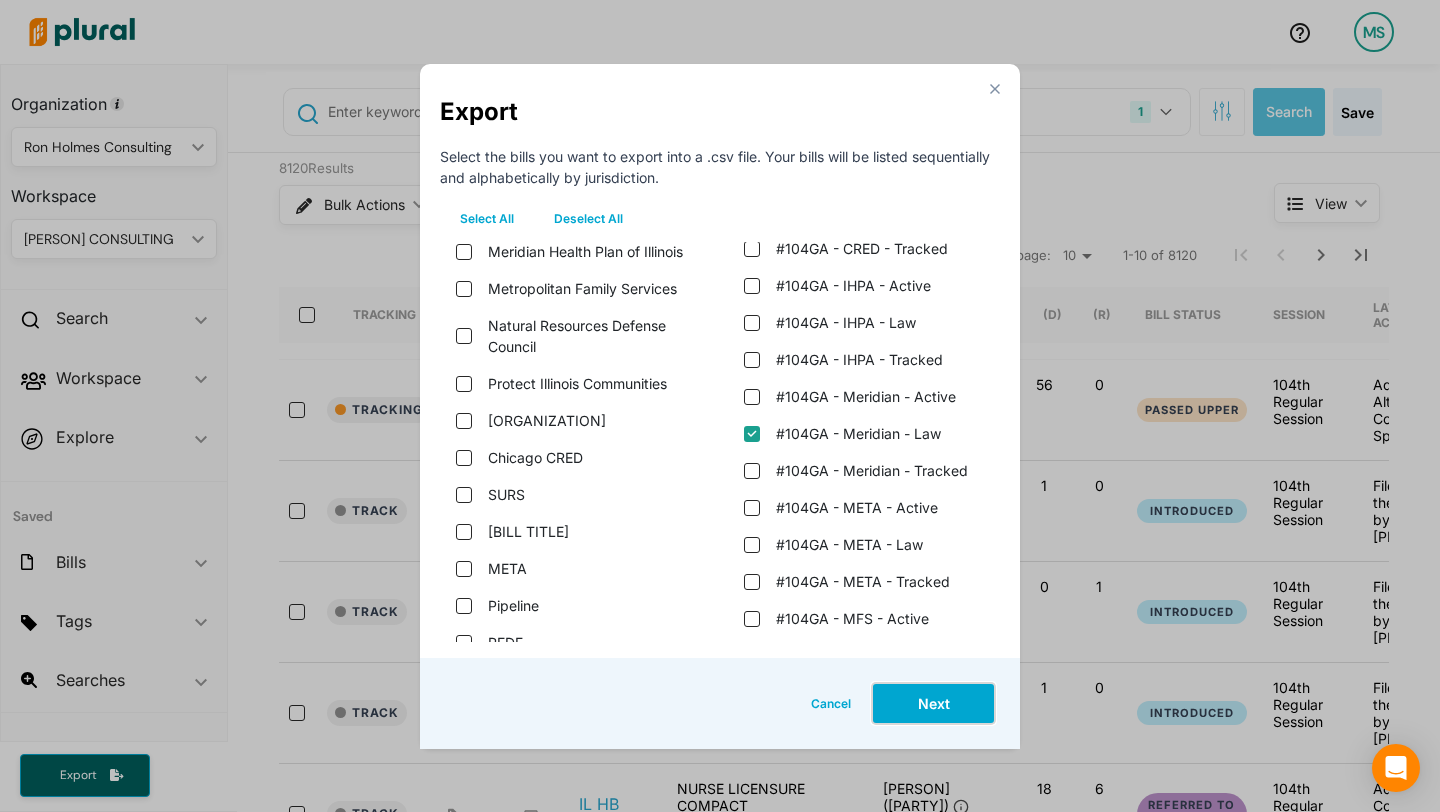 click on "Next" at bounding box center [933, 703] 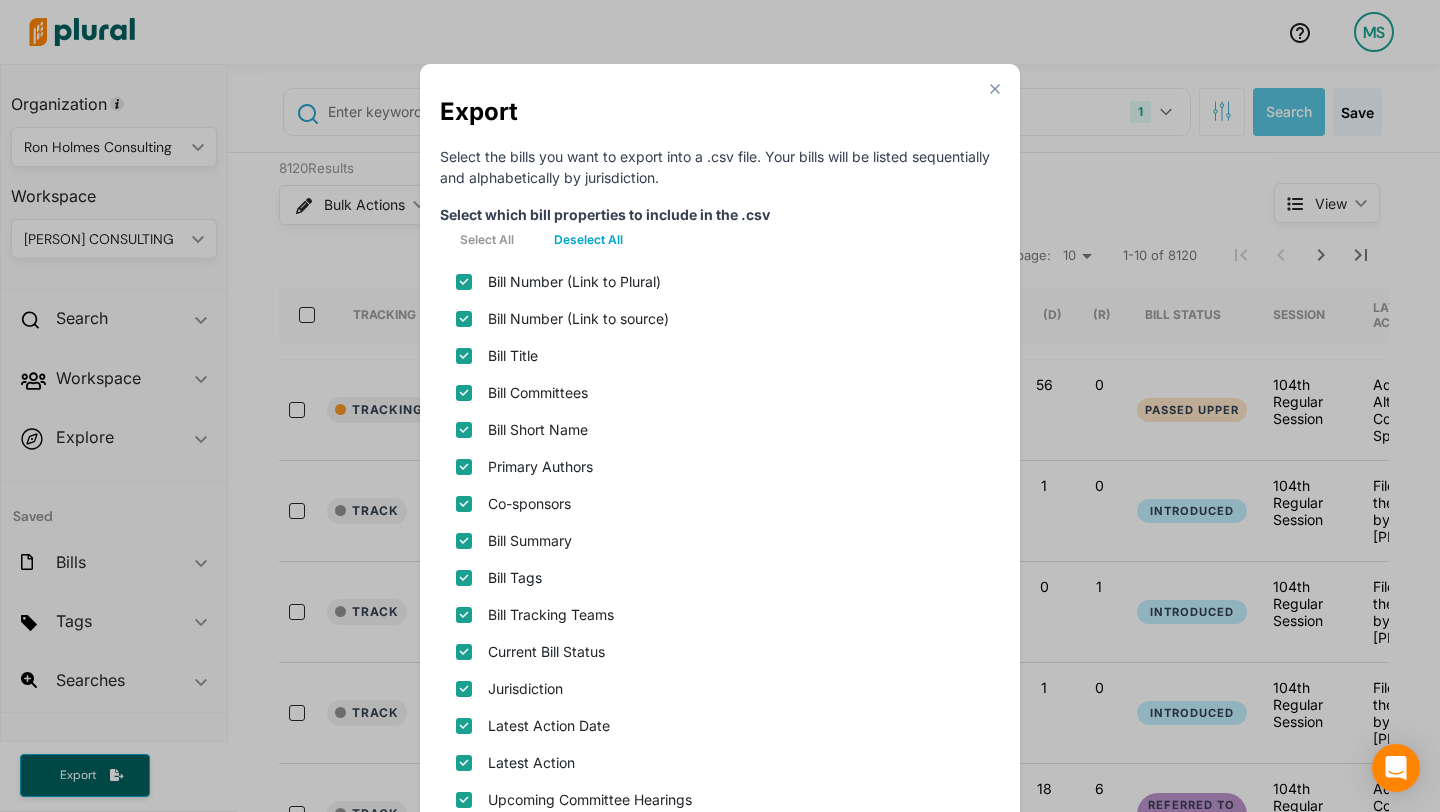 click on "Deselect All" at bounding box center (588, 240) 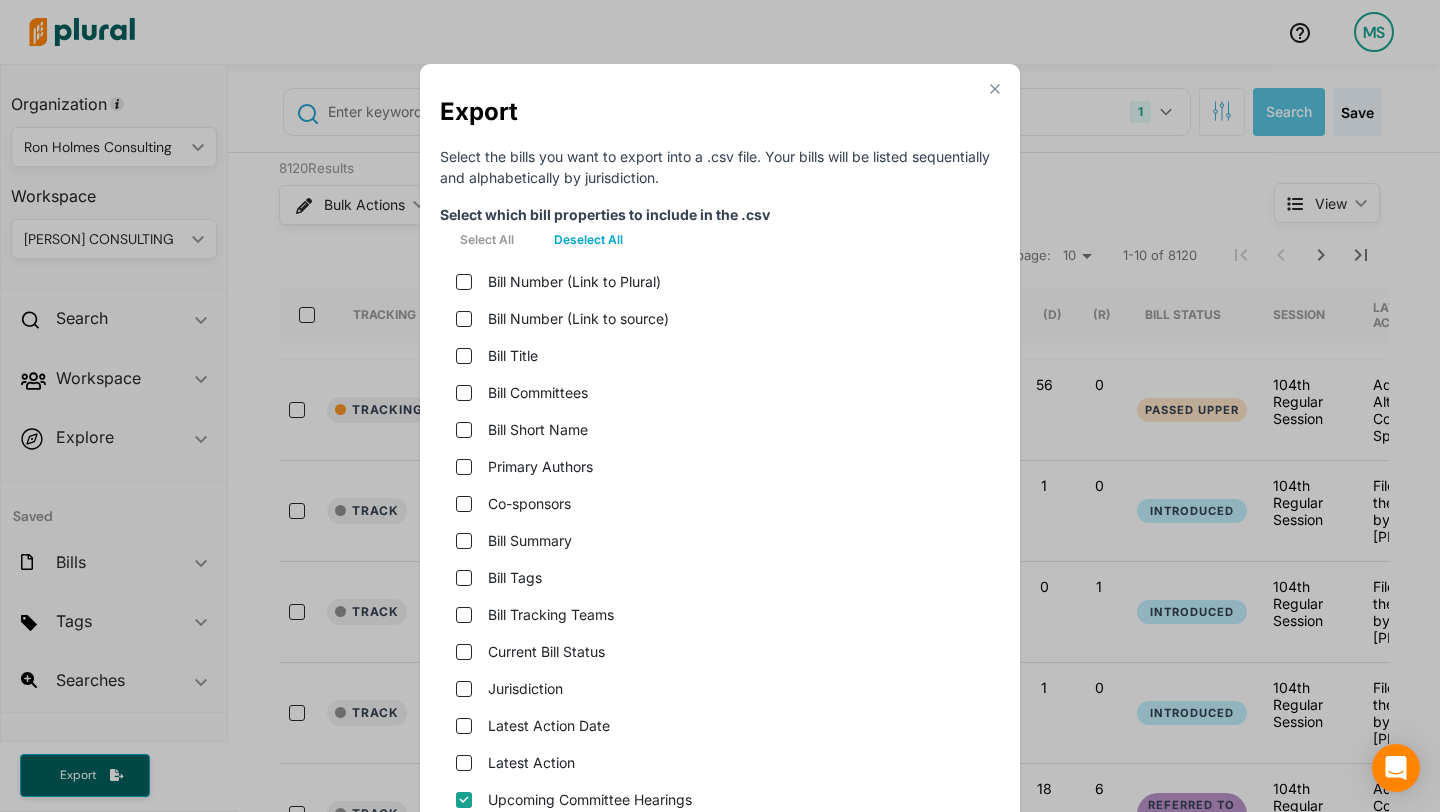 checkbox on "false" 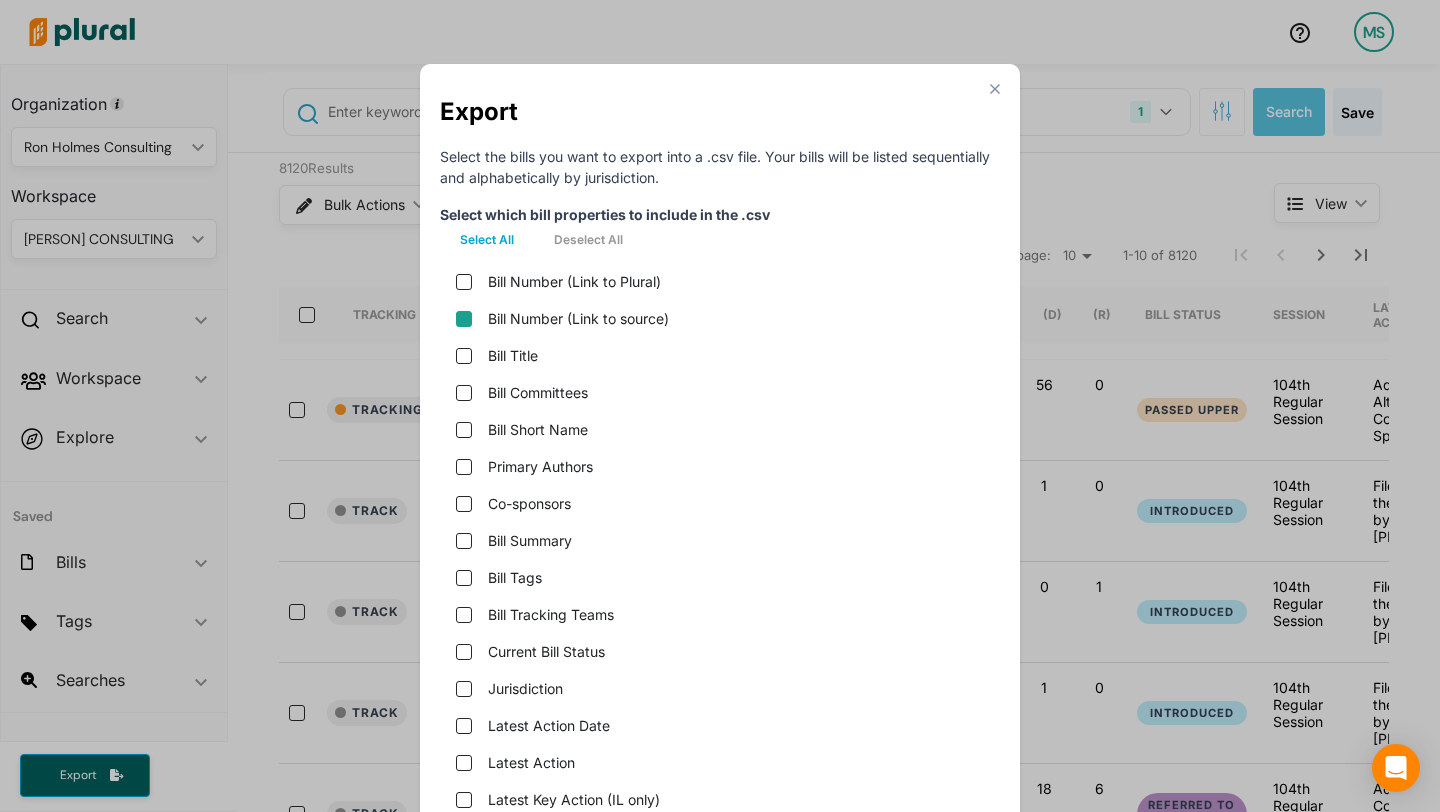 click on "Bill Number (Link to source)" at bounding box center (464, 319) 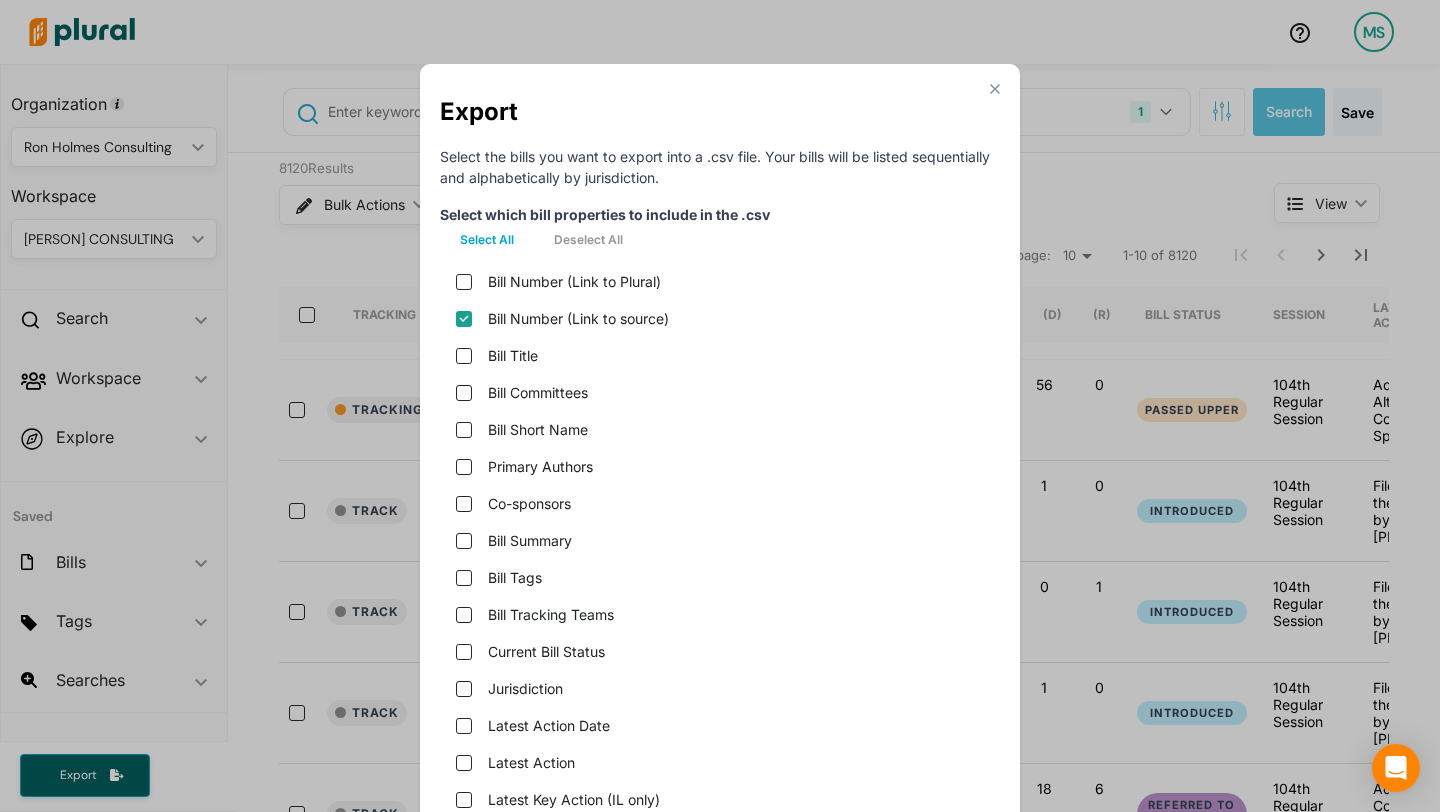 checkbox on "true" 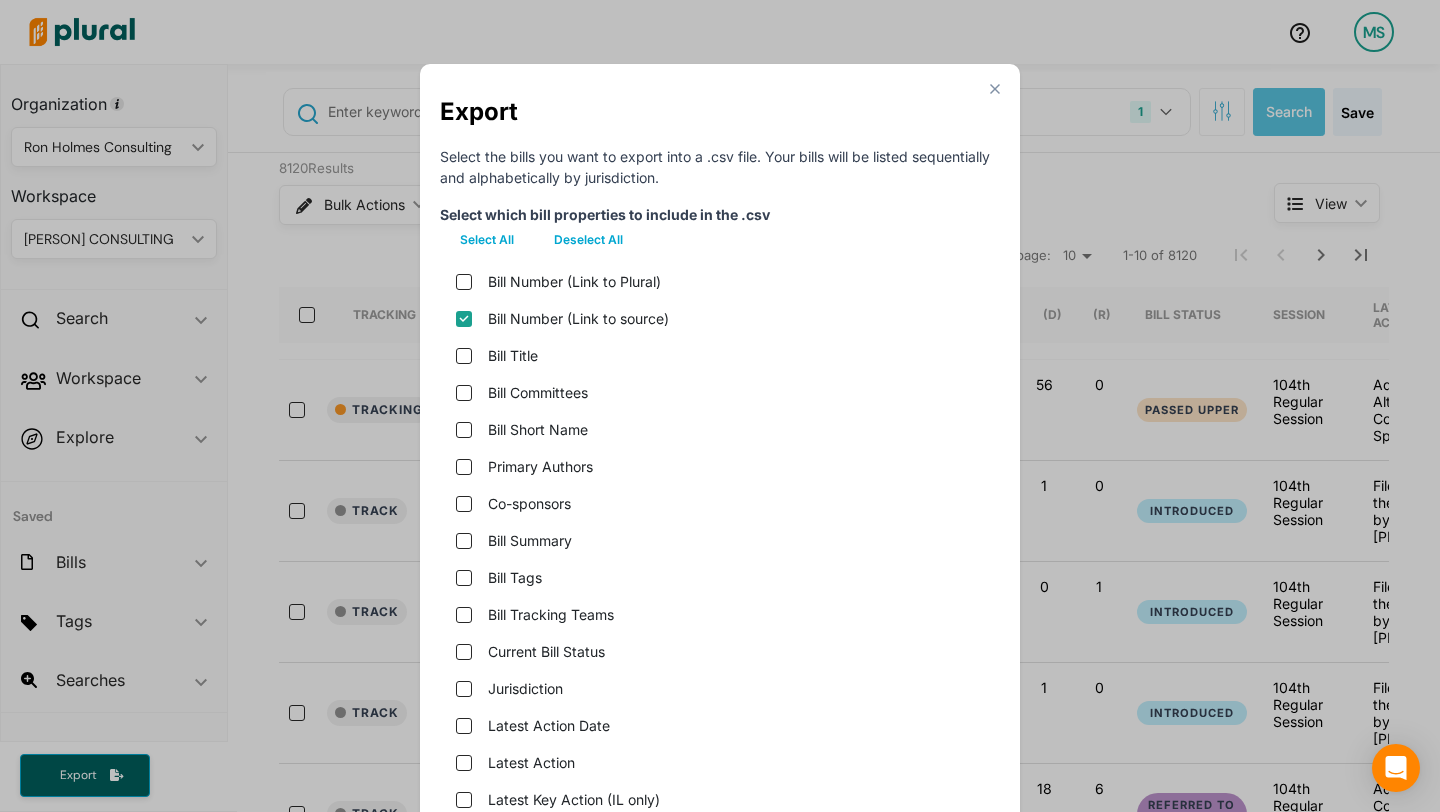 click on "Bill Title" at bounding box center (720, 355) 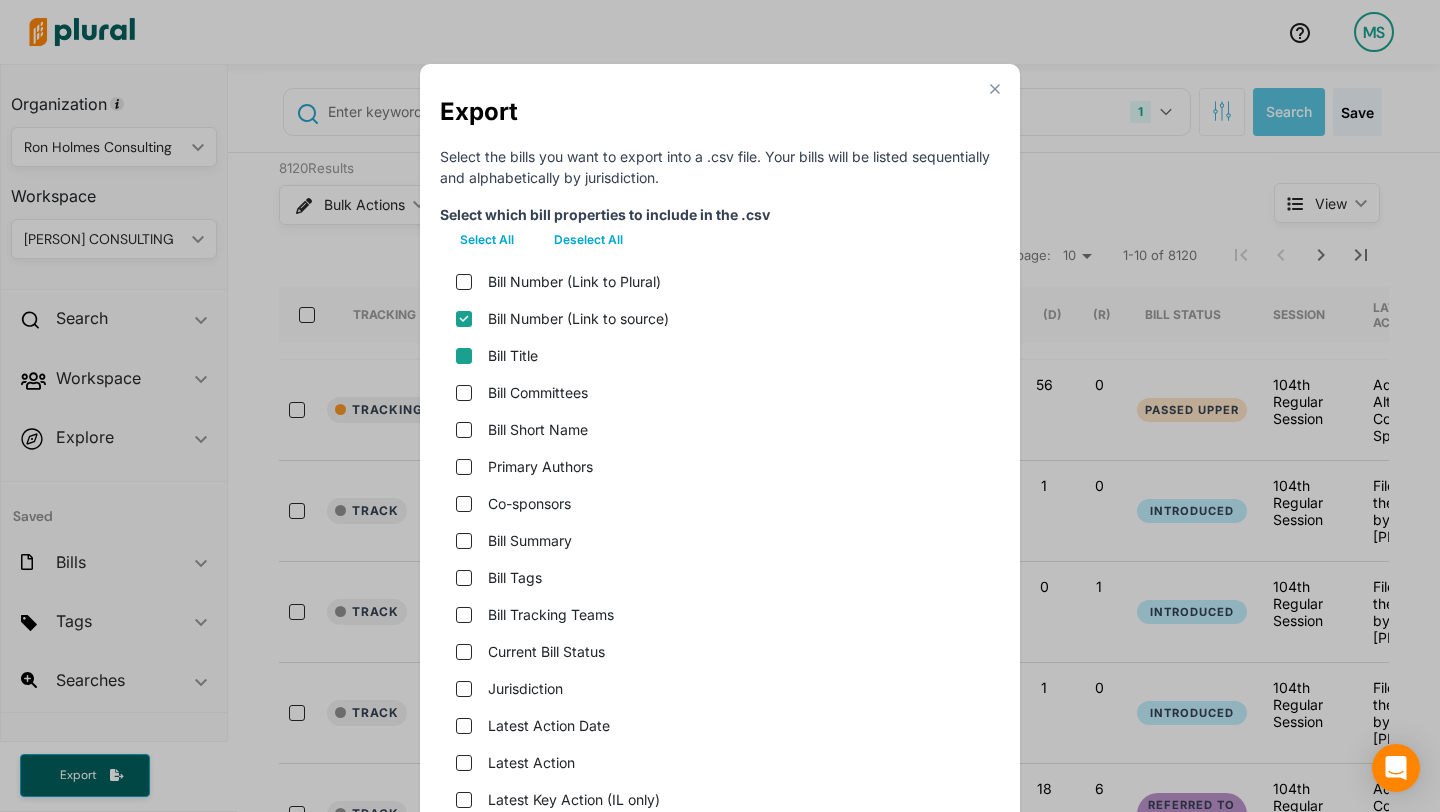 click on "Bill Title" at bounding box center [464, 356] 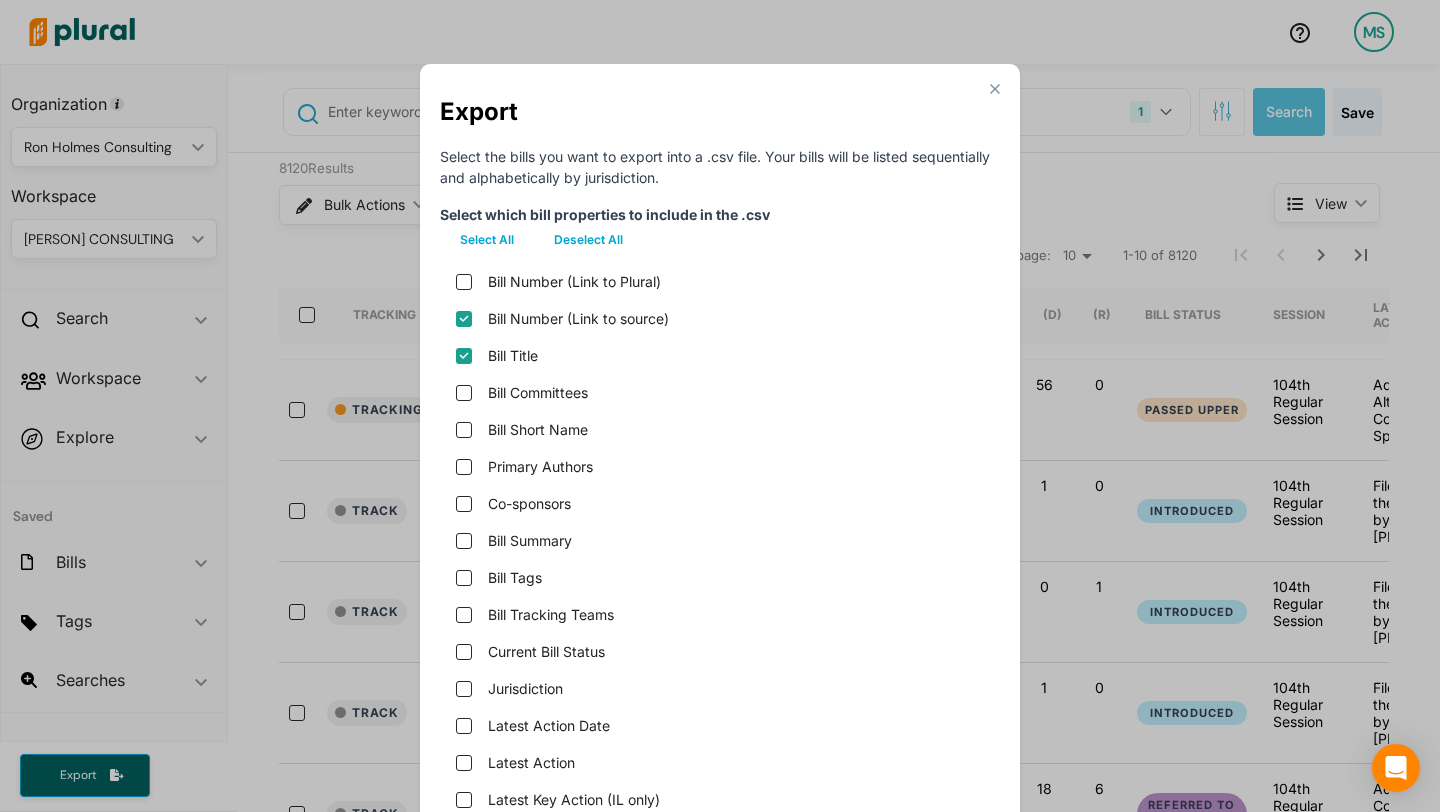checkbox on "true" 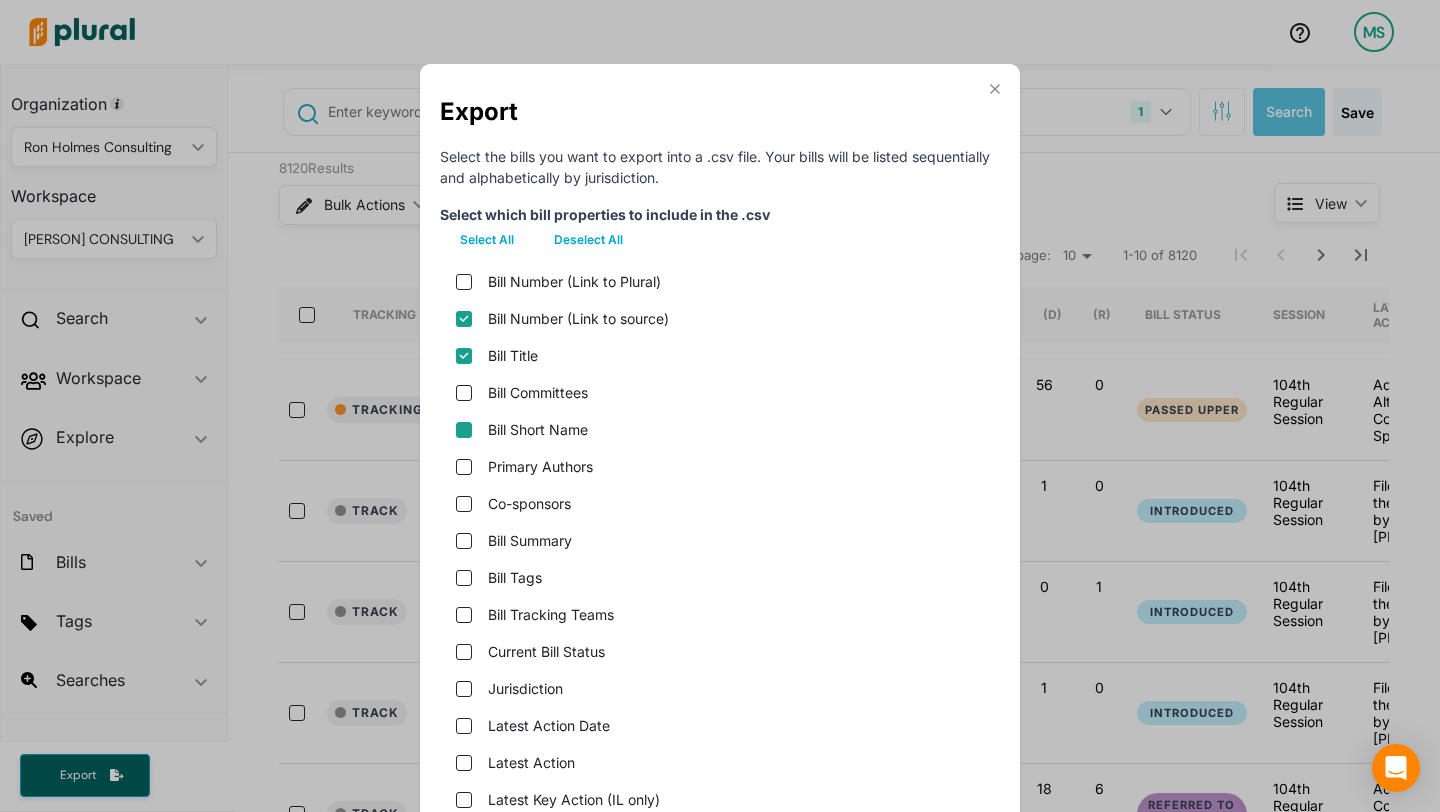click on "Bill Short Name" at bounding box center (464, 430) 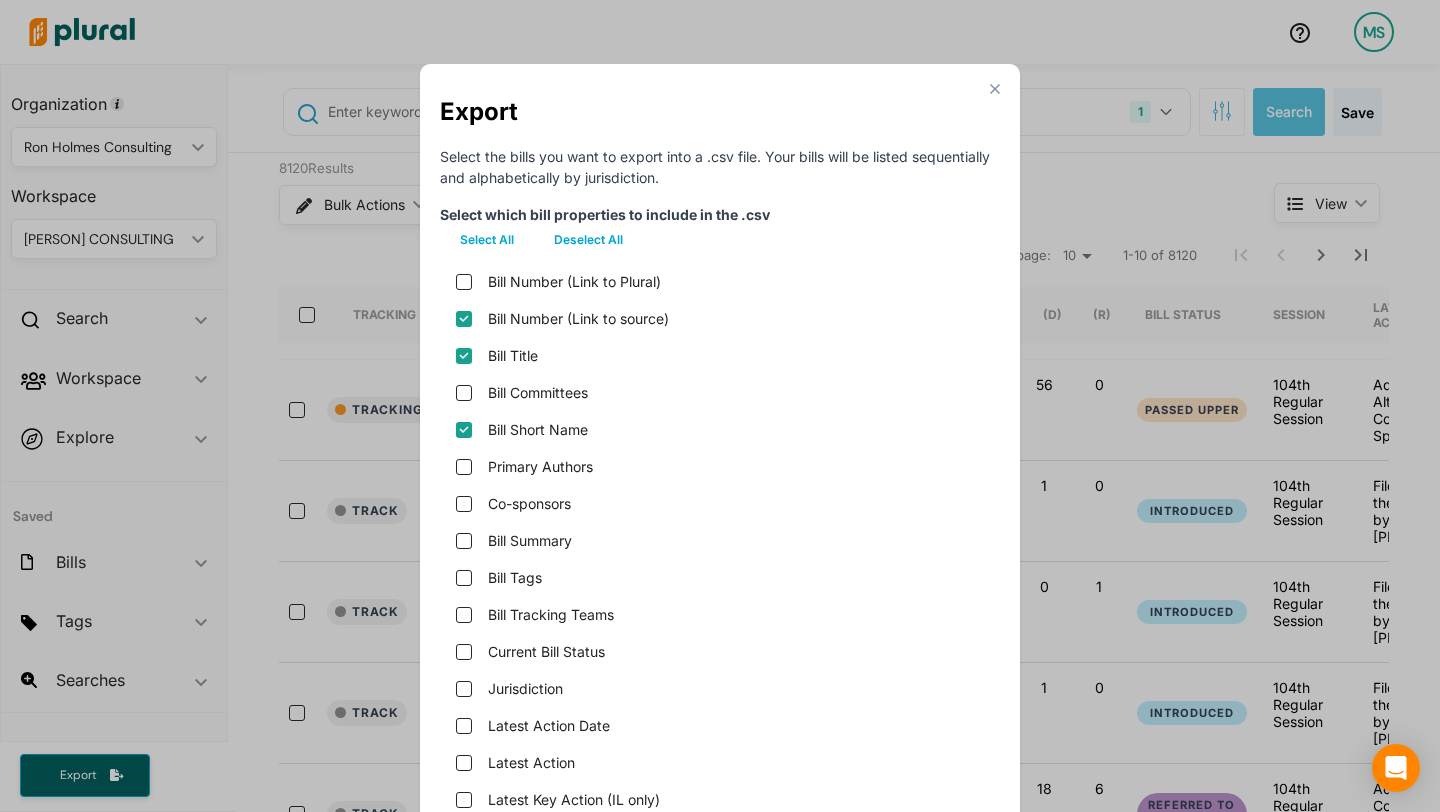 checkbox on "true" 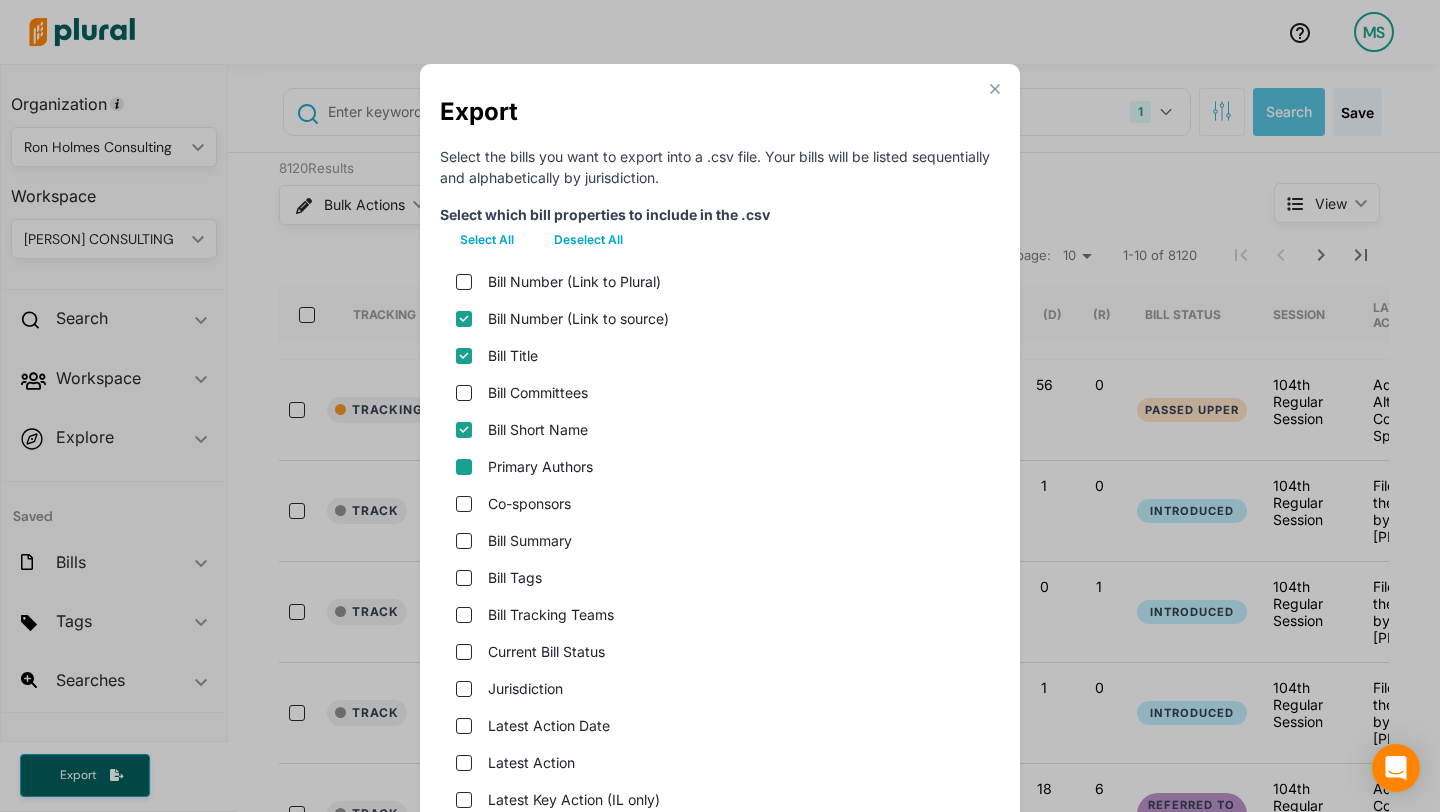 click on "Primary Authors" at bounding box center (464, 467) 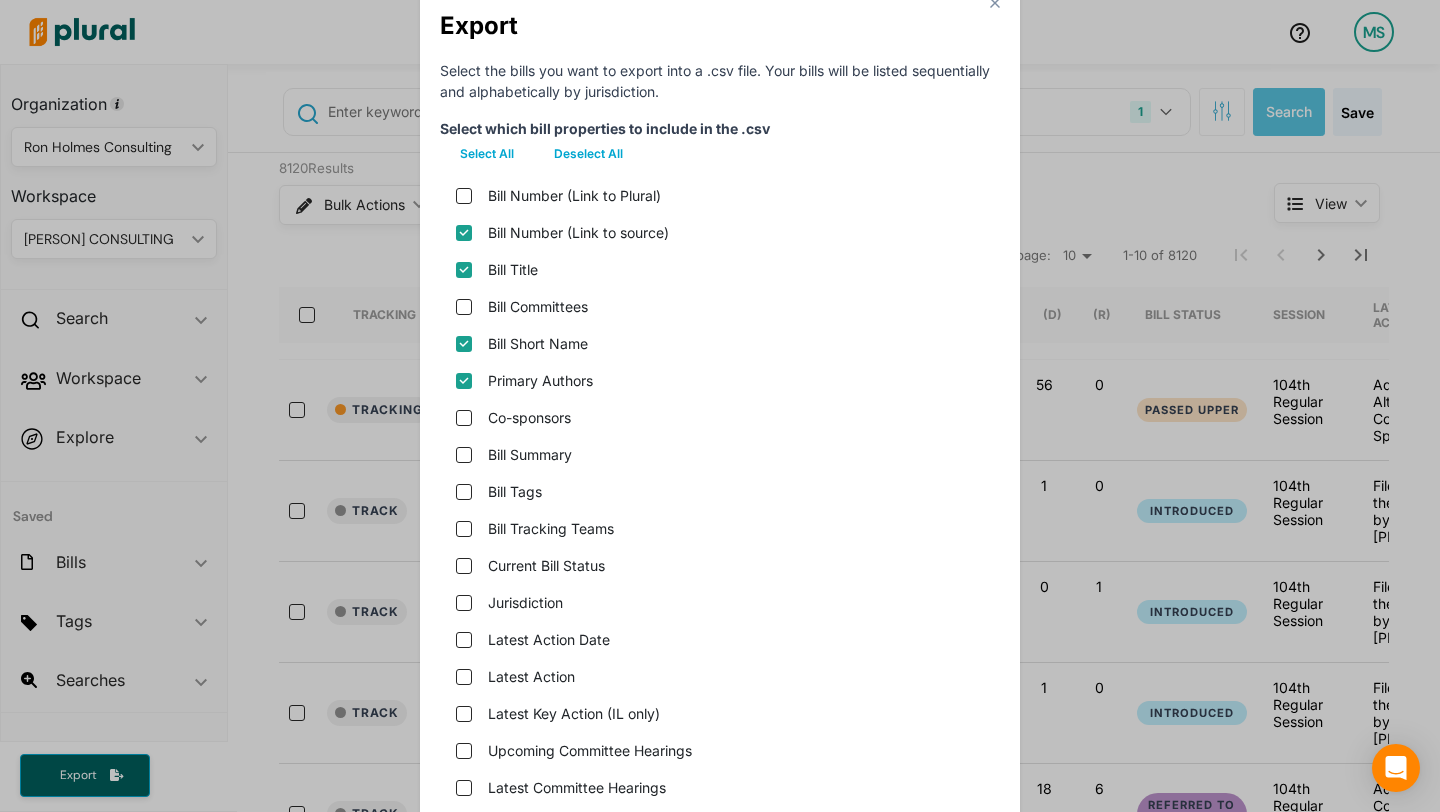 scroll, scrollTop: 89, scrollLeft: 0, axis: vertical 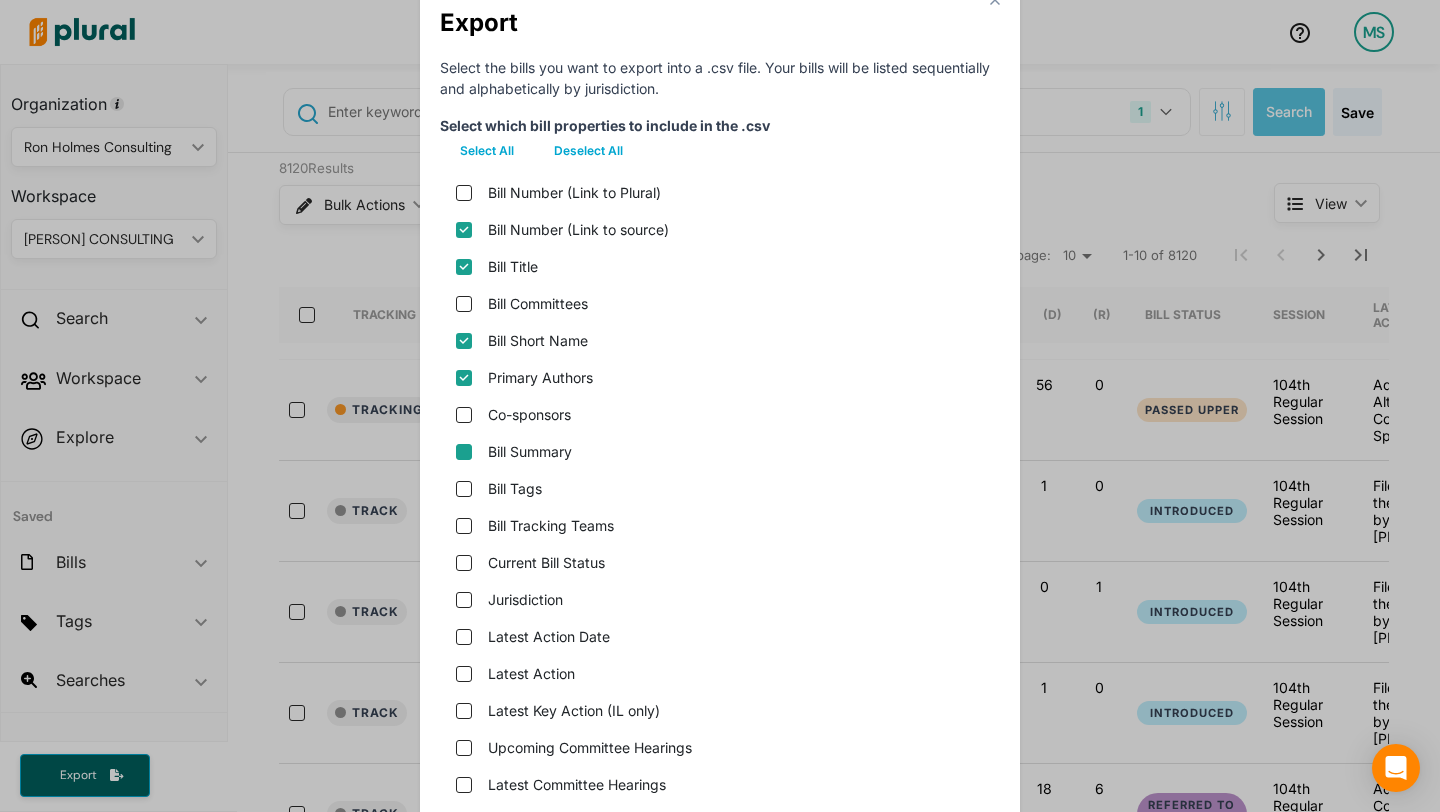 click on "Bill Summary" at bounding box center [464, 452] 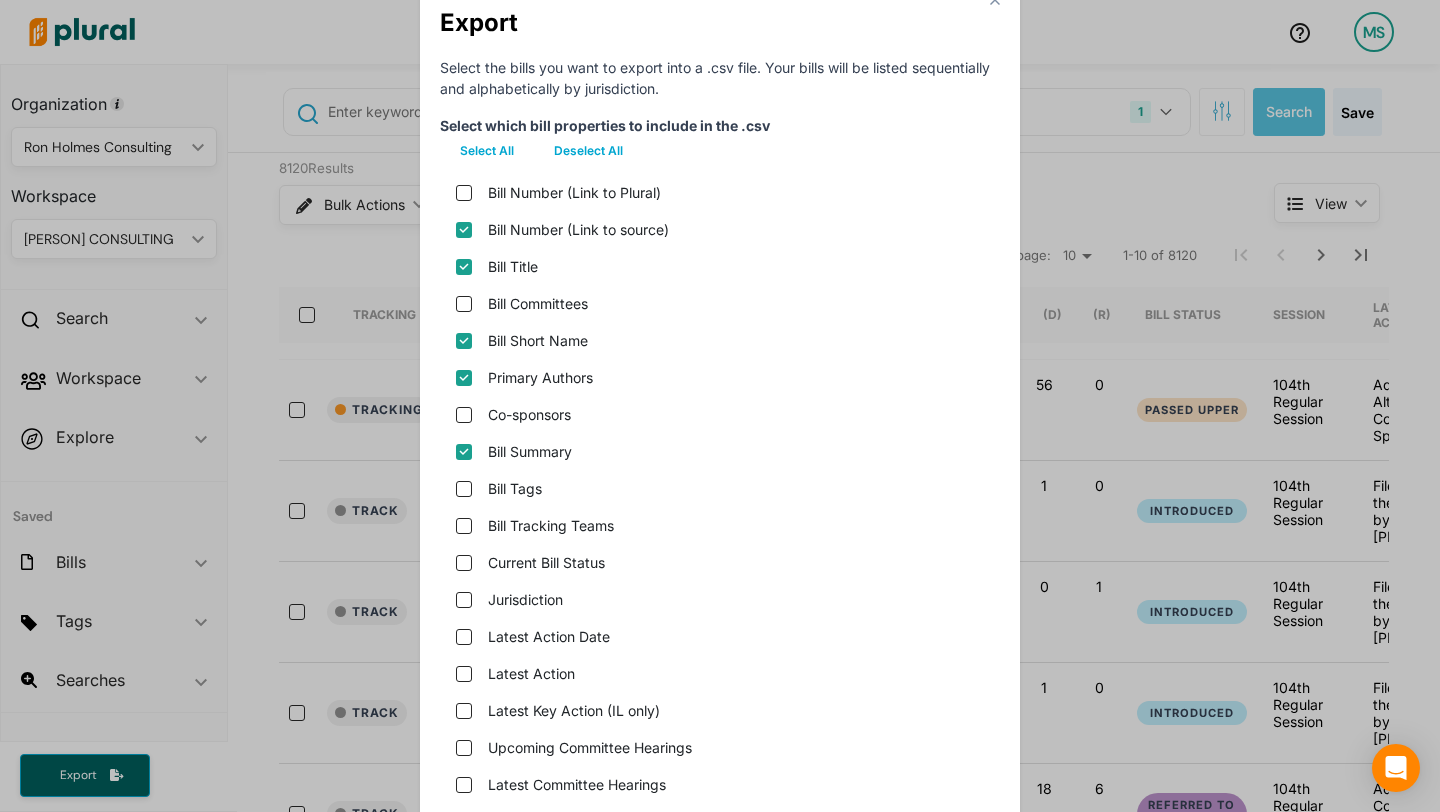 checkbox on "true" 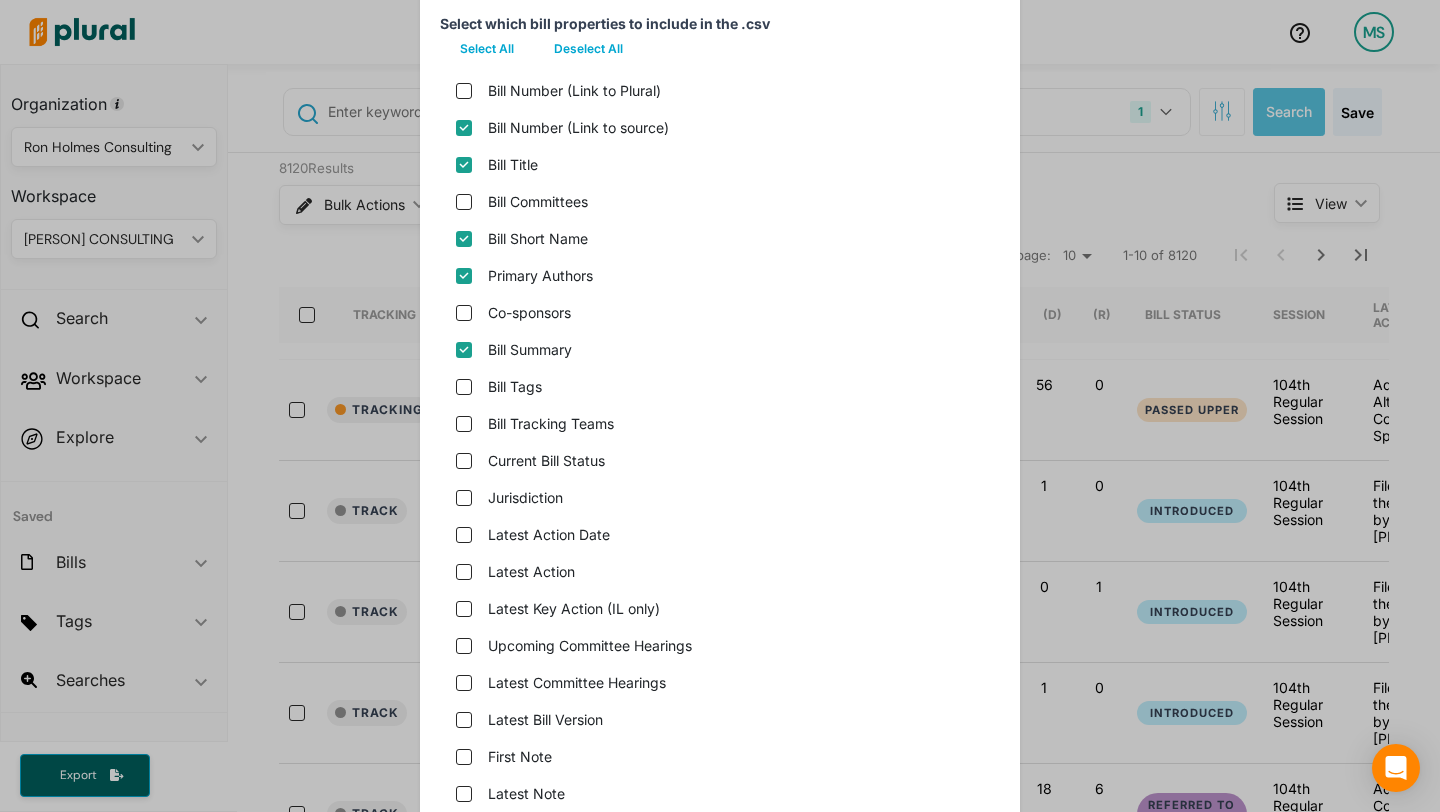 click on "Current Bill Status" at bounding box center (720, 460) 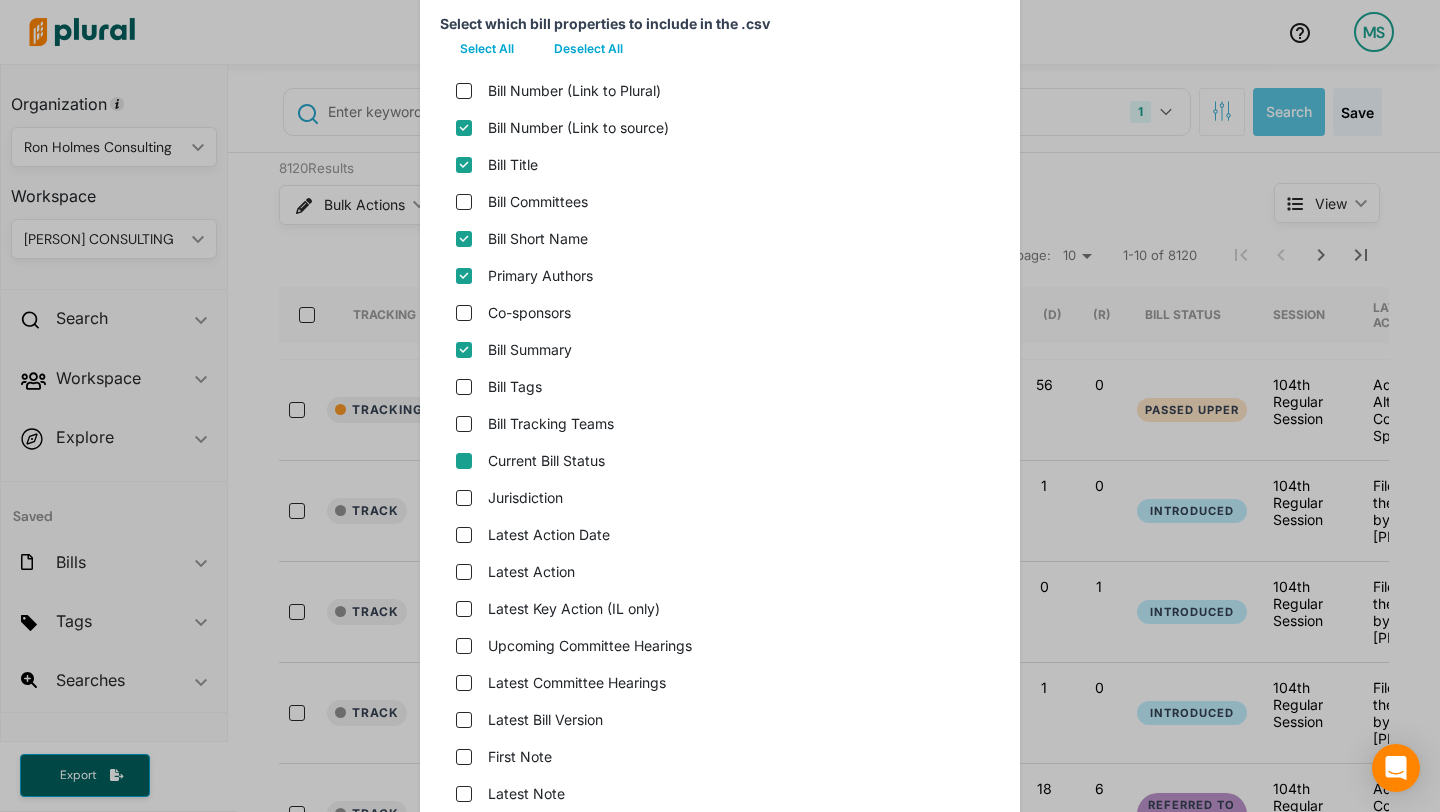 click on "Current Bill Status" at bounding box center (464, 461) 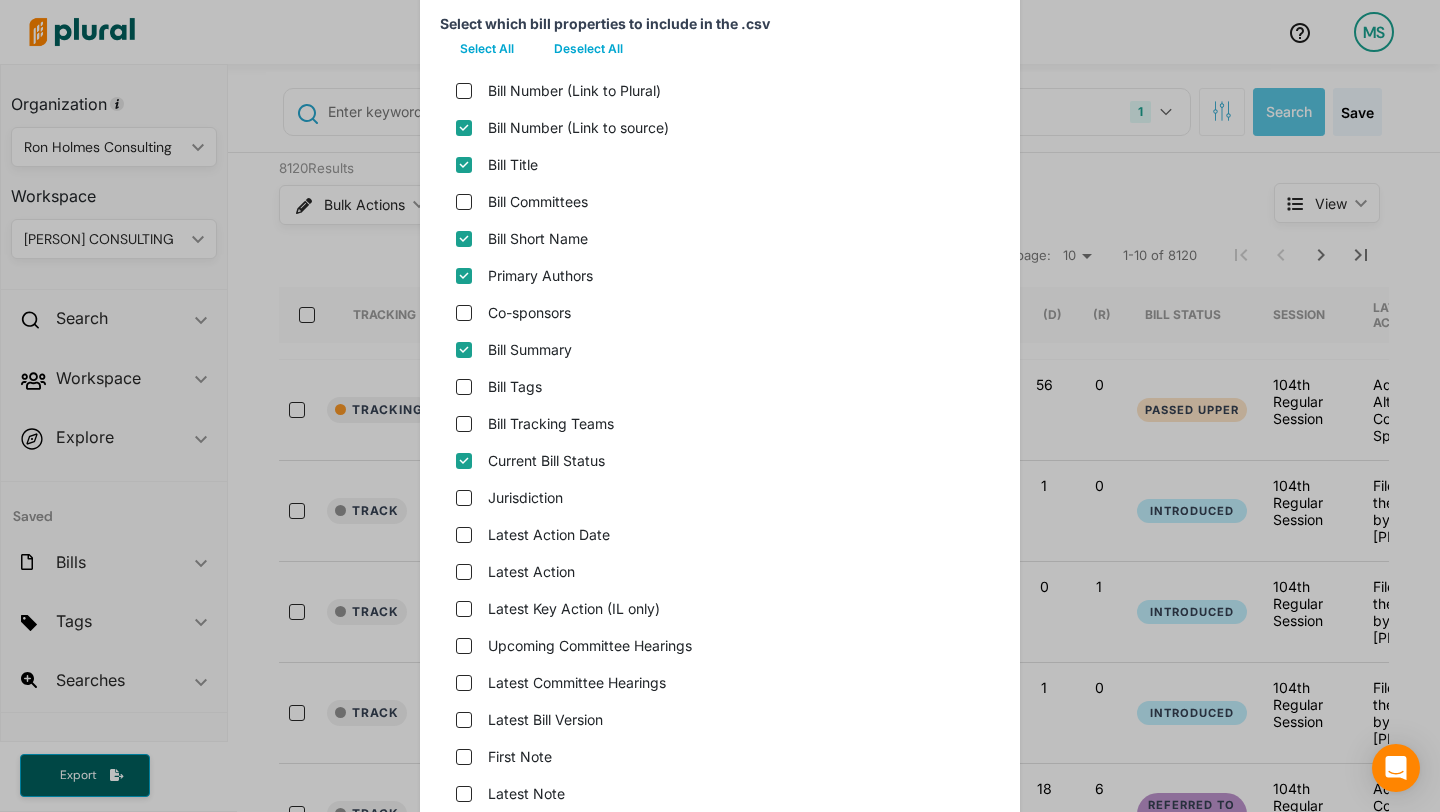 checkbox on "true" 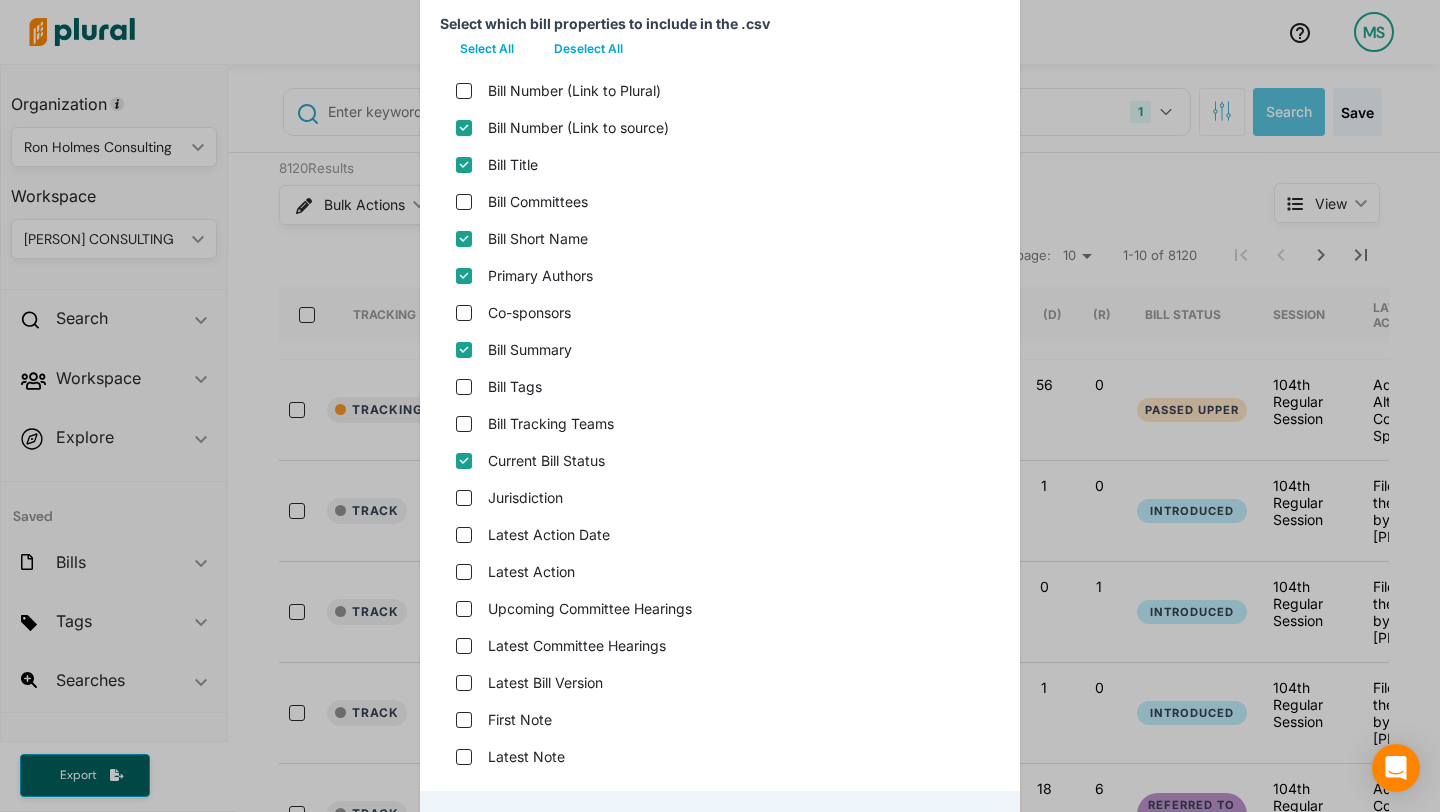 scroll, scrollTop: 318, scrollLeft: 0, axis: vertical 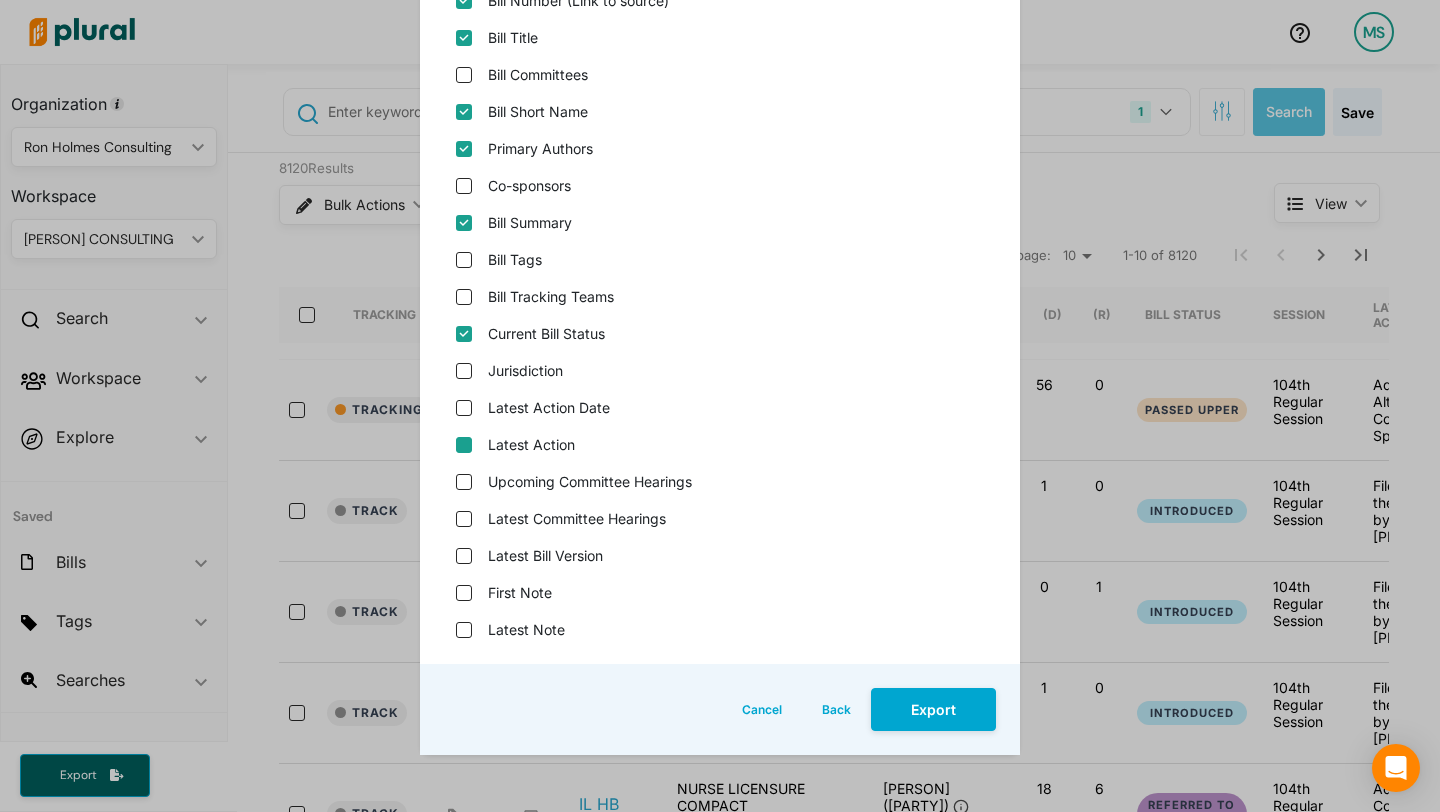 click on "Latest Action" at bounding box center [464, 445] 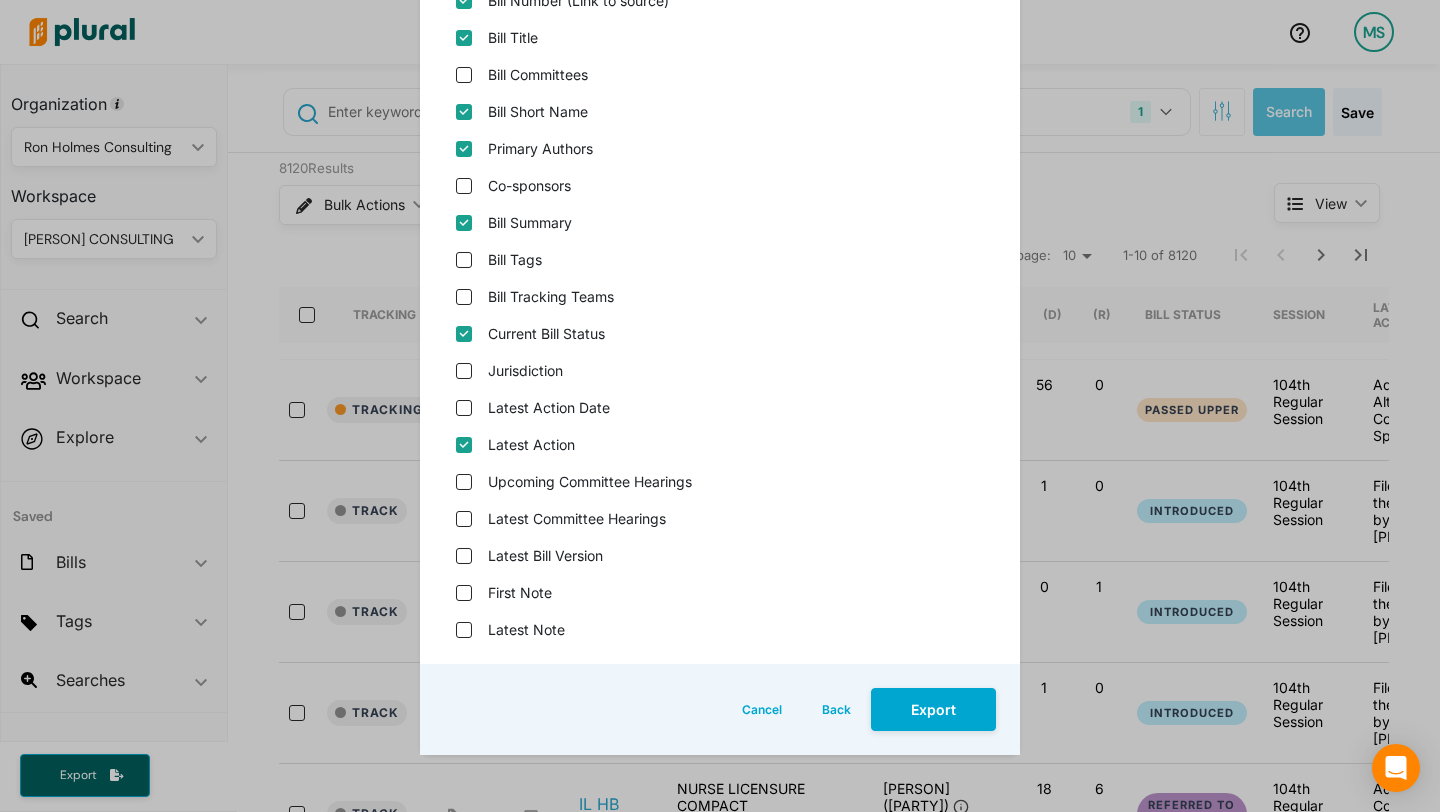 scroll, scrollTop: 326, scrollLeft: 0, axis: vertical 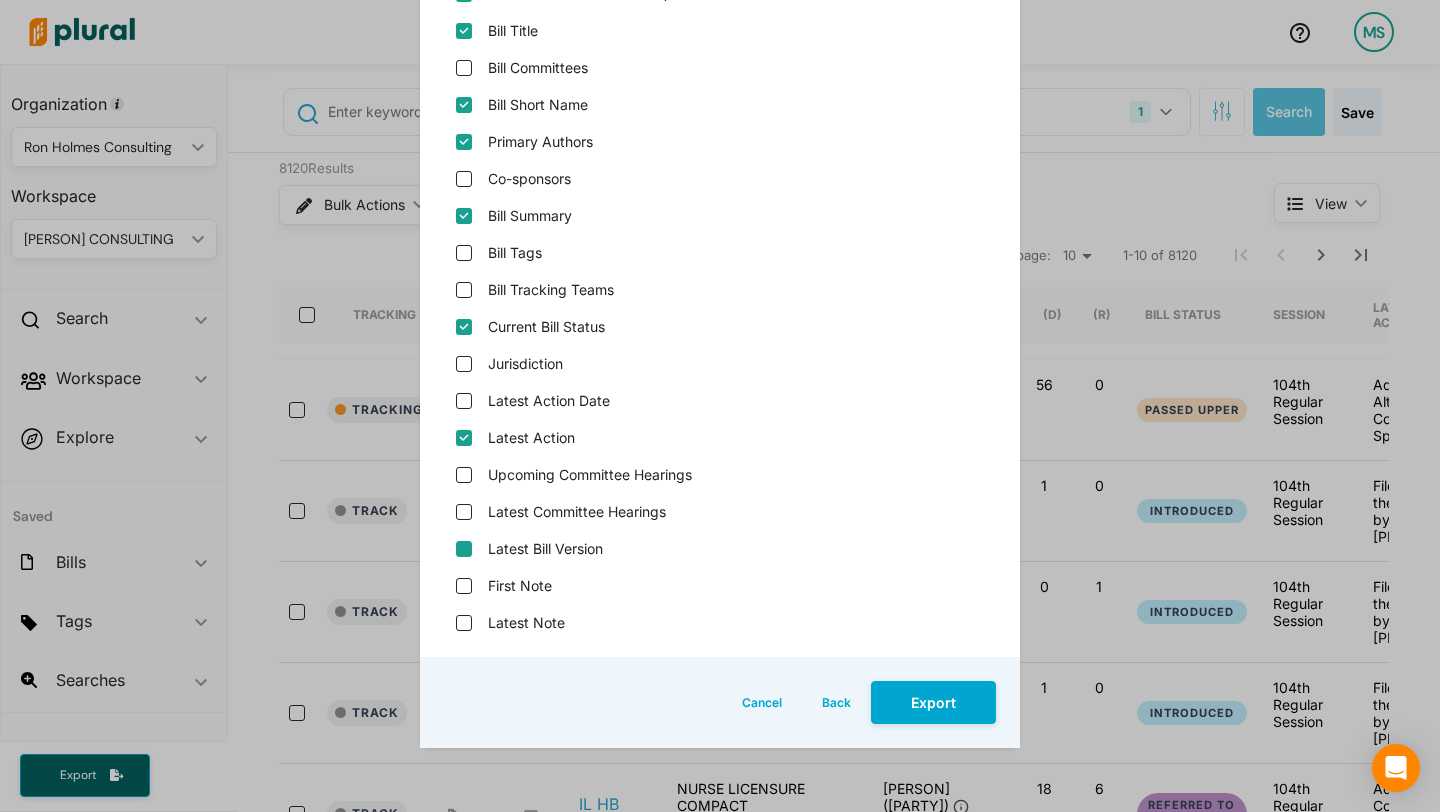 click on "Latest Bill Version" at bounding box center (464, 549) 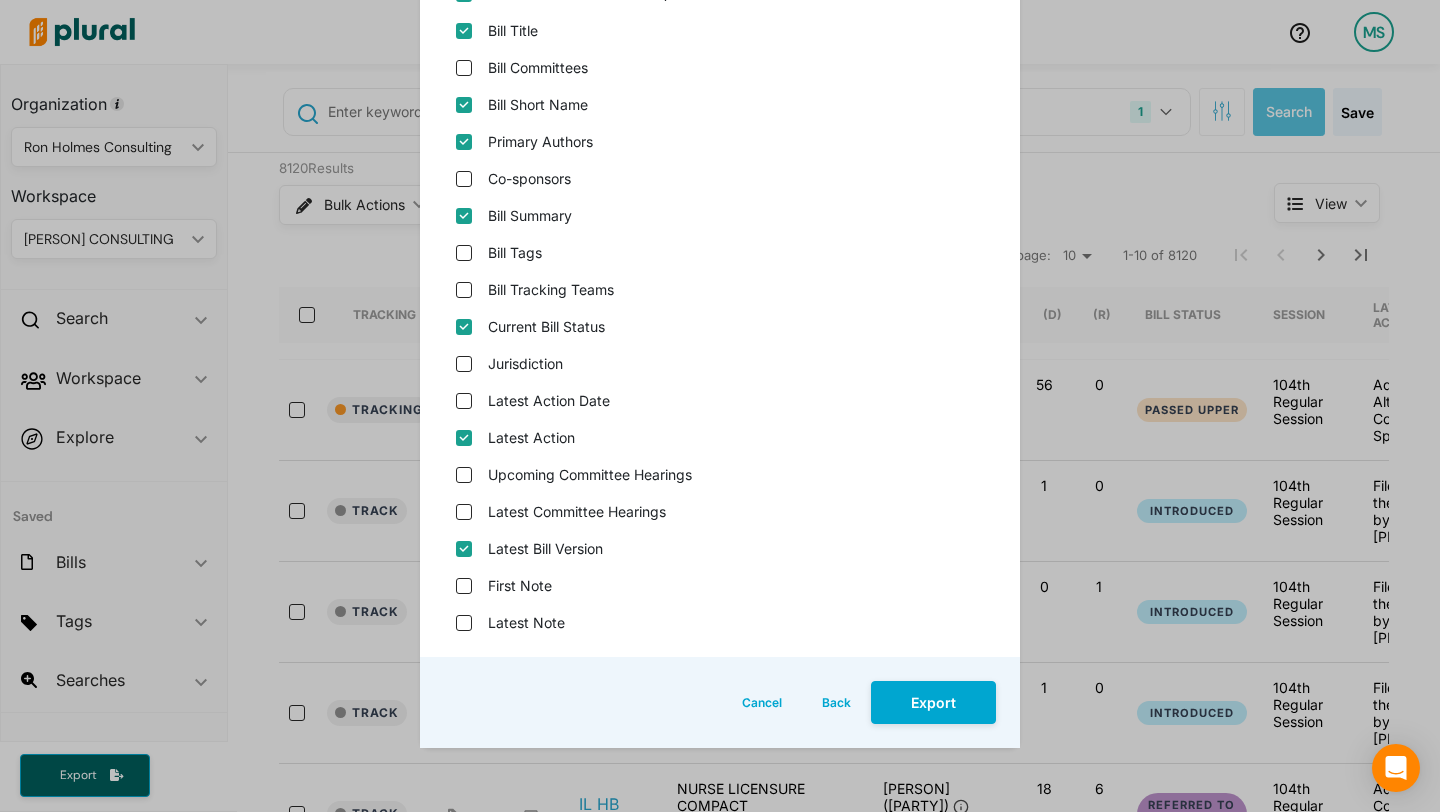 checkbox on "true" 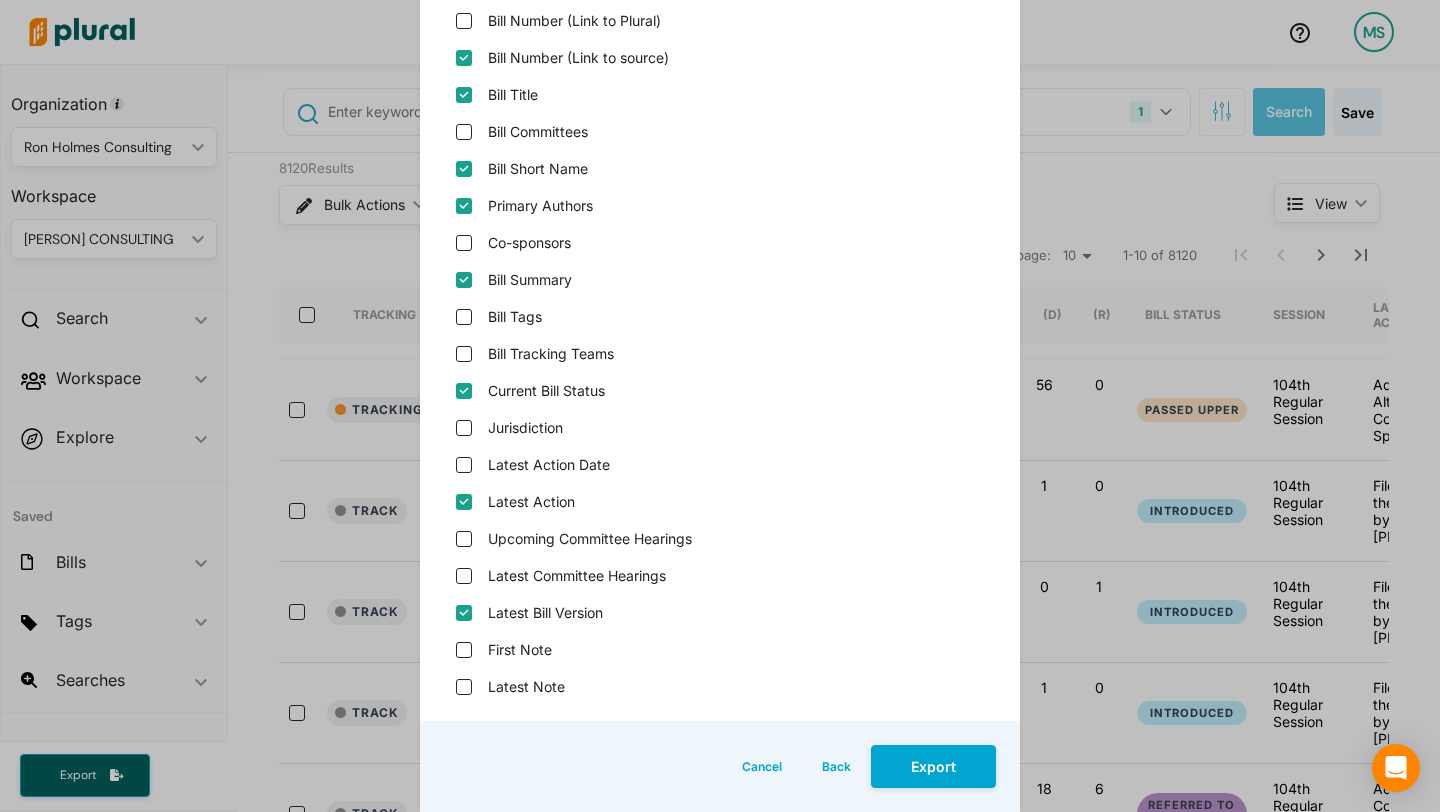 scroll, scrollTop: 326, scrollLeft: 0, axis: vertical 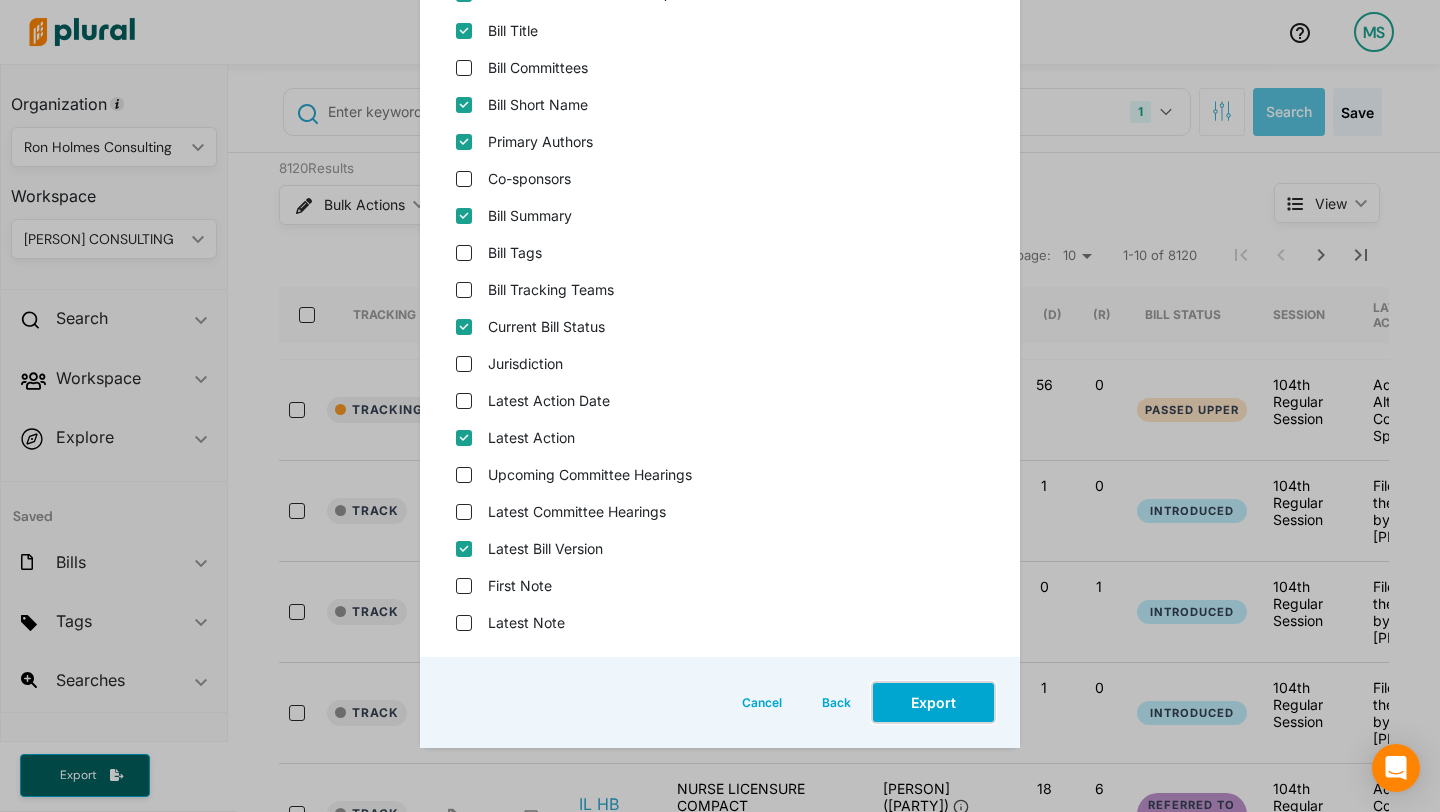 click on "Export" at bounding box center (933, 702) 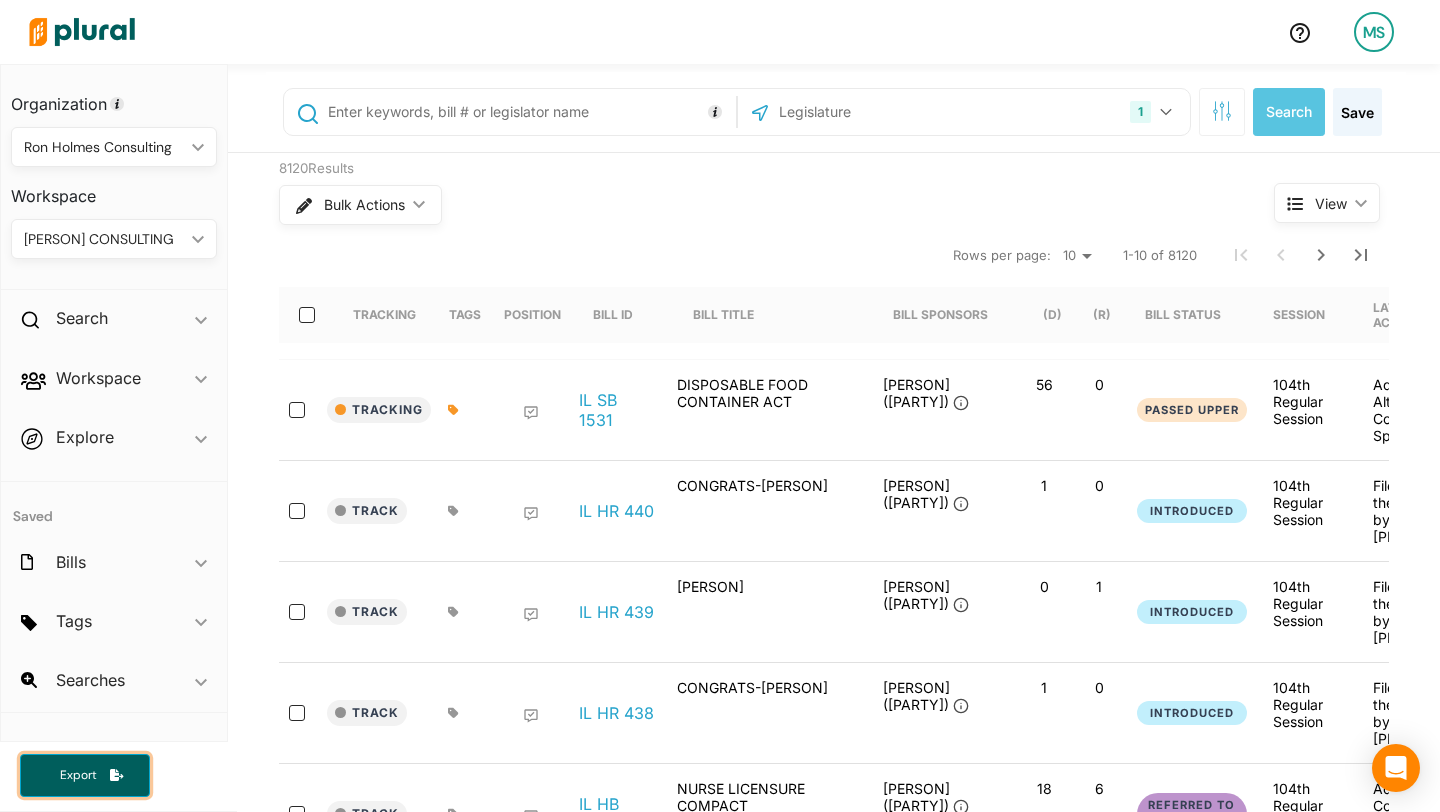 click on "Export" at bounding box center (78, 775) 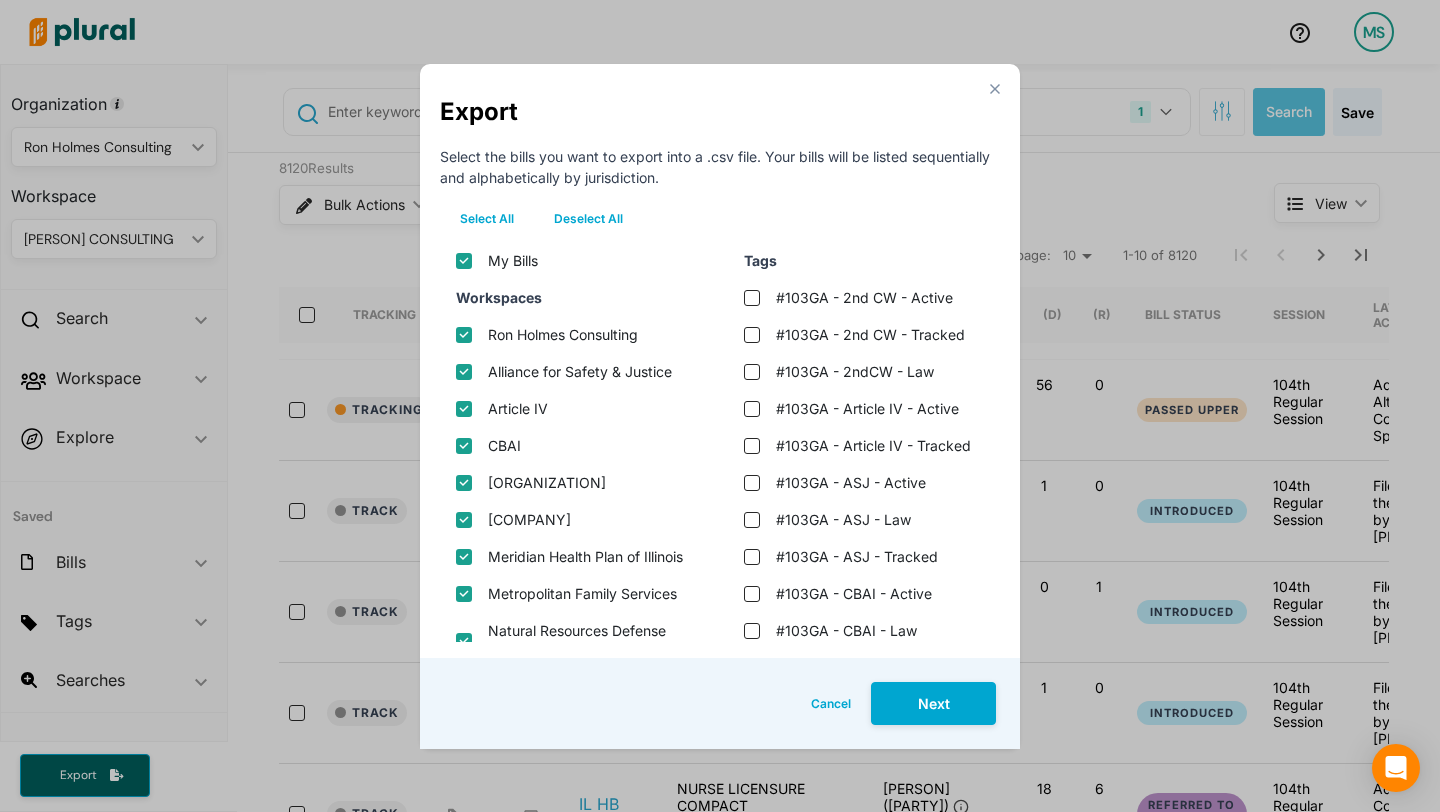 click on "Deselect All" at bounding box center [588, 219] 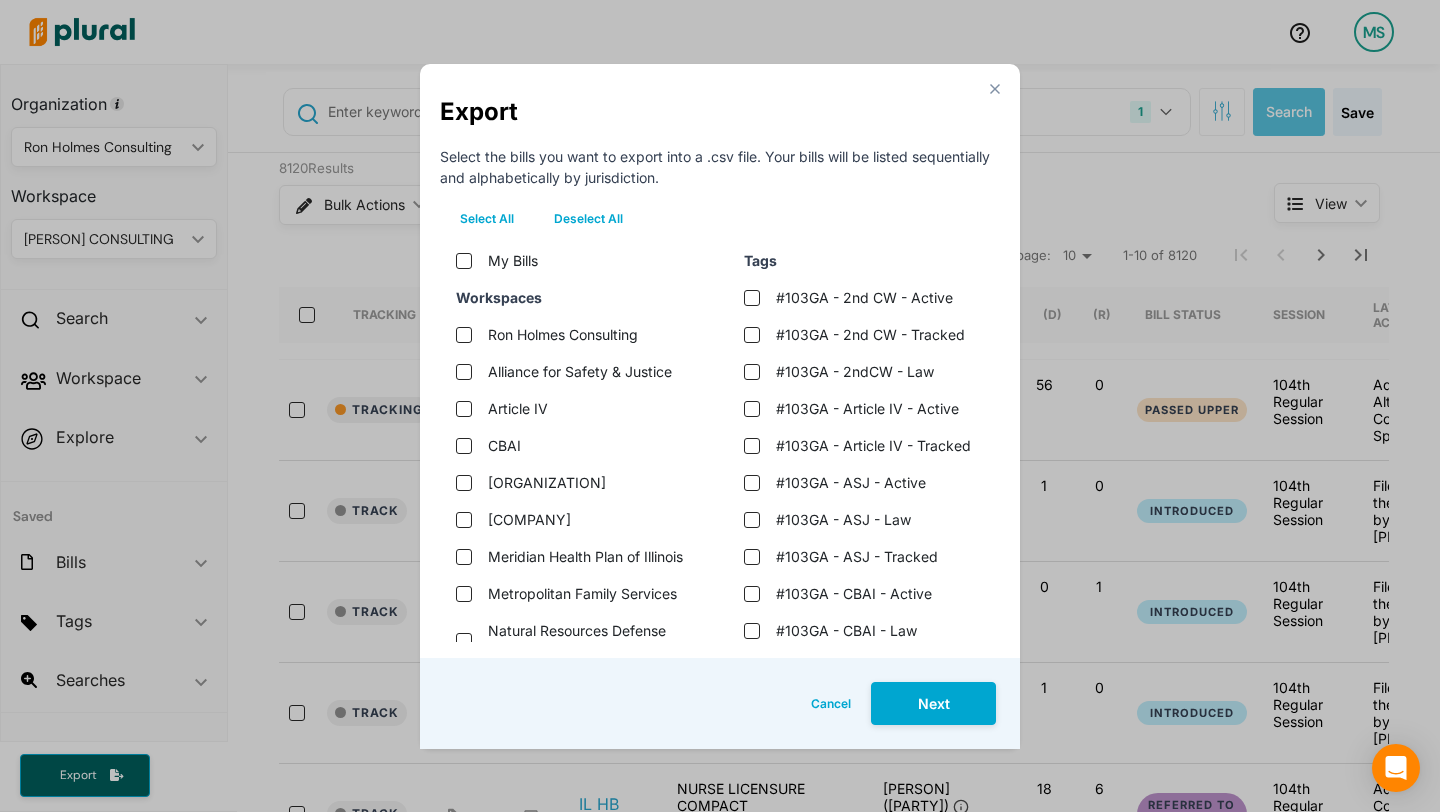 checkbox on "false" 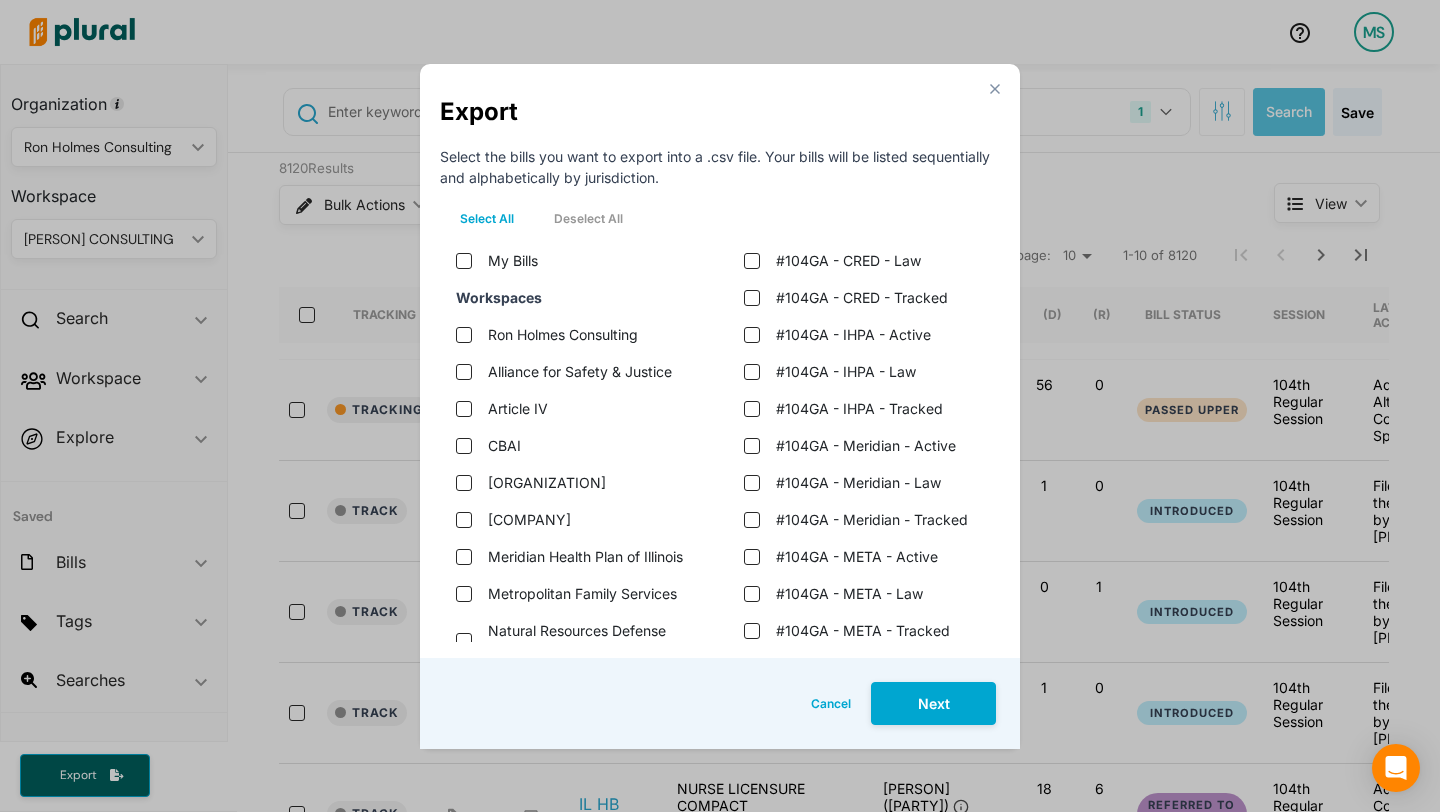 scroll, scrollTop: 1676, scrollLeft: 0, axis: vertical 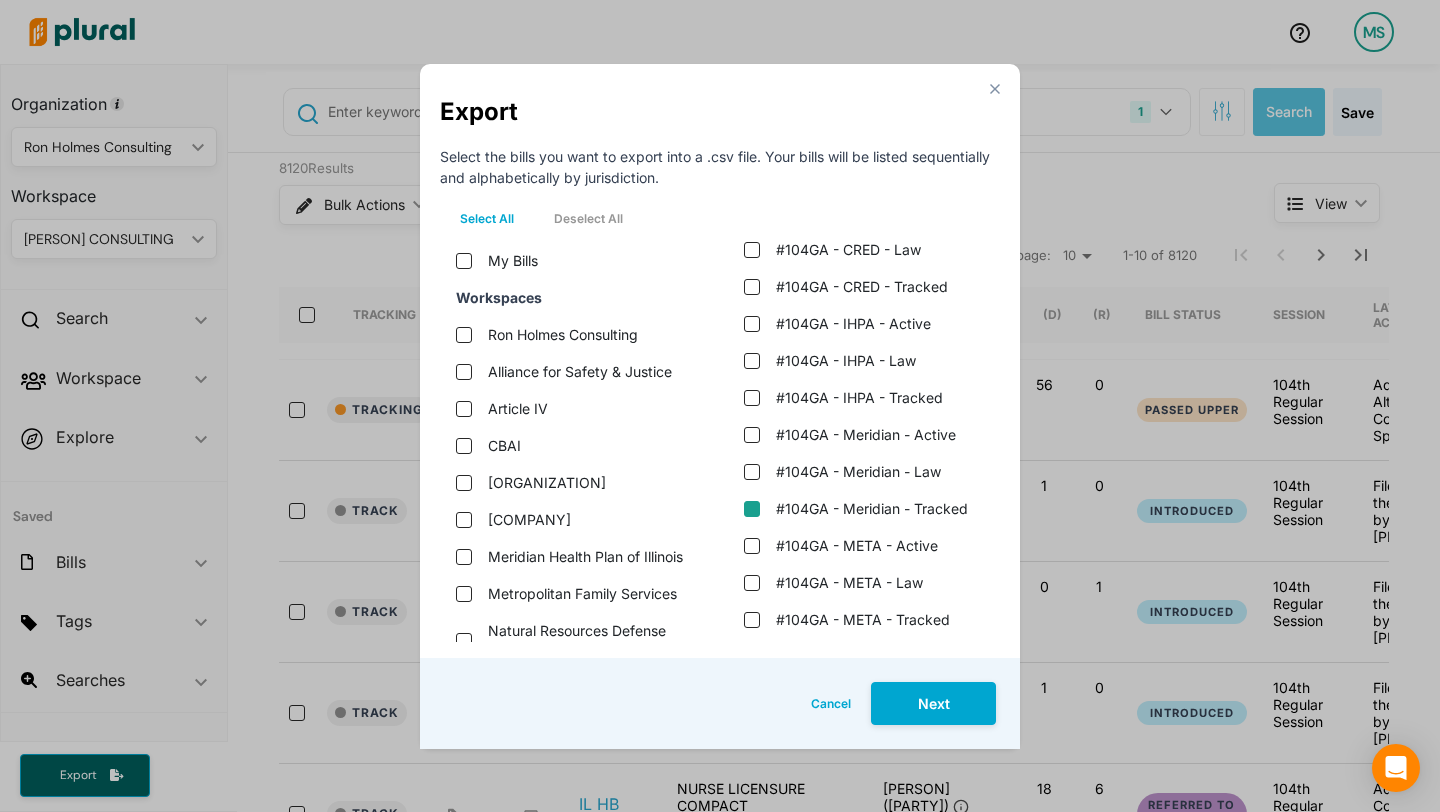 click on "#104GA - Meridian - Tracked" at bounding box center (752, 509) 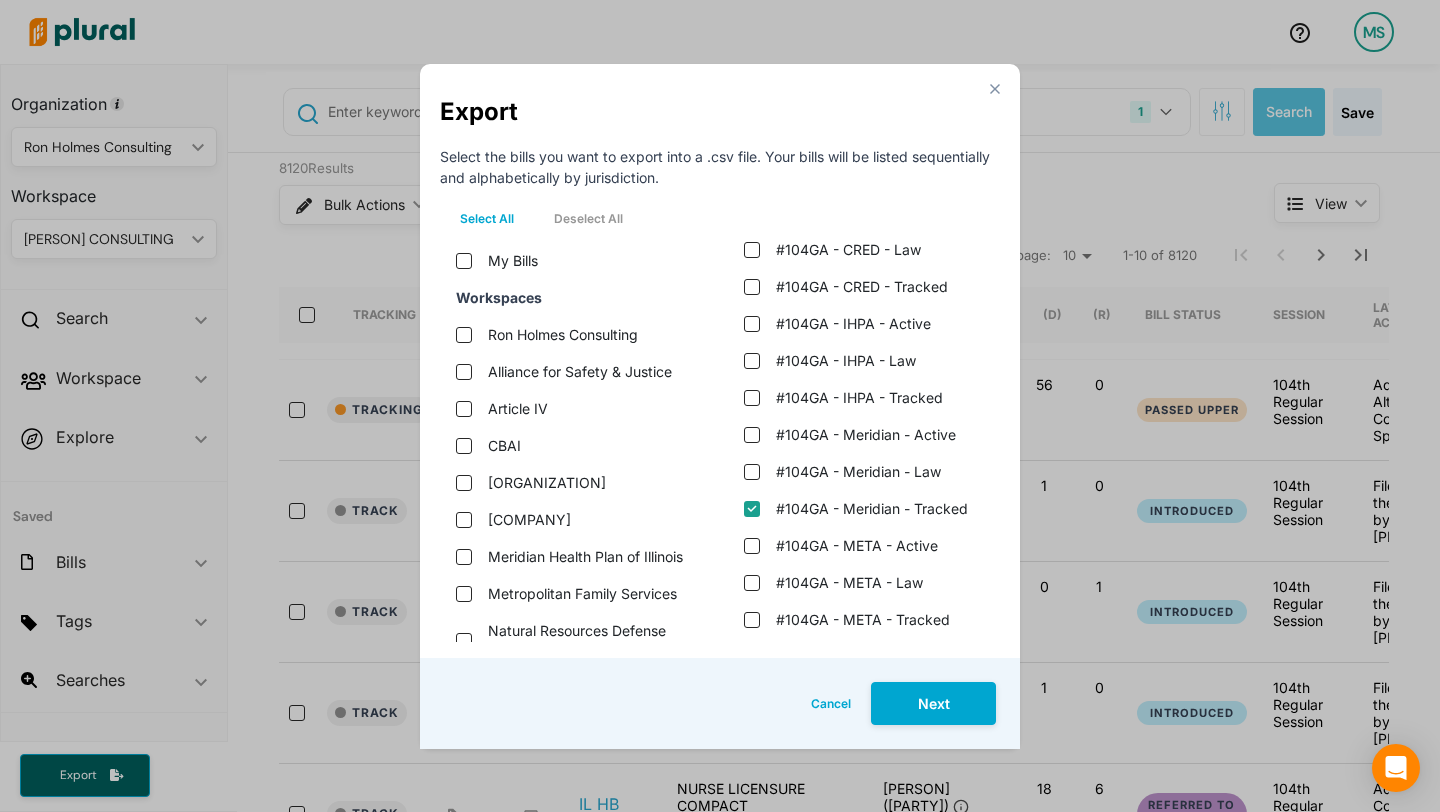 checkbox on "true" 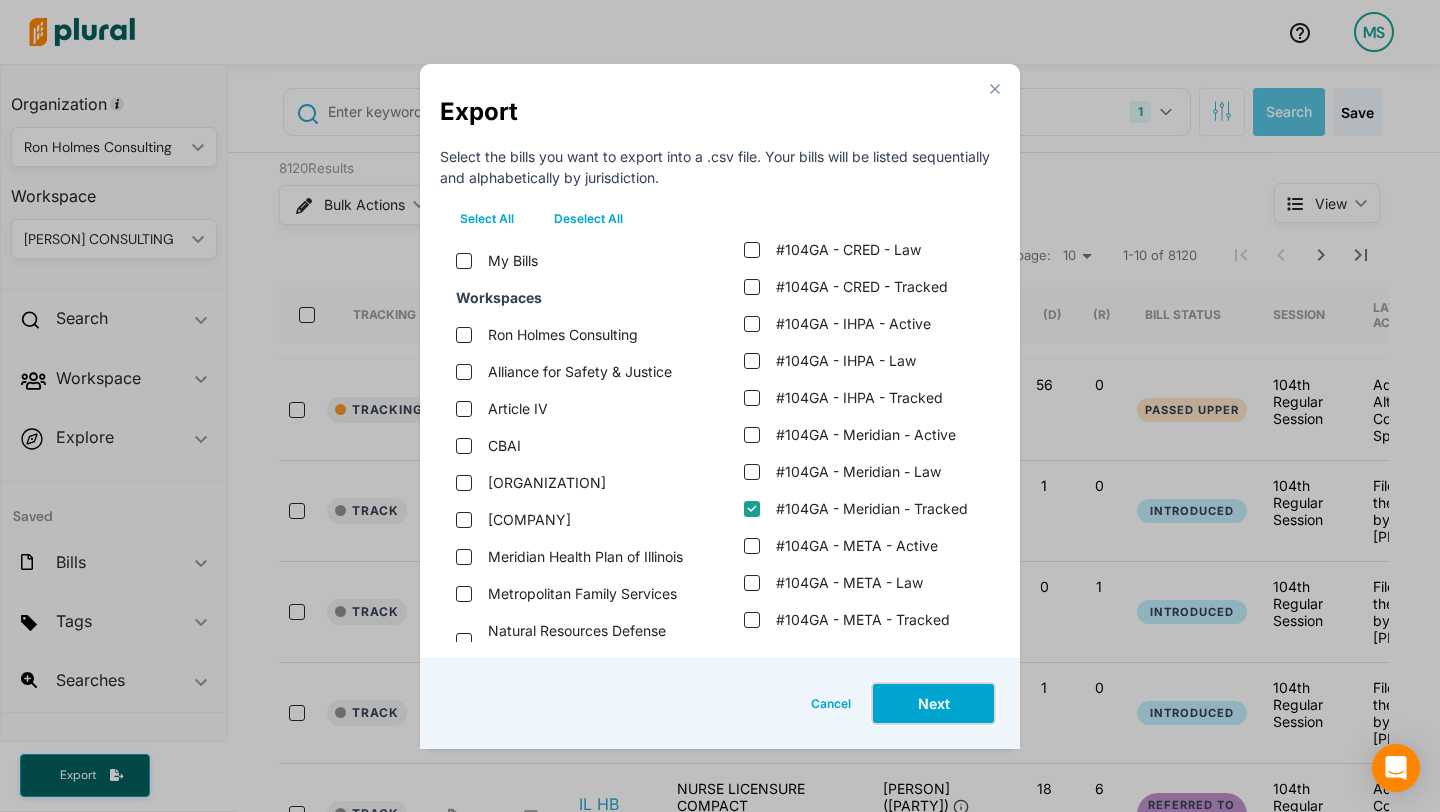 click on "Next" at bounding box center (933, 703) 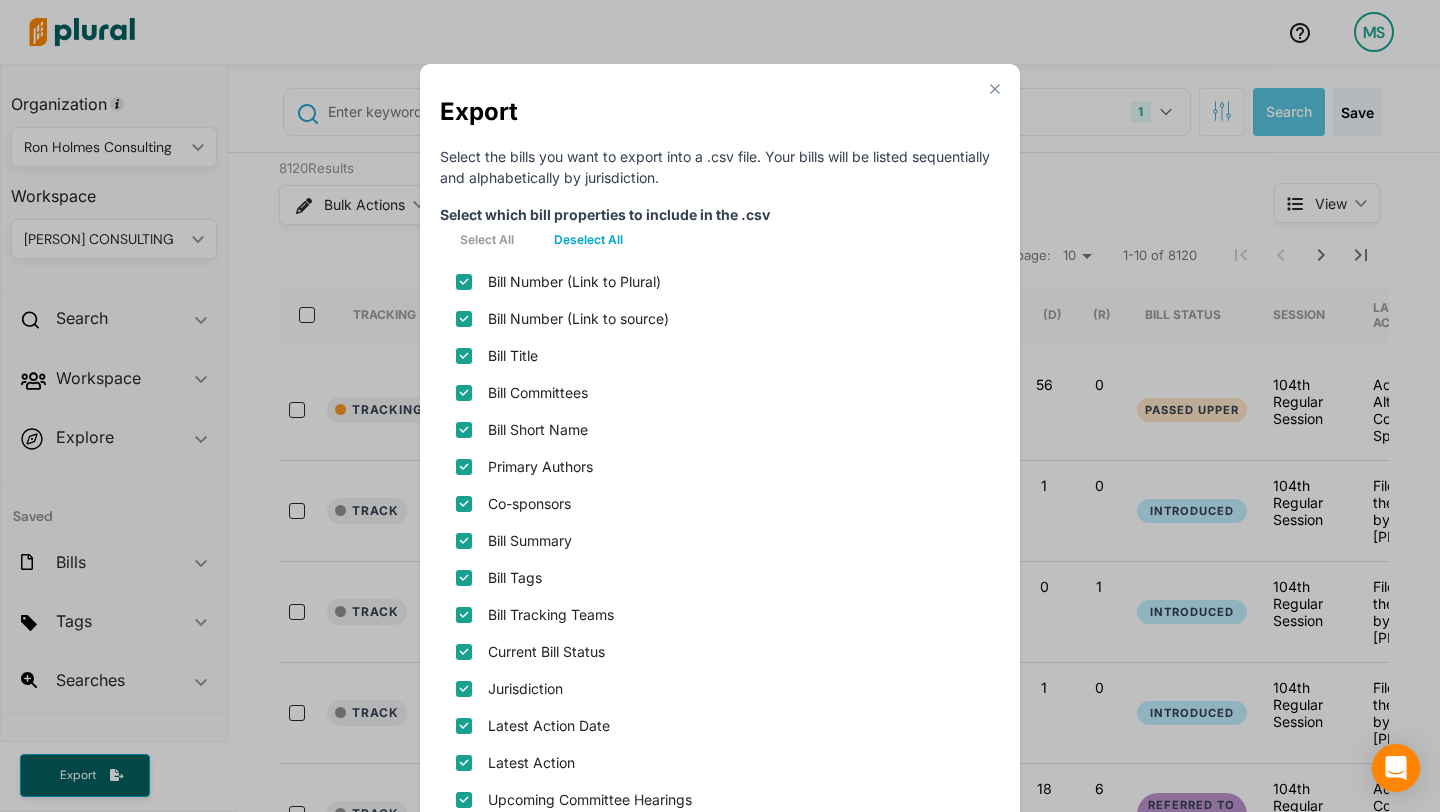 click on "Deselect All" at bounding box center [588, 240] 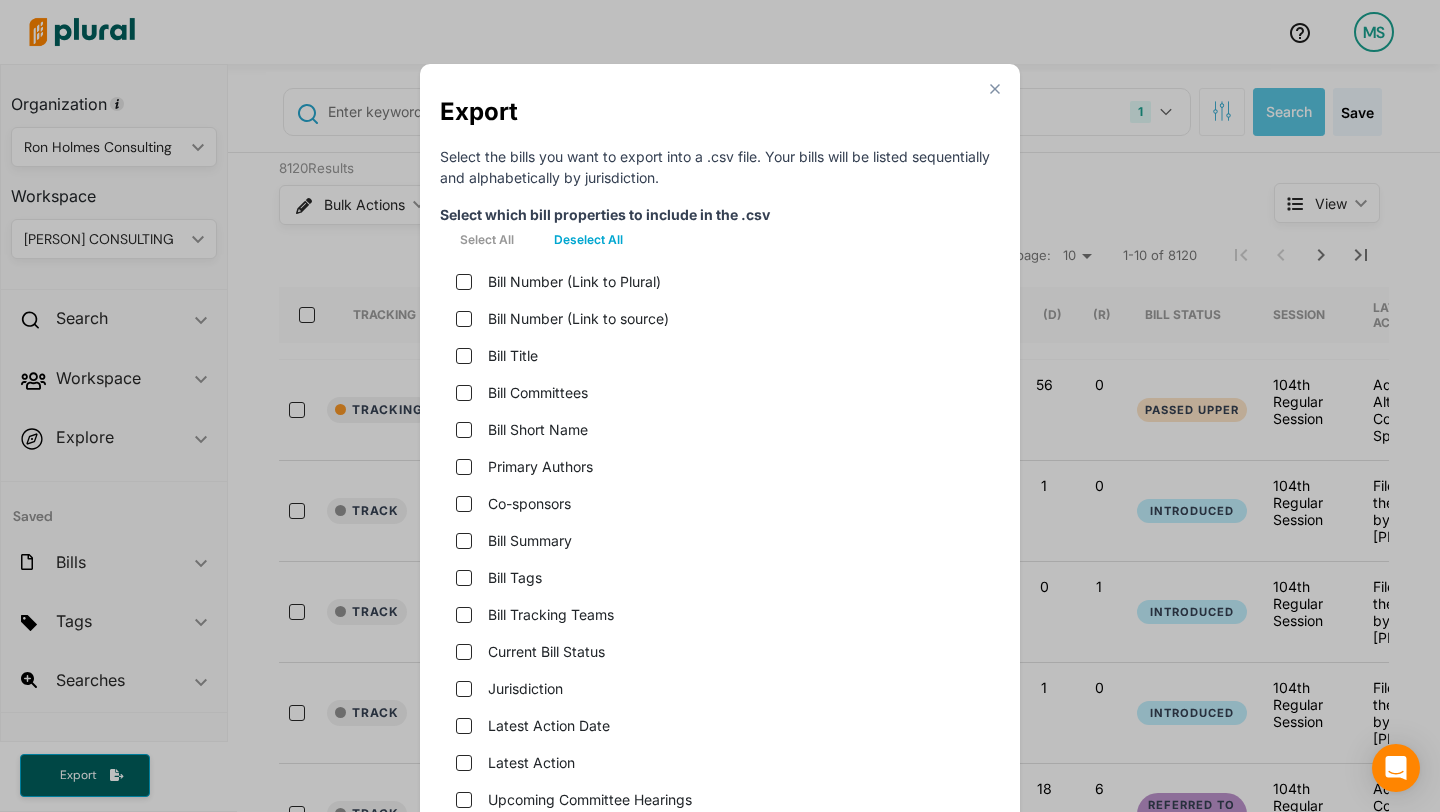 checkbox on "false" 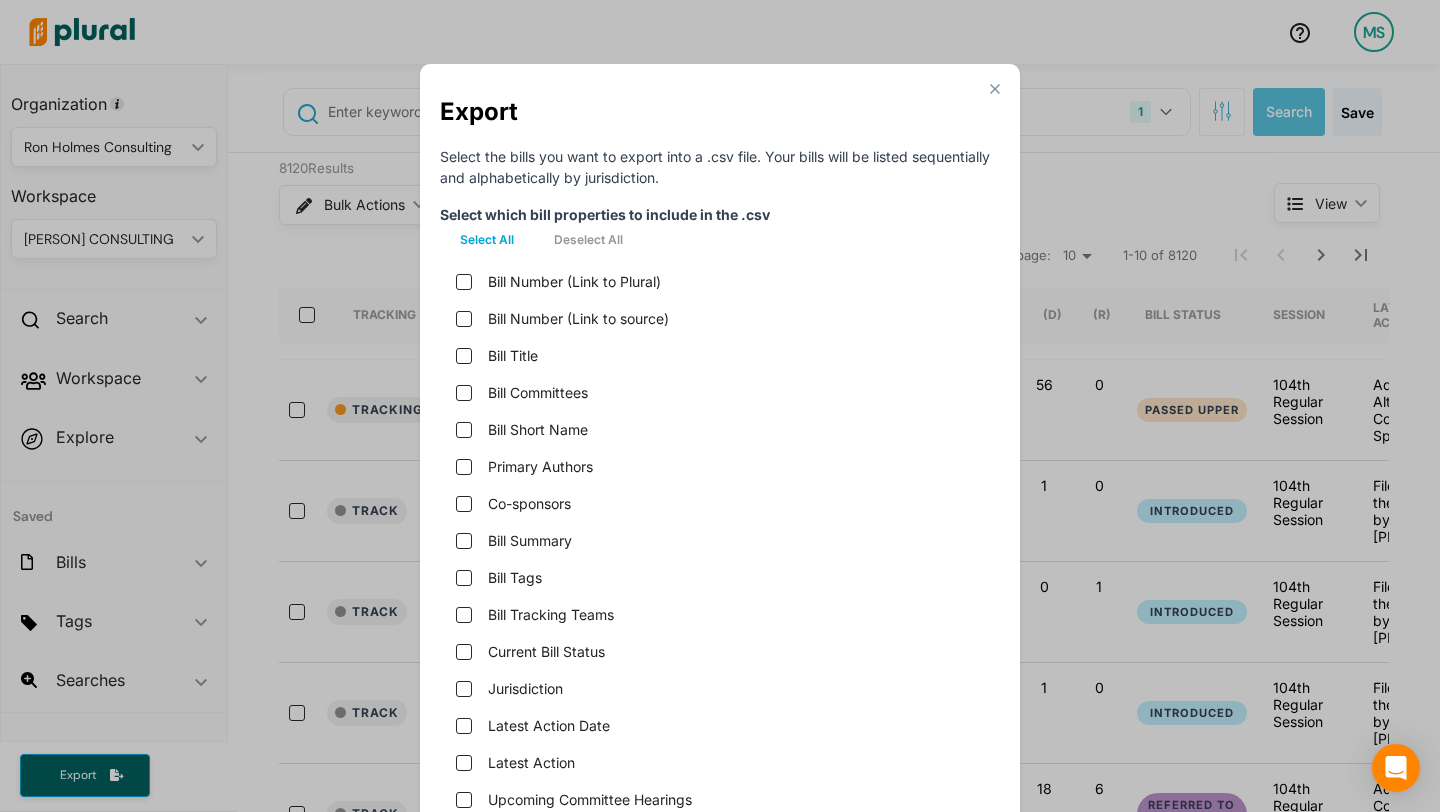 click on "Bill Number (Link to source)" at bounding box center [720, 318] 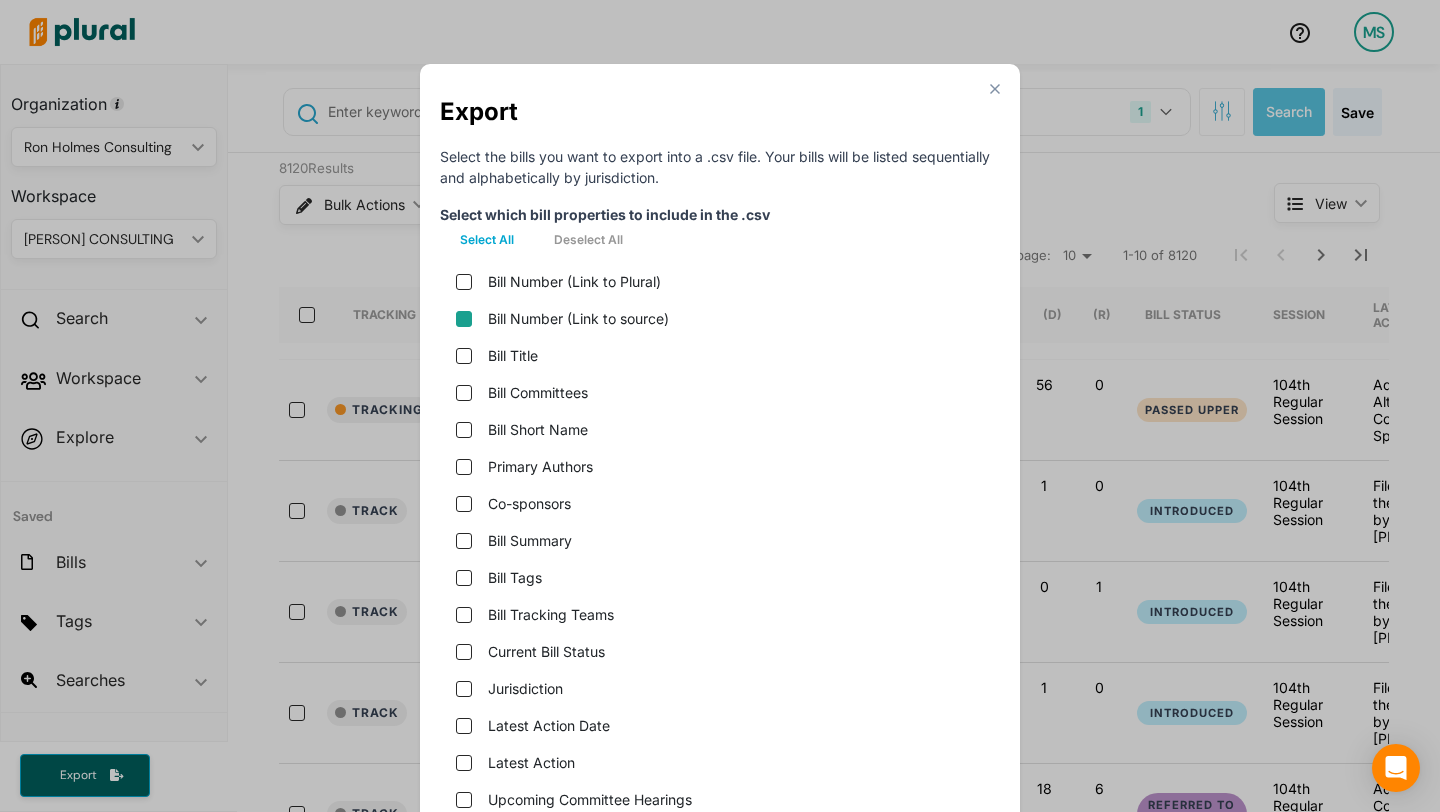 click on "Bill Number (Link to source)" at bounding box center [464, 319] 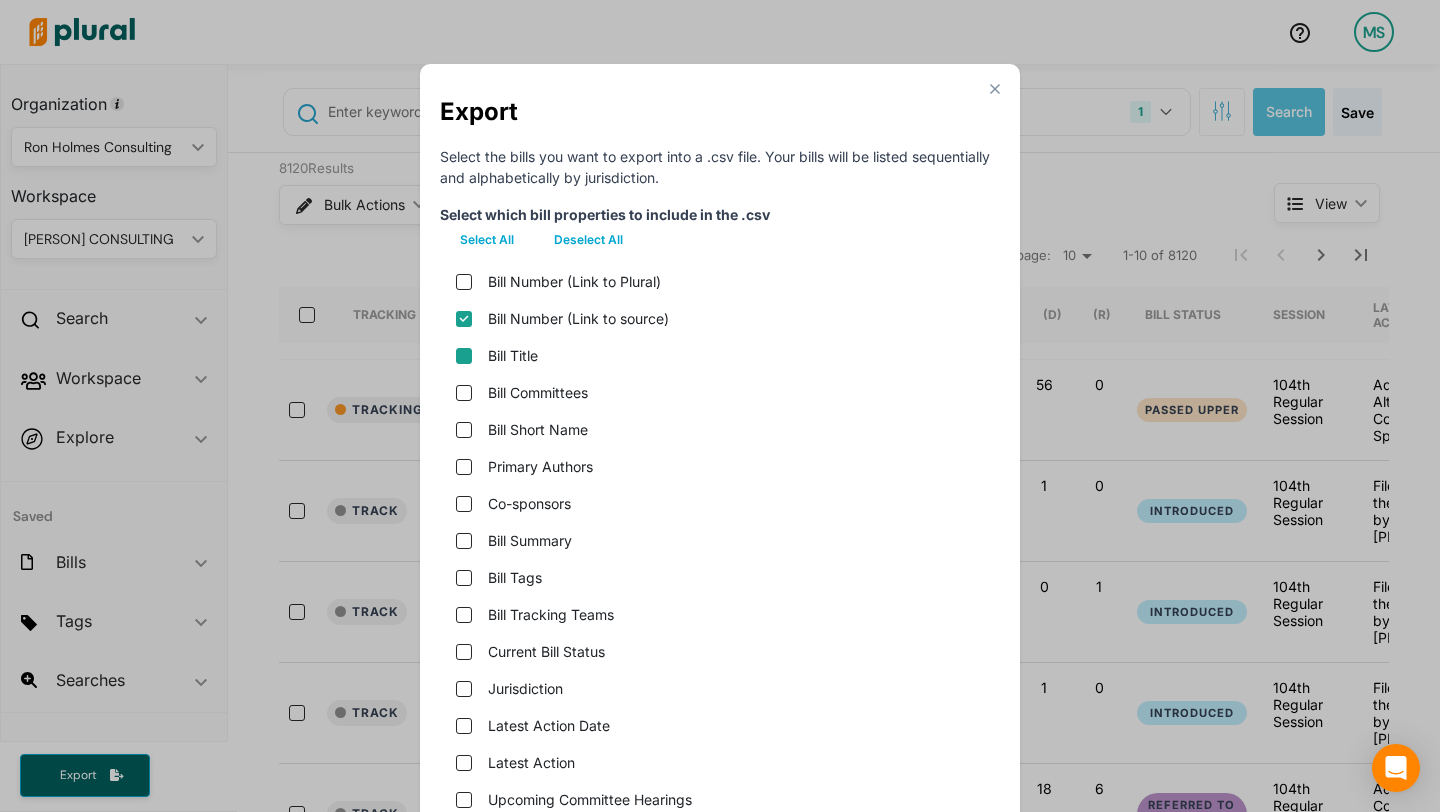 click on "Bill Title" at bounding box center (464, 356) 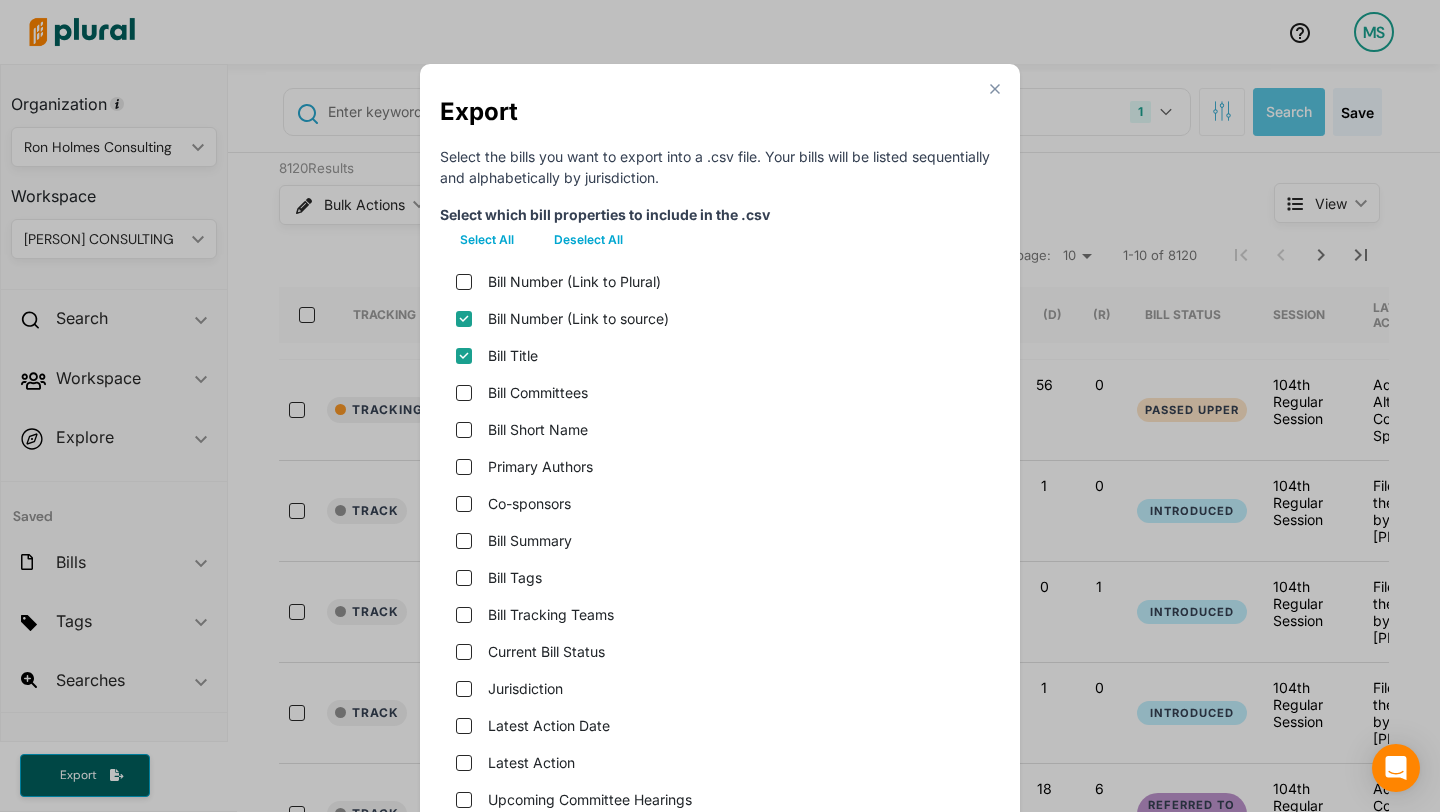 checkbox on "true" 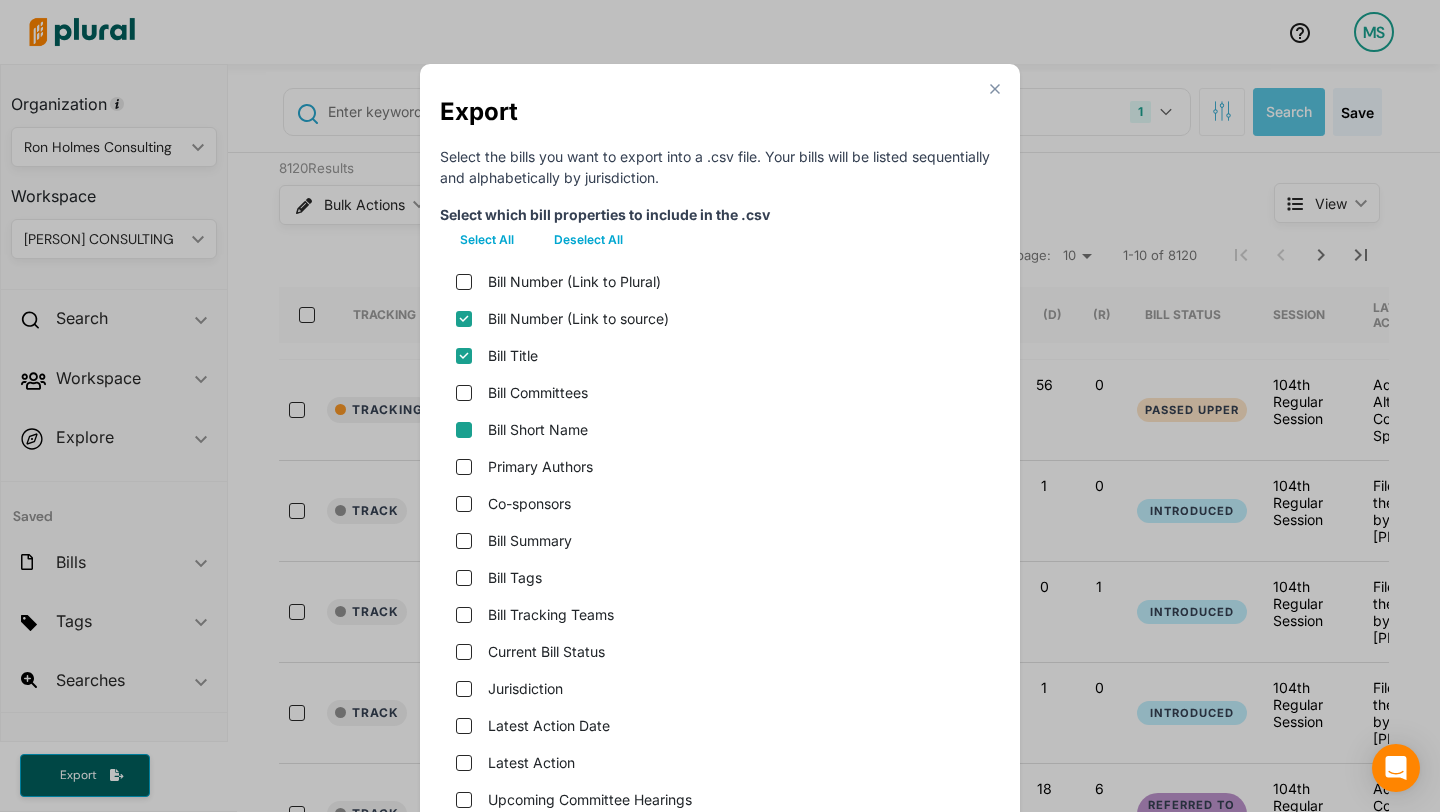 click on "Bill Short Name" at bounding box center [464, 430] 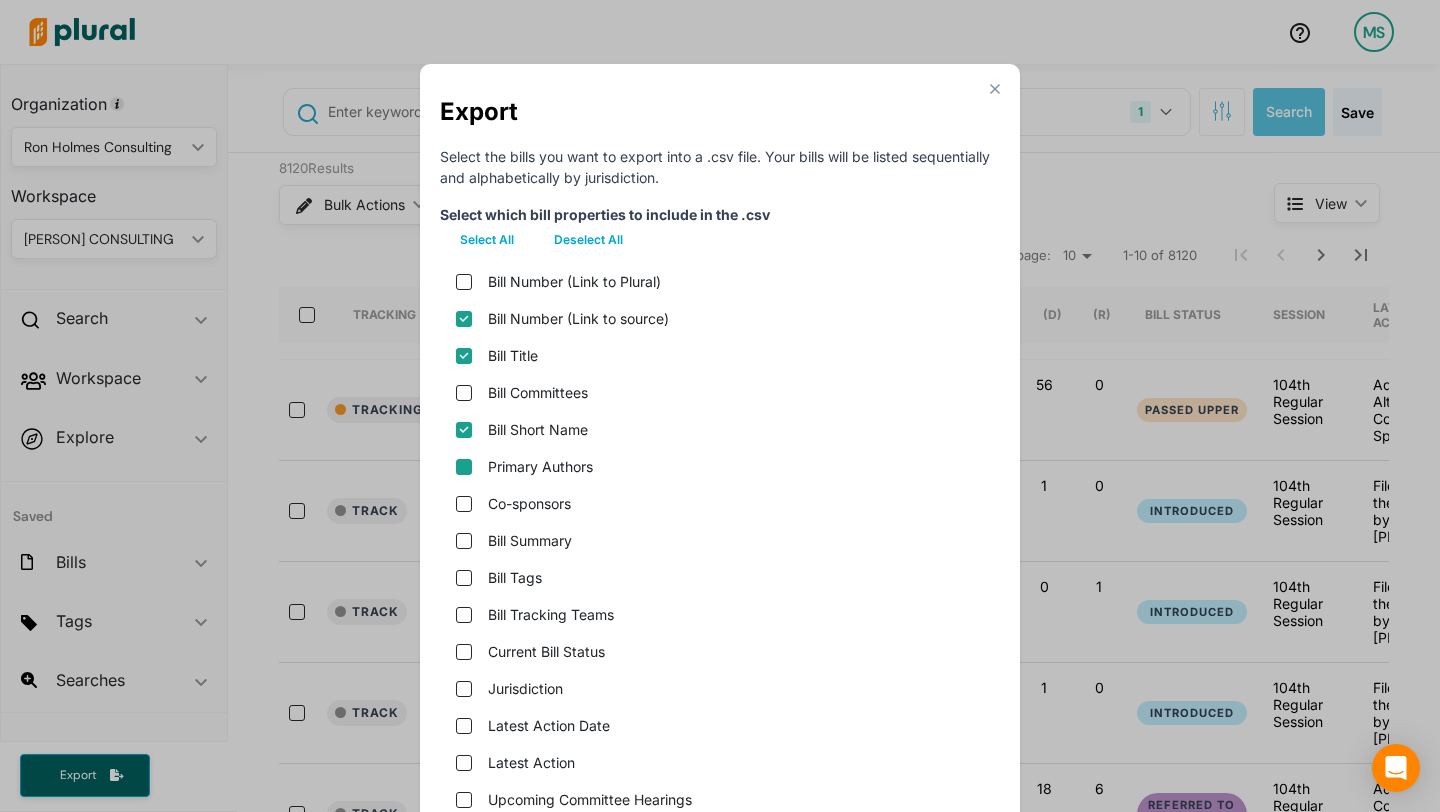 click on "Primary Authors" at bounding box center (464, 467) 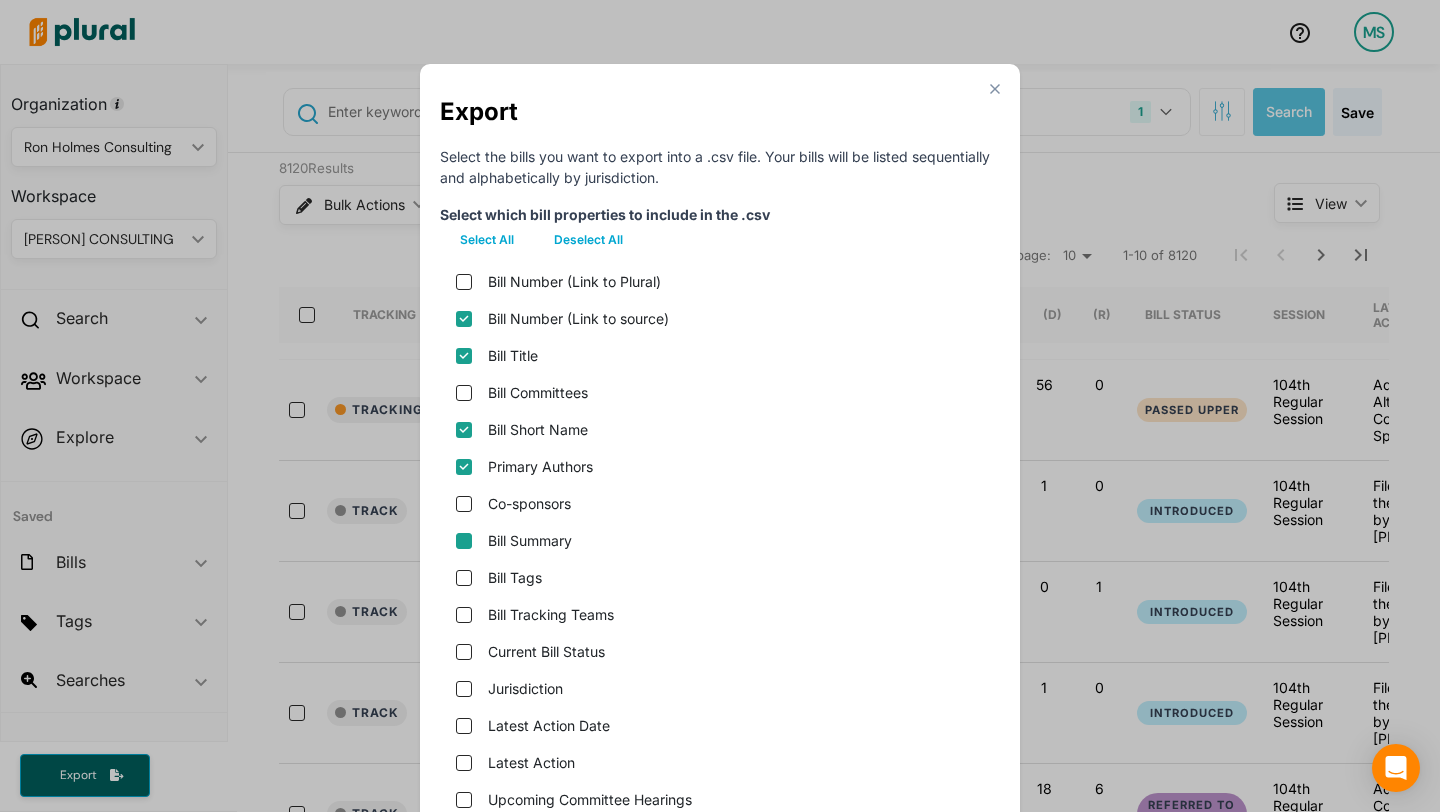 click on "Bill Summary" at bounding box center (464, 541) 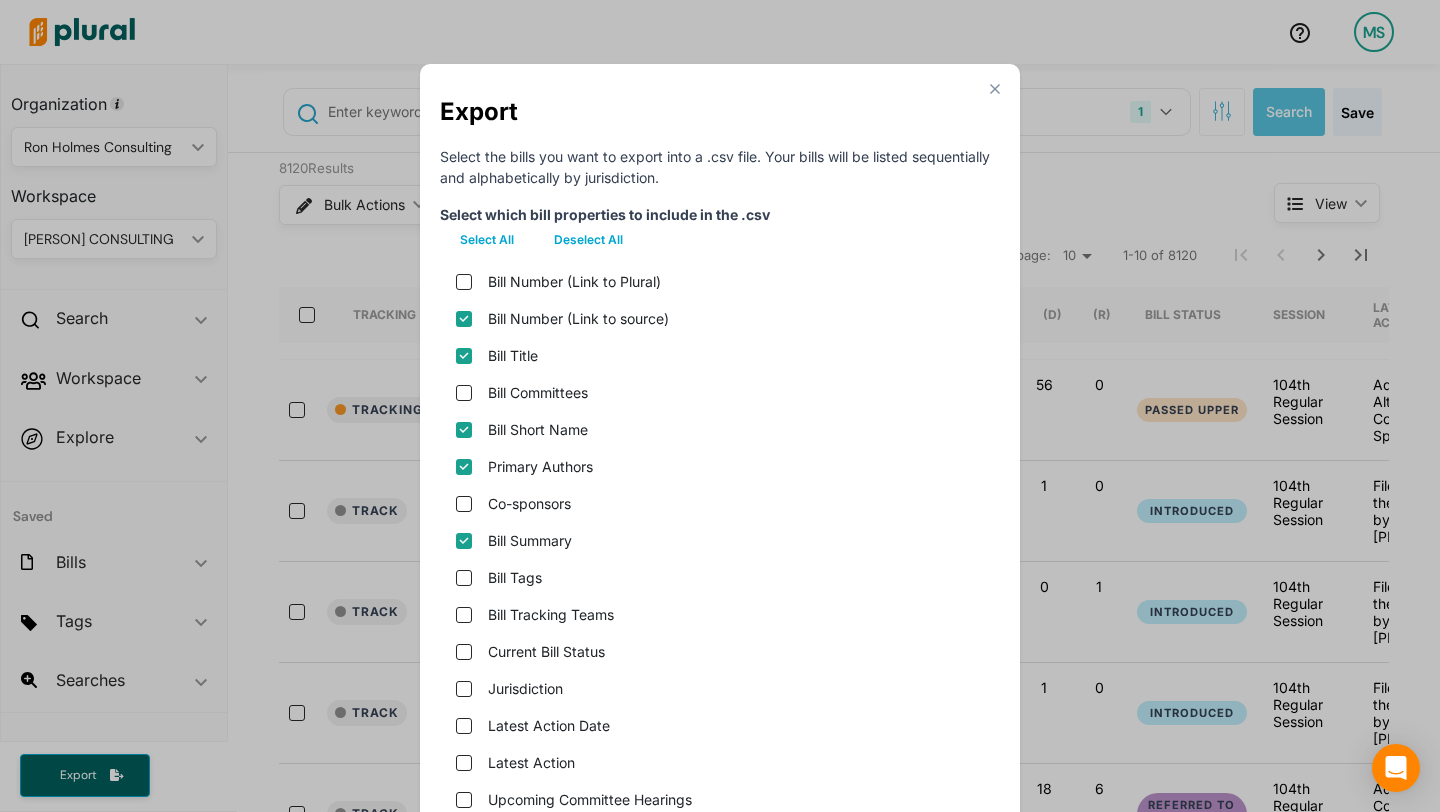 checkbox on "true" 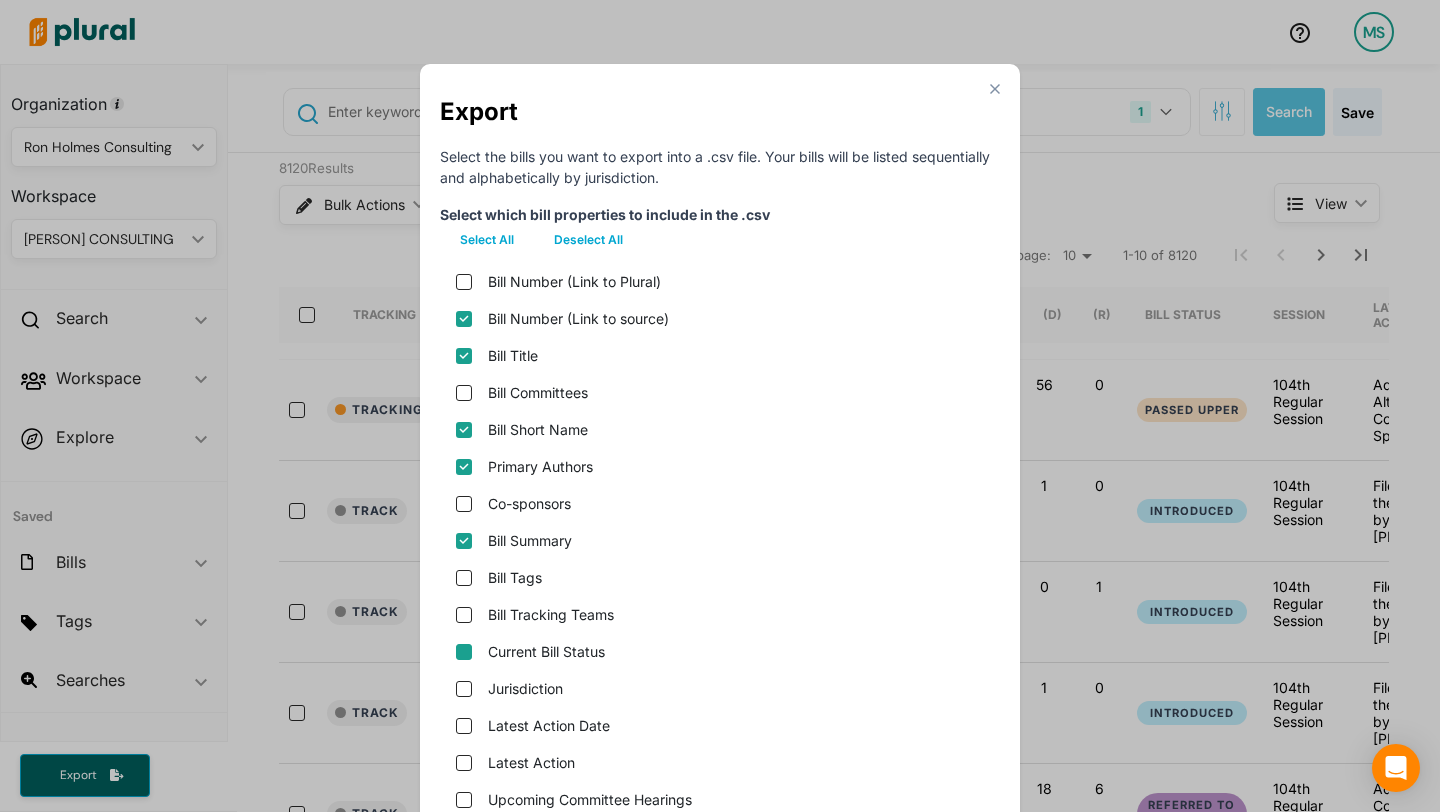 click on "Current Bill Status" at bounding box center (464, 652) 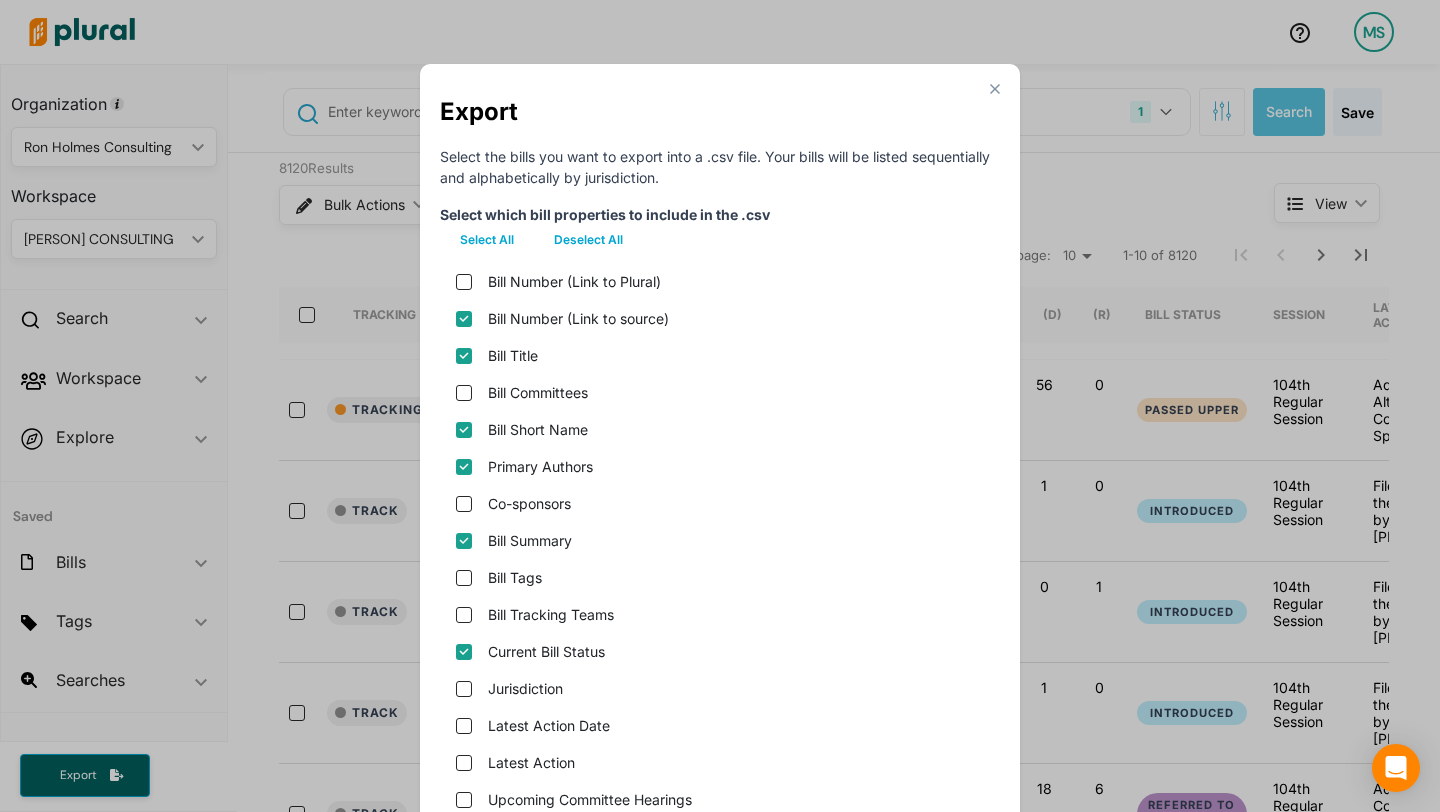 scroll, scrollTop: 326, scrollLeft: 0, axis: vertical 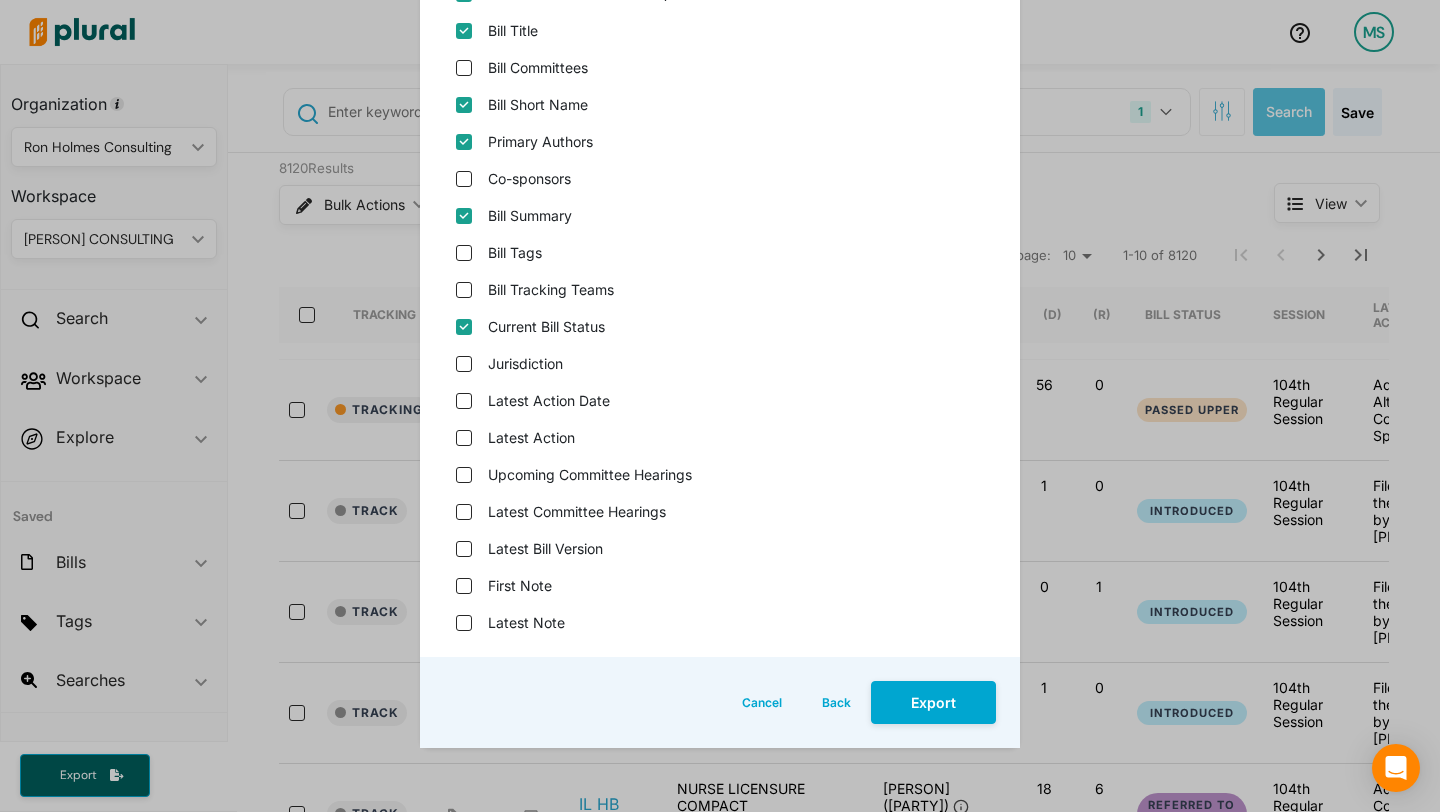 click on "Latest Action" at bounding box center [720, 437] 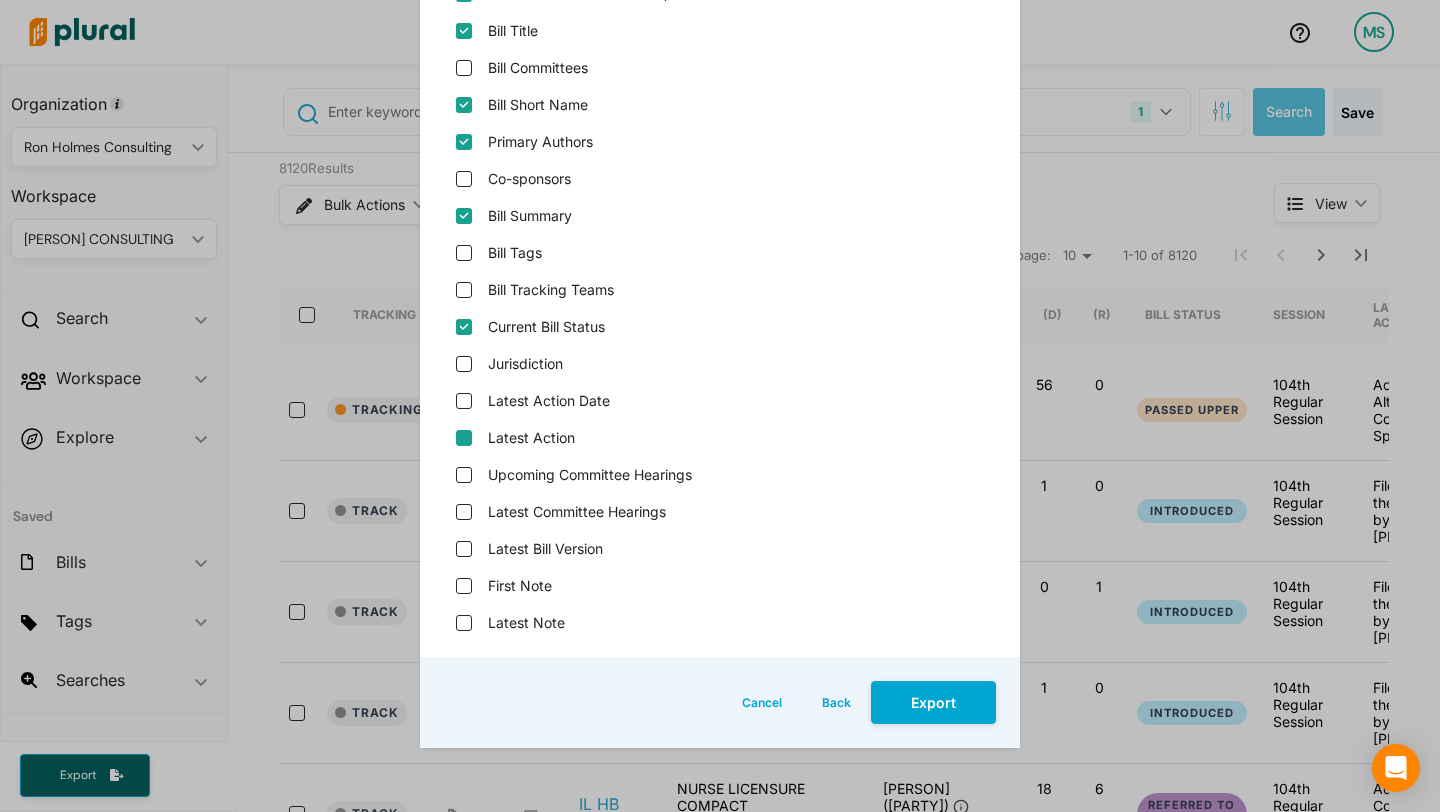 click on "Latest Action" at bounding box center (464, 438) 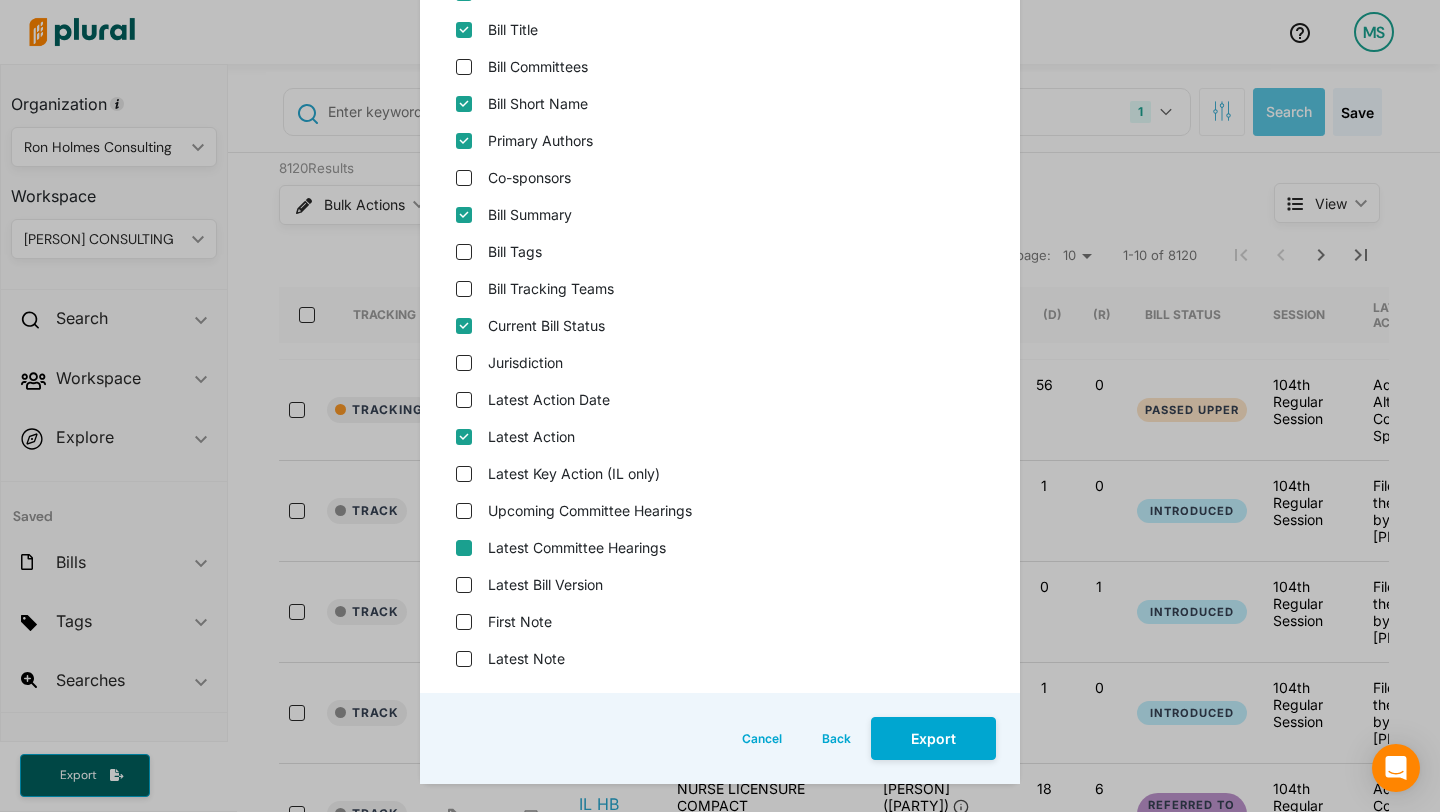 click on "Latest Committee Hearings" at bounding box center (464, 548) 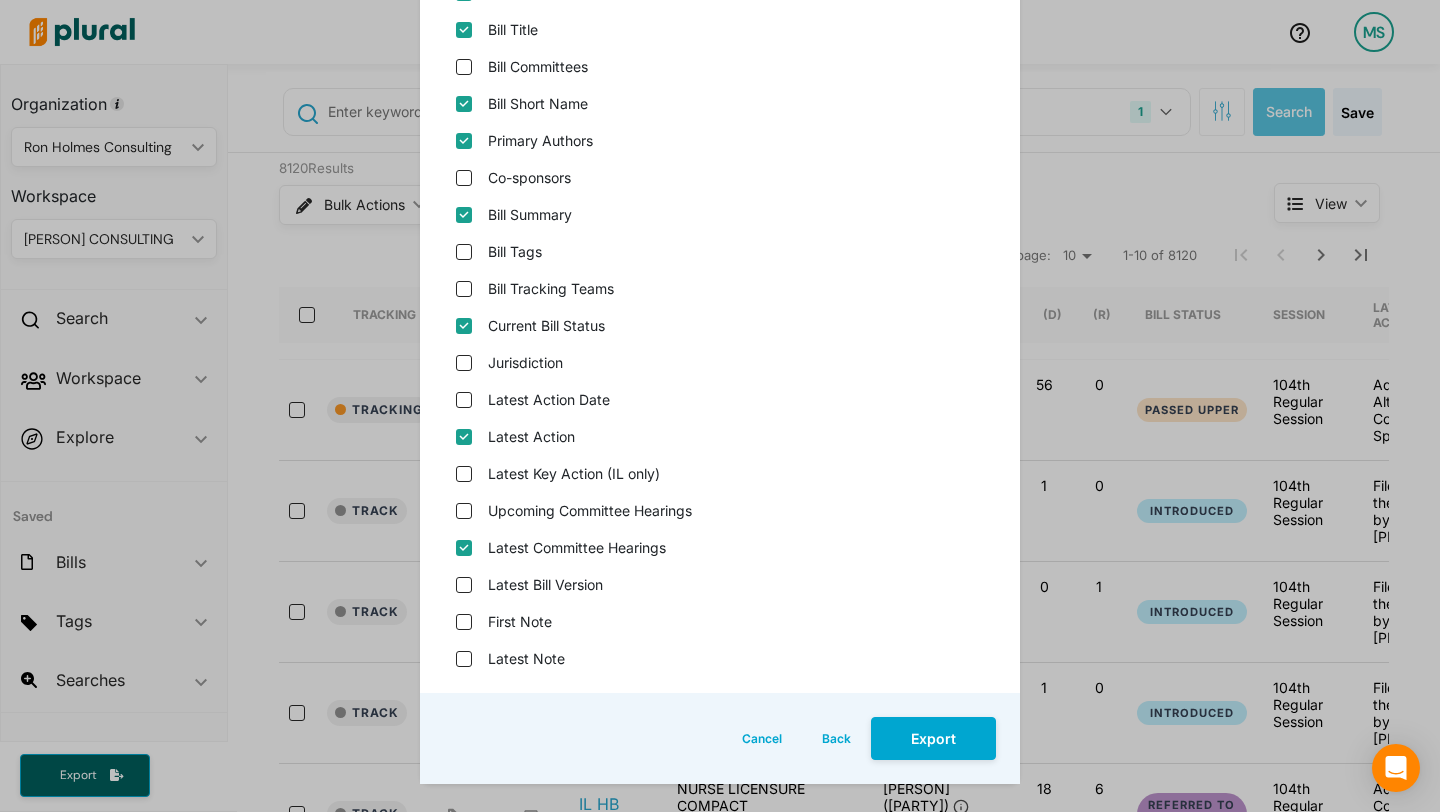click on "Latest Committee Hearings" at bounding box center [464, 548] 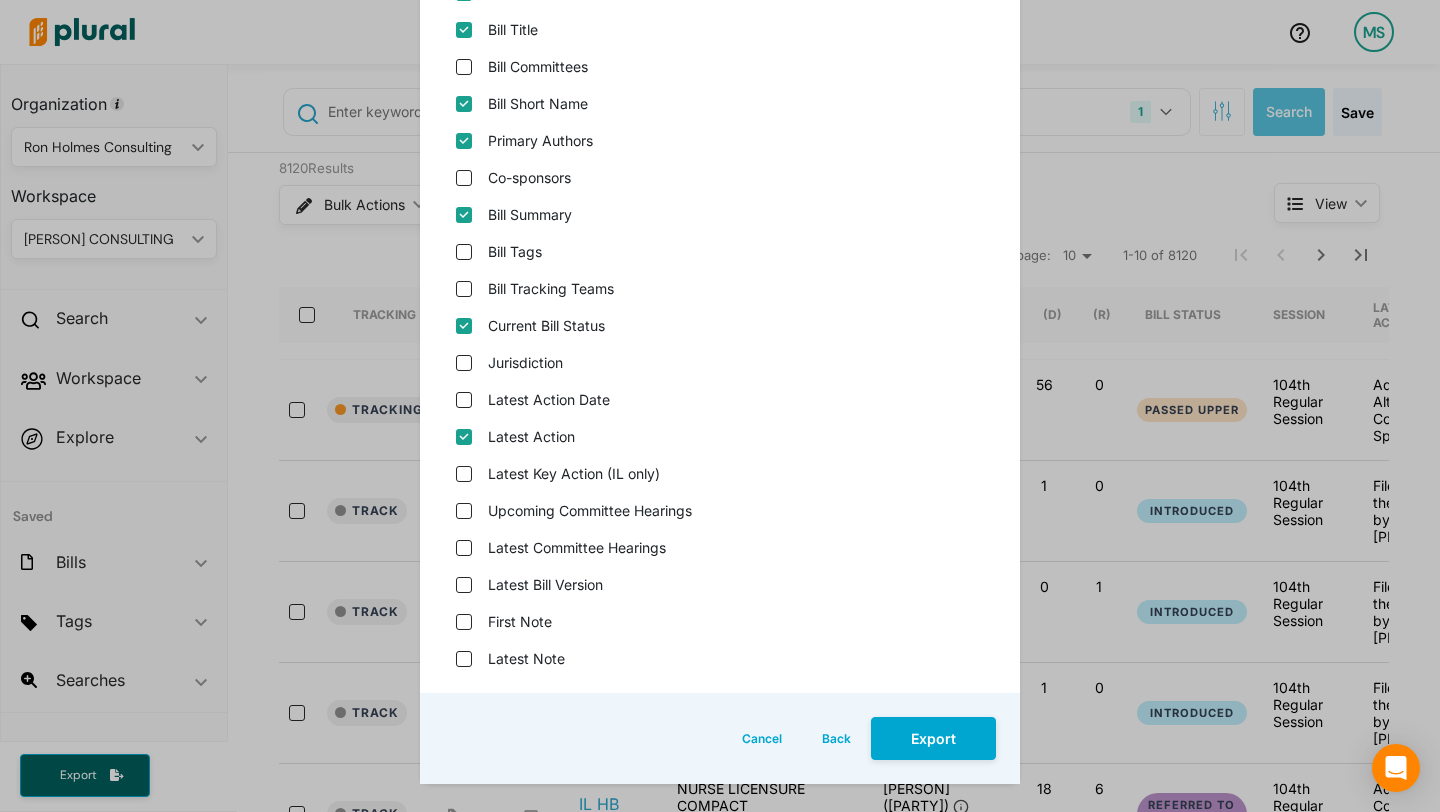 click on "Latest Bill Version" at bounding box center [464, 585] 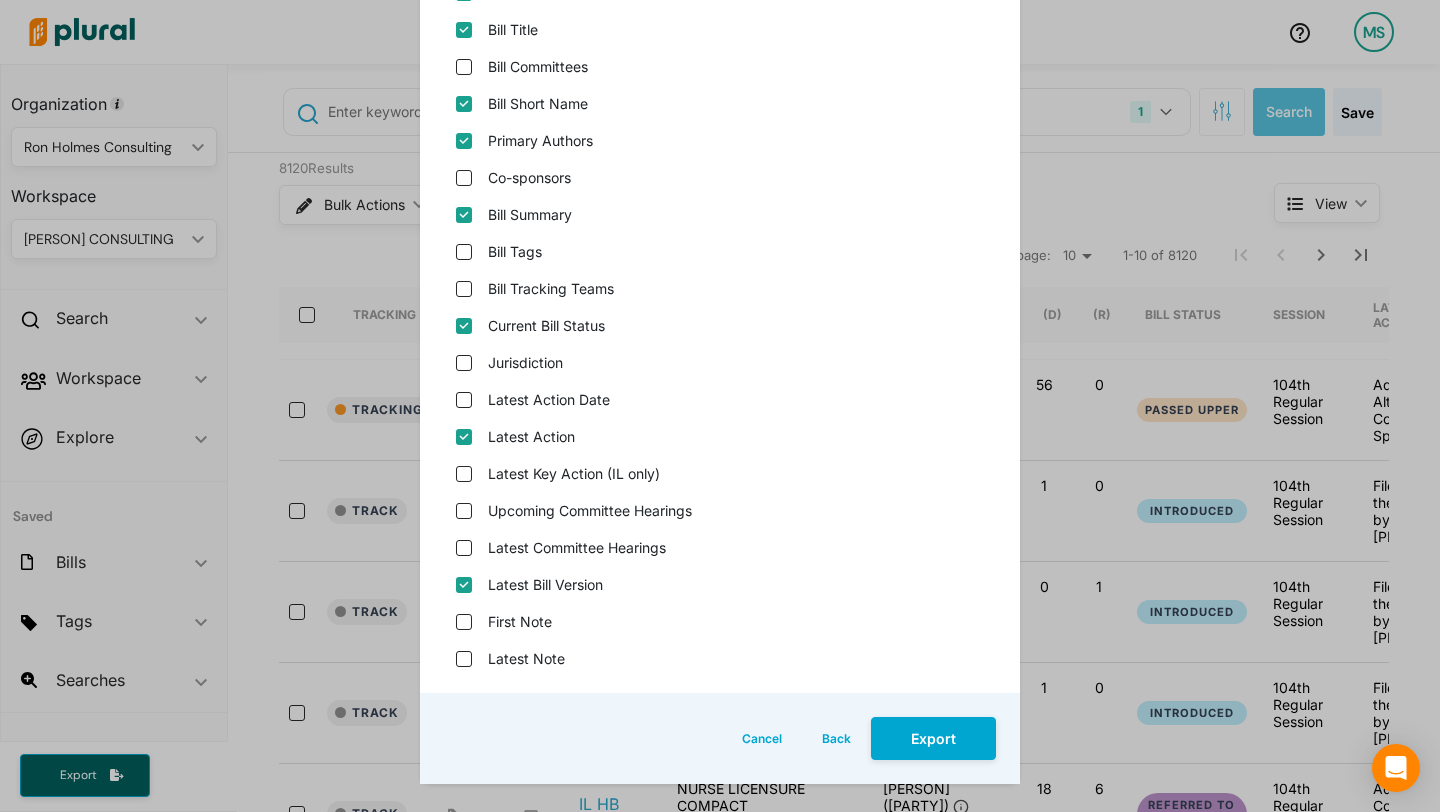 checkbox on "true" 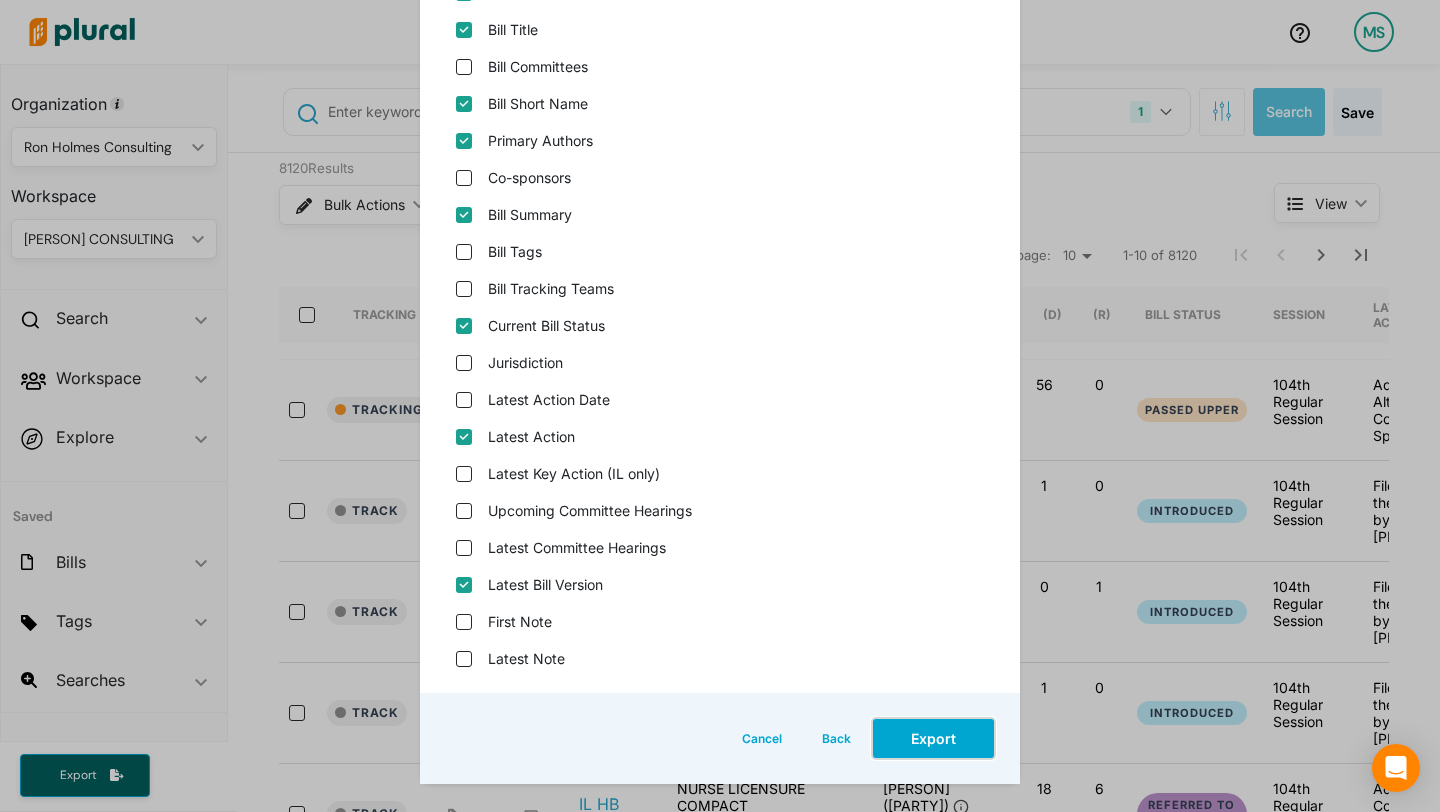 click on "Export" at bounding box center (933, 738) 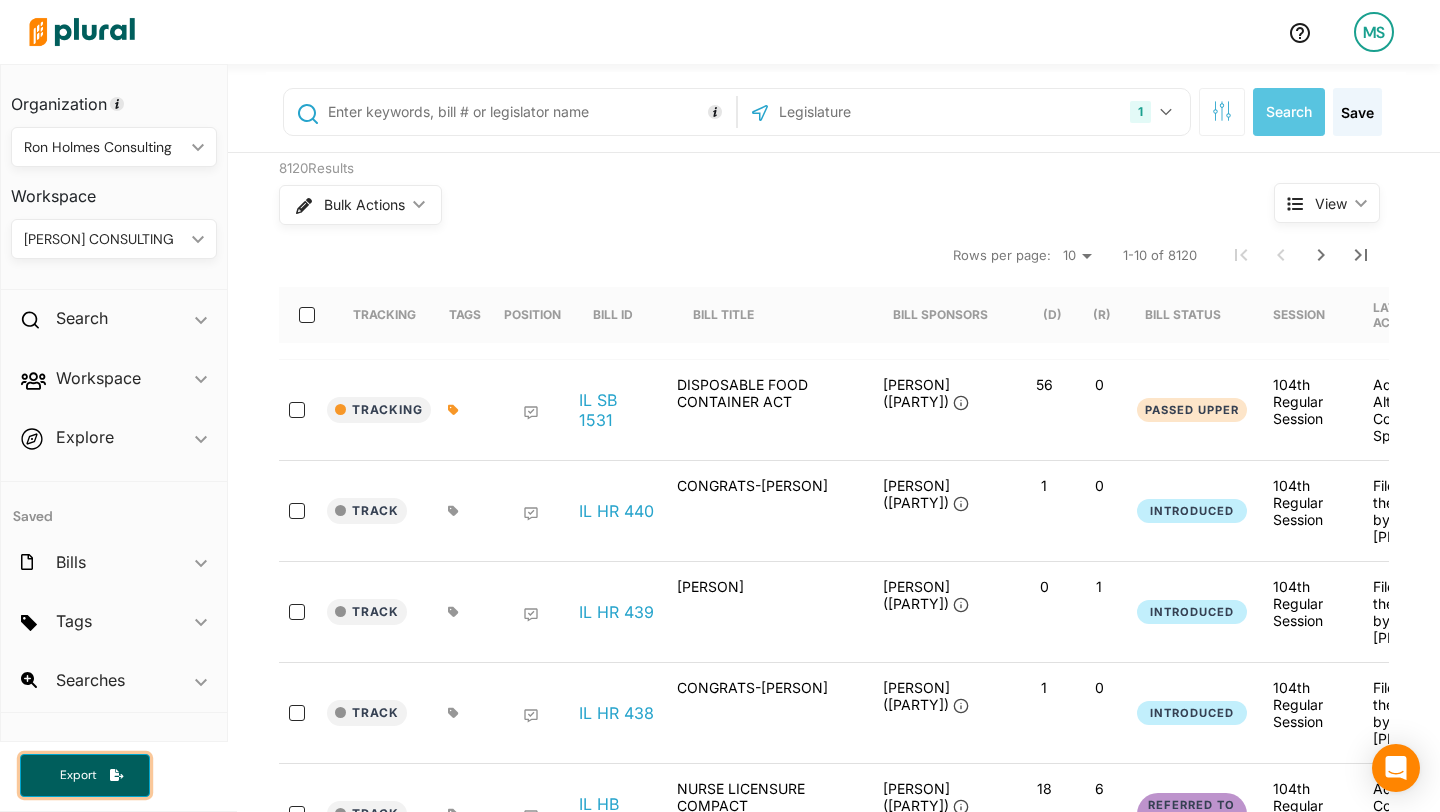 click on "Export" at bounding box center (85, 775) 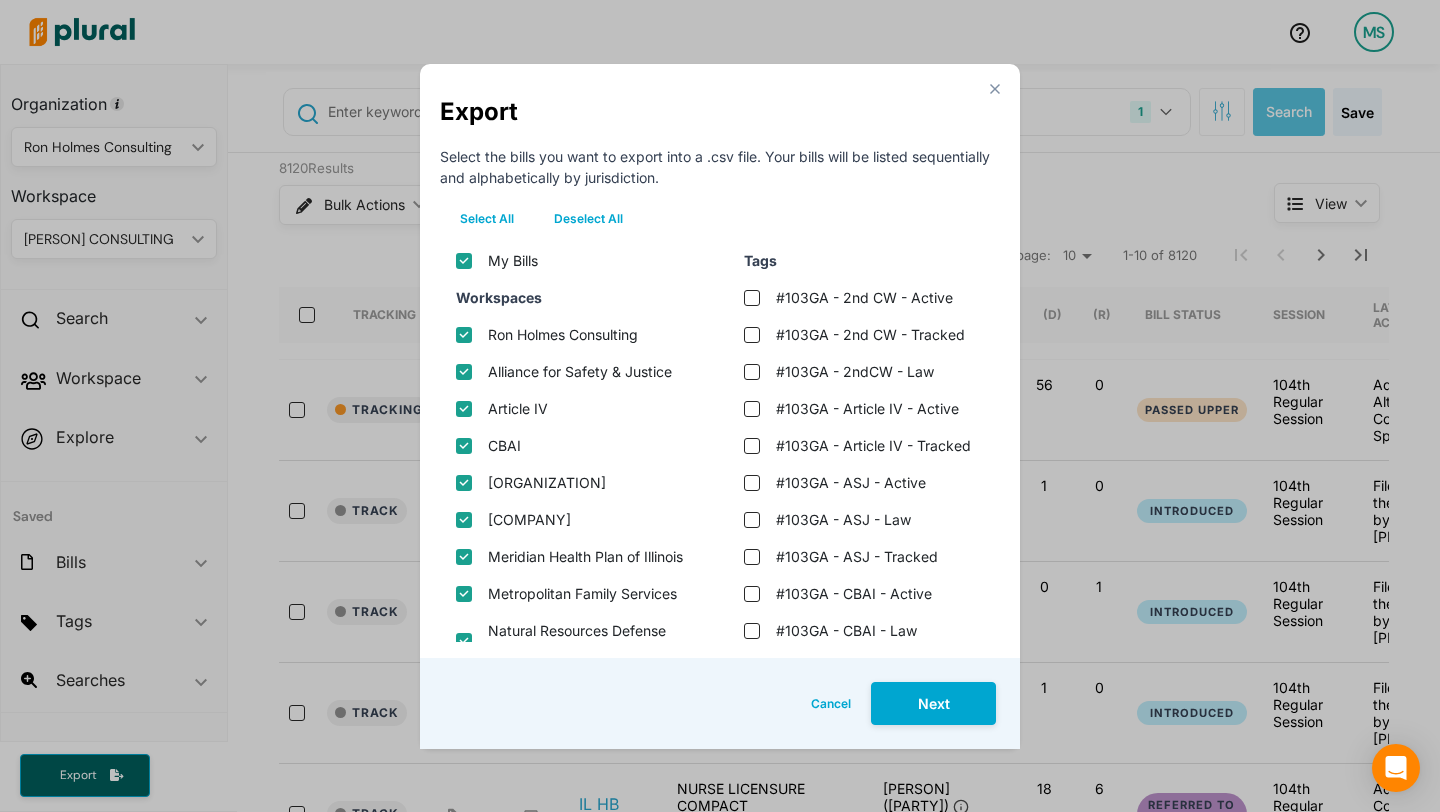 click on "Deselect All" at bounding box center [588, 219] 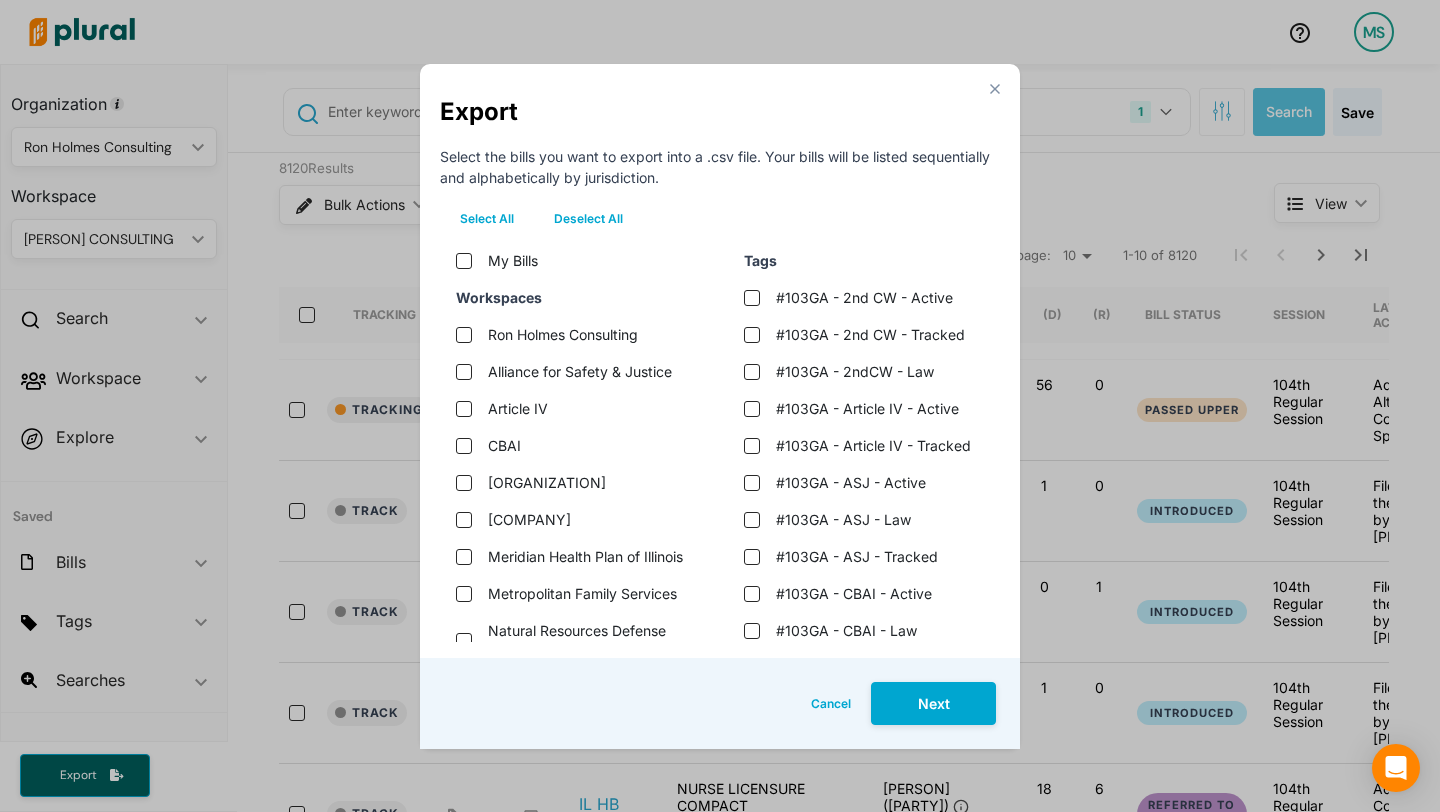 checkbox on "false" 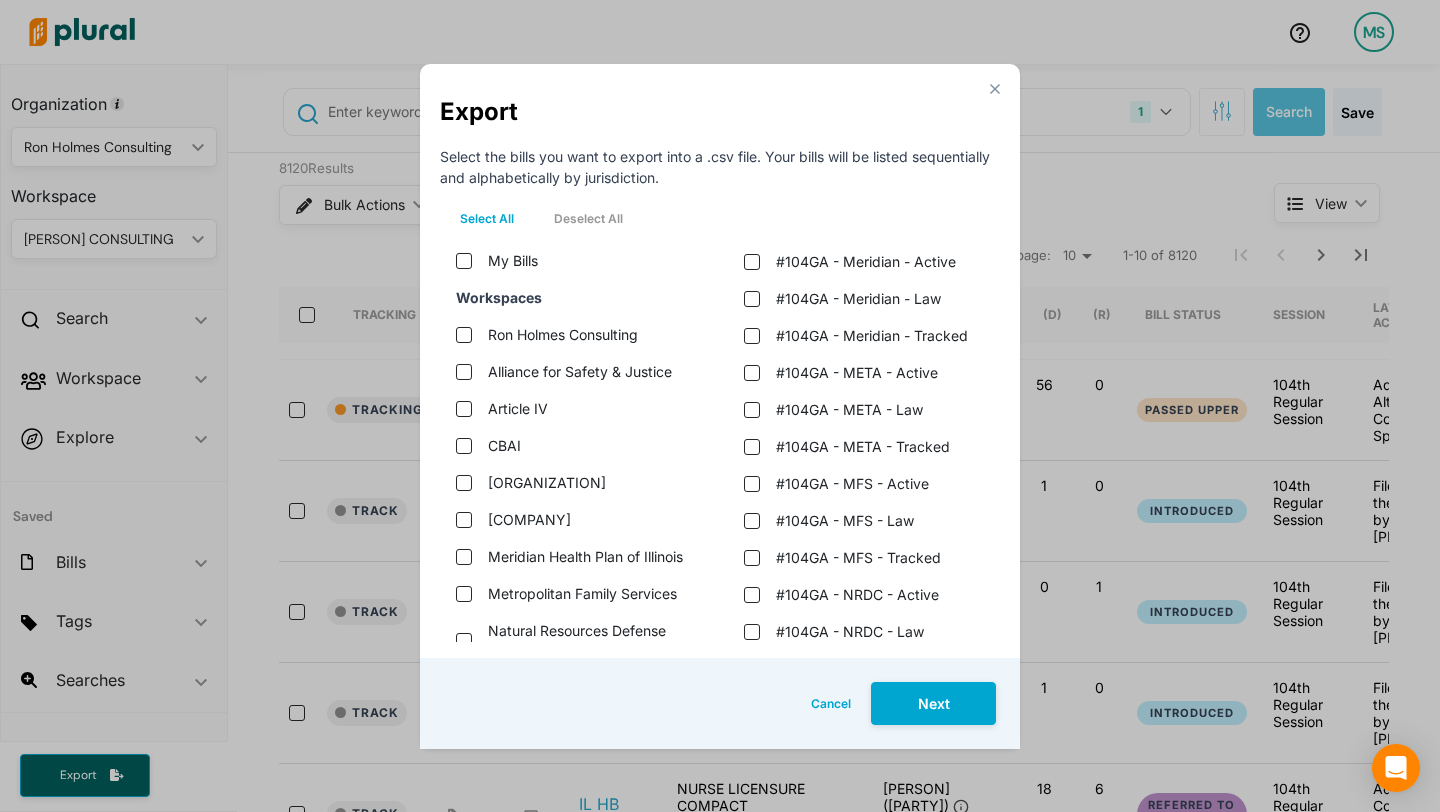 scroll, scrollTop: 1862, scrollLeft: 0, axis: vertical 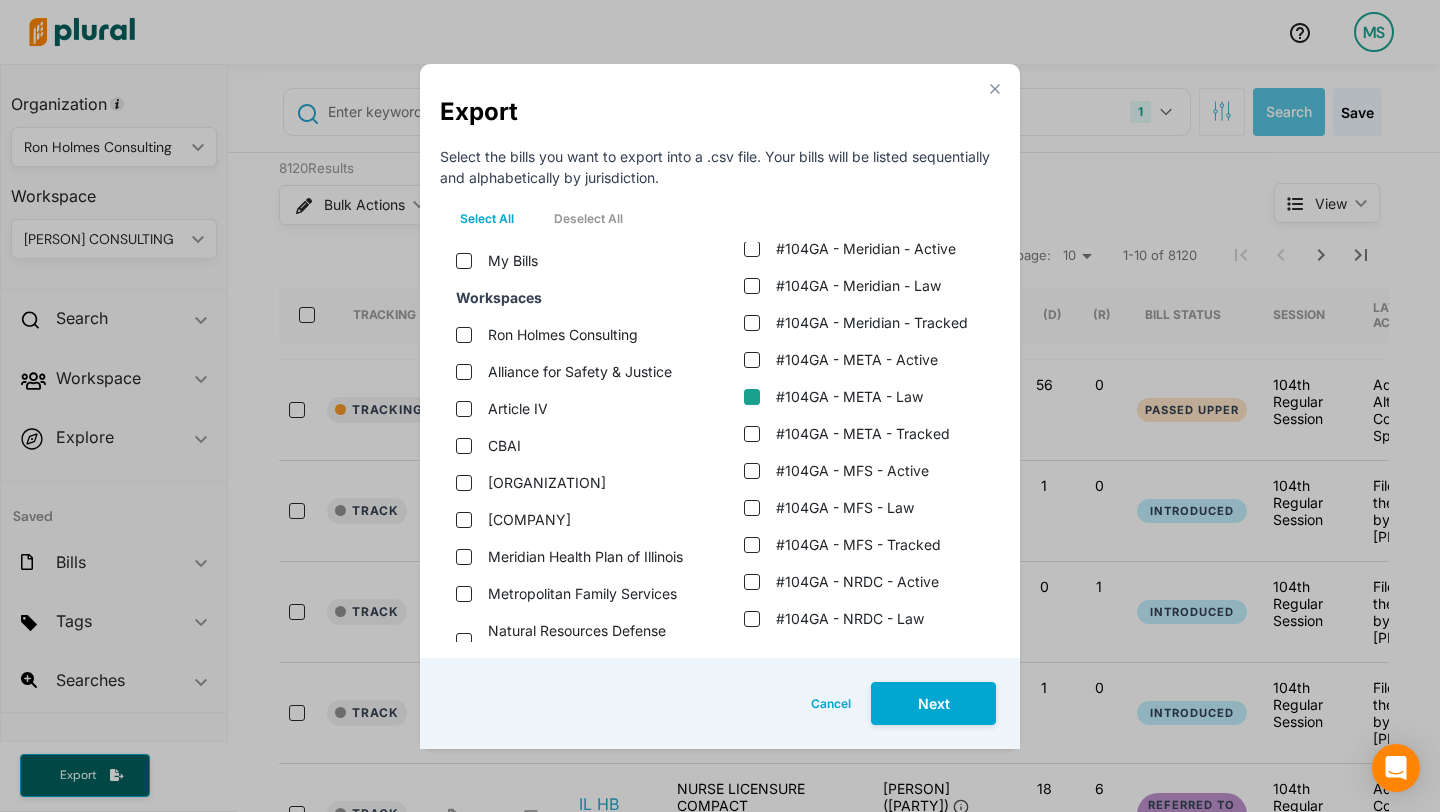 click on "#104GA - META - Law" at bounding box center (752, 397) 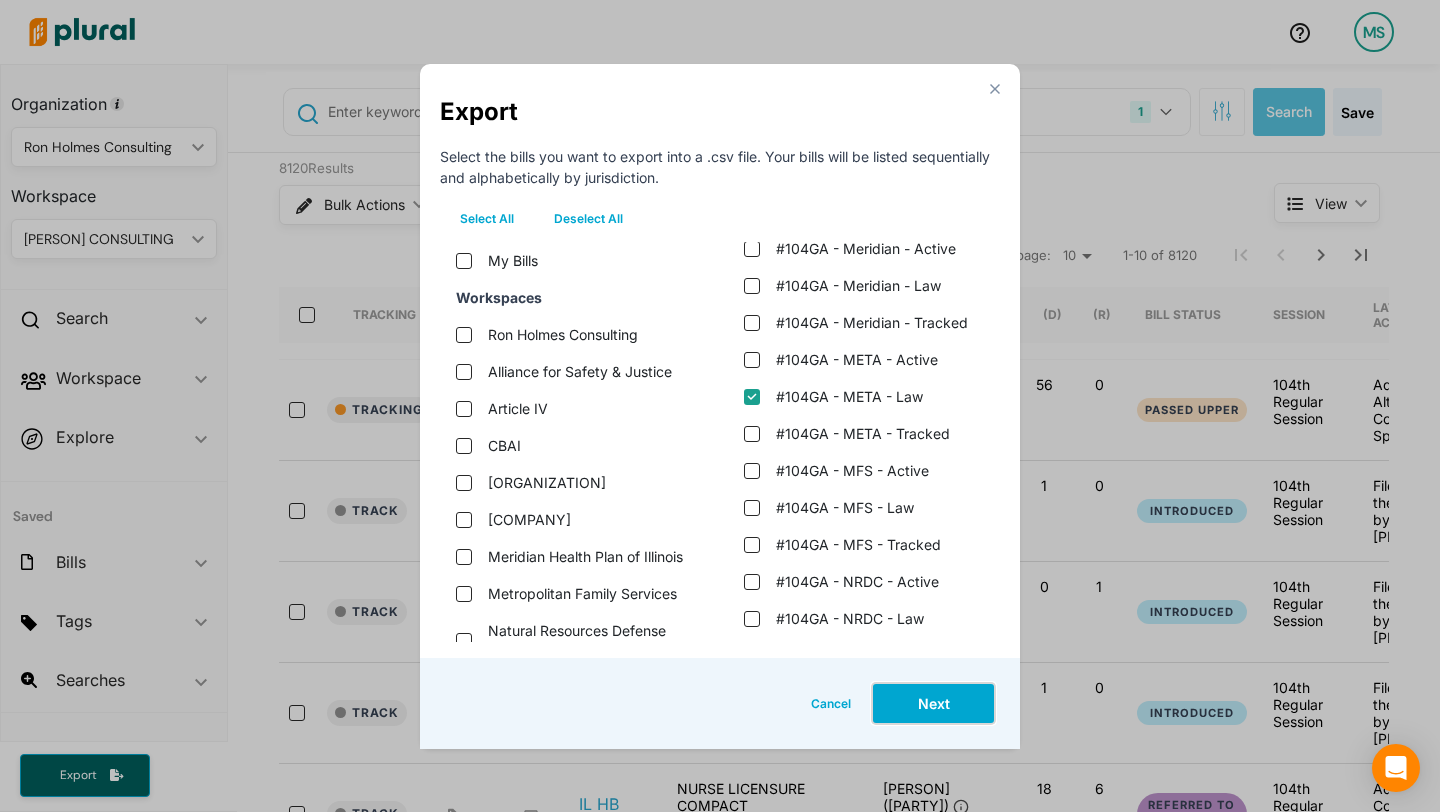click on "Next" at bounding box center (933, 703) 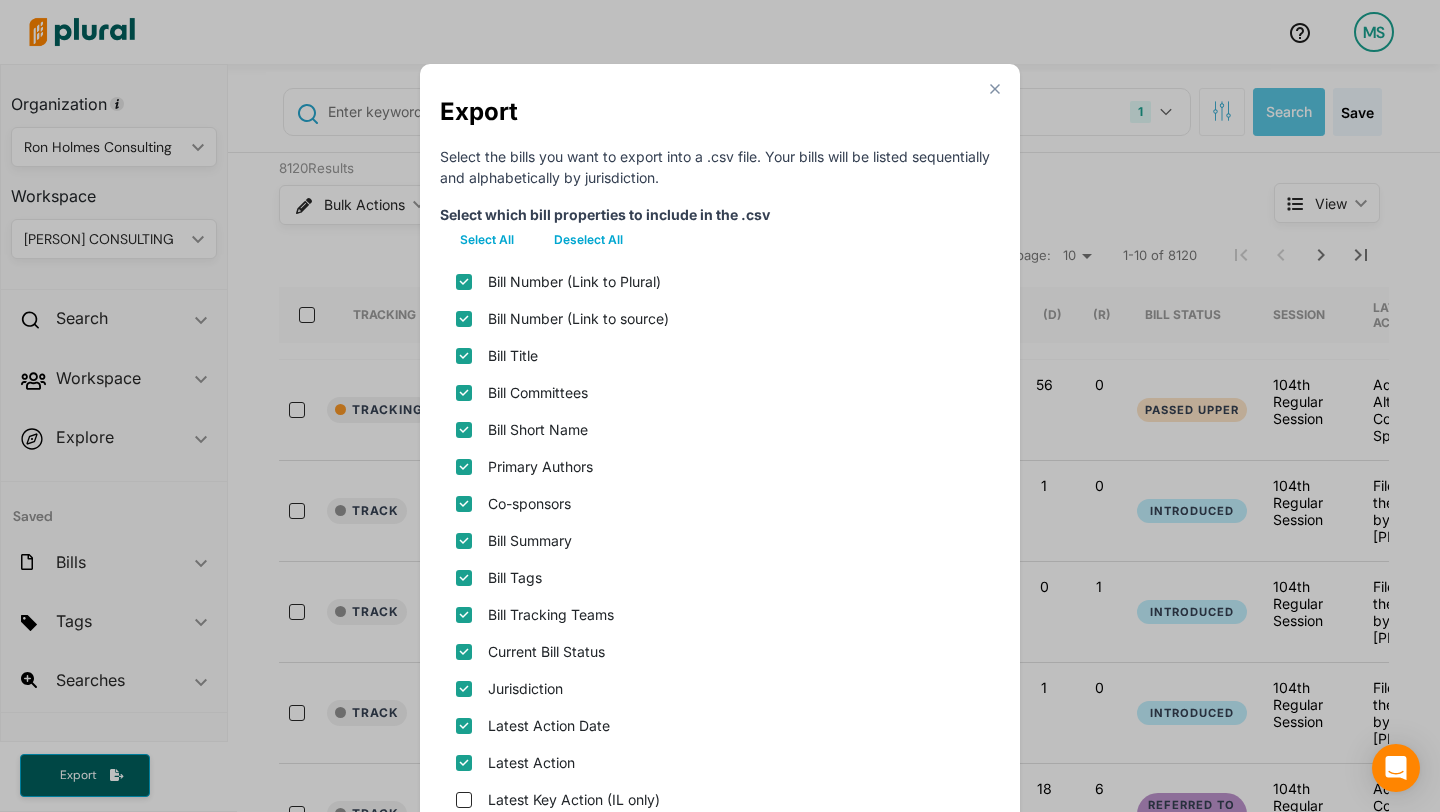 click on "Deselect All" at bounding box center [588, 240] 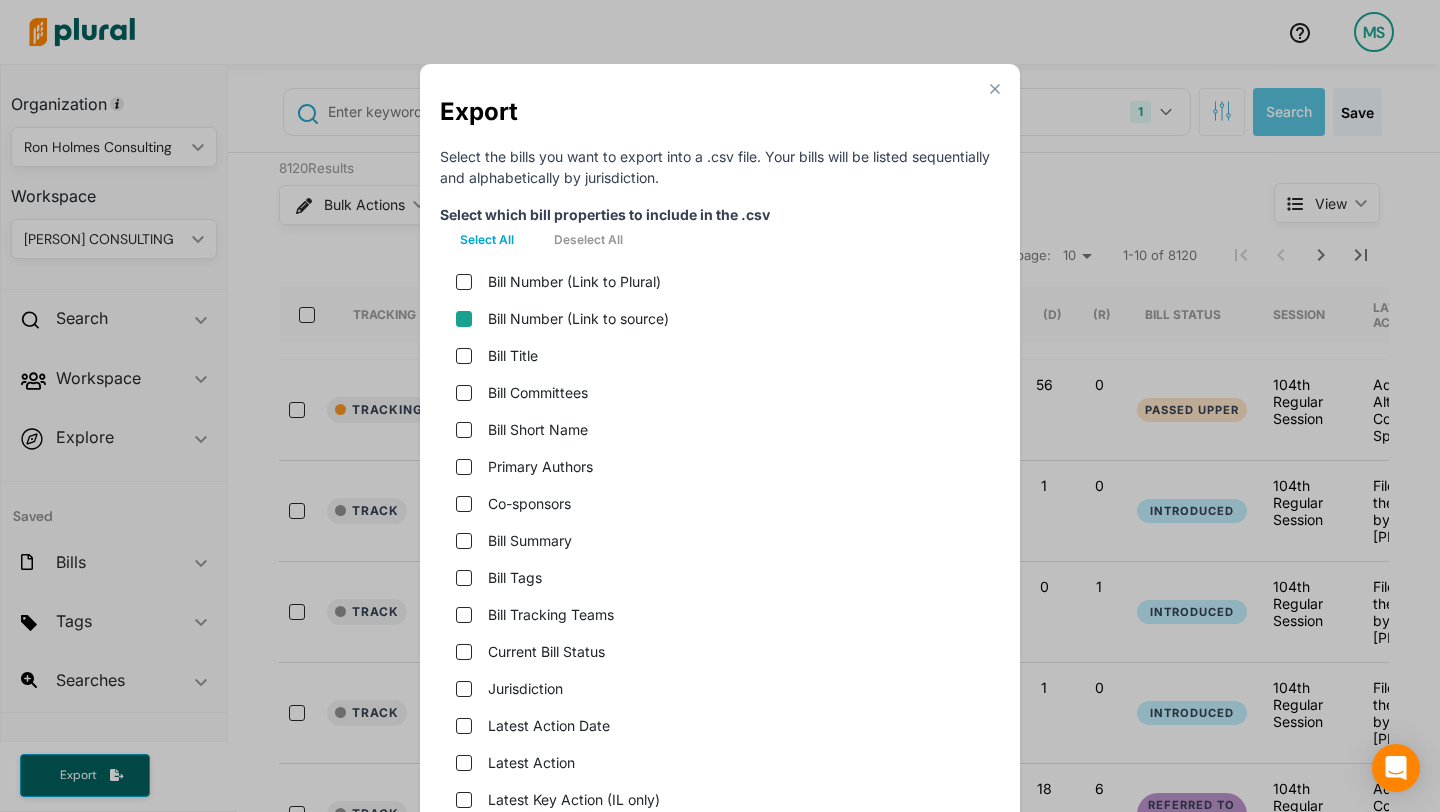 click on "Bill Number (Link to source)" at bounding box center (464, 319) 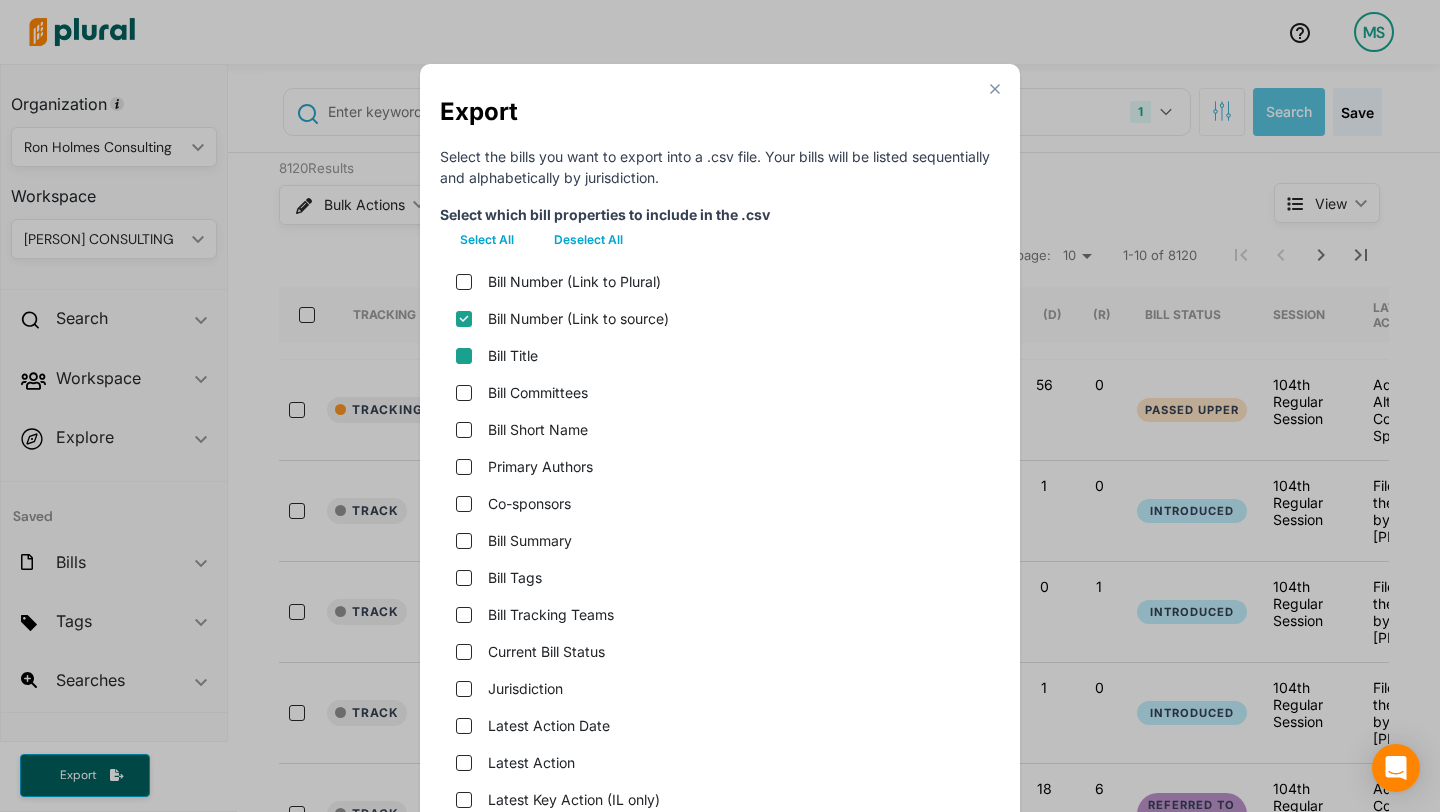 click on "Bill Title" at bounding box center (464, 356) 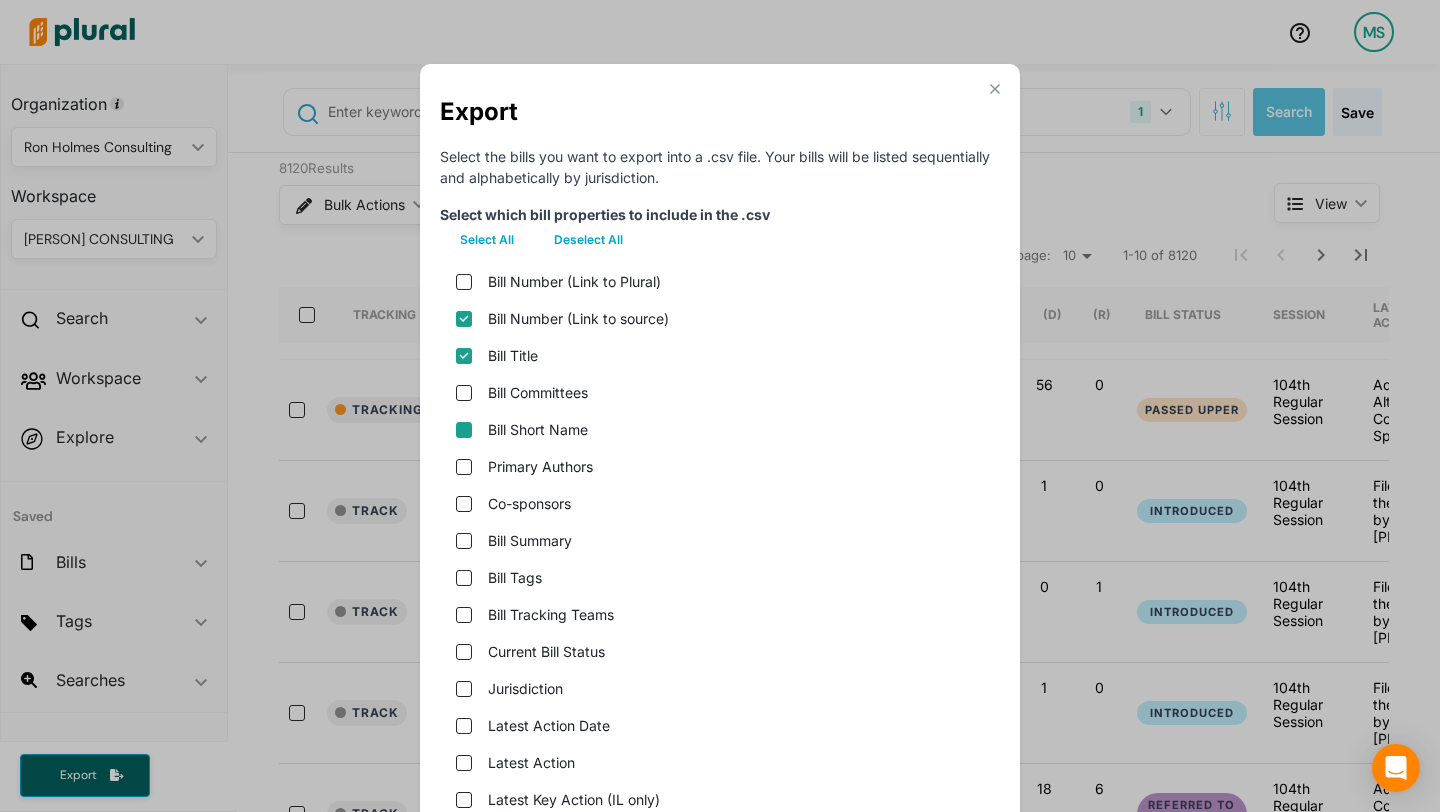 click on "Bill Short Name" at bounding box center [464, 430] 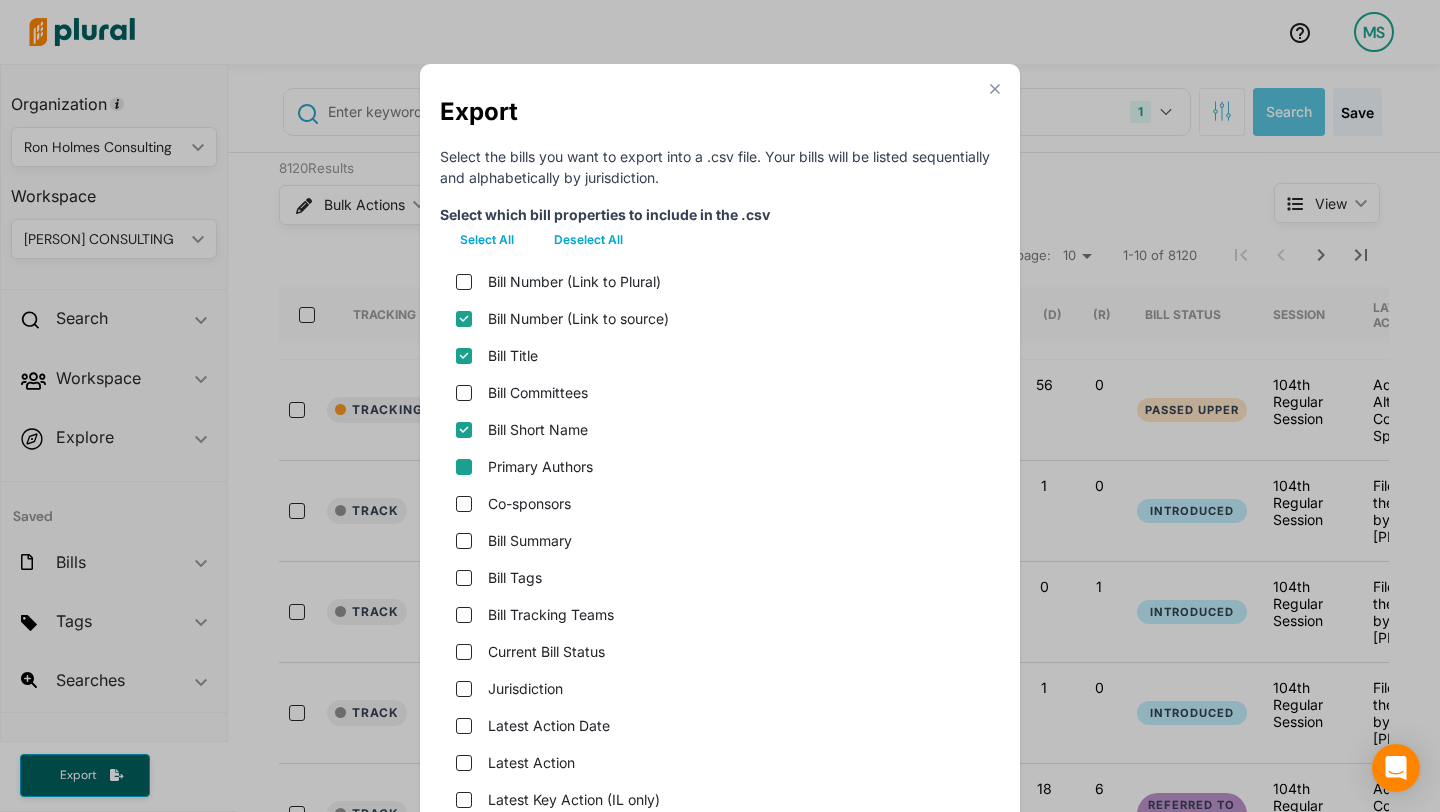click on "Primary Authors" at bounding box center [464, 467] 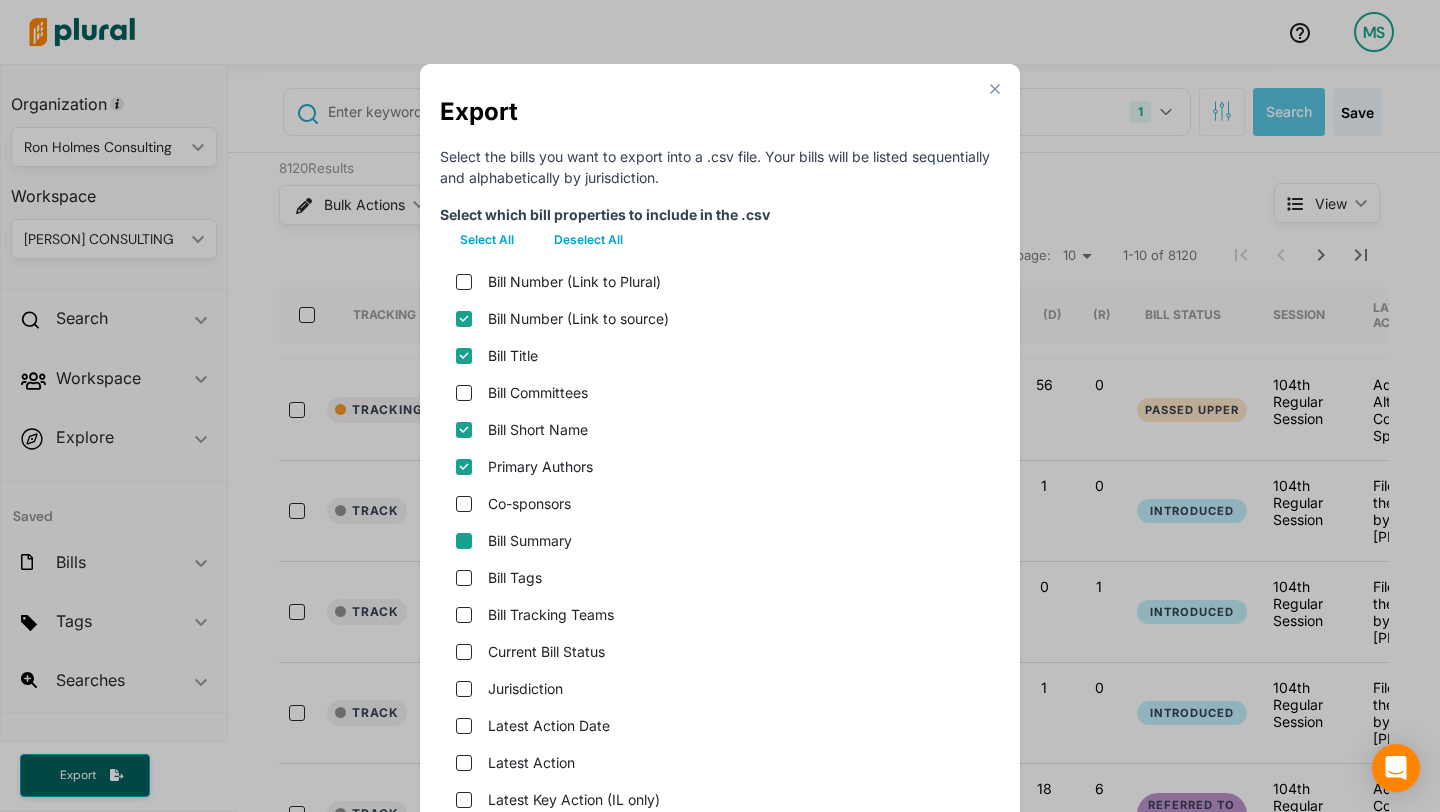 click on "Bill Summary" at bounding box center (464, 541) 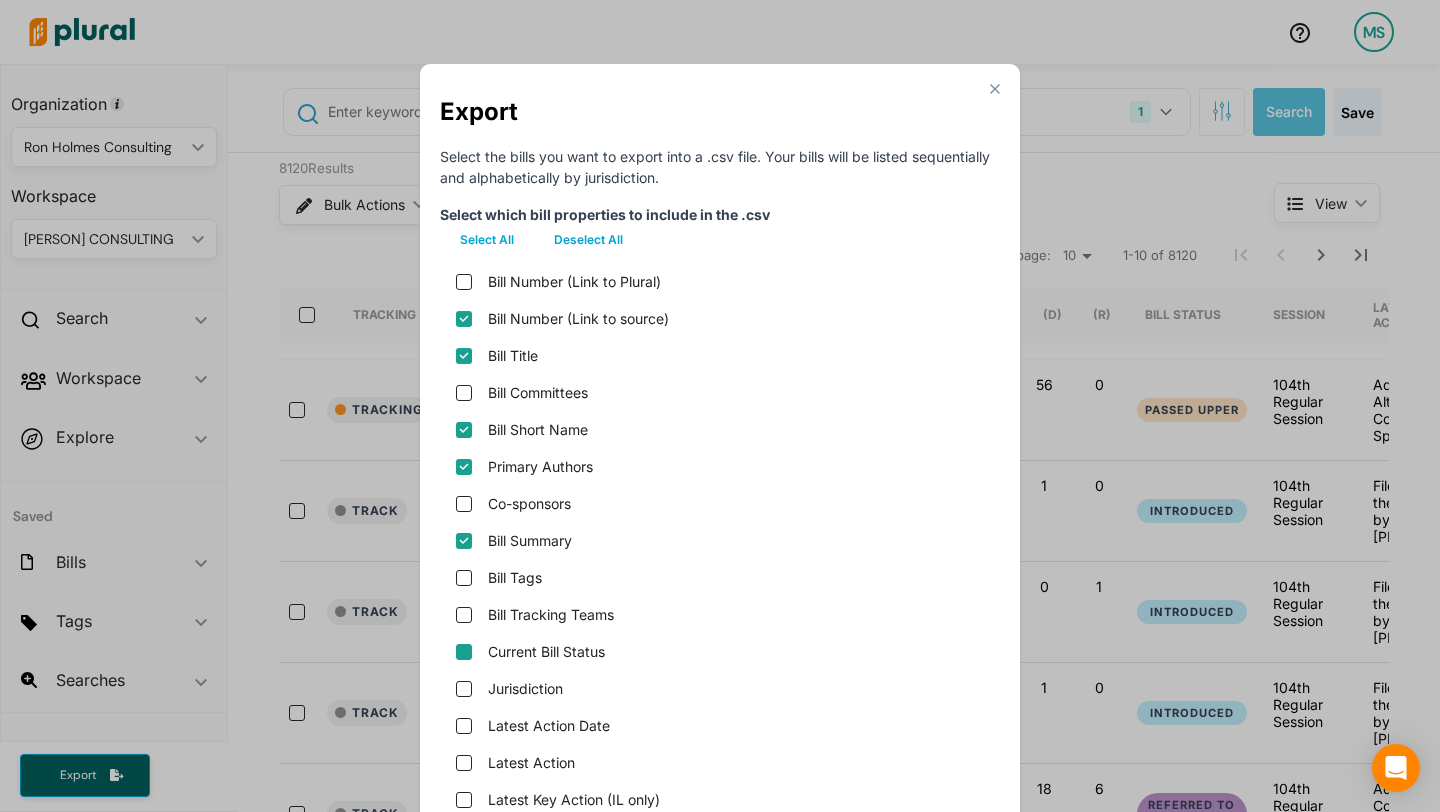 click on "Current Bill Status" at bounding box center [464, 652] 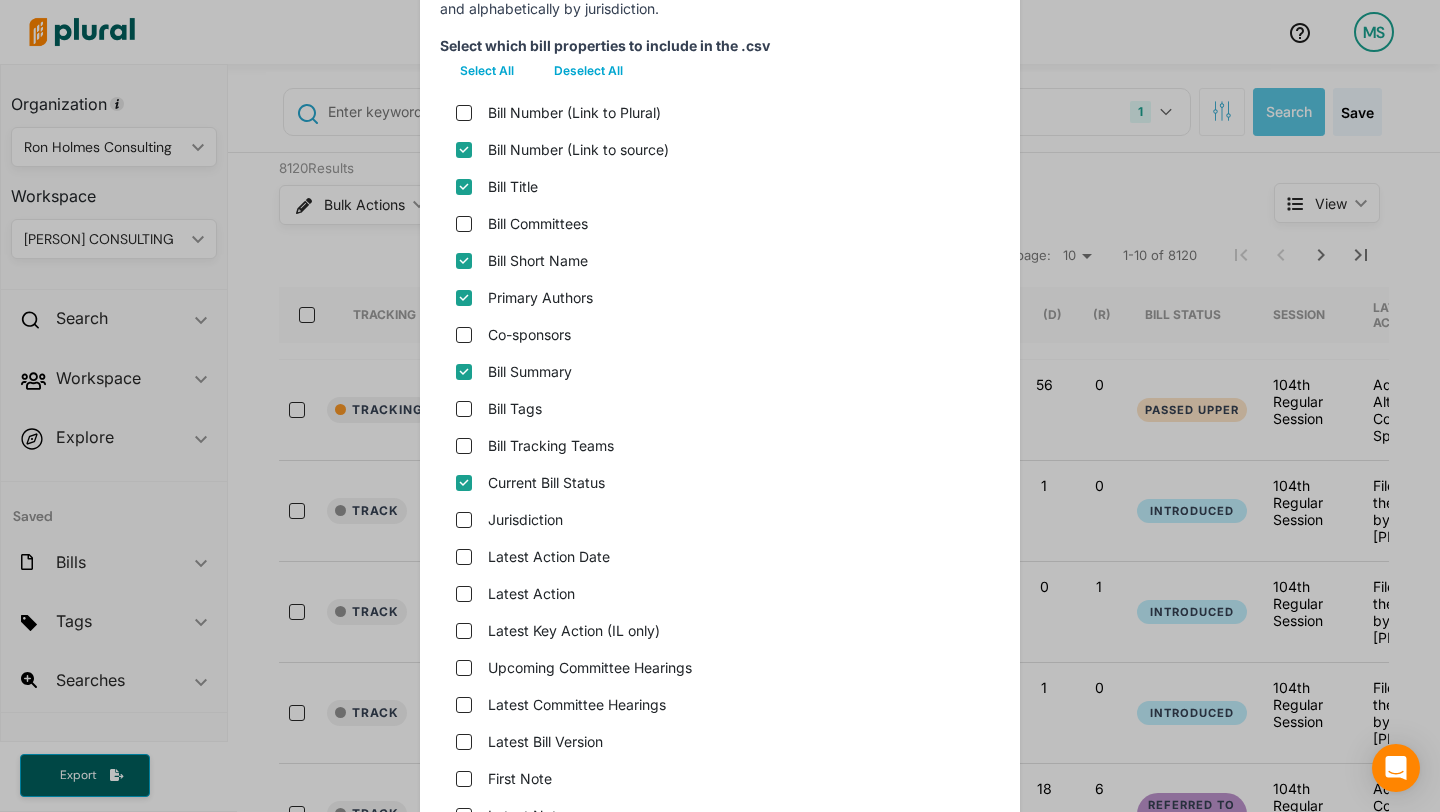 scroll, scrollTop: 172, scrollLeft: 0, axis: vertical 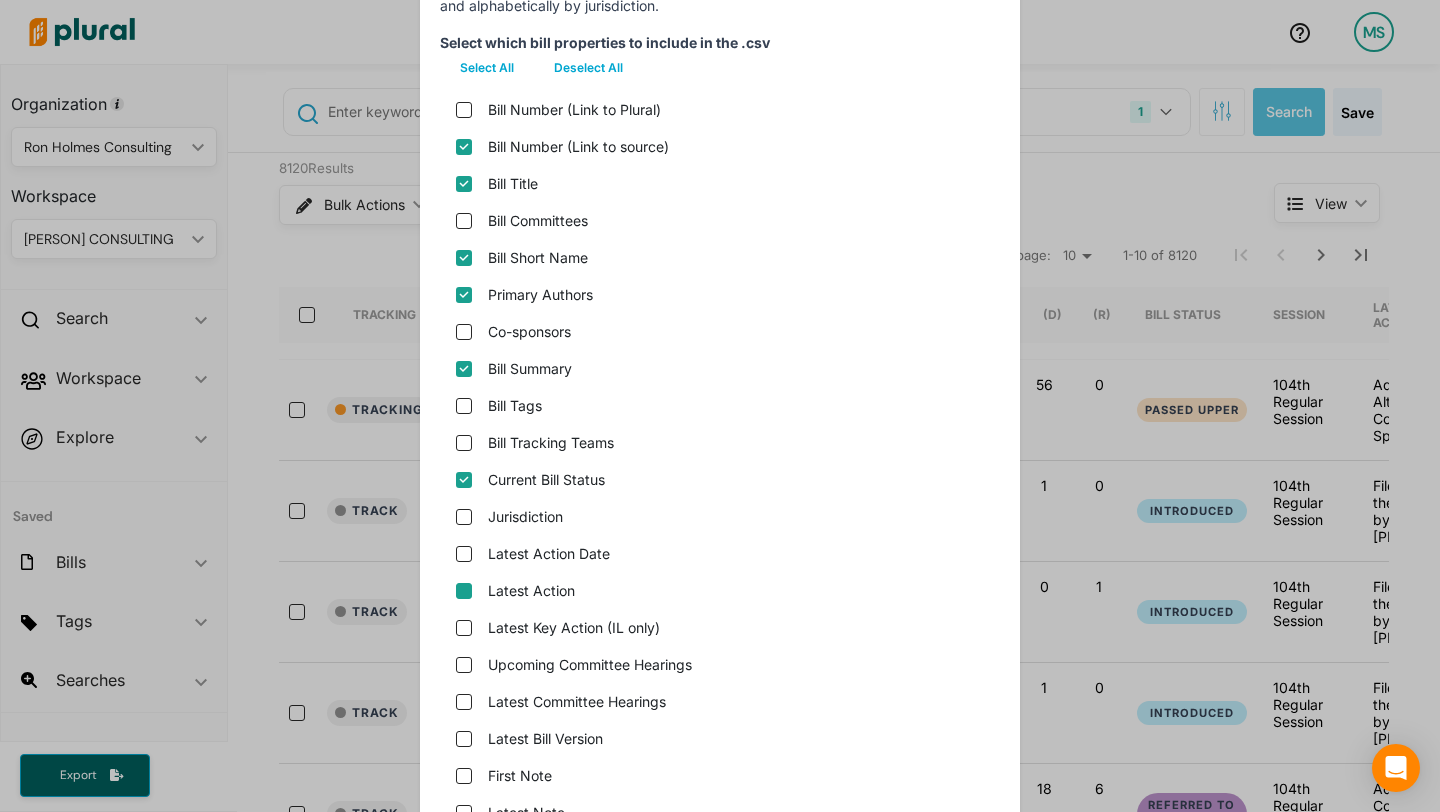 click on "Latest Action" at bounding box center [464, 591] 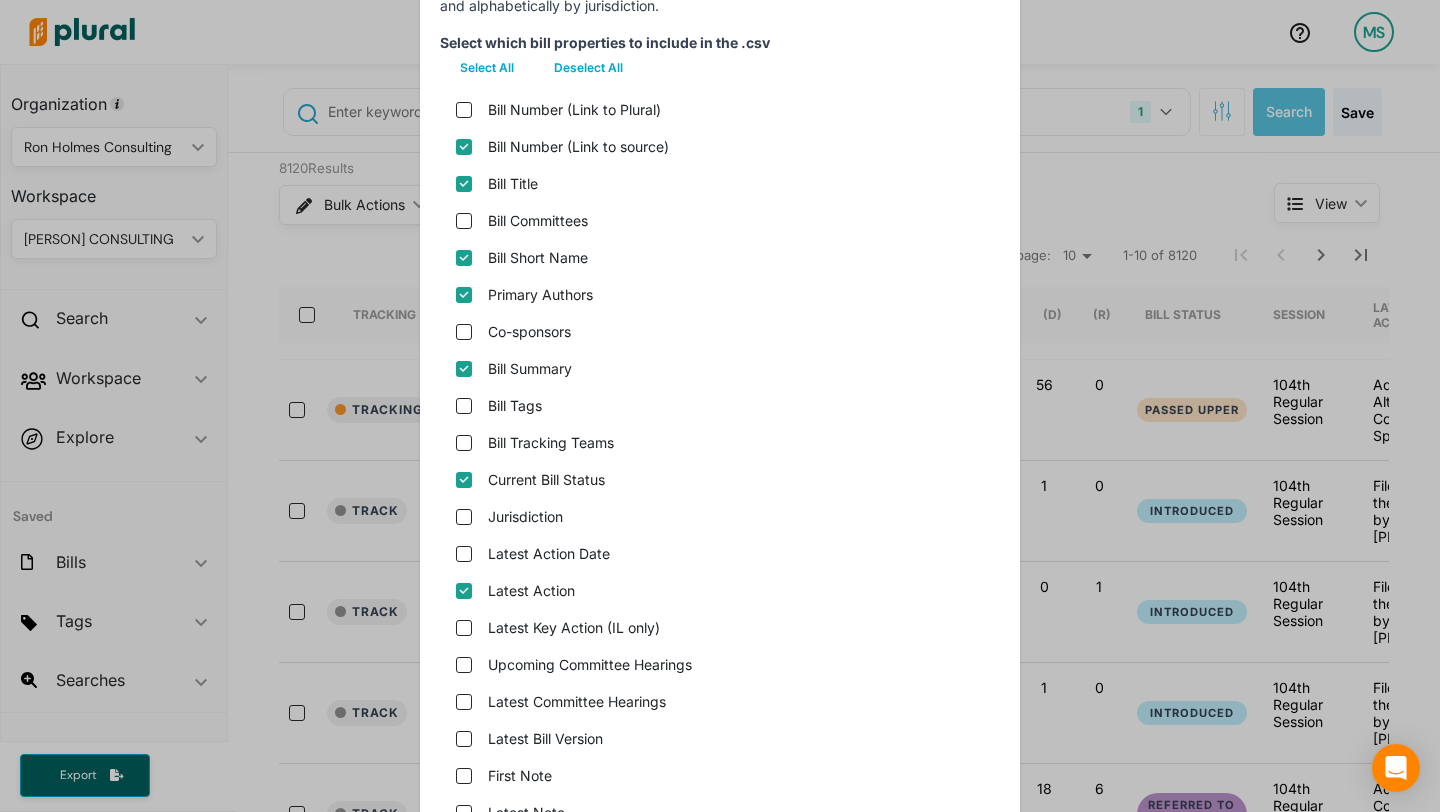 scroll, scrollTop: 278, scrollLeft: 0, axis: vertical 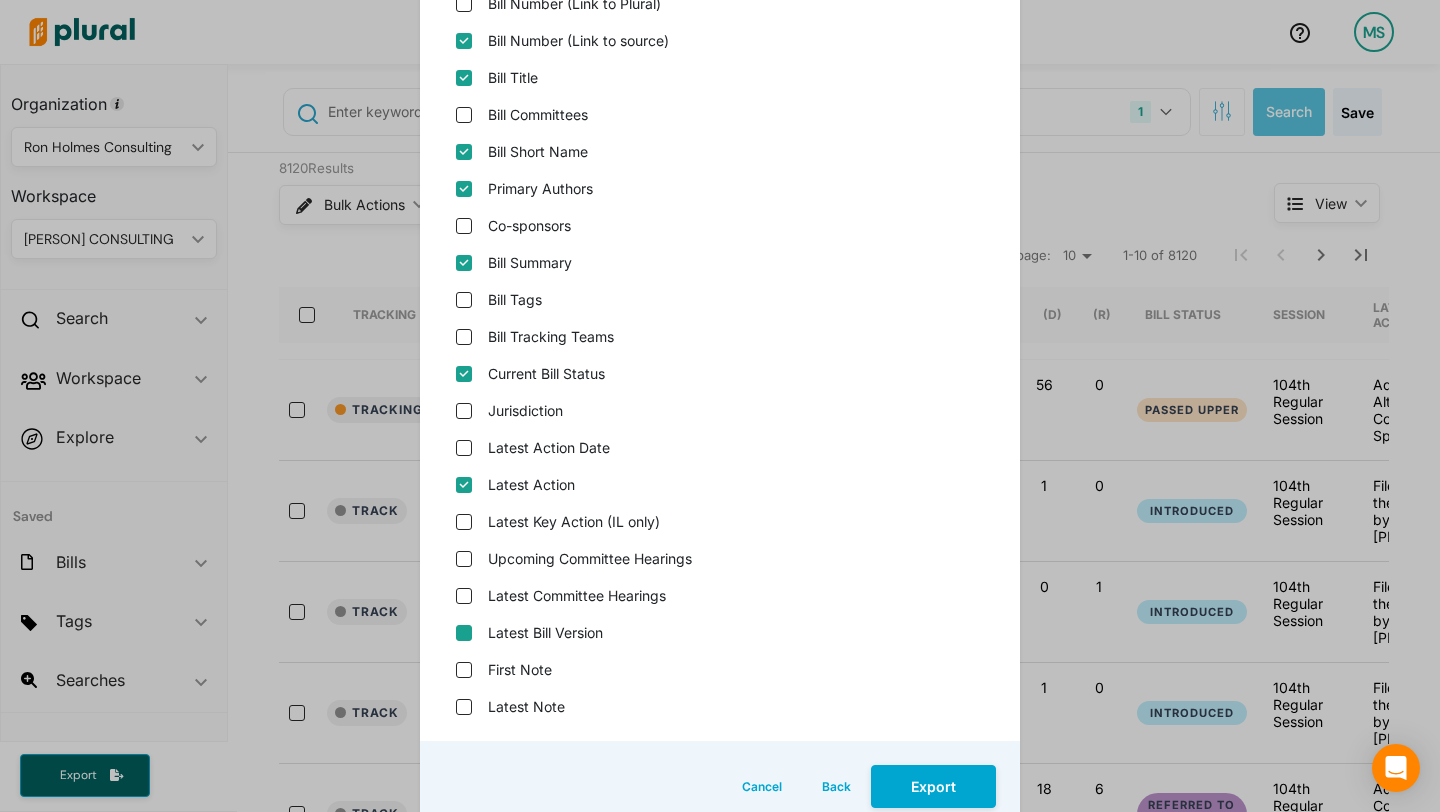click on "Latest Bill Version" at bounding box center [464, 633] 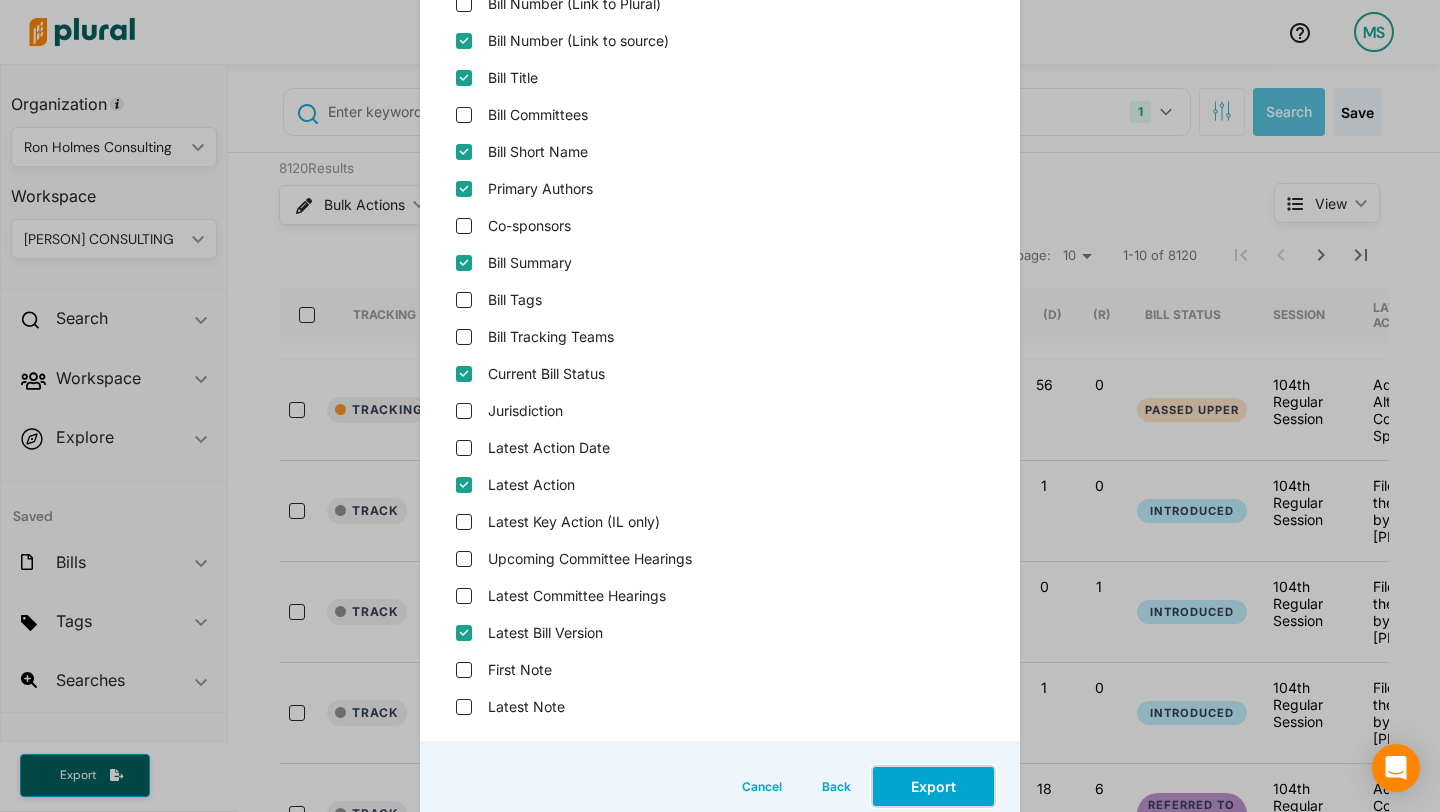click on "Export" at bounding box center [933, 786] 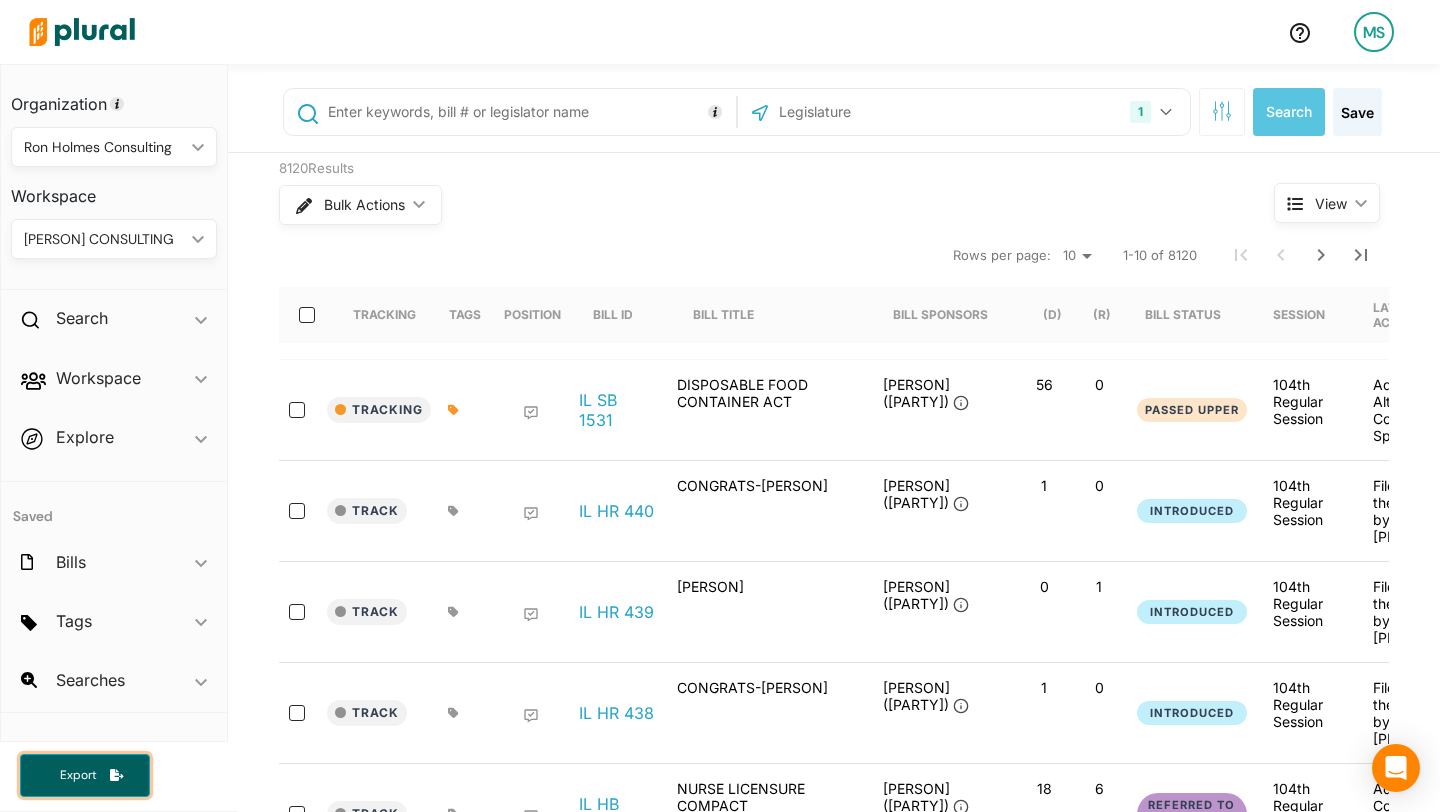 click on "Export" at bounding box center (85, 775) 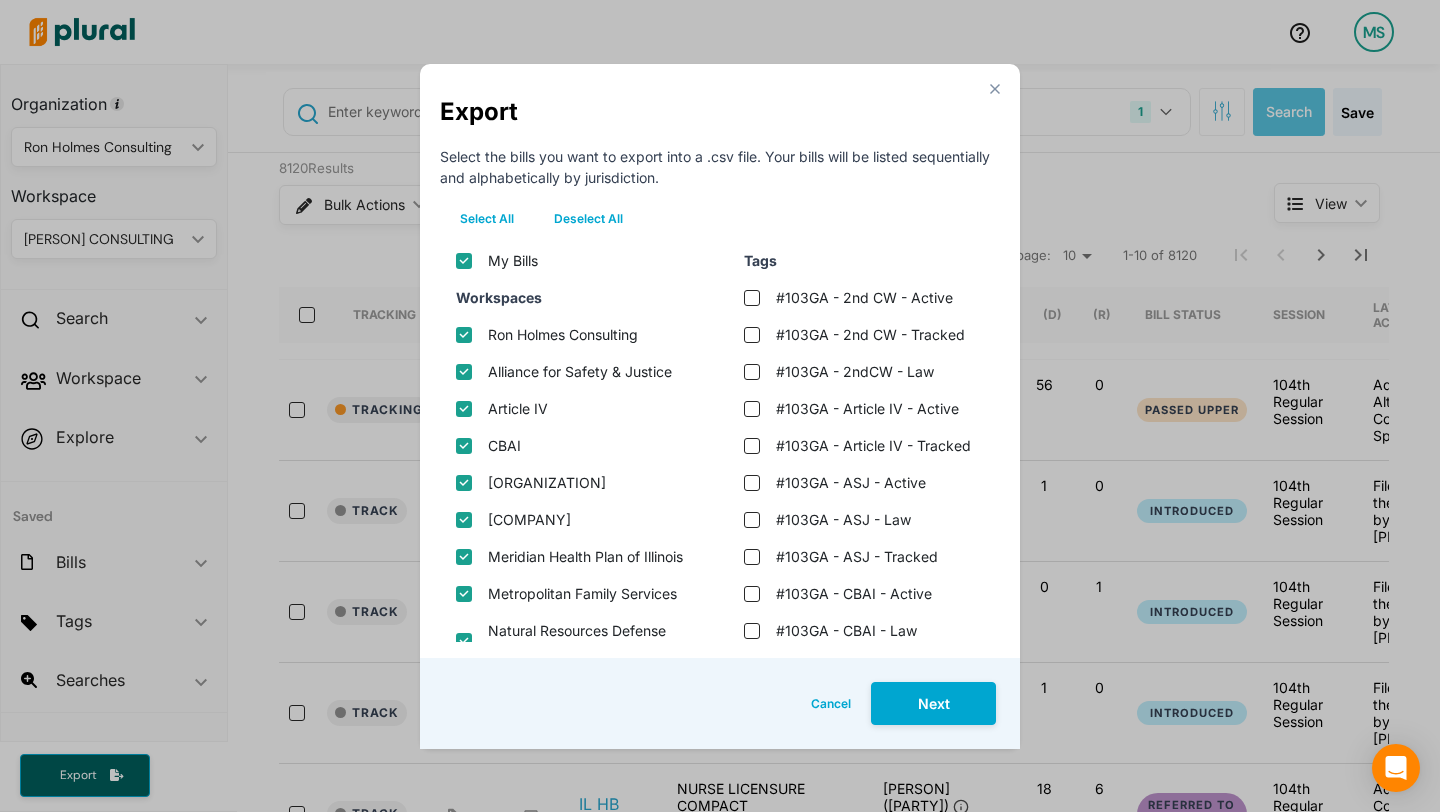 click on "Deselect All" at bounding box center (588, 219) 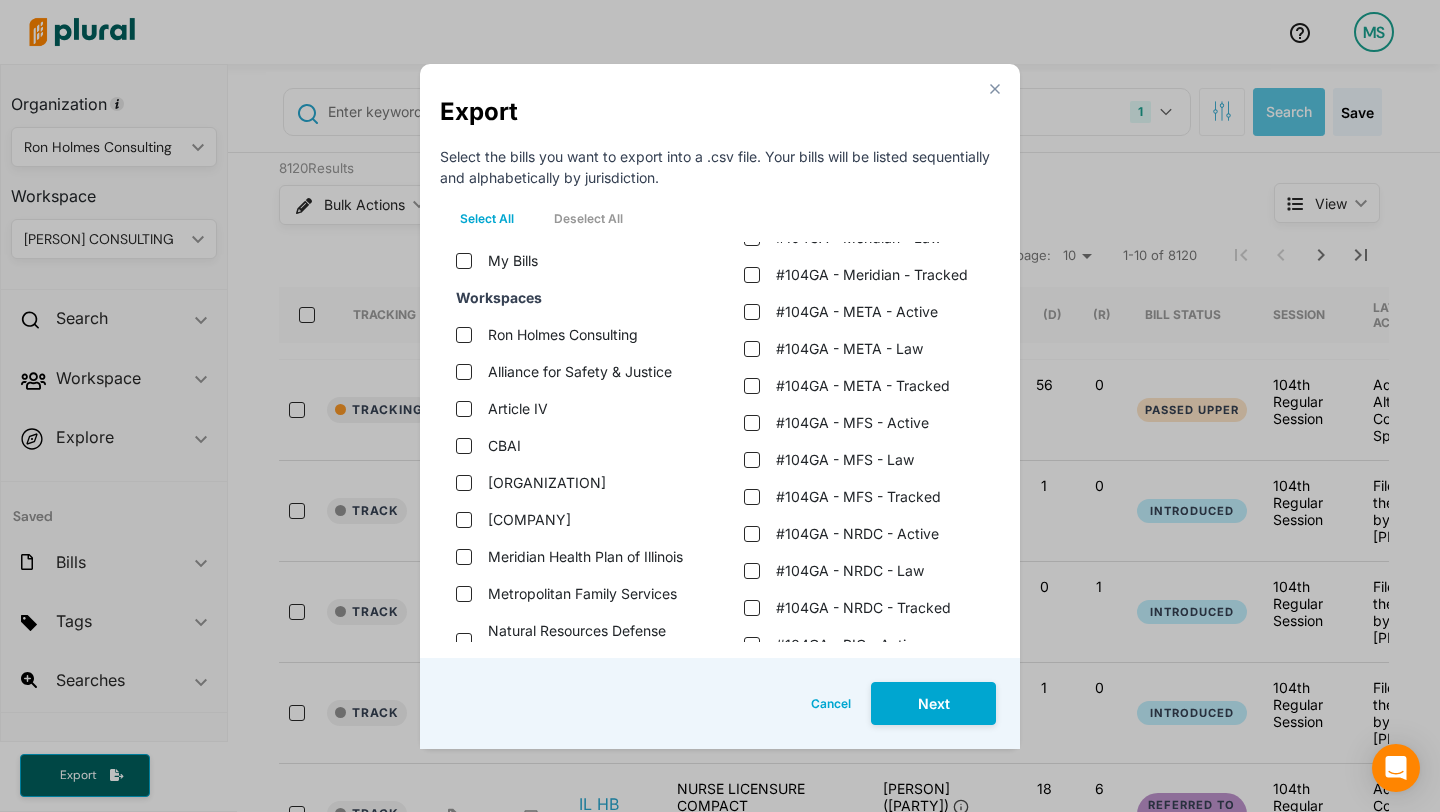 scroll, scrollTop: 1909, scrollLeft: 0, axis: vertical 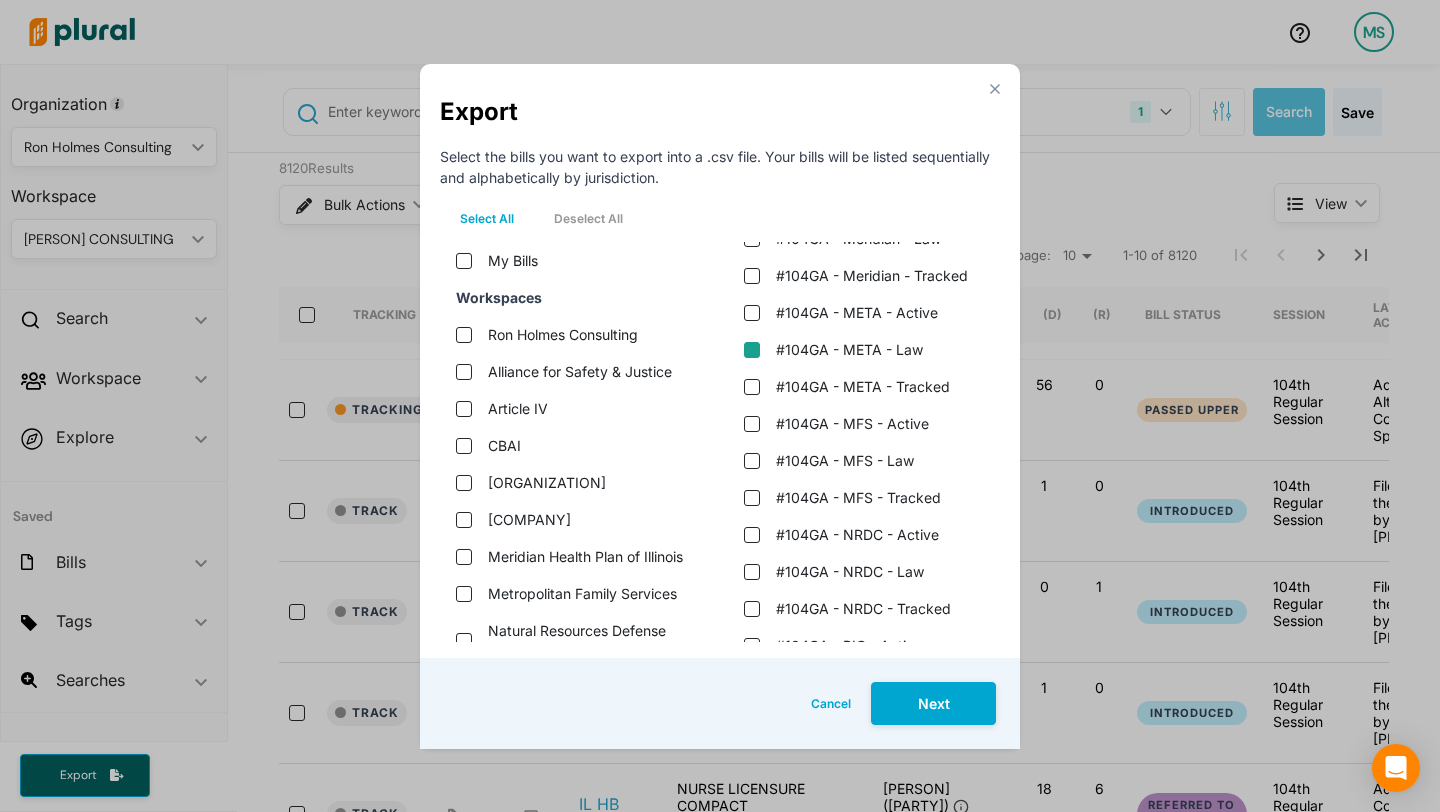 click on "#104GA - META - Law" at bounding box center [752, 350] 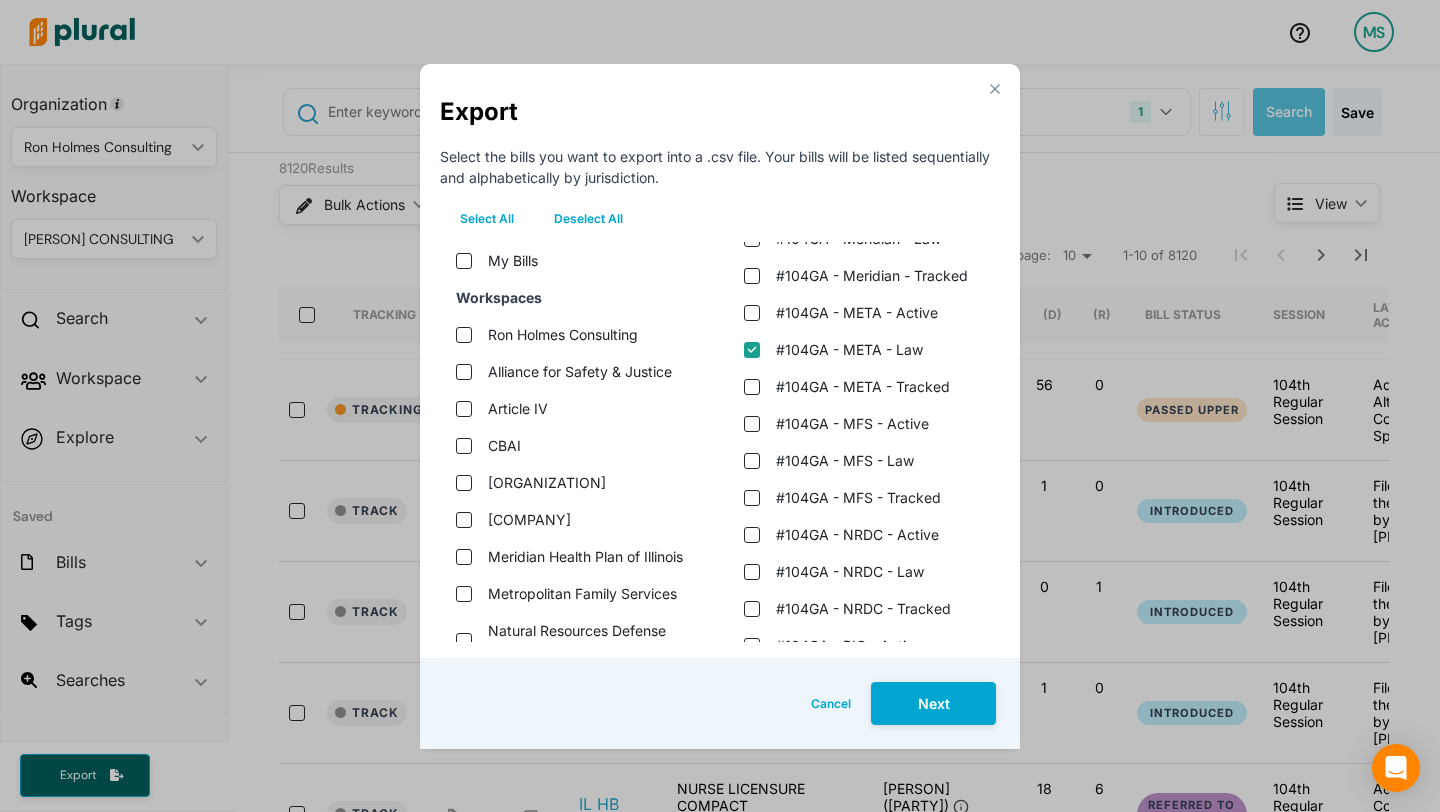 click on "#104GA - META - Law" at bounding box center [752, 350] 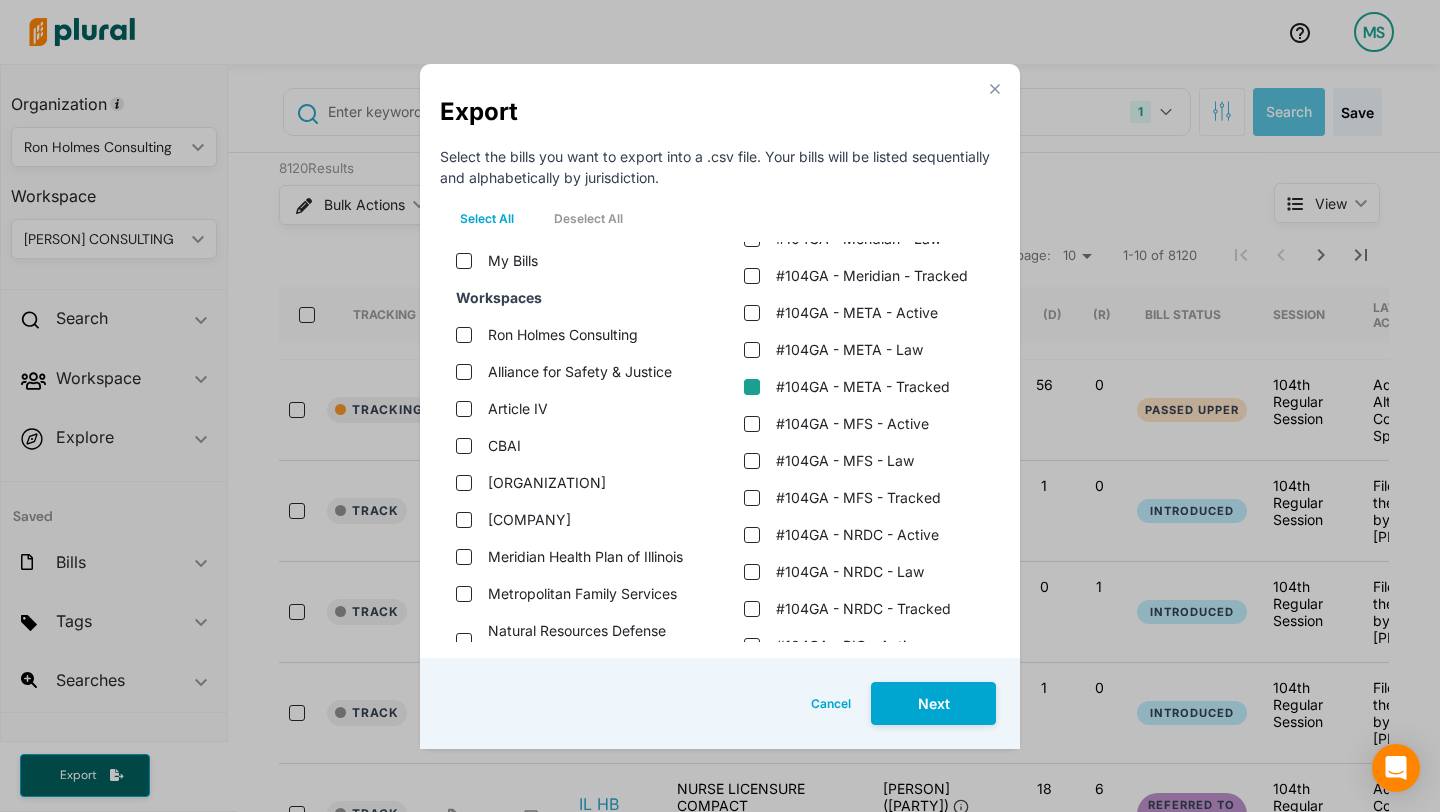 click on "#104GA - META - Tracked" at bounding box center [752, 387] 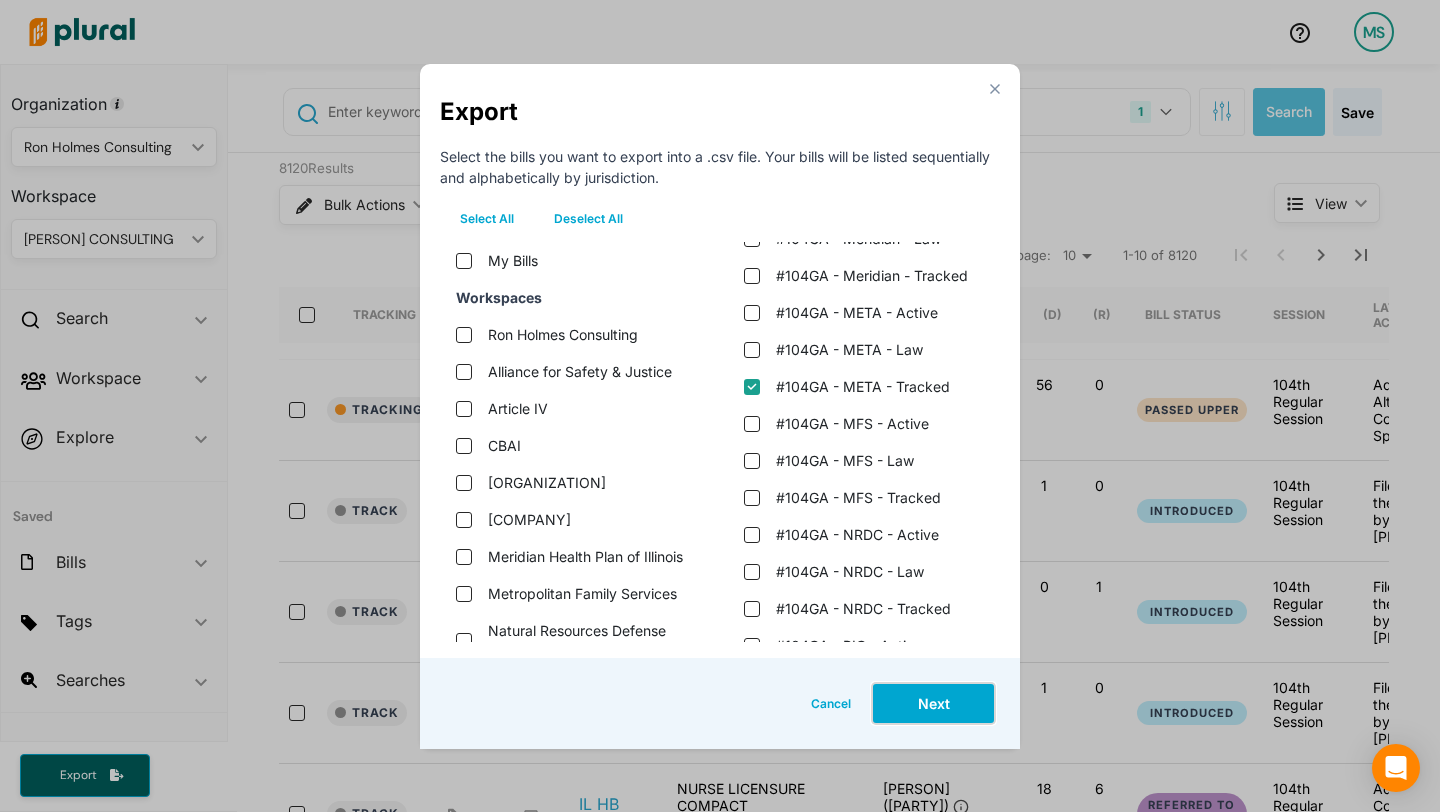 click on "Next" at bounding box center (933, 703) 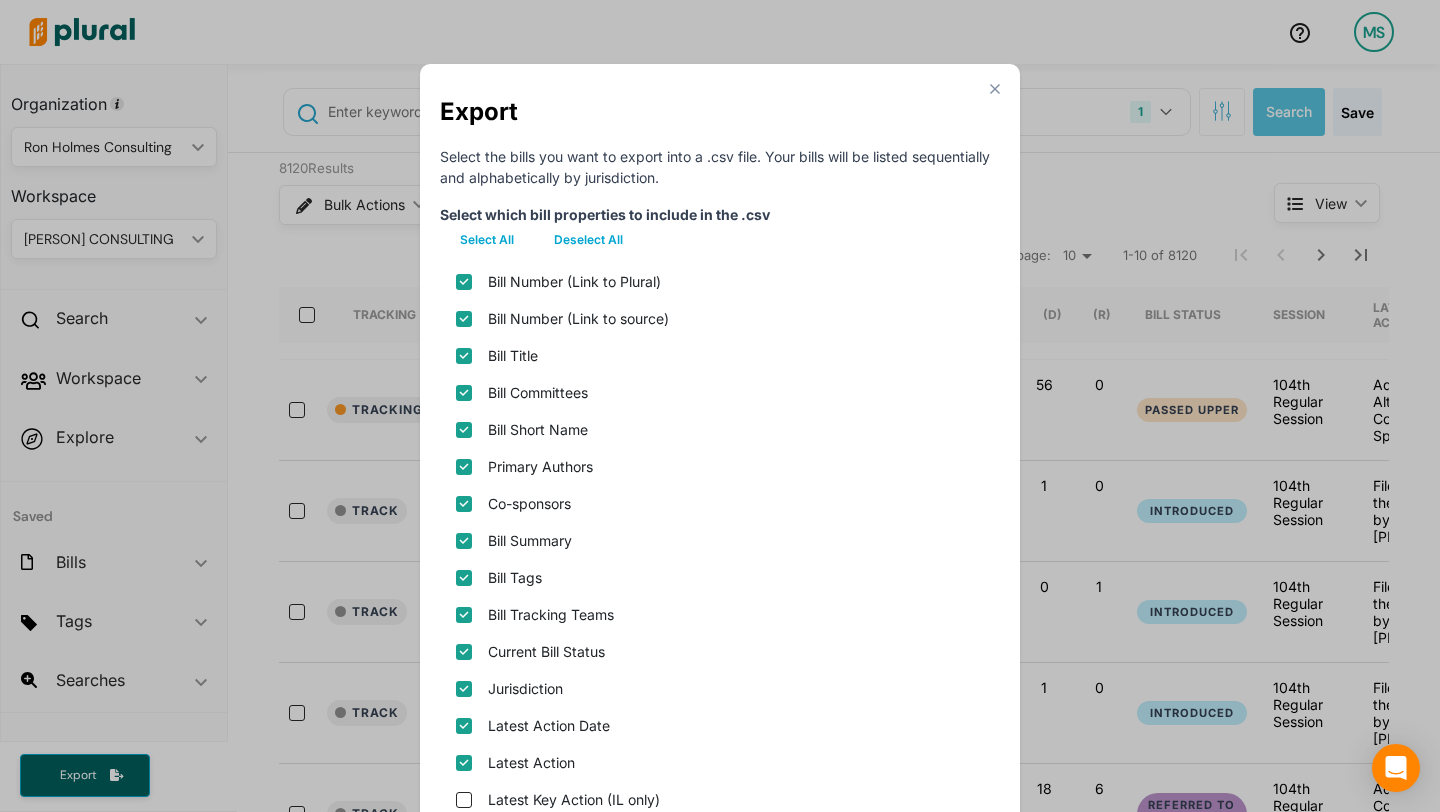 click on "Deselect All" at bounding box center [588, 240] 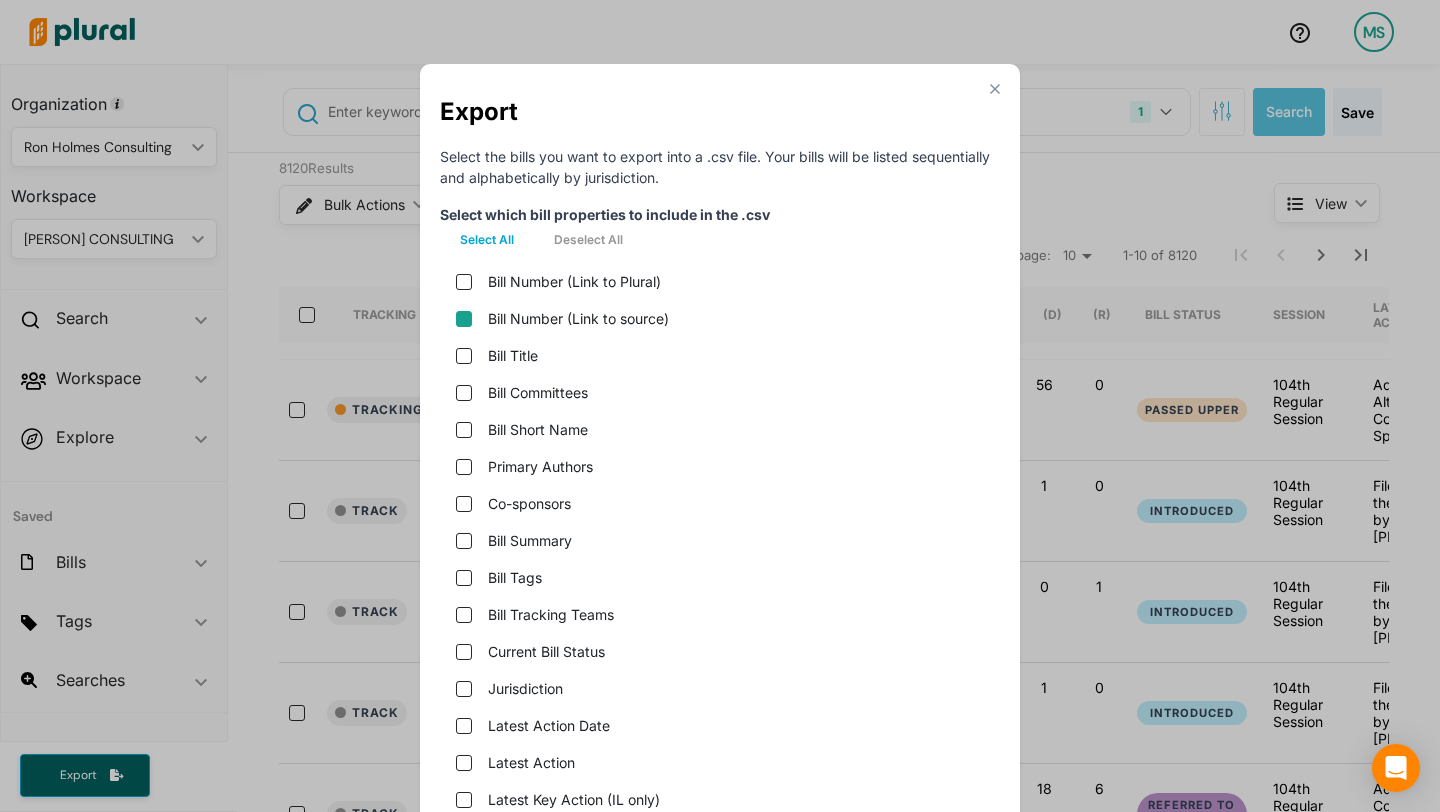 click on "Bill Number (Link to source)" at bounding box center [464, 319] 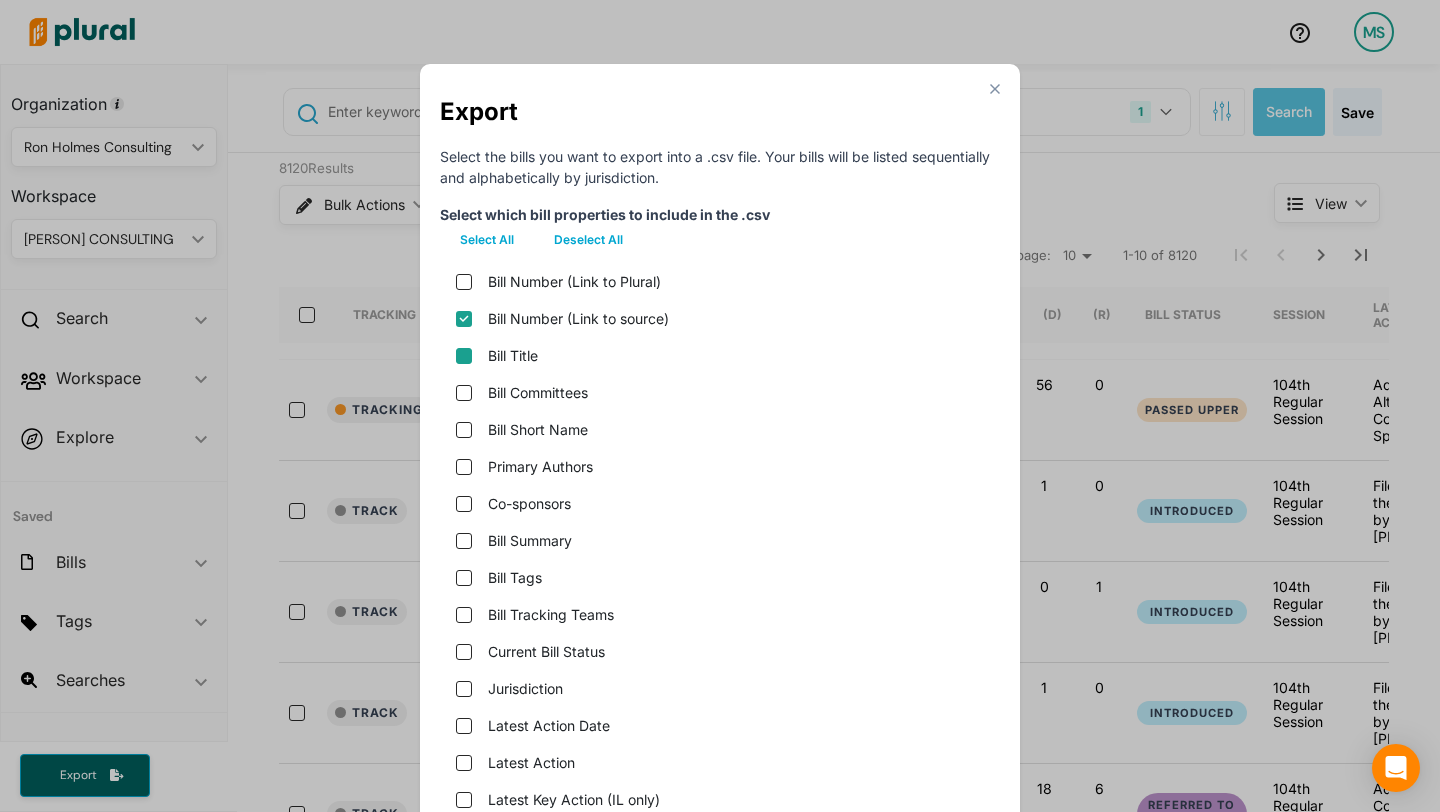 click on "Bill Title" at bounding box center (464, 356) 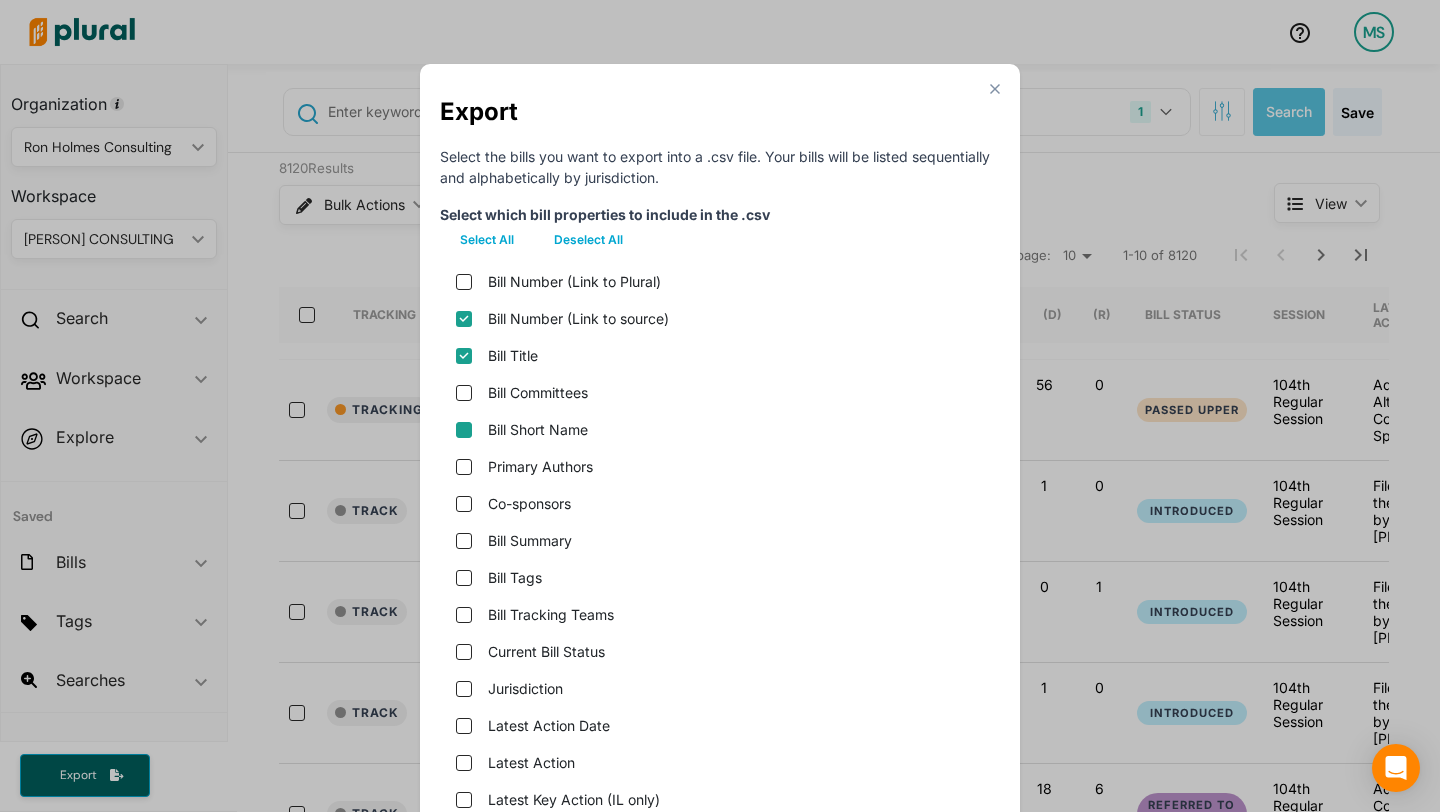 click on "Bill Short Name" at bounding box center (464, 430) 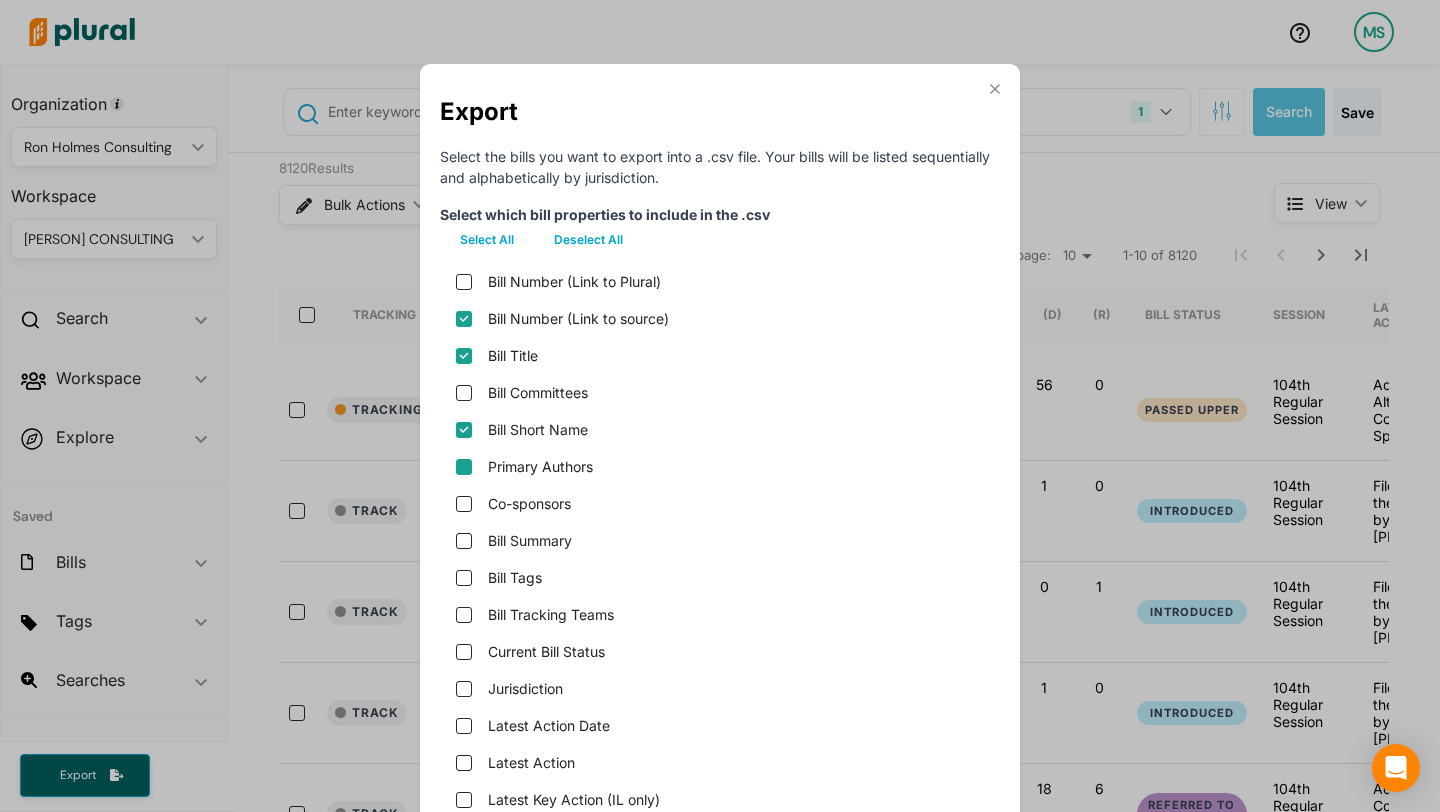 click on "Primary Authors" at bounding box center (464, 467) 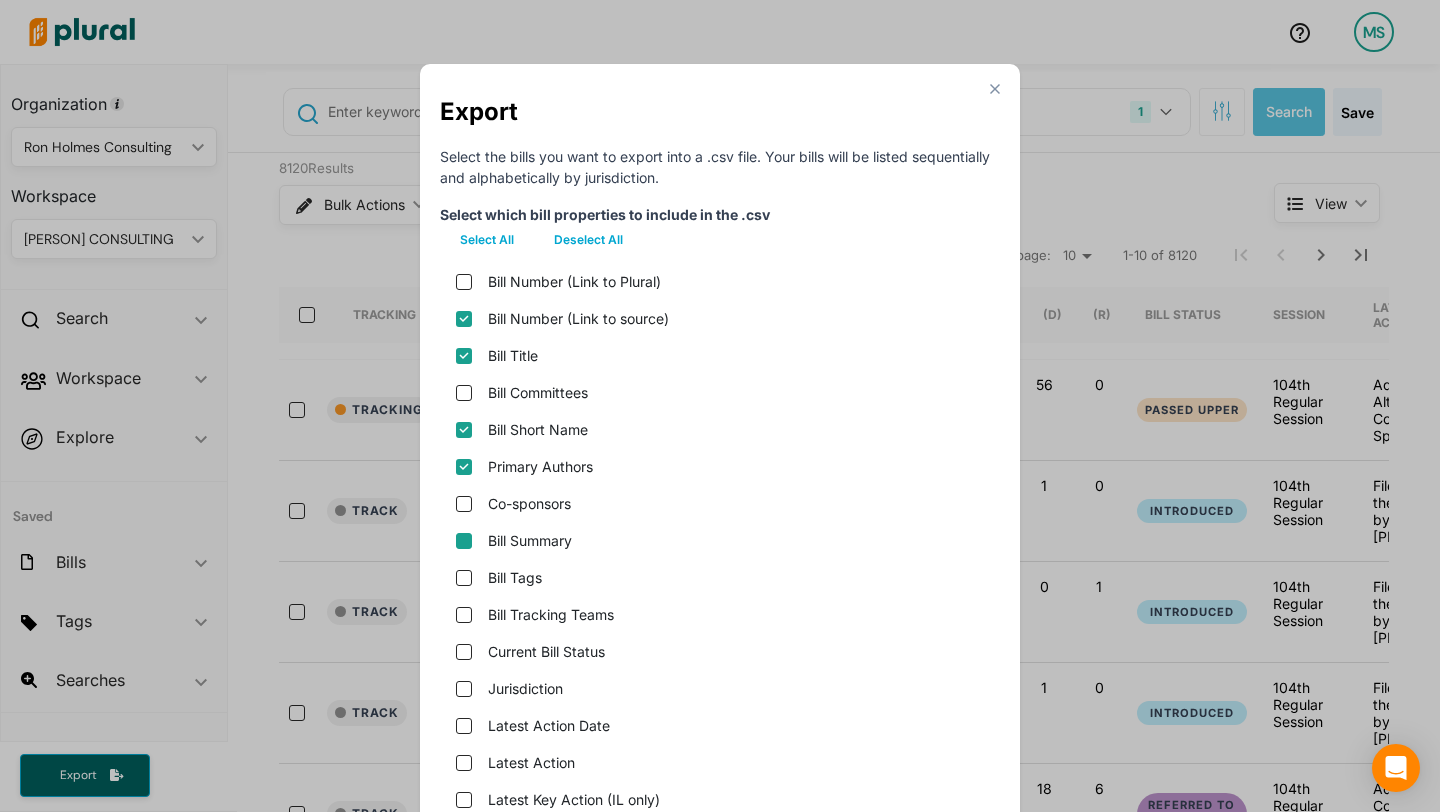 click on "Bill Summary" at bounding box center [464, 541] 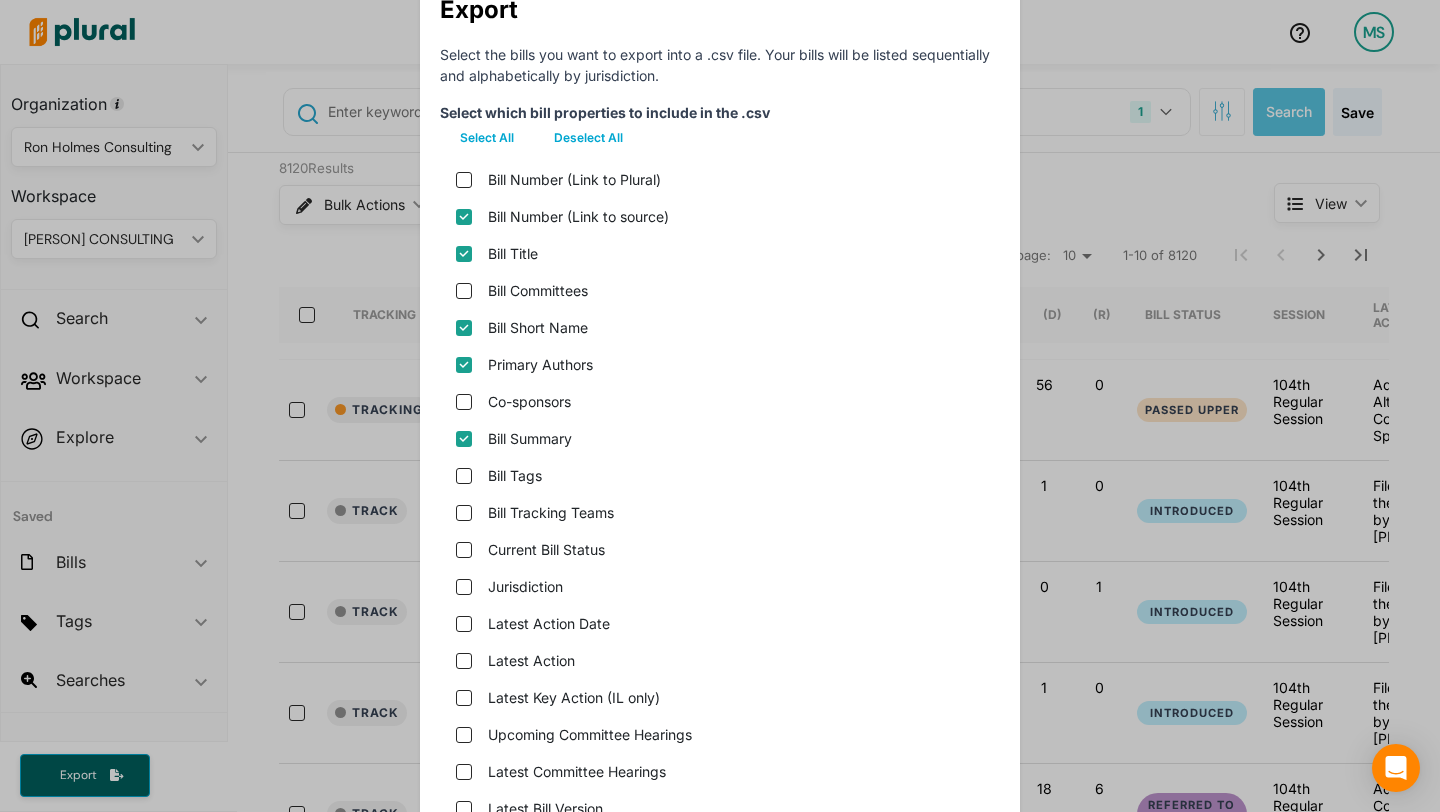 scroll, scrollTop: 103, scrollLeft: 0, axis: vertical 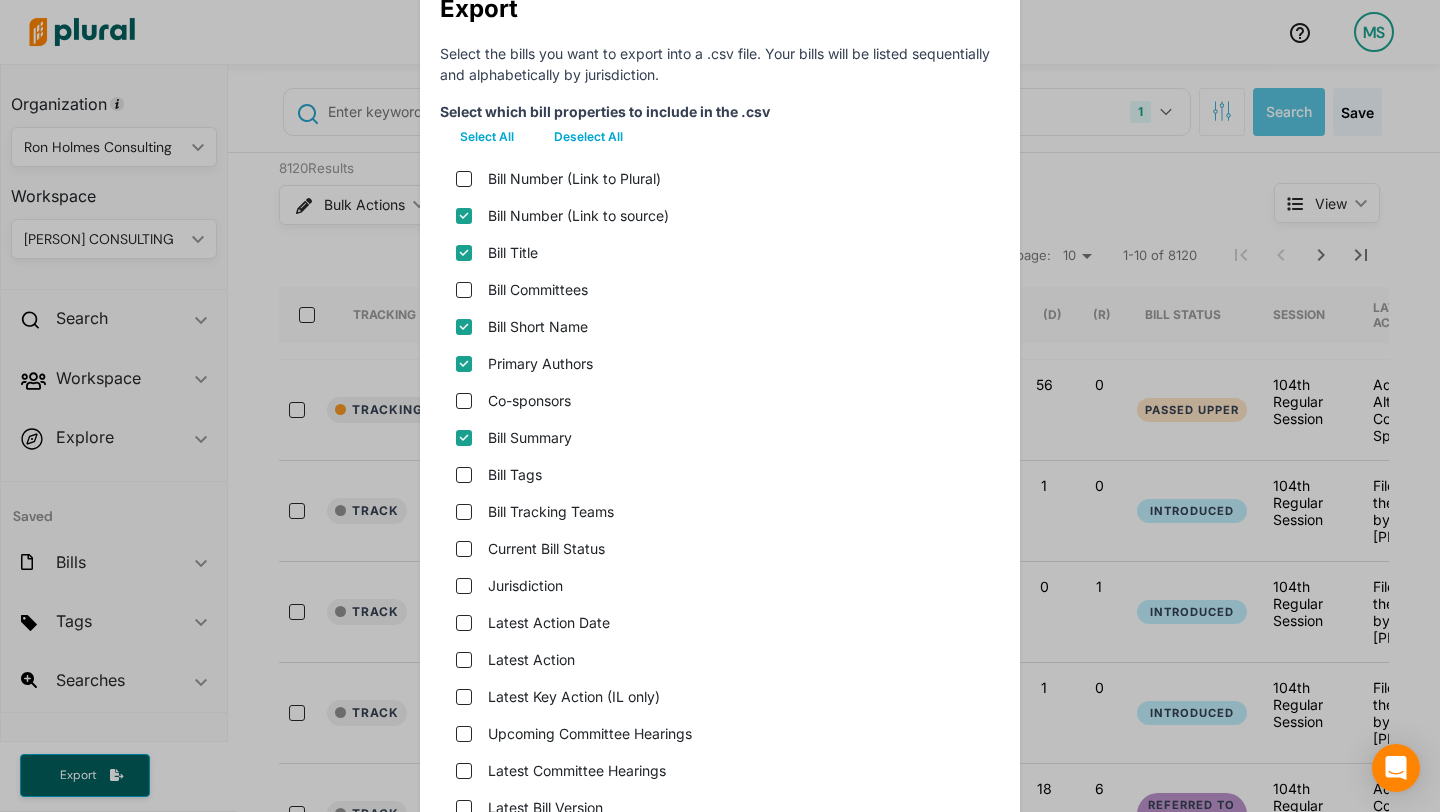 click on "Current Bill Status" at bounding box center [720, 548] 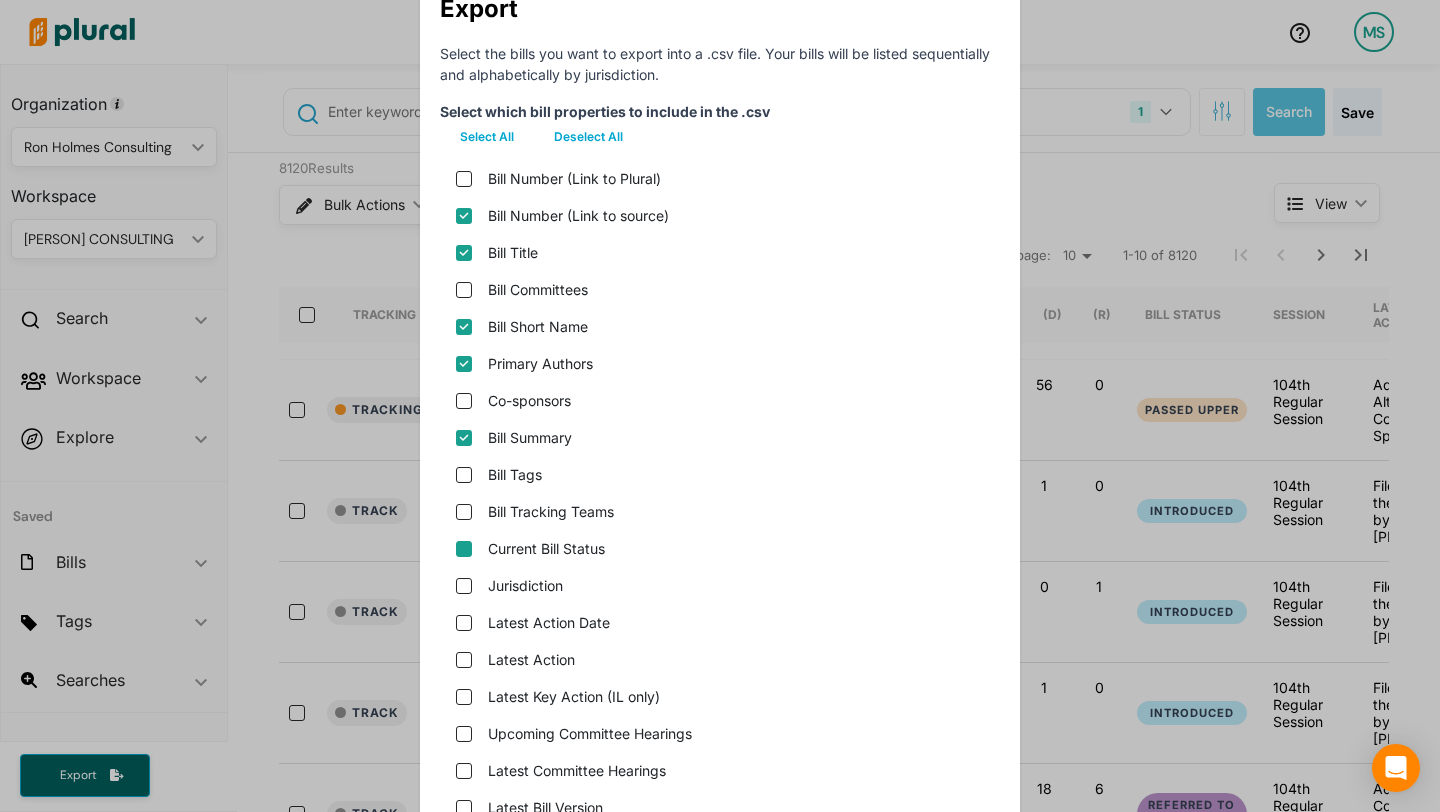 click on "Current Bill Status" at bounding box center (464, 549) 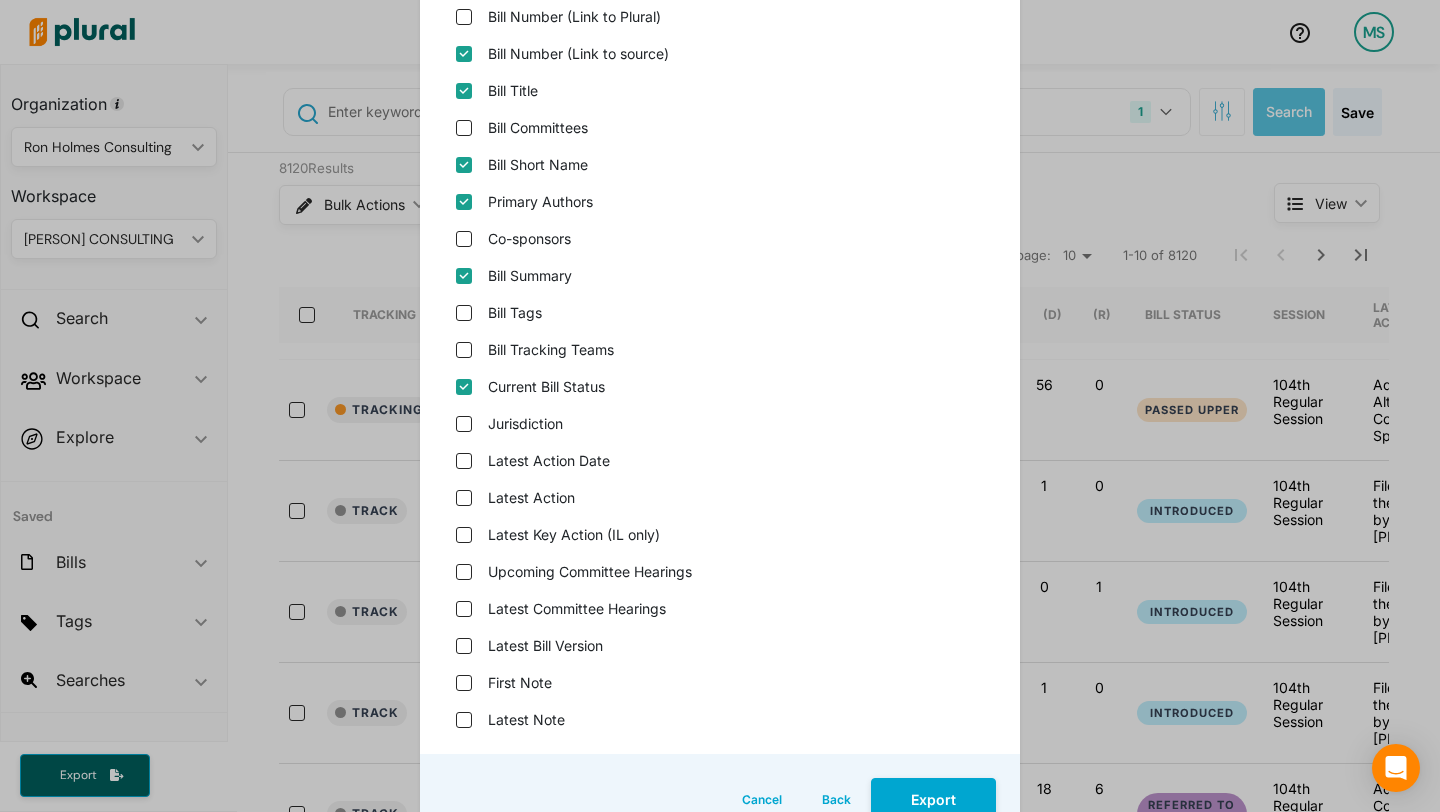 scroll, scrollTop: 272, scrollLeft: 0, axis: vertical 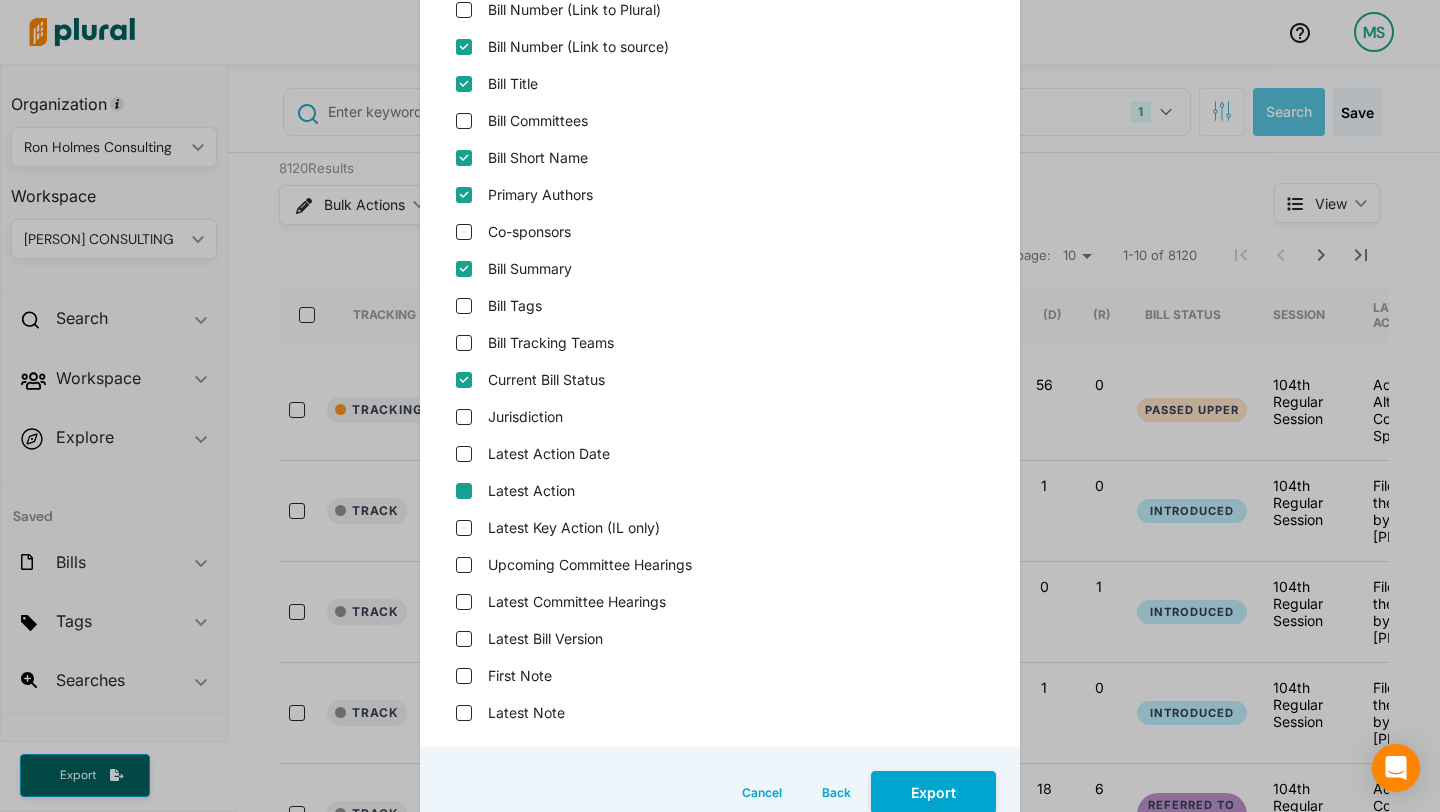 click on "Latest Action" at bounding box center (464, 491) 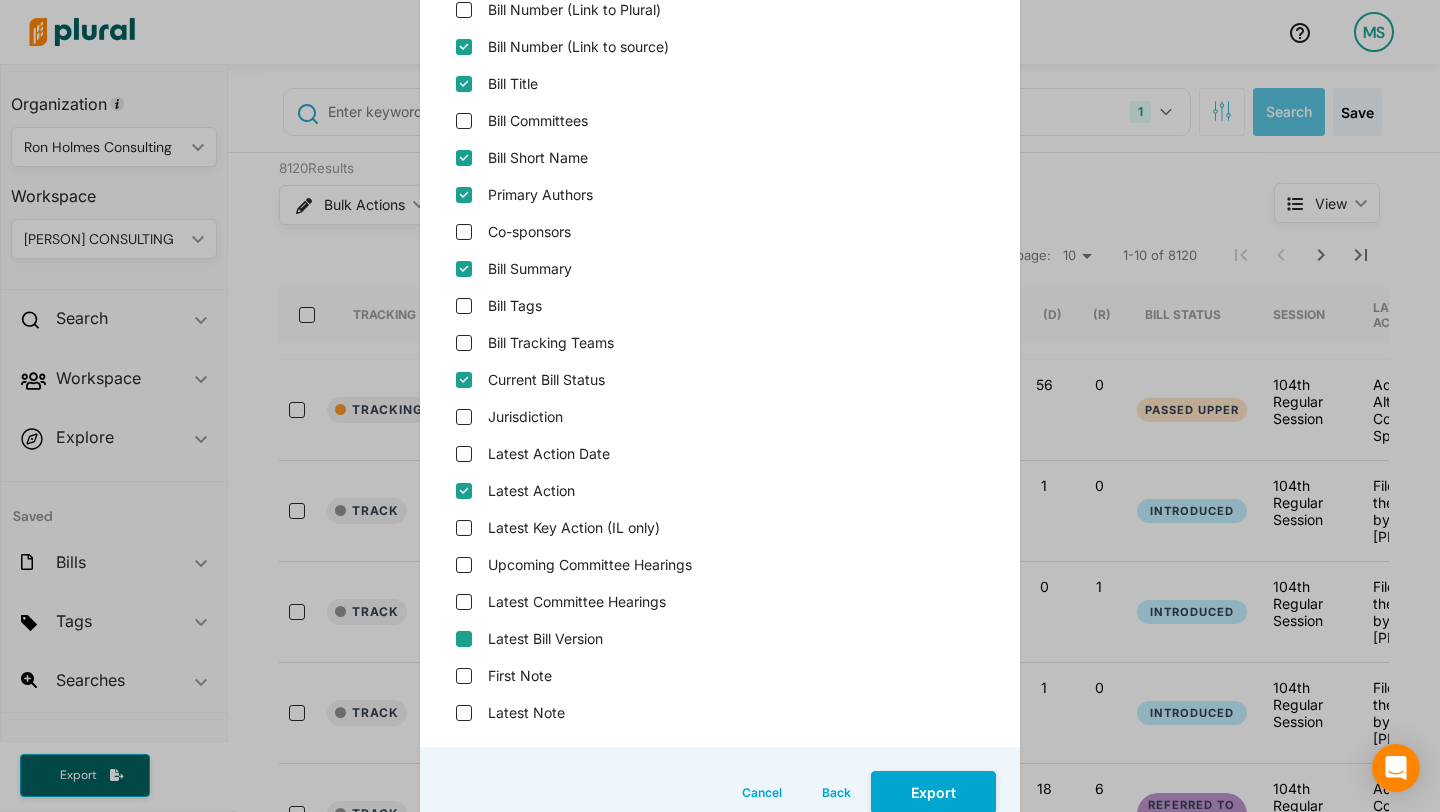 click on "Latest Bill Version" at bounding box center (464, 639) 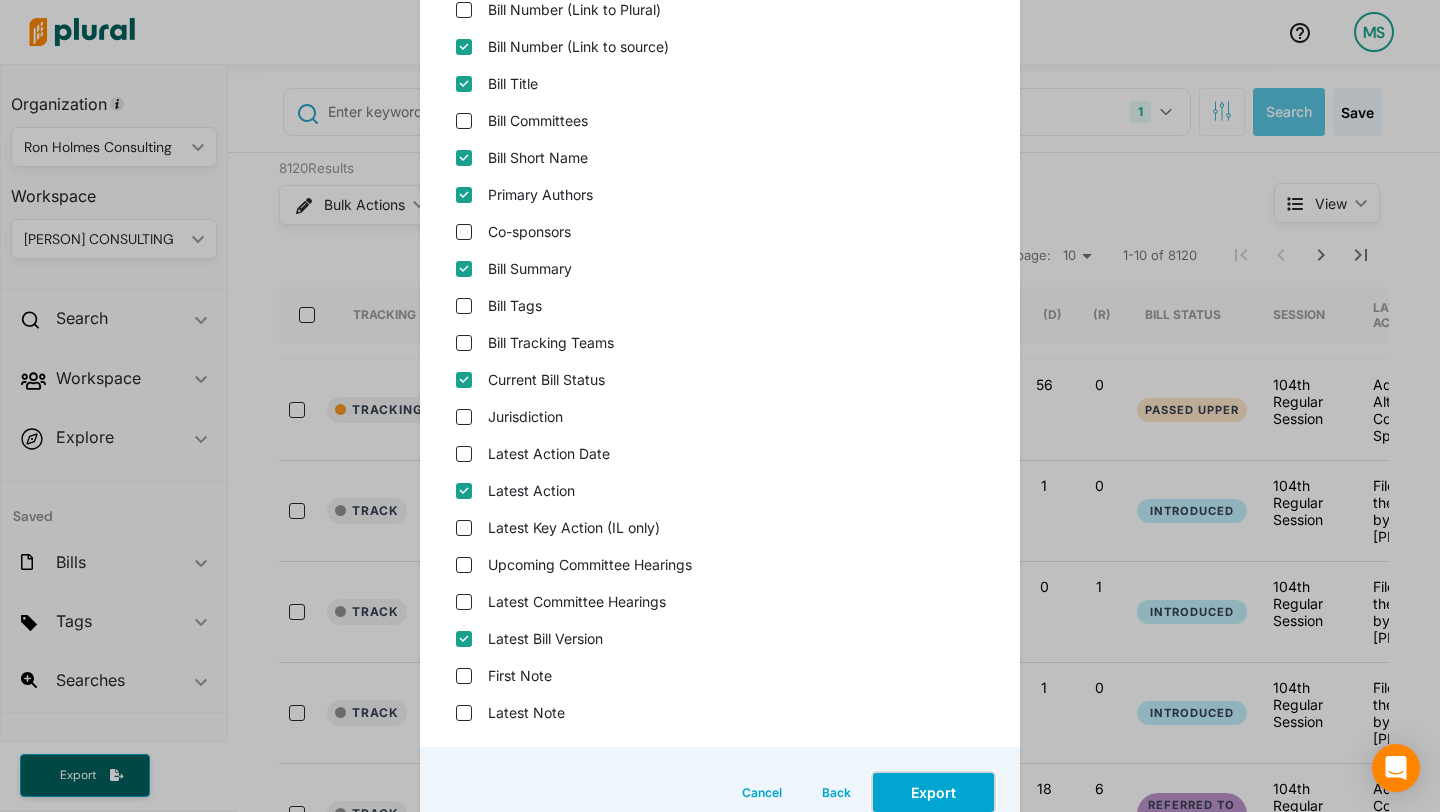 click on "Export" at bounding box center [933, 792] 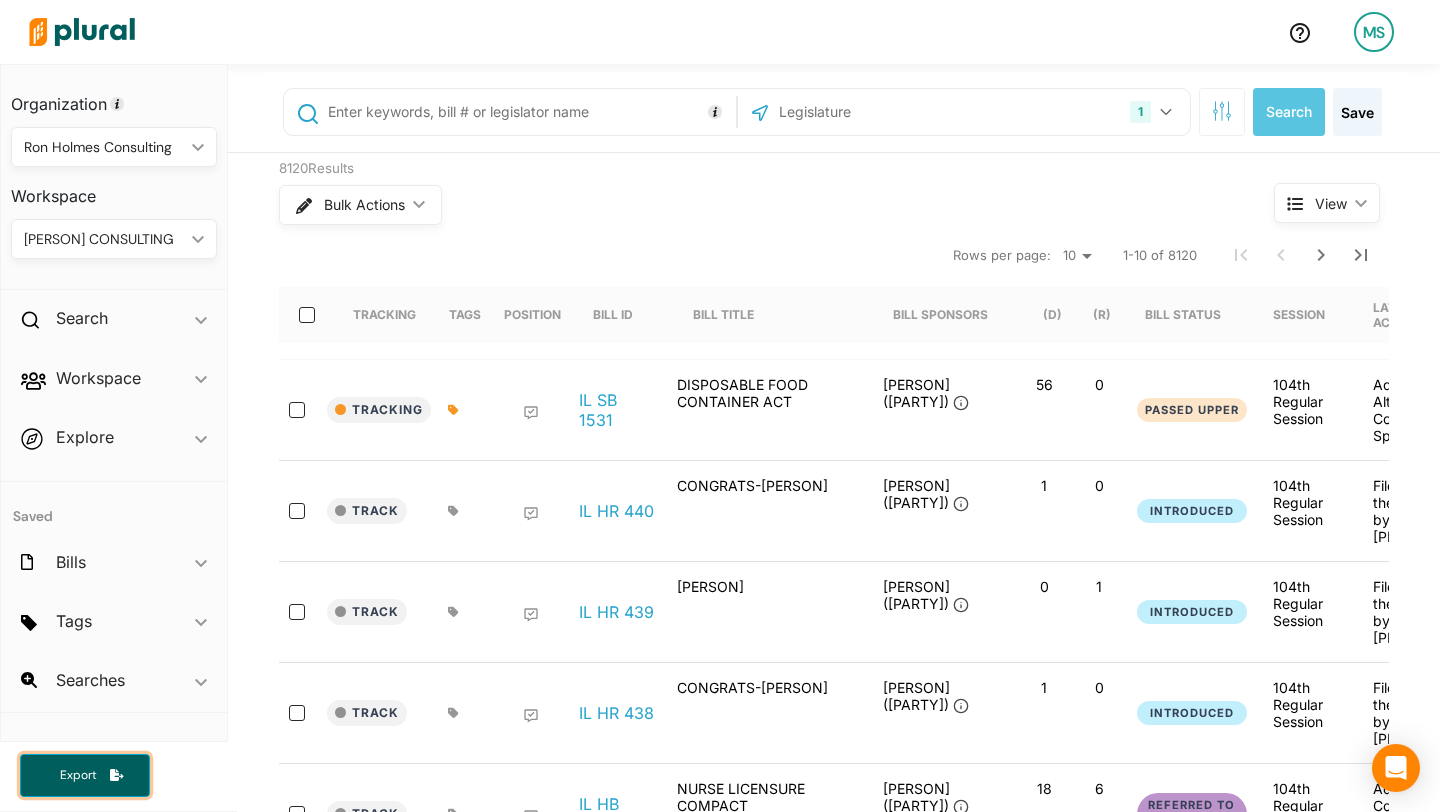 click on "Export" at bounding box center [78, 775] 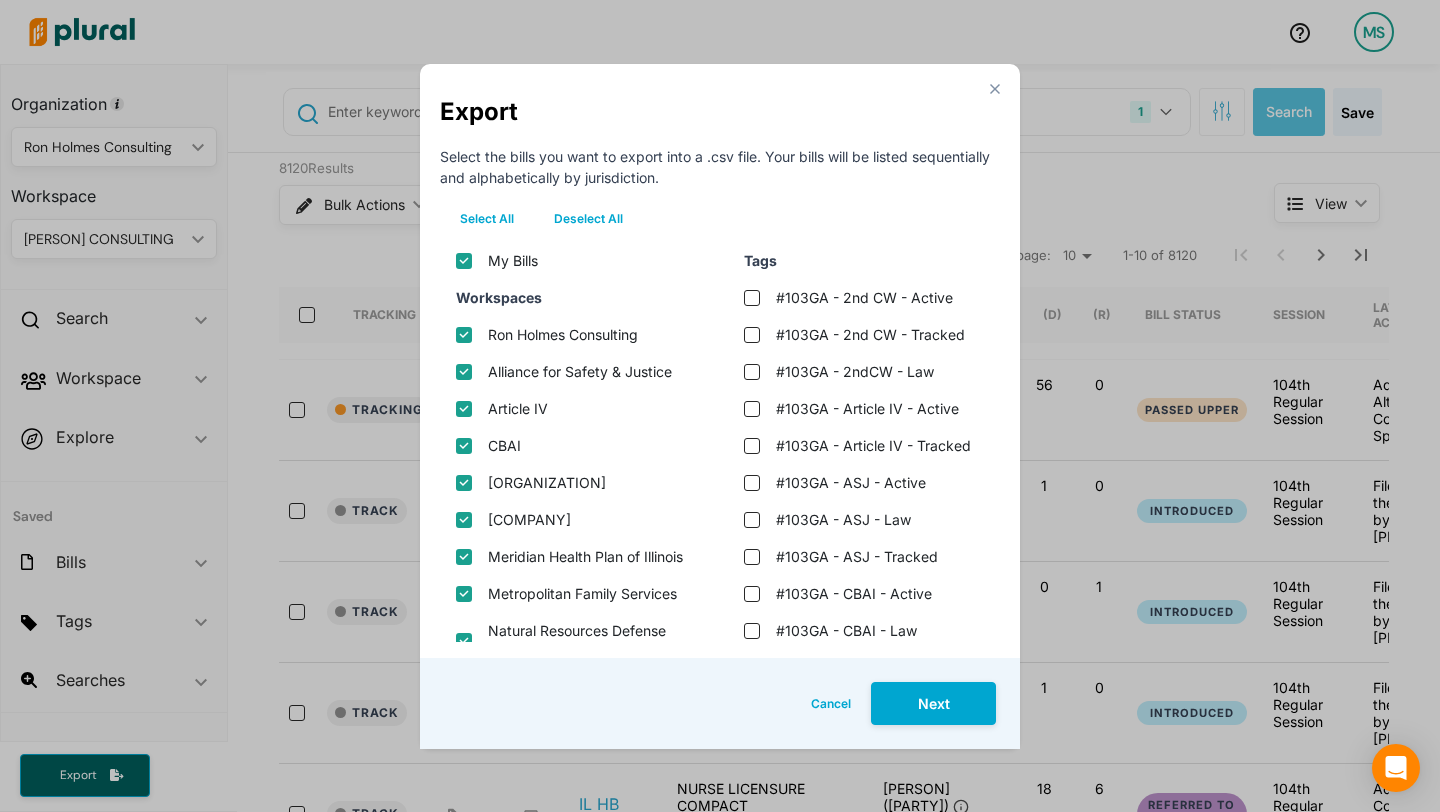 click on "Deselect All" at bounding box center (588, 219) 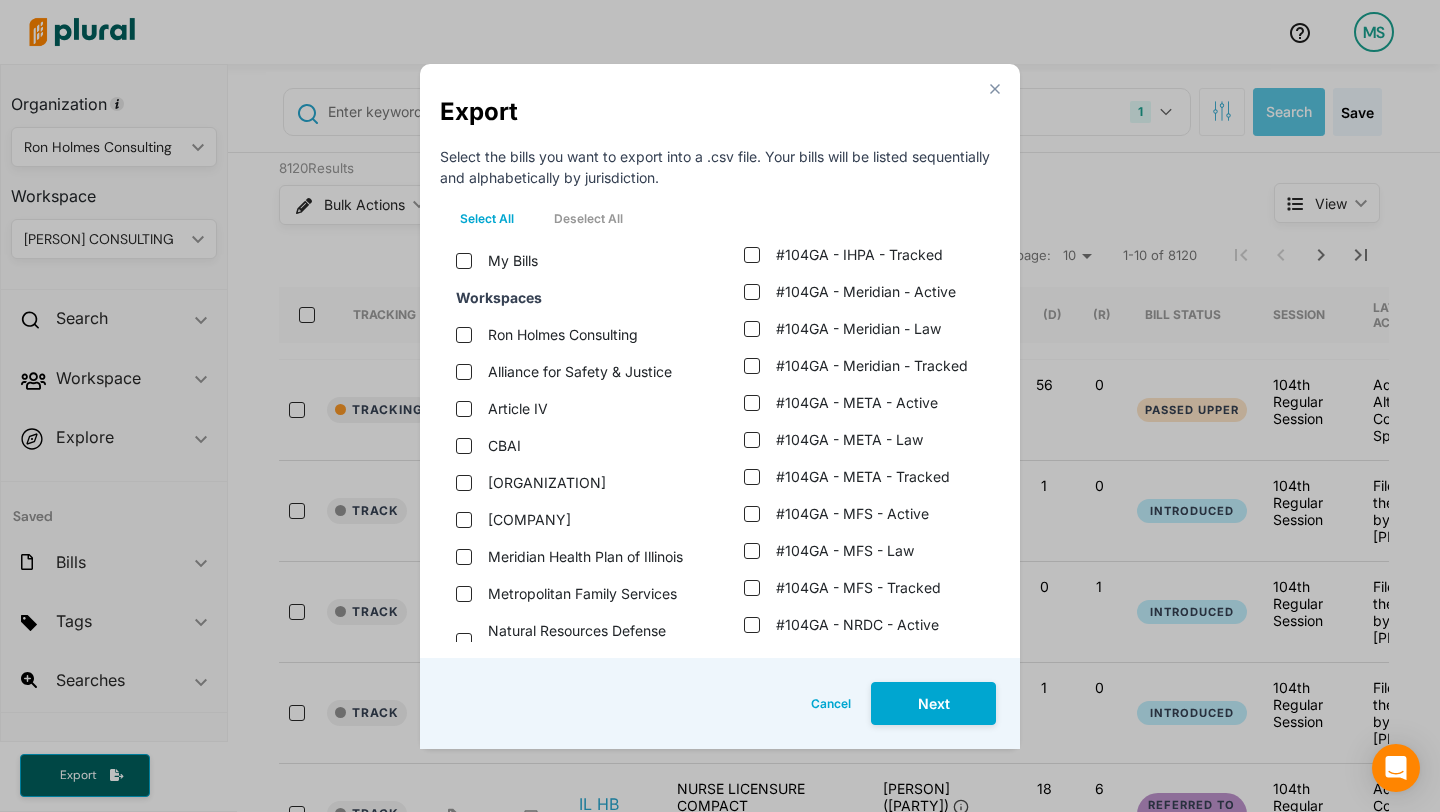 scroll, scrollTop: 1963, scrollLeft: 0, axis: vertical 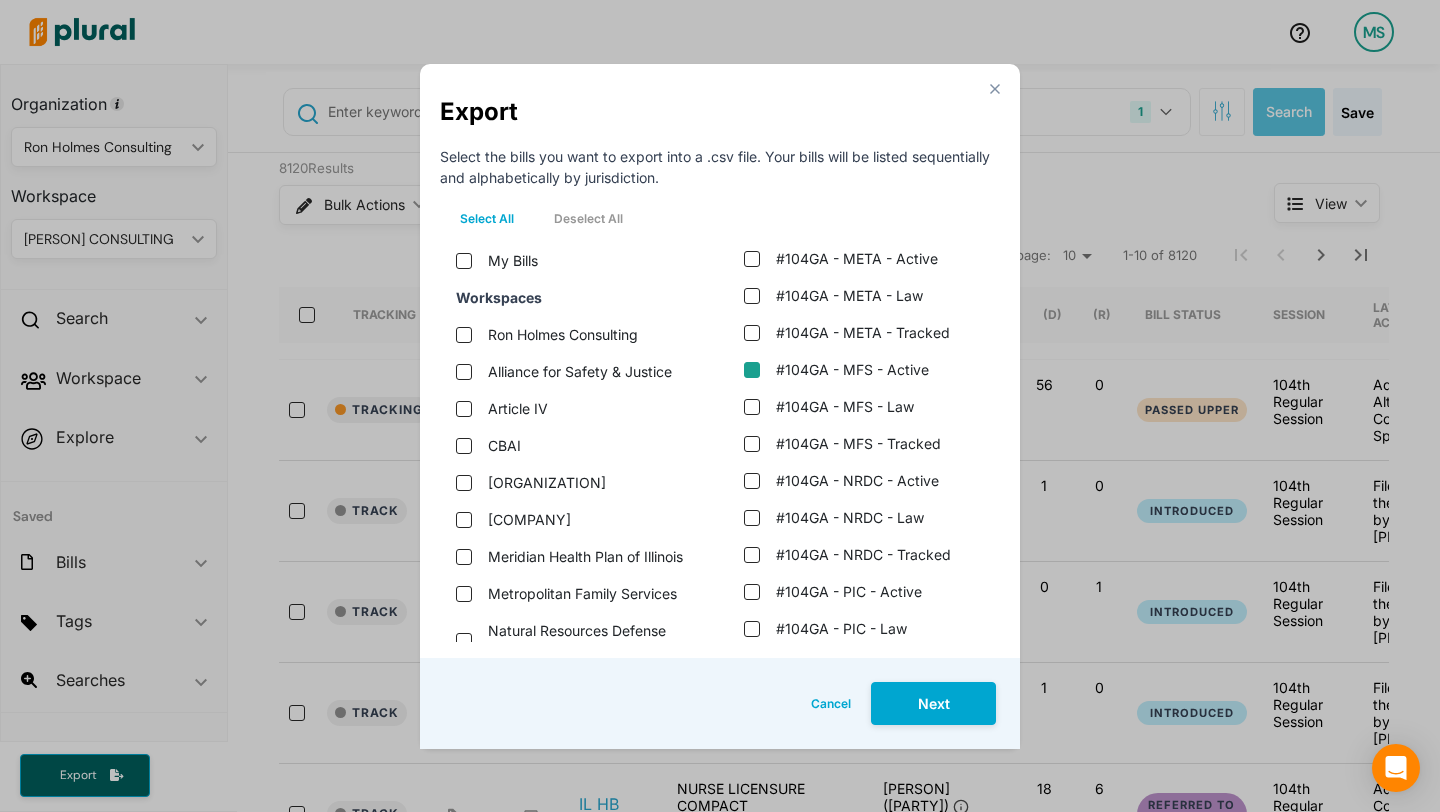 click on "#104GA - MFS - Active" at bounding box center (752, 370) 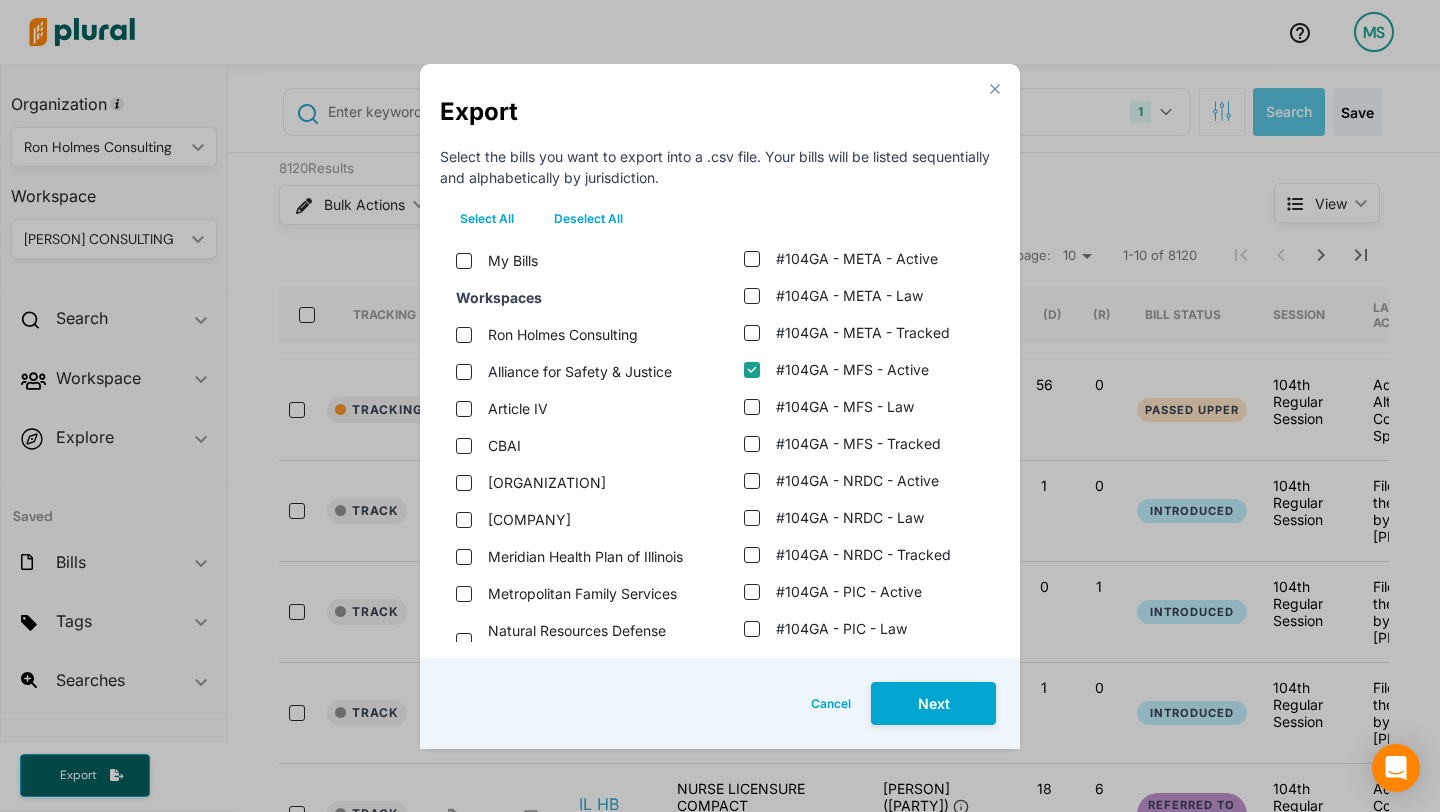 click on "#104GA - MFS - Active" at bounding box center (752, 370) 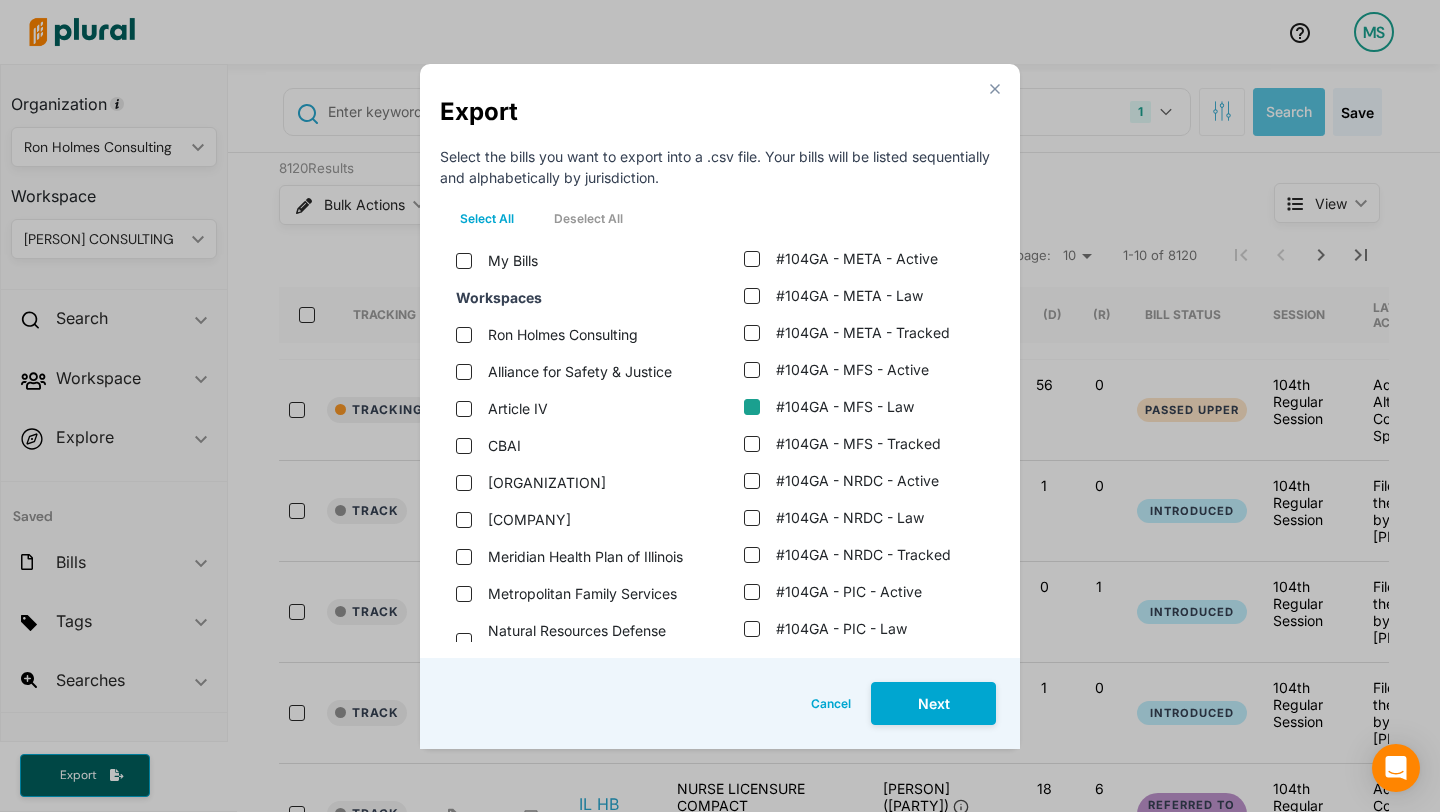 click on "#104GA - MFS - Law" at bounding box center [752, 407] 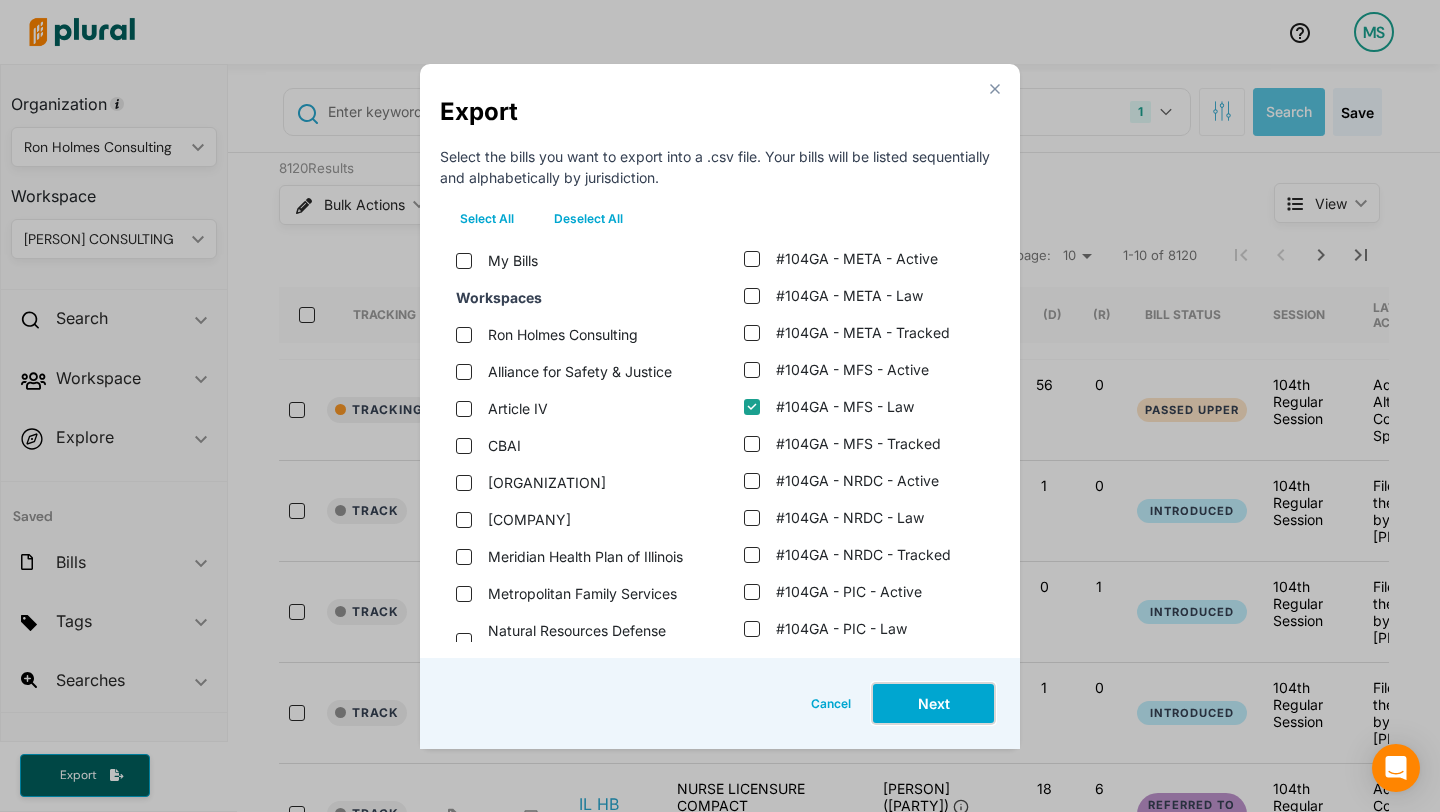 click on "Next" at bounding box center [933, 703] 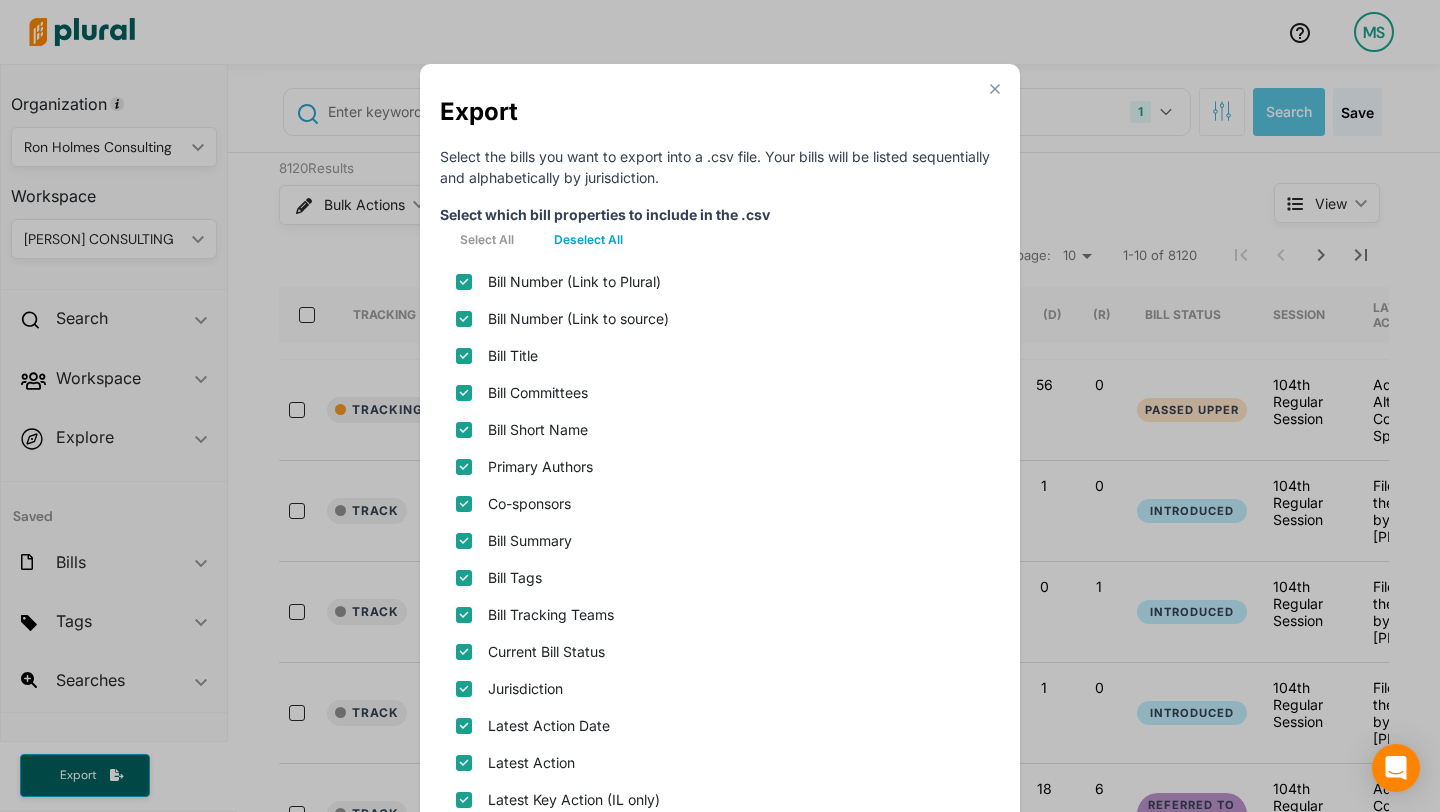 click on "Deselect All" at bounding box center [588, 240] 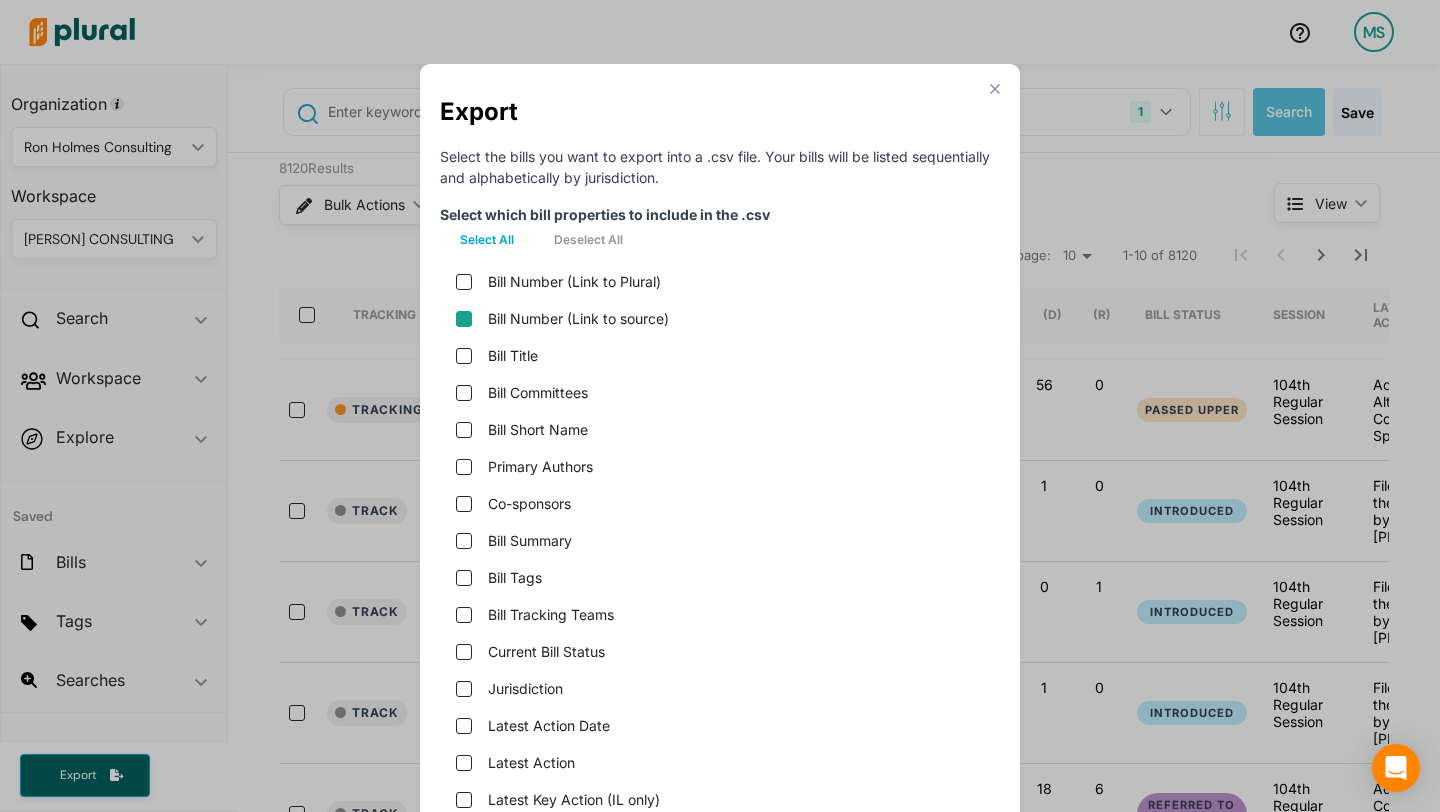 click on "Bill Number (Link to source)" at bounding box center (464, 319) 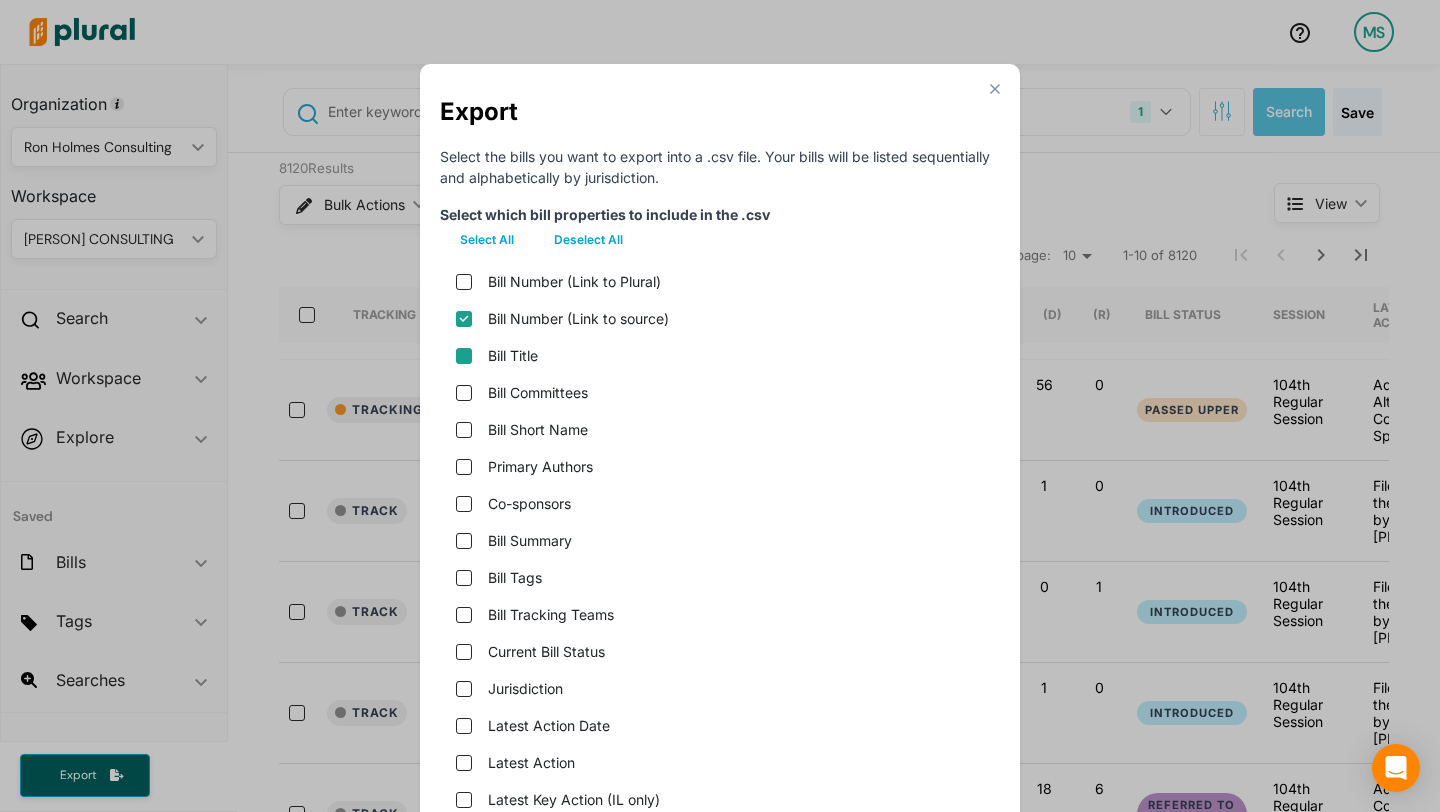 click on "Bill Title" at bounding box center (464, 356) 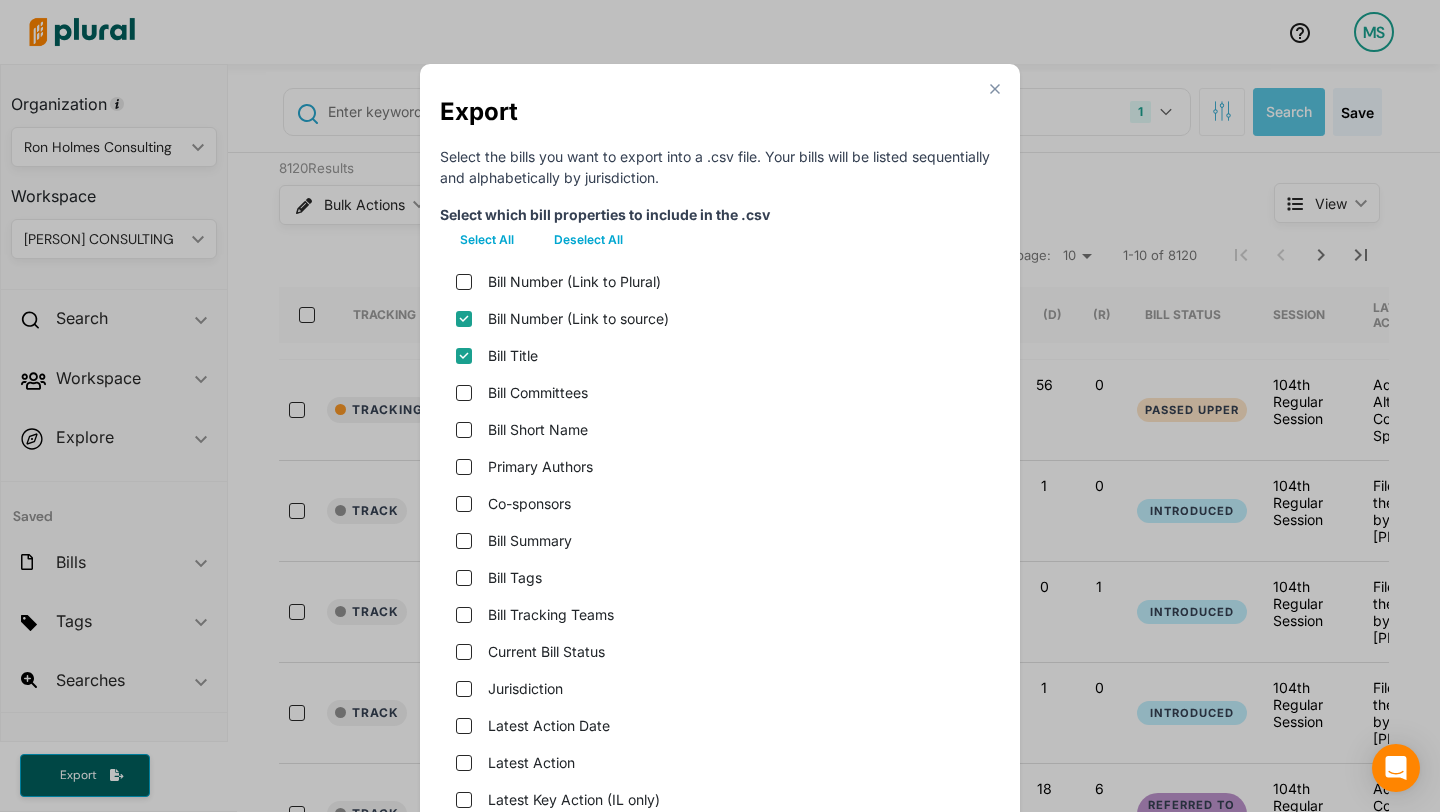 click on "Bill Short Name" at bounding box center (720, 429) 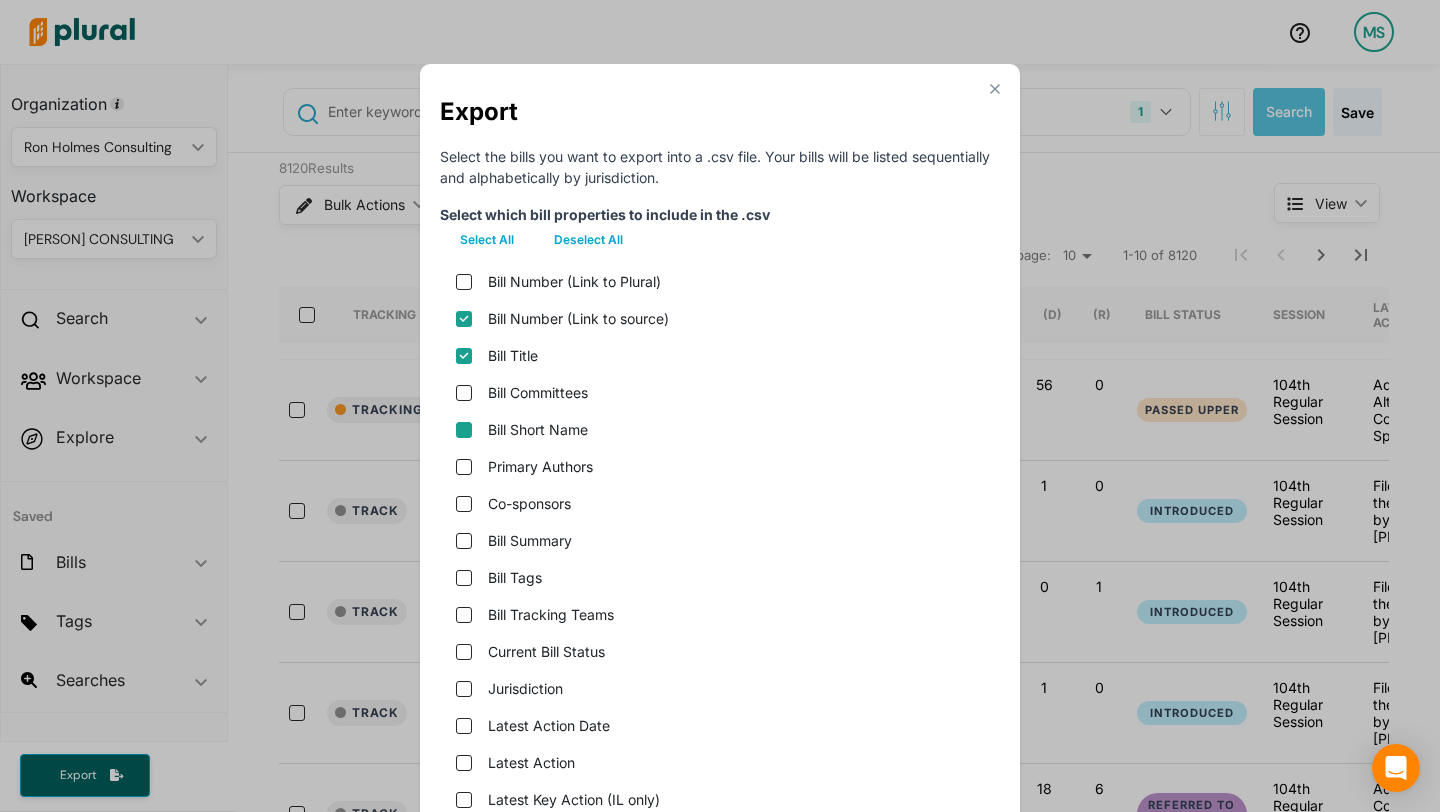 click on "Bill Short Name" at bounding box center (464, 430) 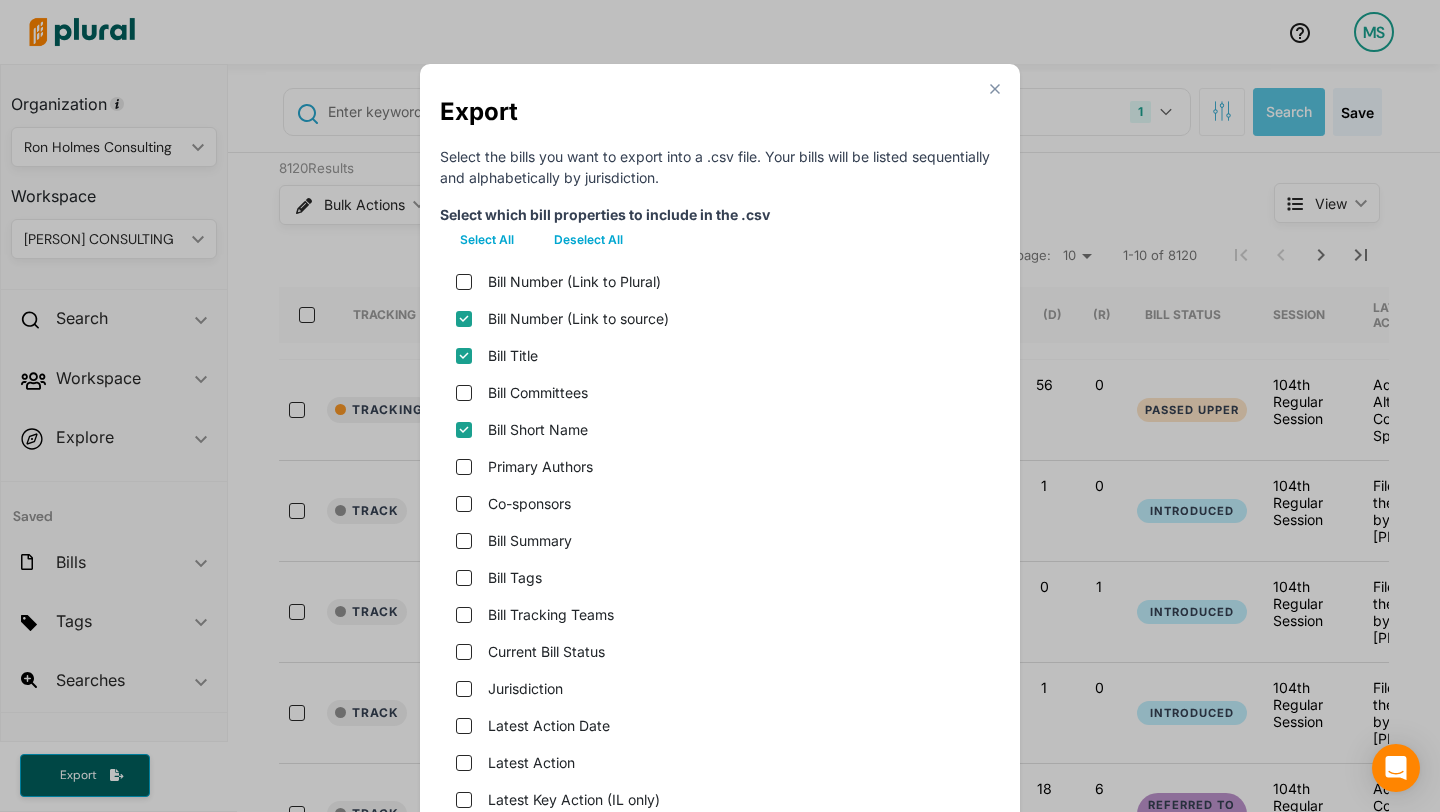 click on "Primary Authors" at bounding box center (720, 466) 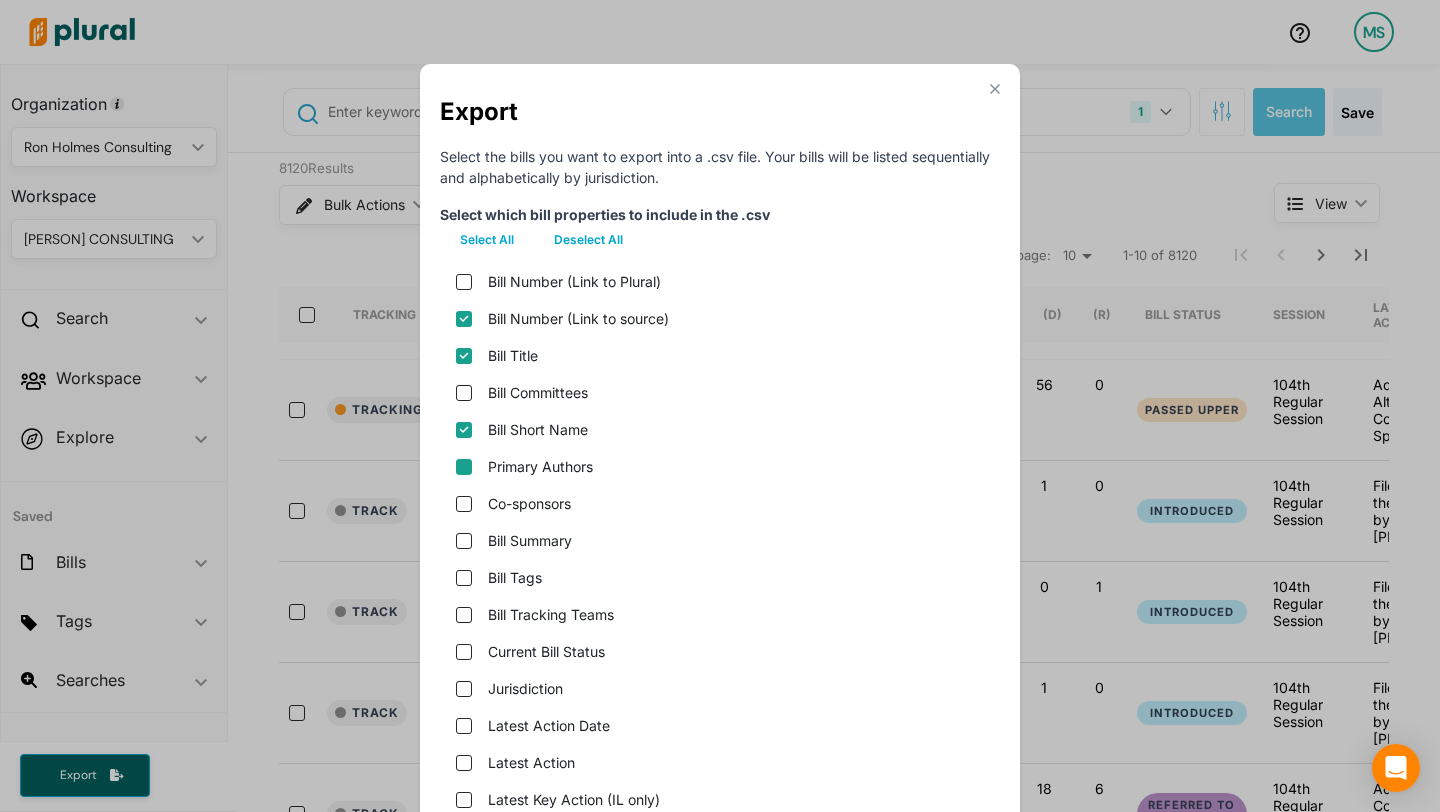 click on "Primary Authors" at bounding box center [464, 467] 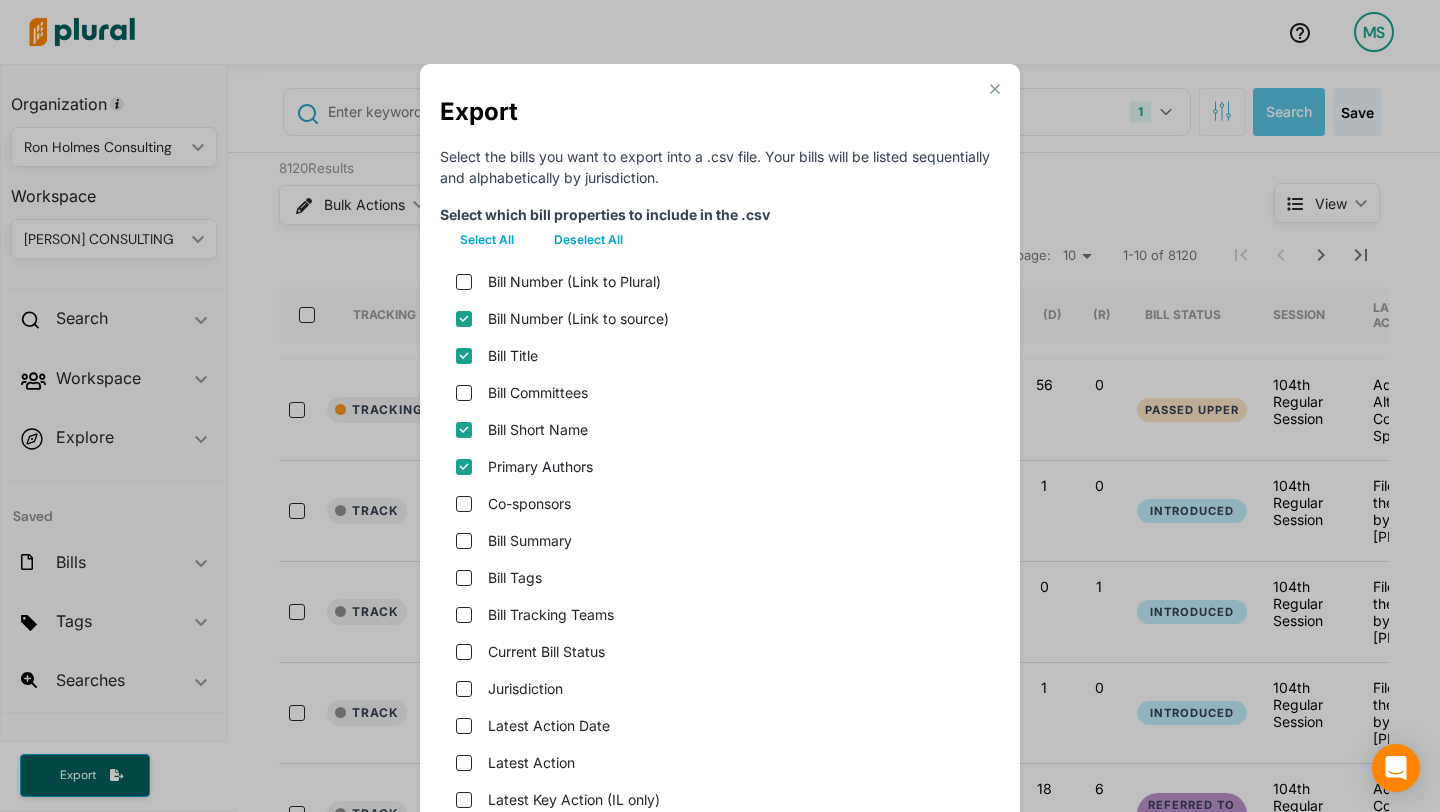 scroll, scrollTop: 99, scrollLeft: 0, axis: vertical 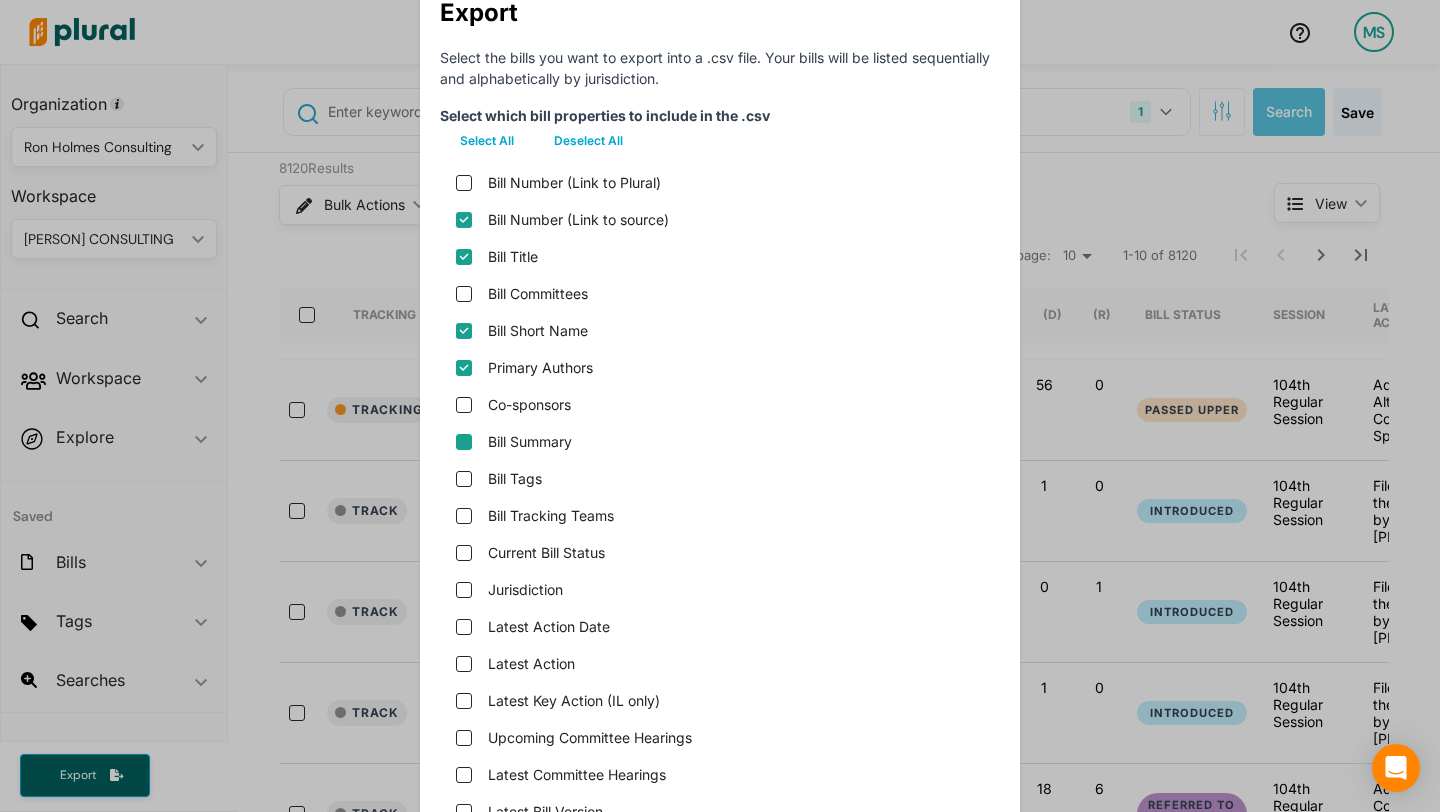 click on "Bill Summary" at bounding box center [720, 441] 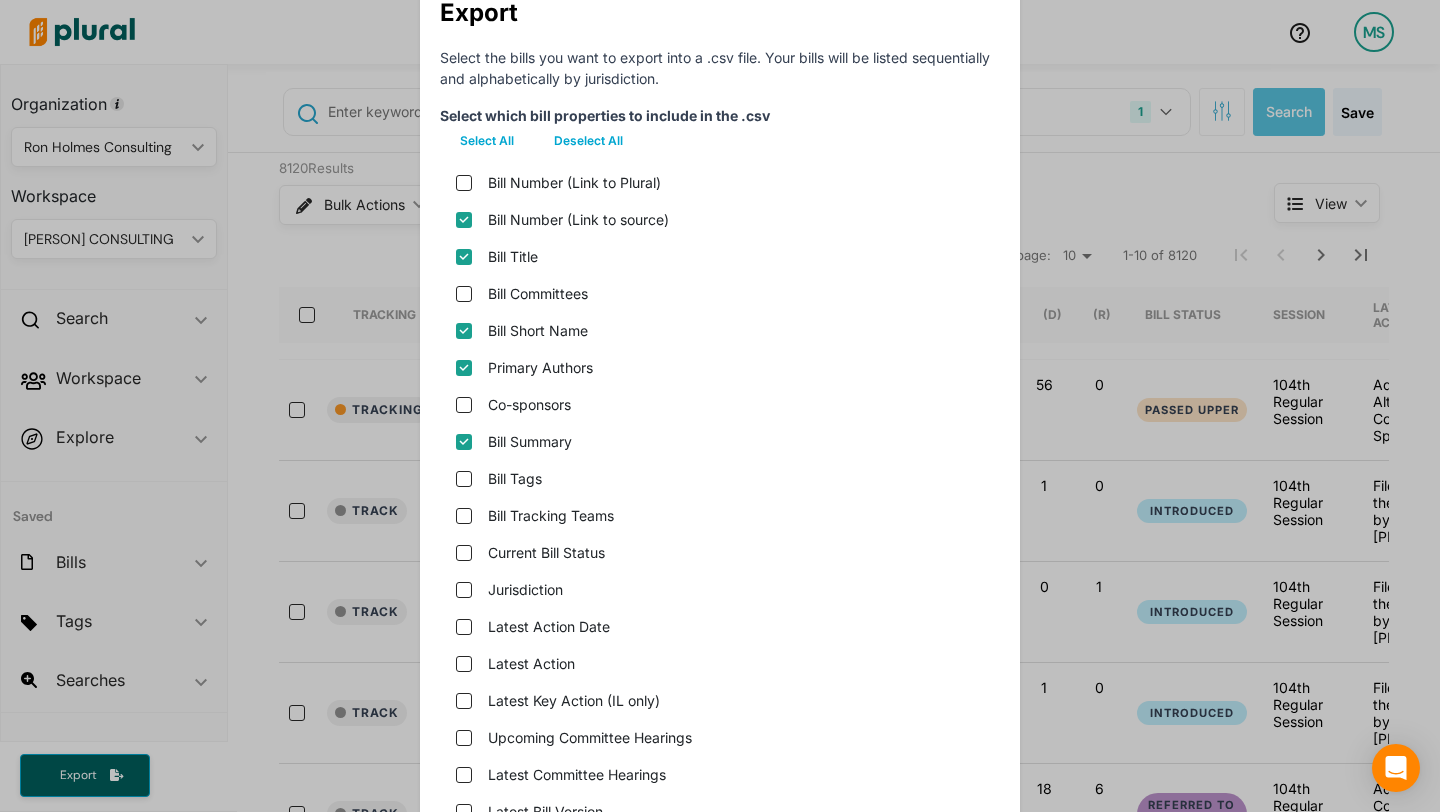 click on "Current Bill Status" at bounding box center [464, 553] 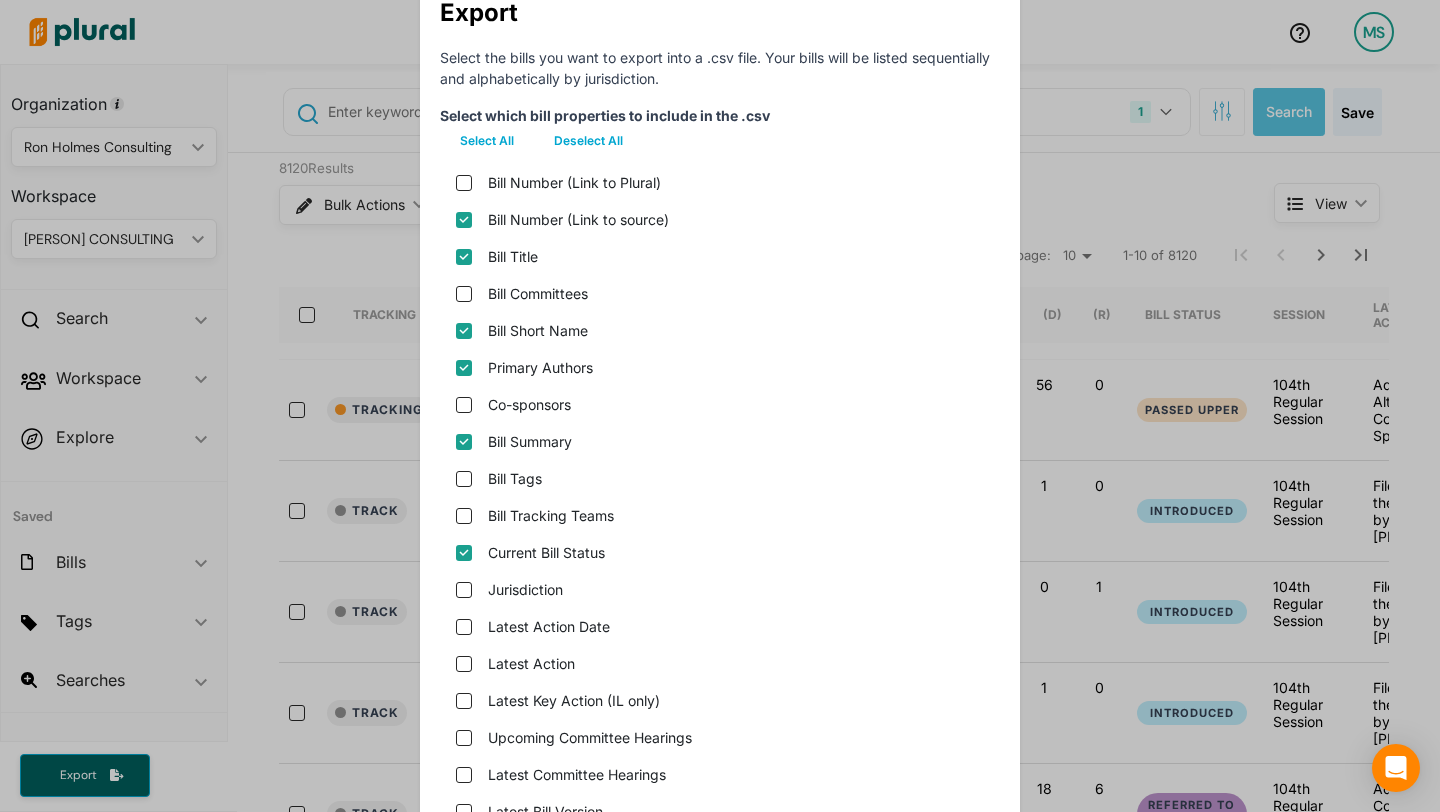 scroll, scrollTop: 266, scrollLeft: 0, axis: vertical 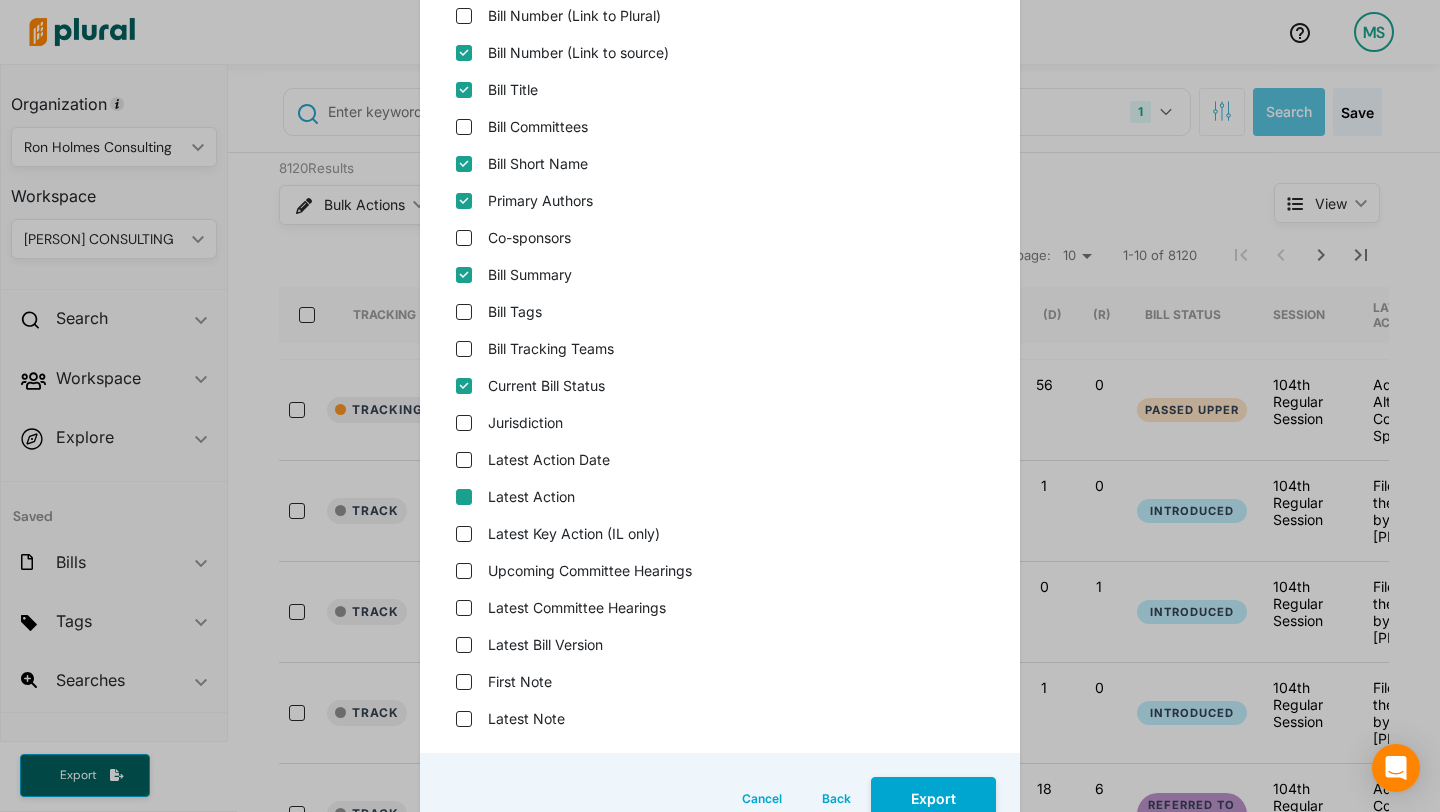click on "Latest Action" at bounding box center (464, 497) 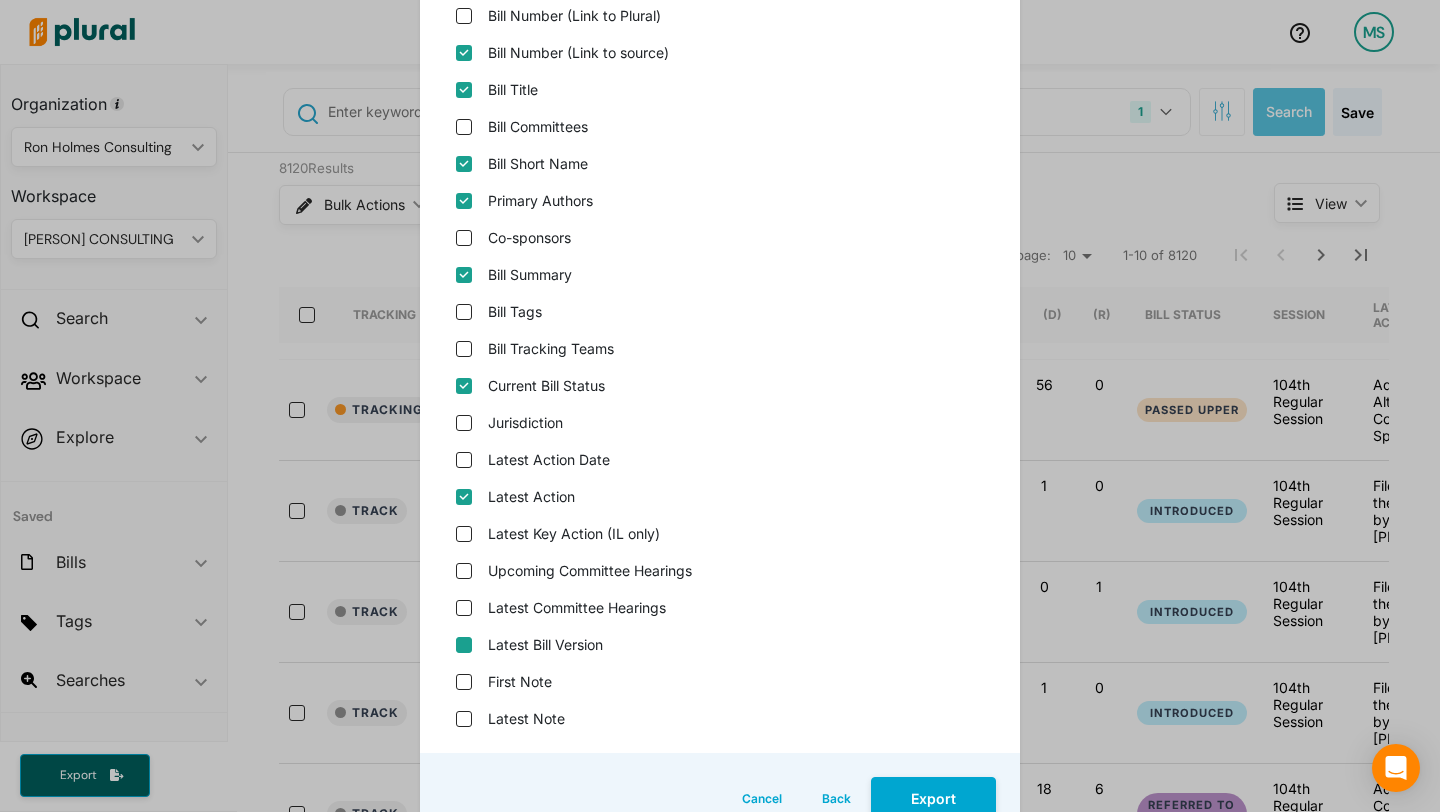 click on "Latest Bill Version" at bounding box center [464, 645] 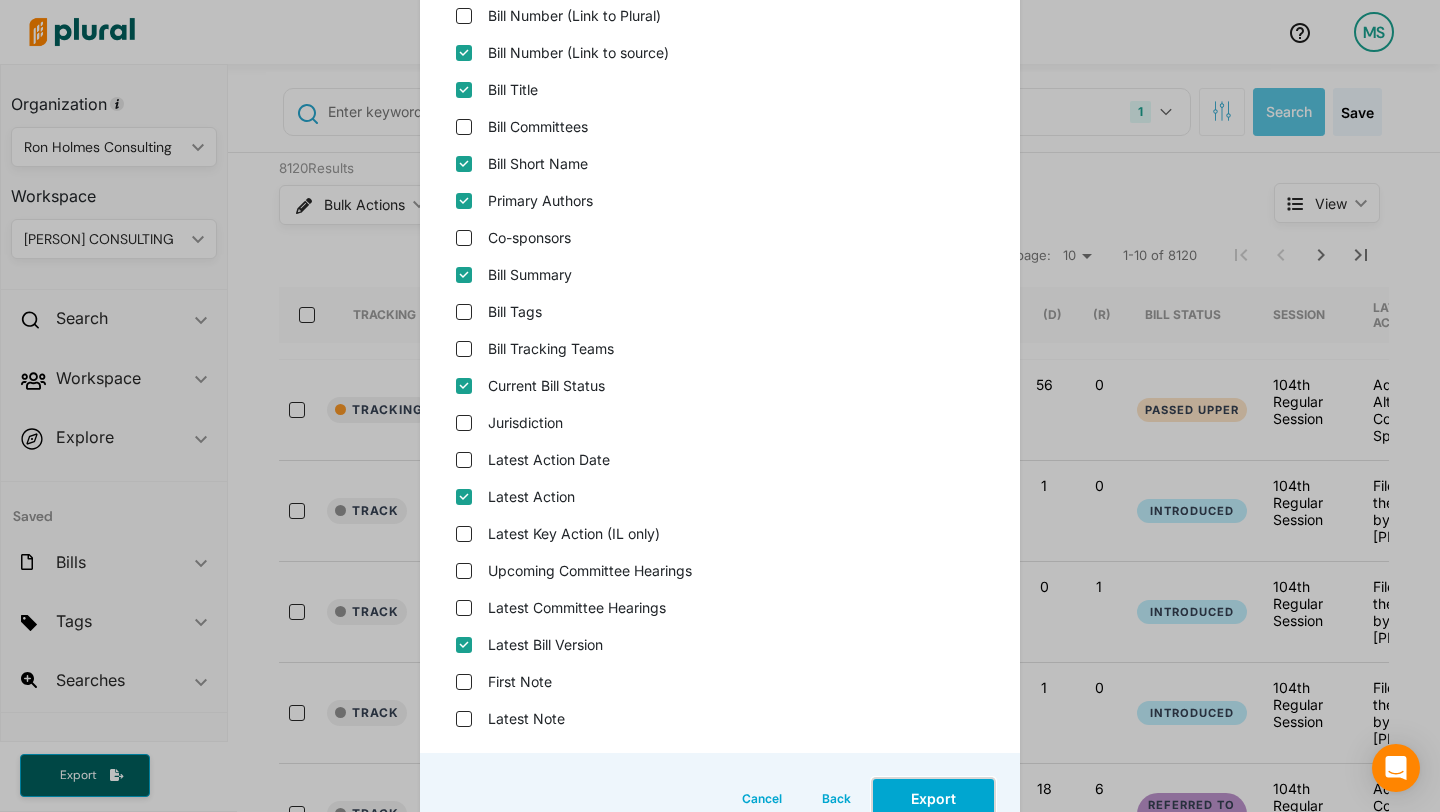 click on "Export" at bounding box center (933, 798) 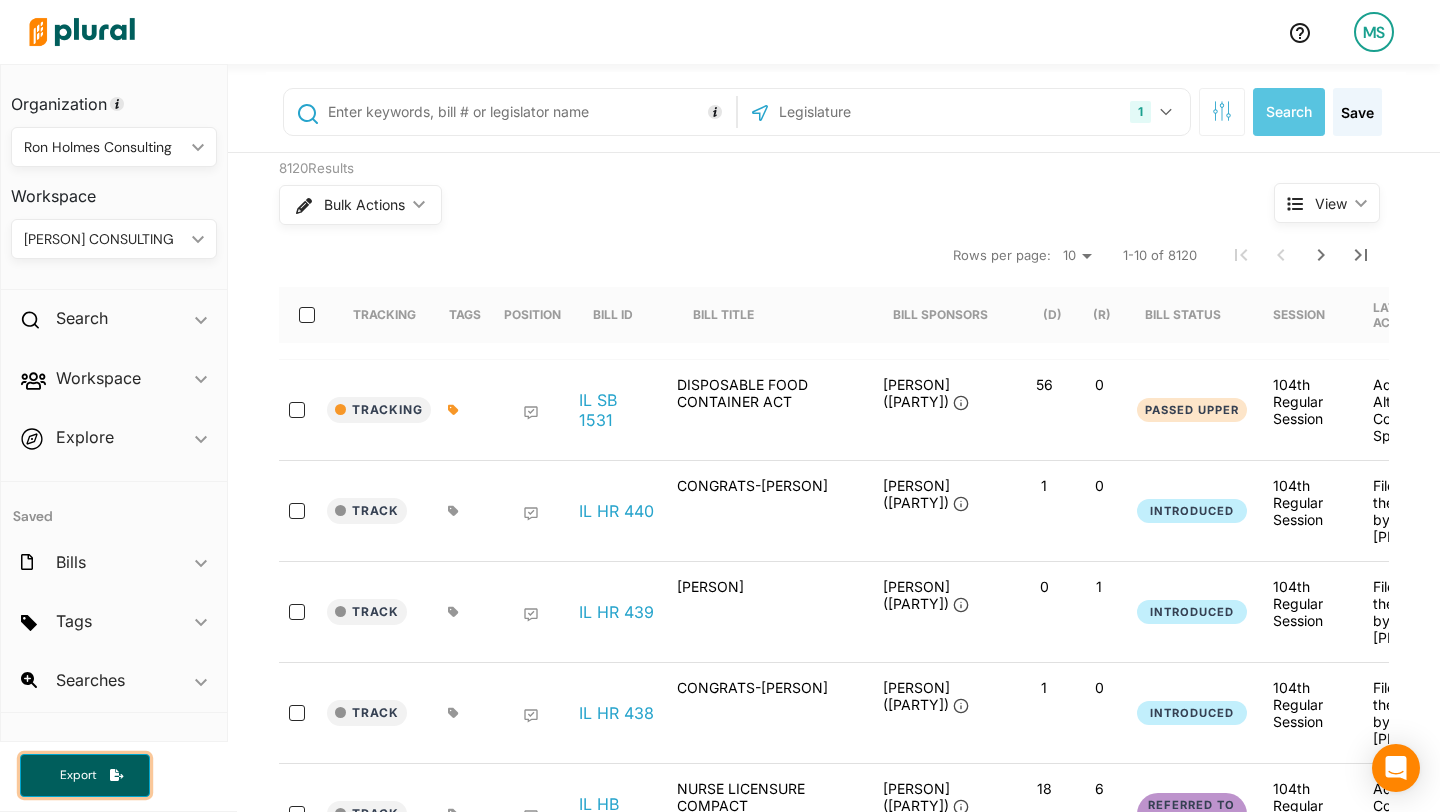click on "Export" at bounding box center (85, 775) 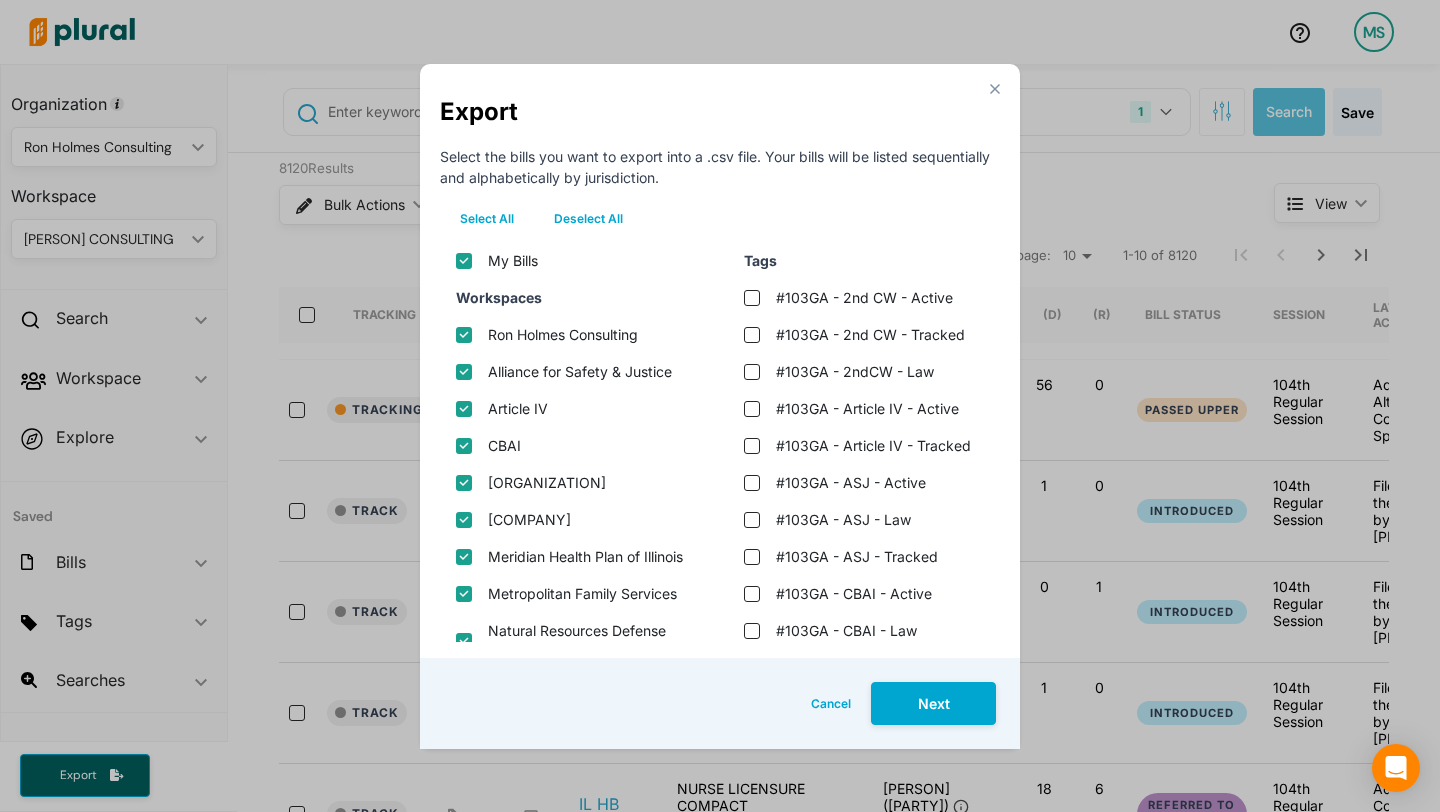 click on "Deselect All" at bounding box center (588, 219) 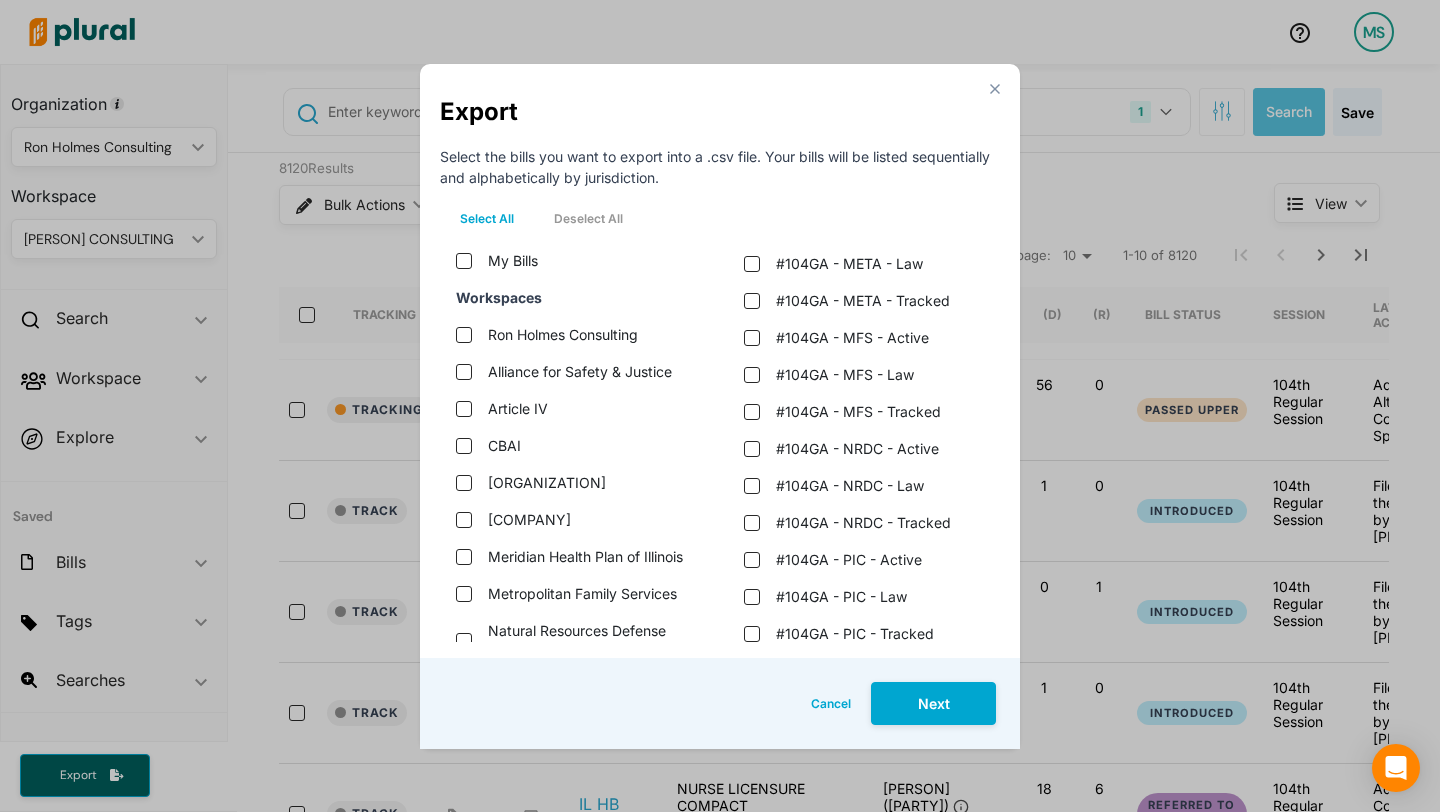 scroll, scrollTop: 1996, scrollLeft: 0, axis: vertical 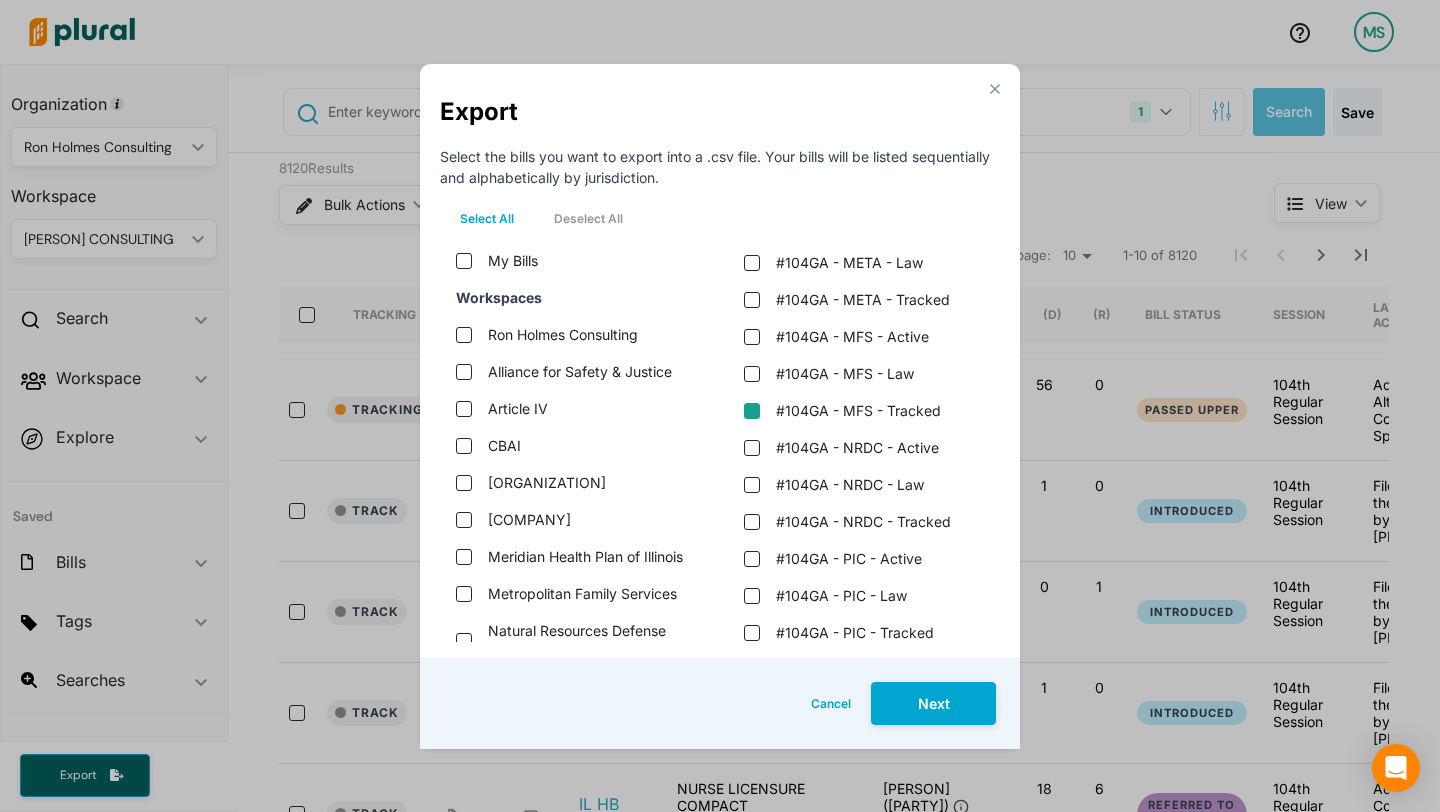 click on "#104GA - MFS - Tracked" at bounding box center [752, 411] 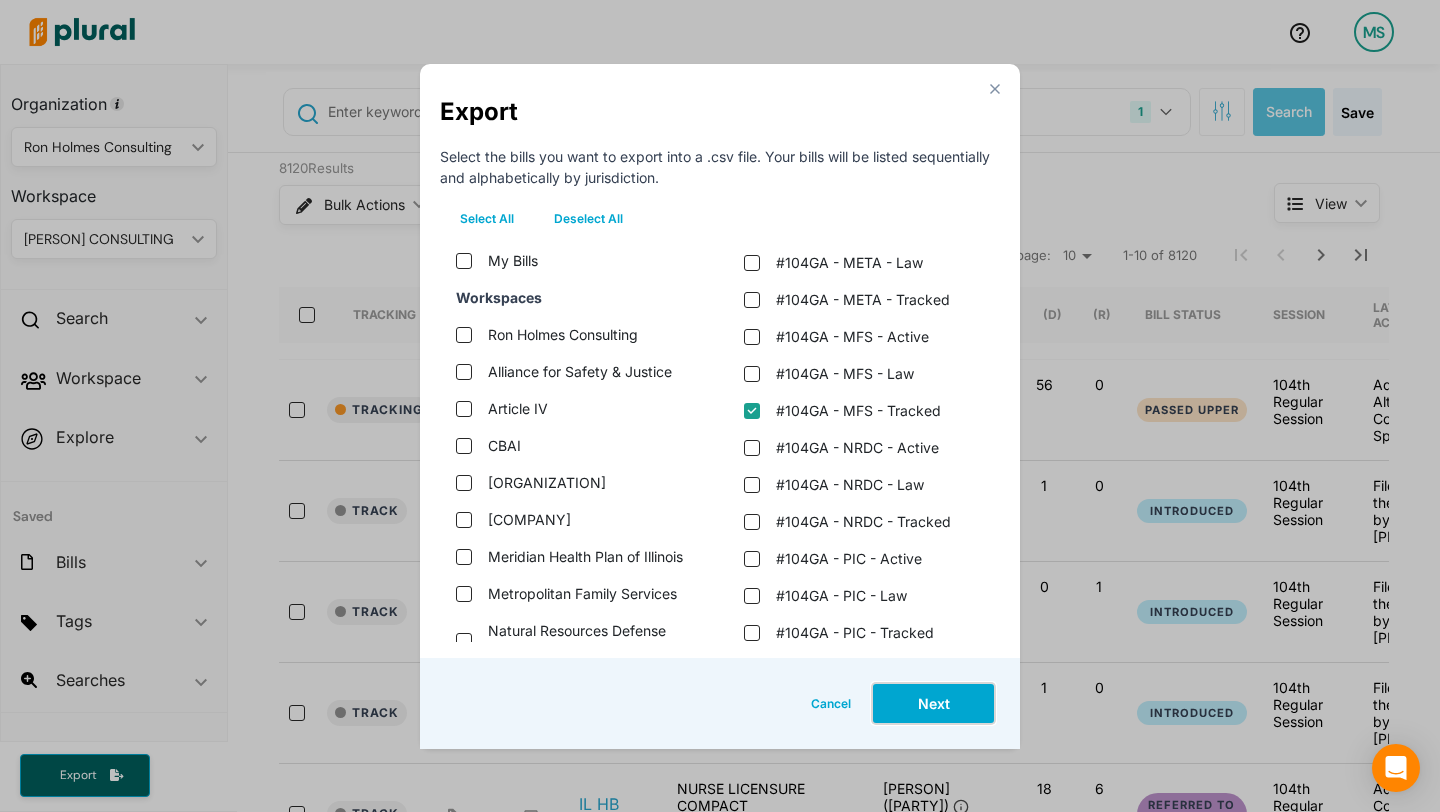 click on "Next" at bounding box center [933, 703] 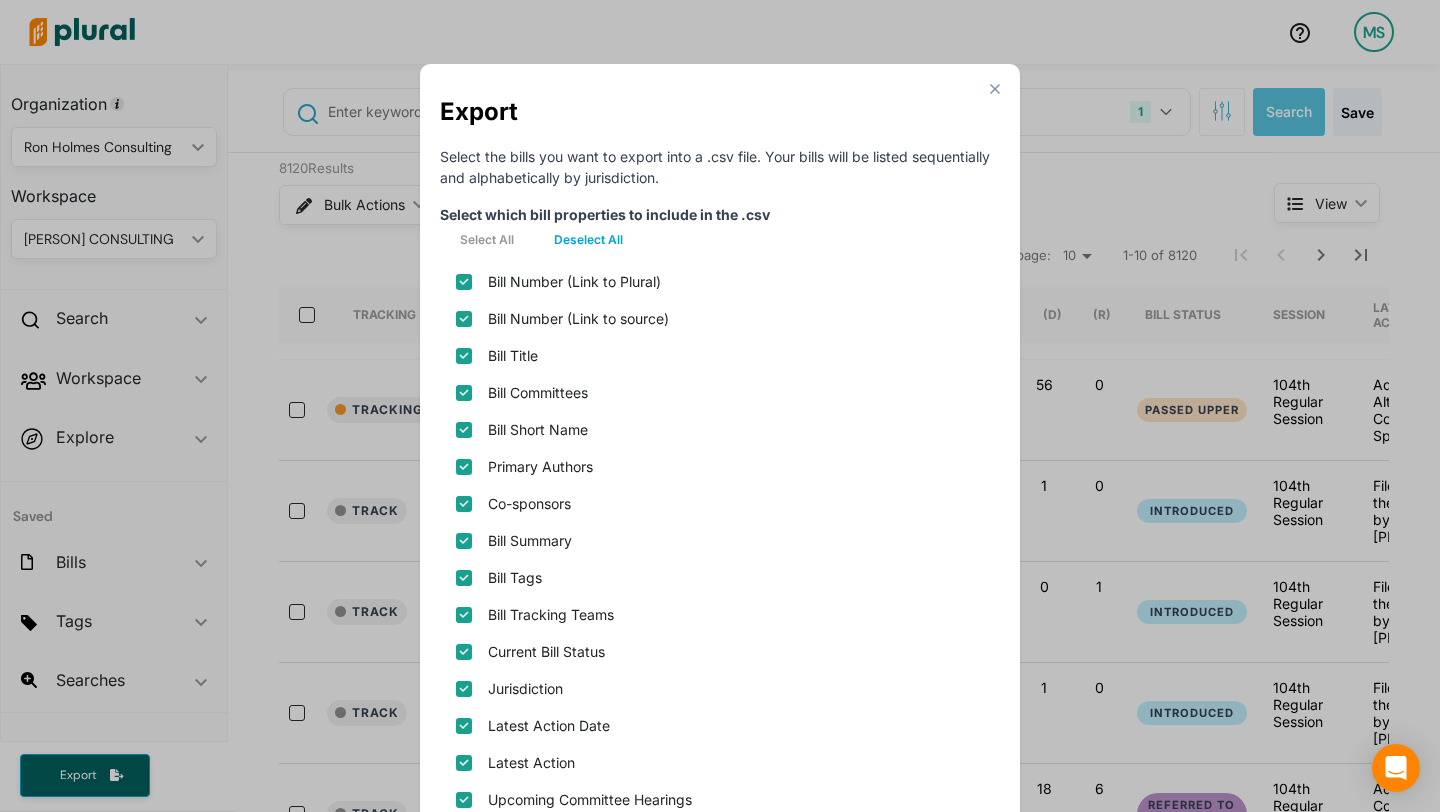 click on "Deselect All" at bounding box center (588, 240) 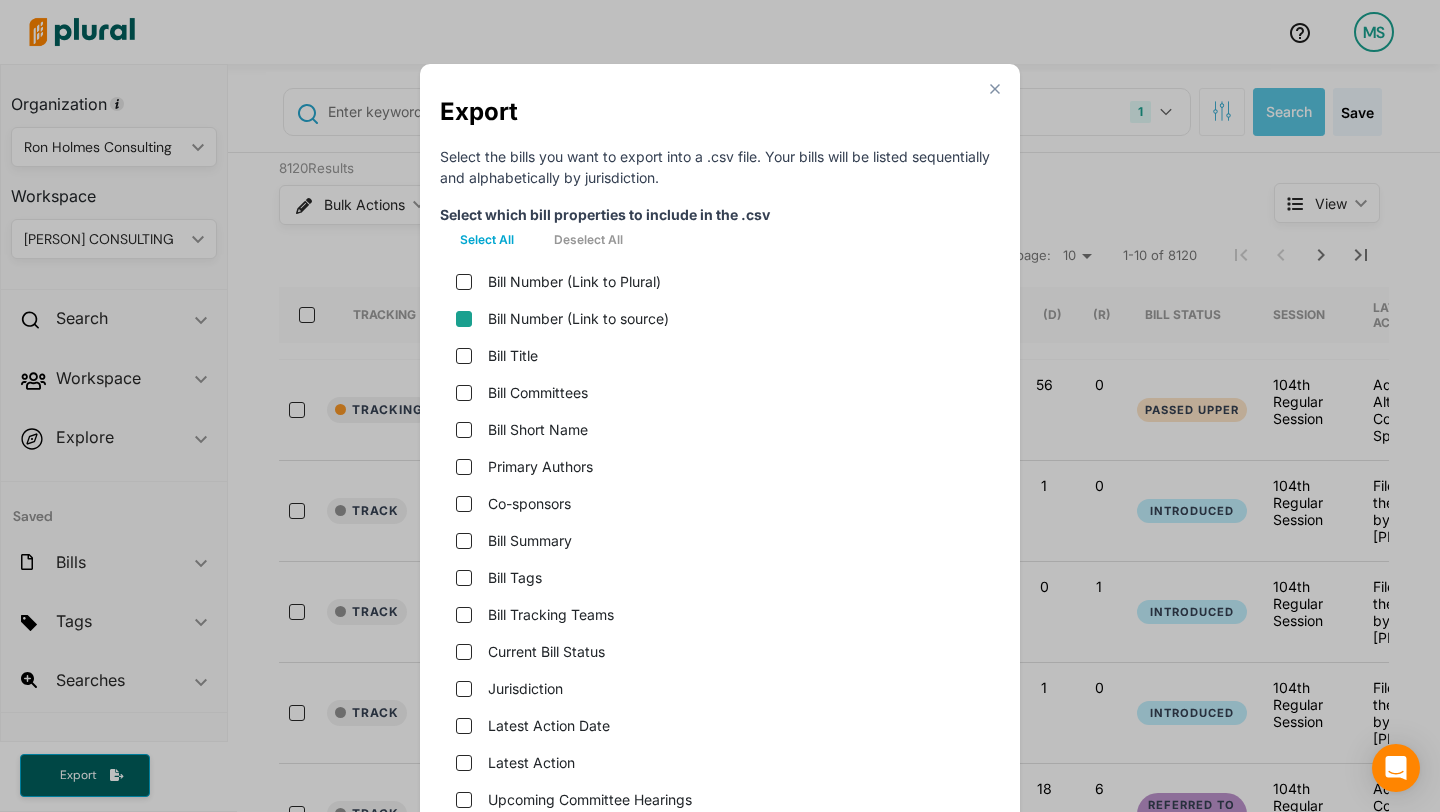 click on "Bill Number (Link to source)" at bounding box center (464, 319) 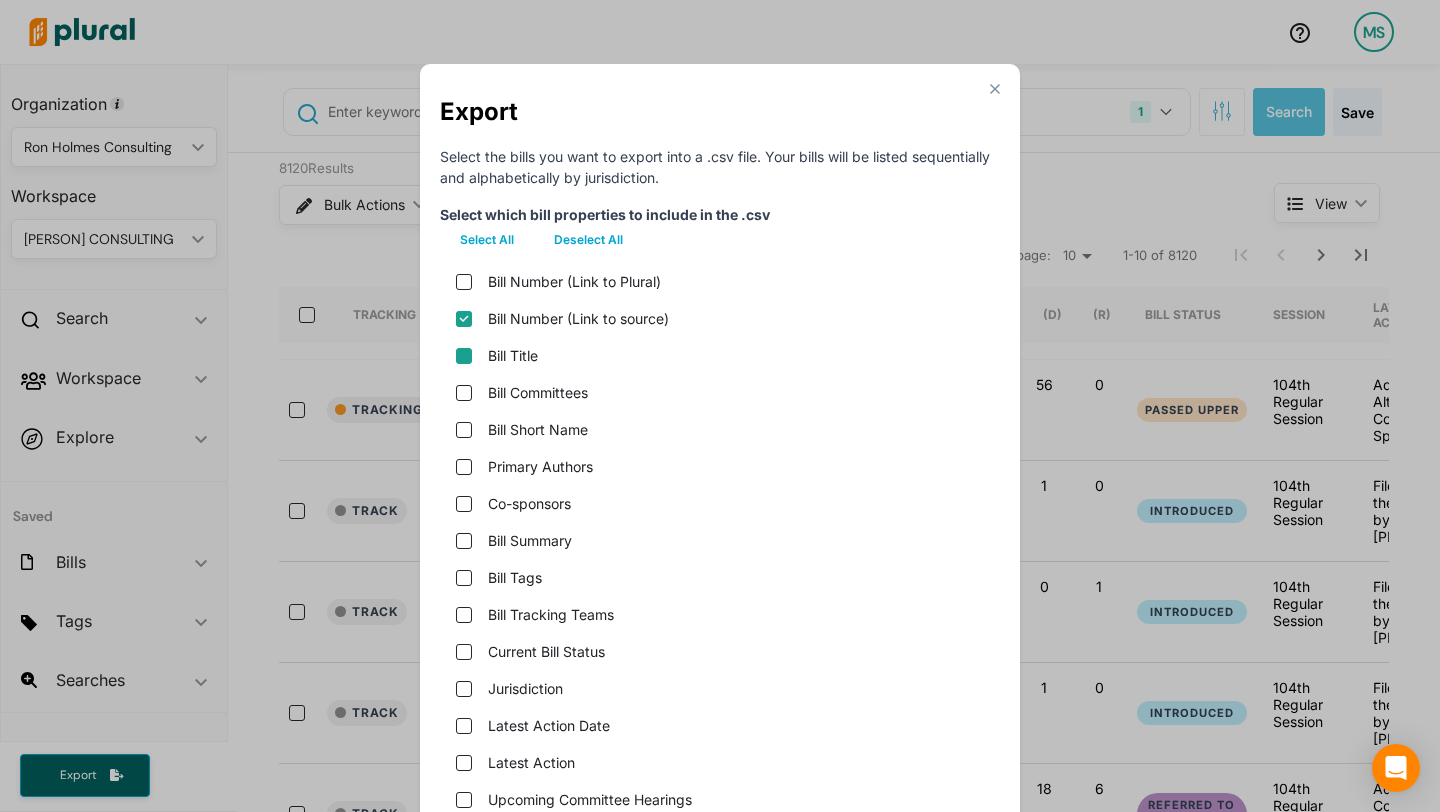 click on "Bill Title" at bounding box center [464, 356] 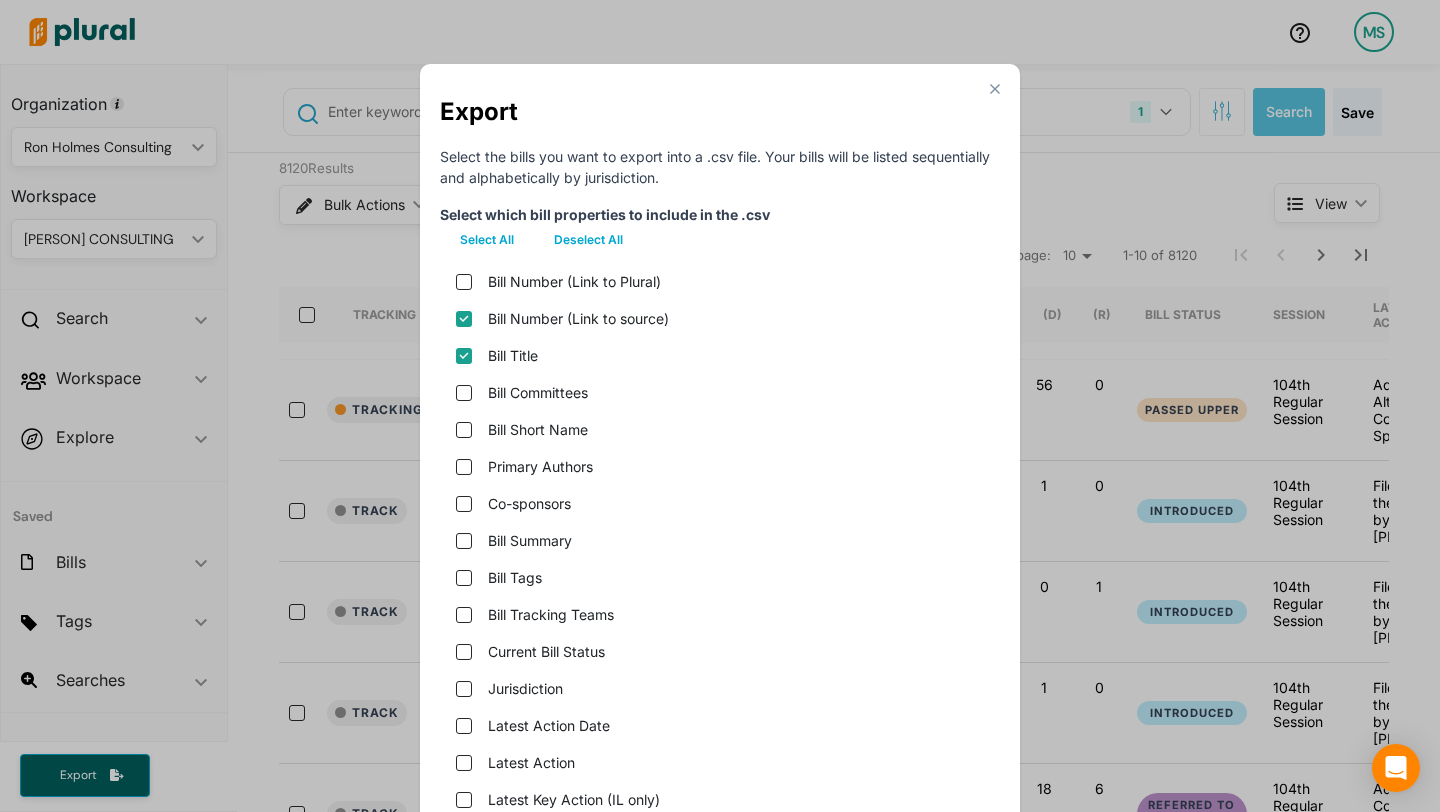 click on "Bill Short Name" at bounding box center [720, 429] 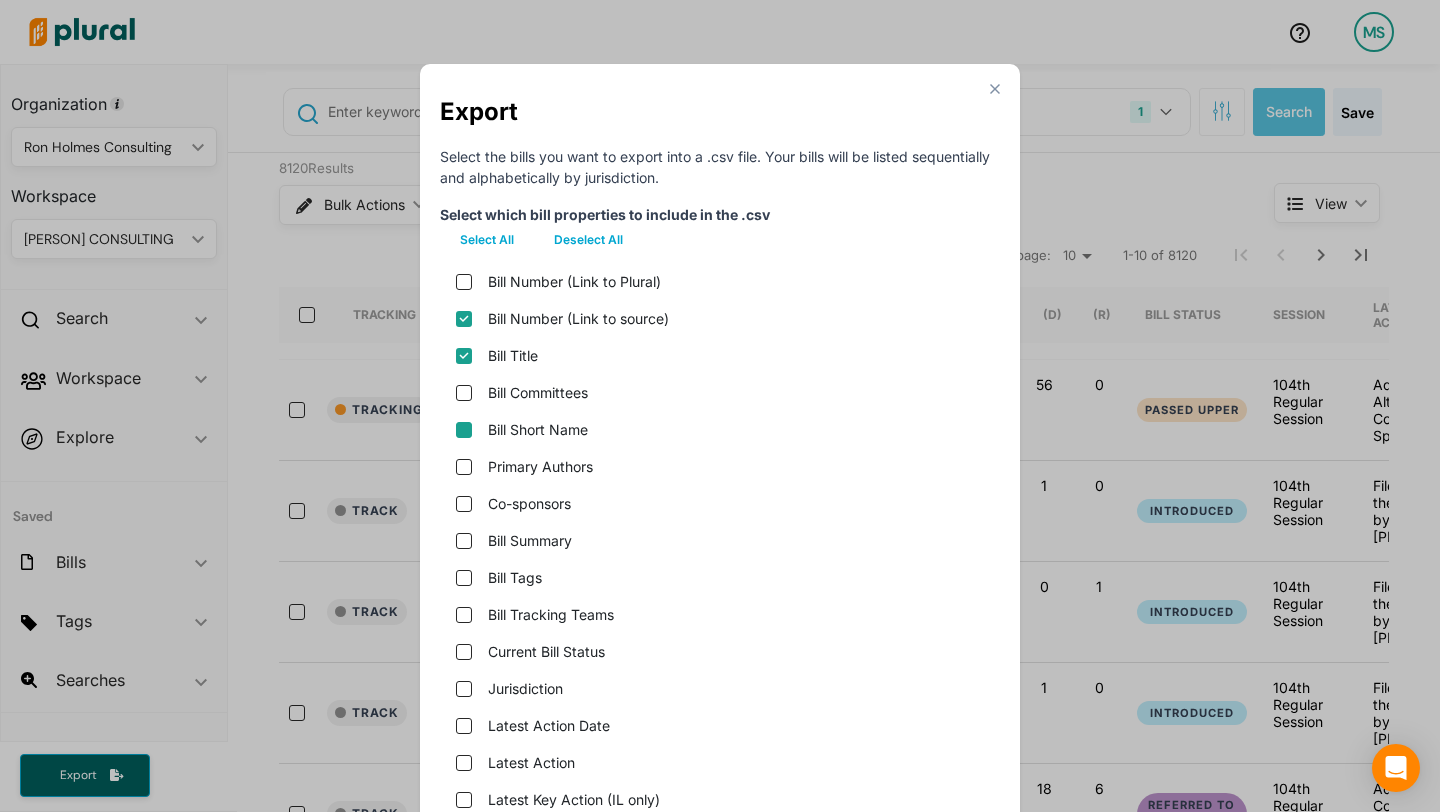 click on "Bill Short Name" at bounding box center [464, 430] 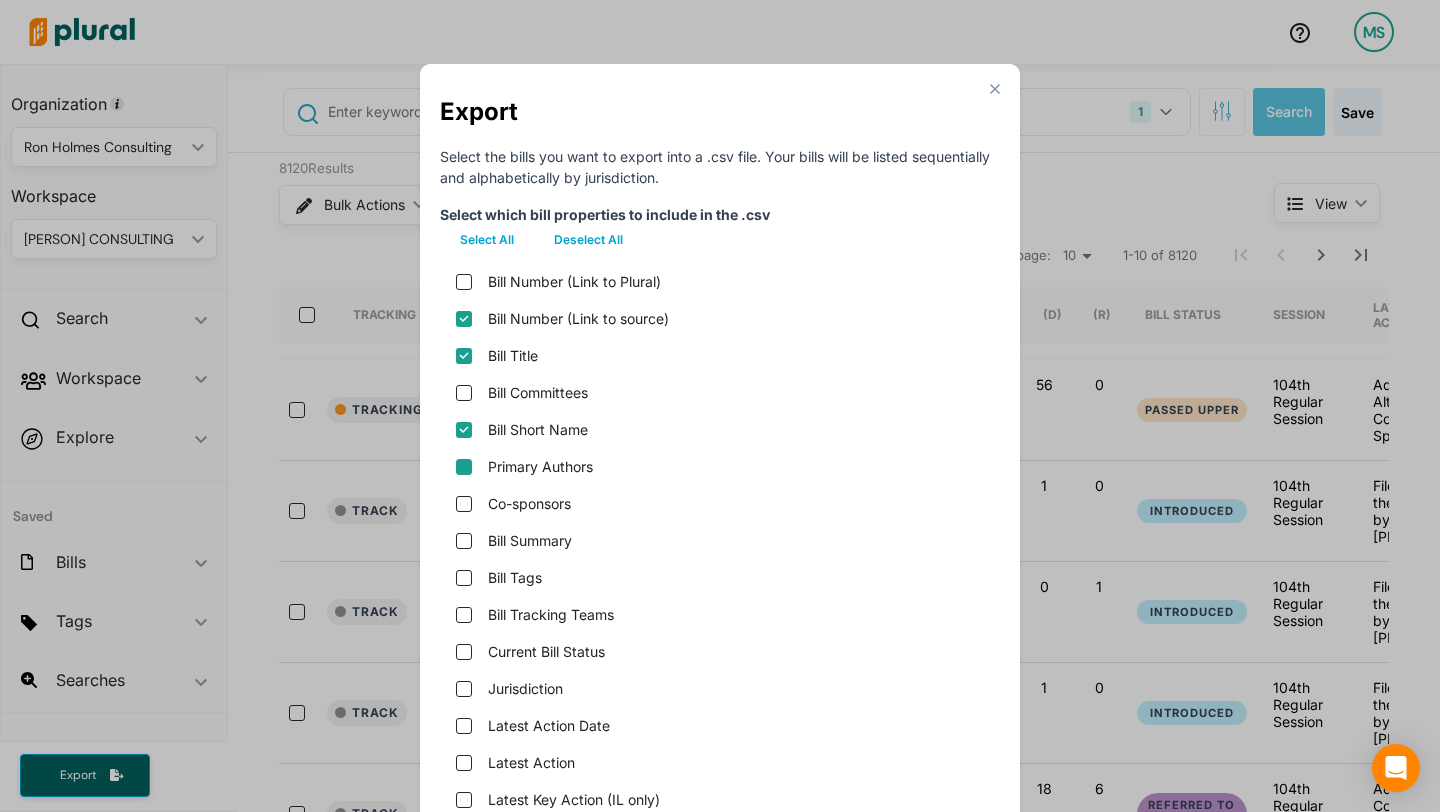 click on "Primary Authors" at bounding box center (464, 467) 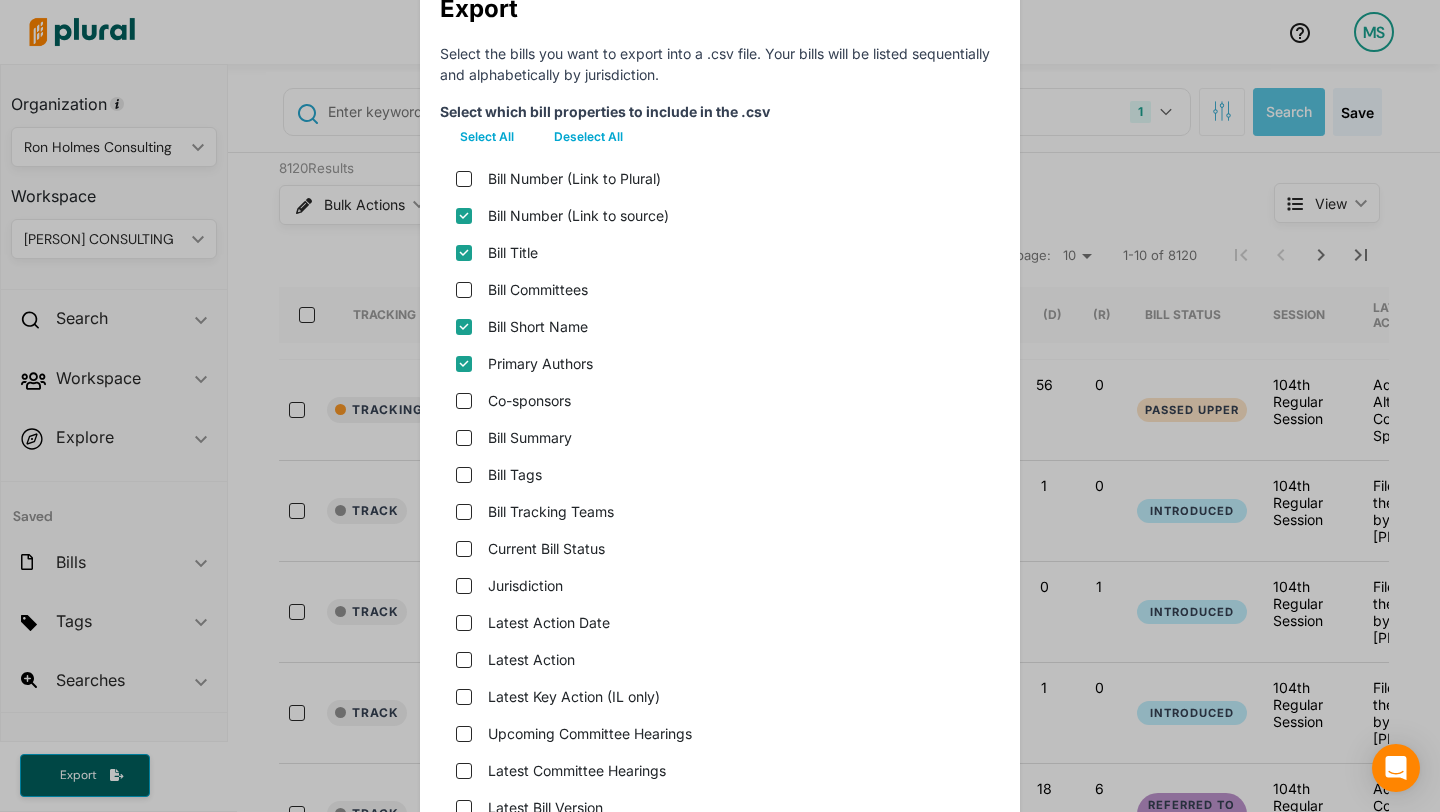 scroll, scrollTop: 104, scrollLeft: 0, axis: vertical 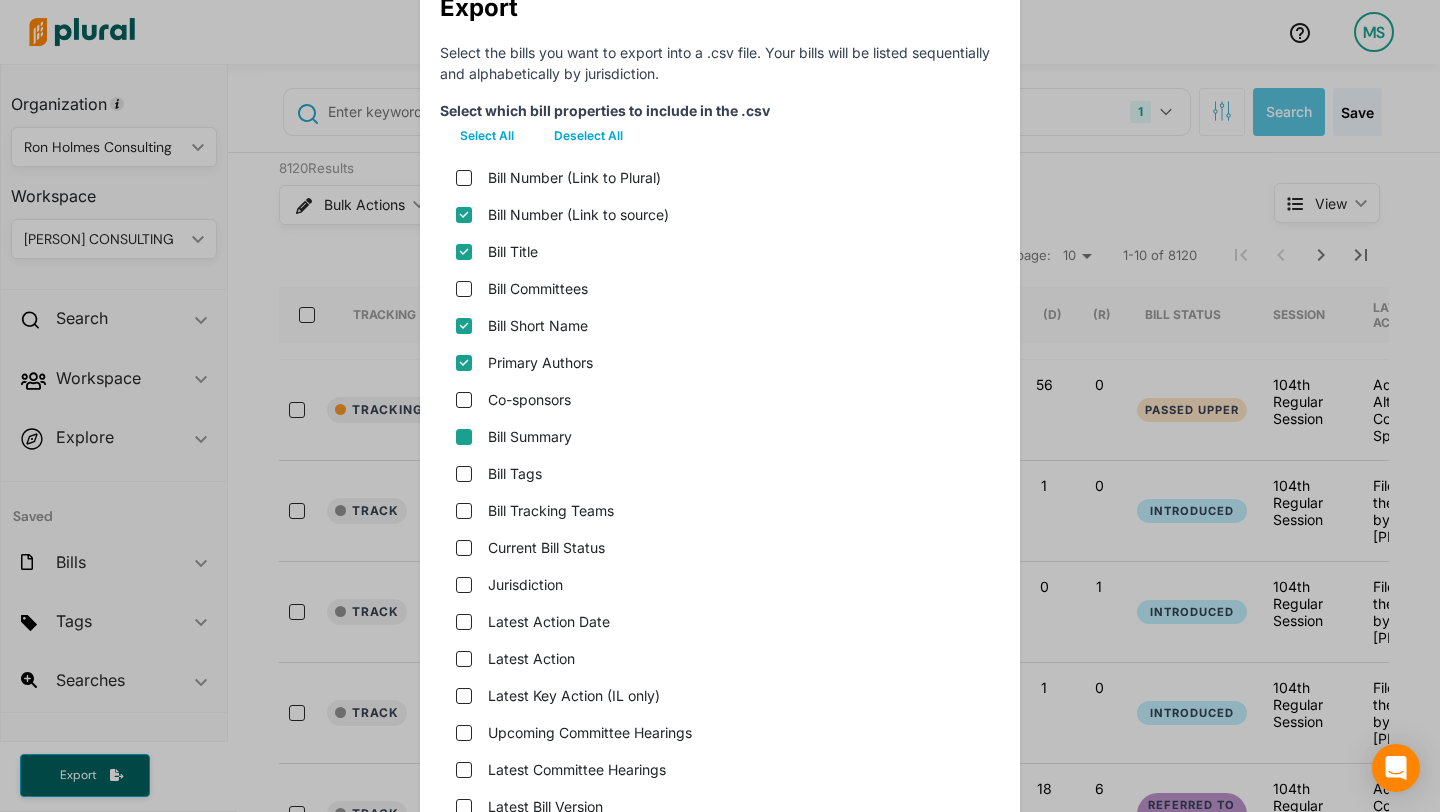 click on "Bill Summary" at bounding box center (464, 437) 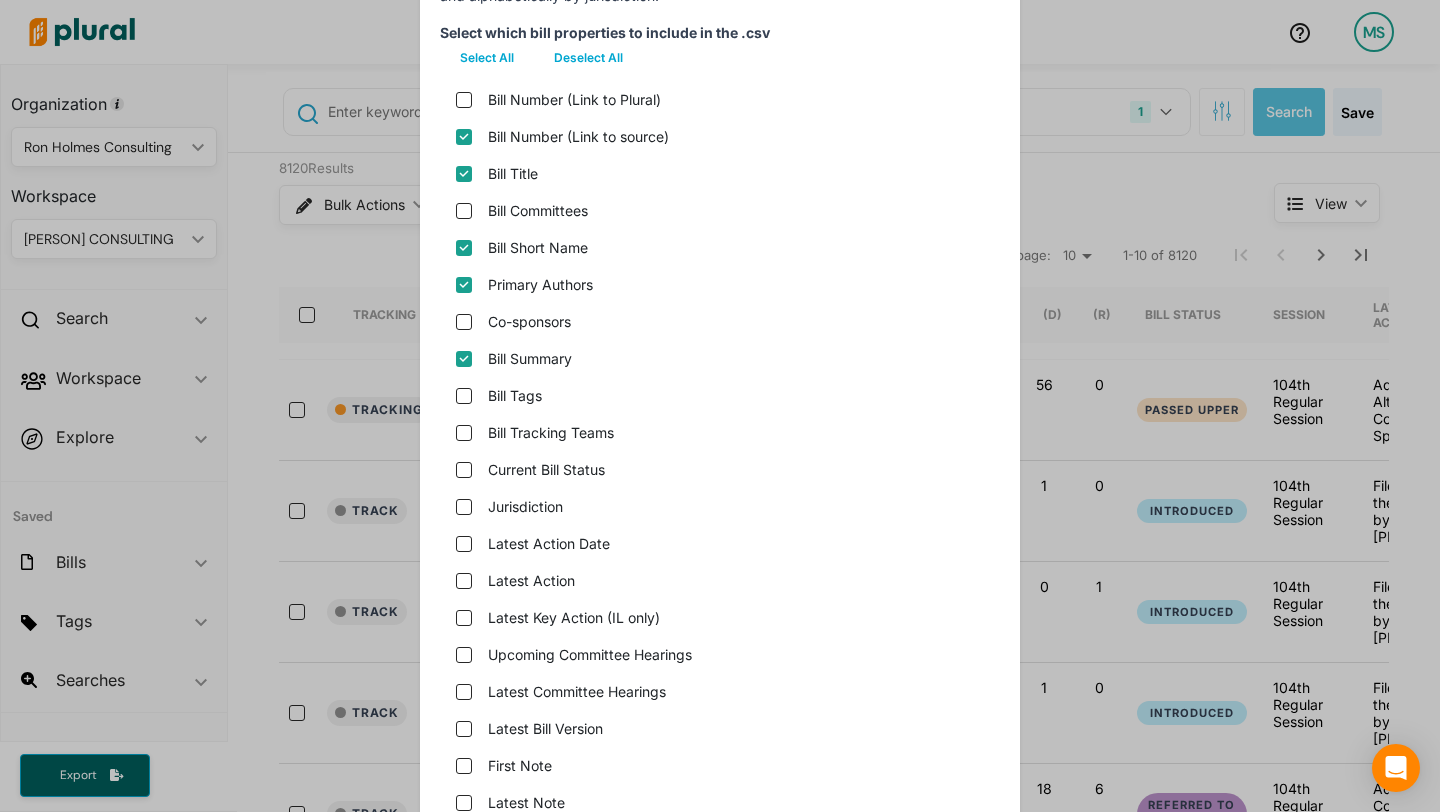 scroll, scrollTop: 196, scrollLeft: 0, axis: vertical 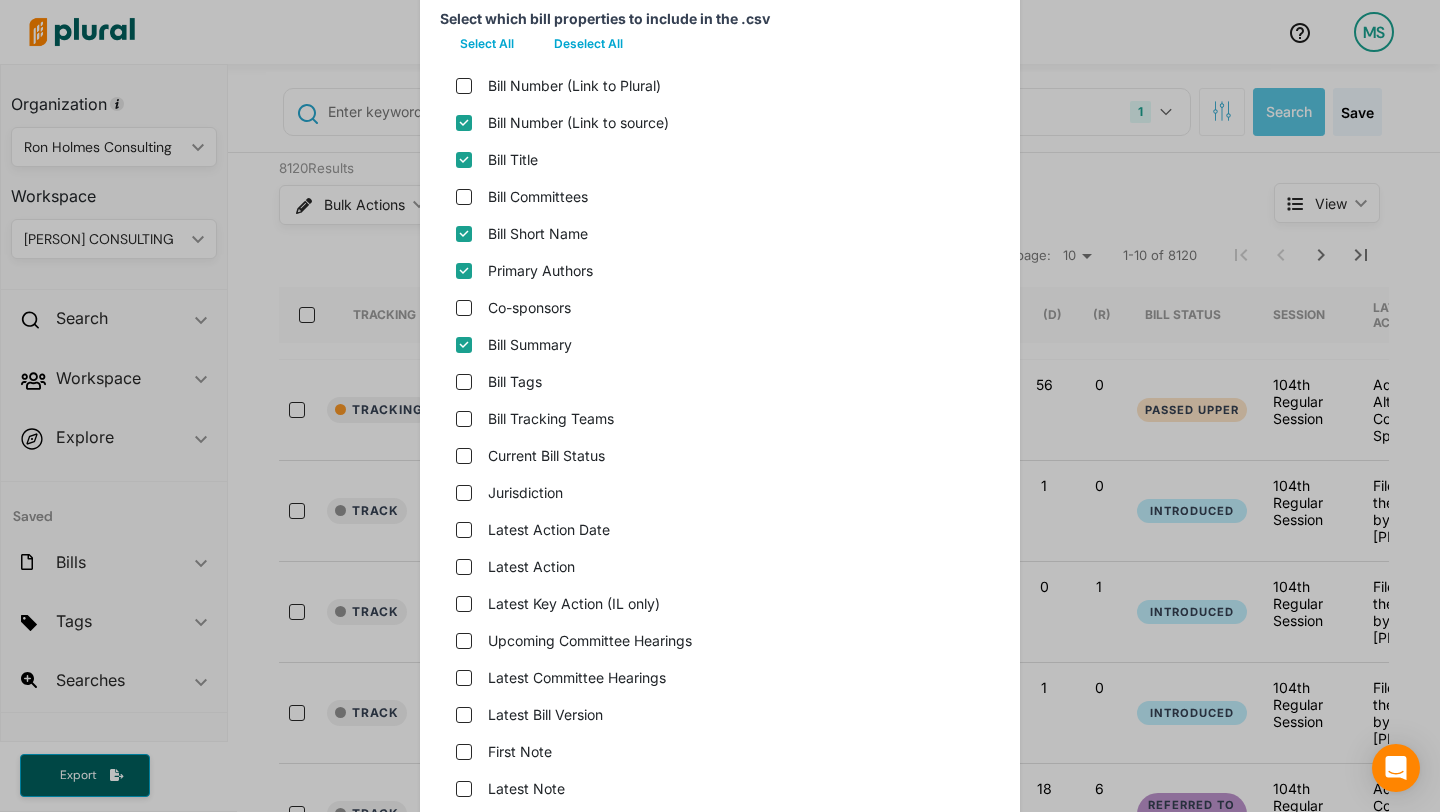 click on "Current Bill Status" at bounding box center [720, 455] 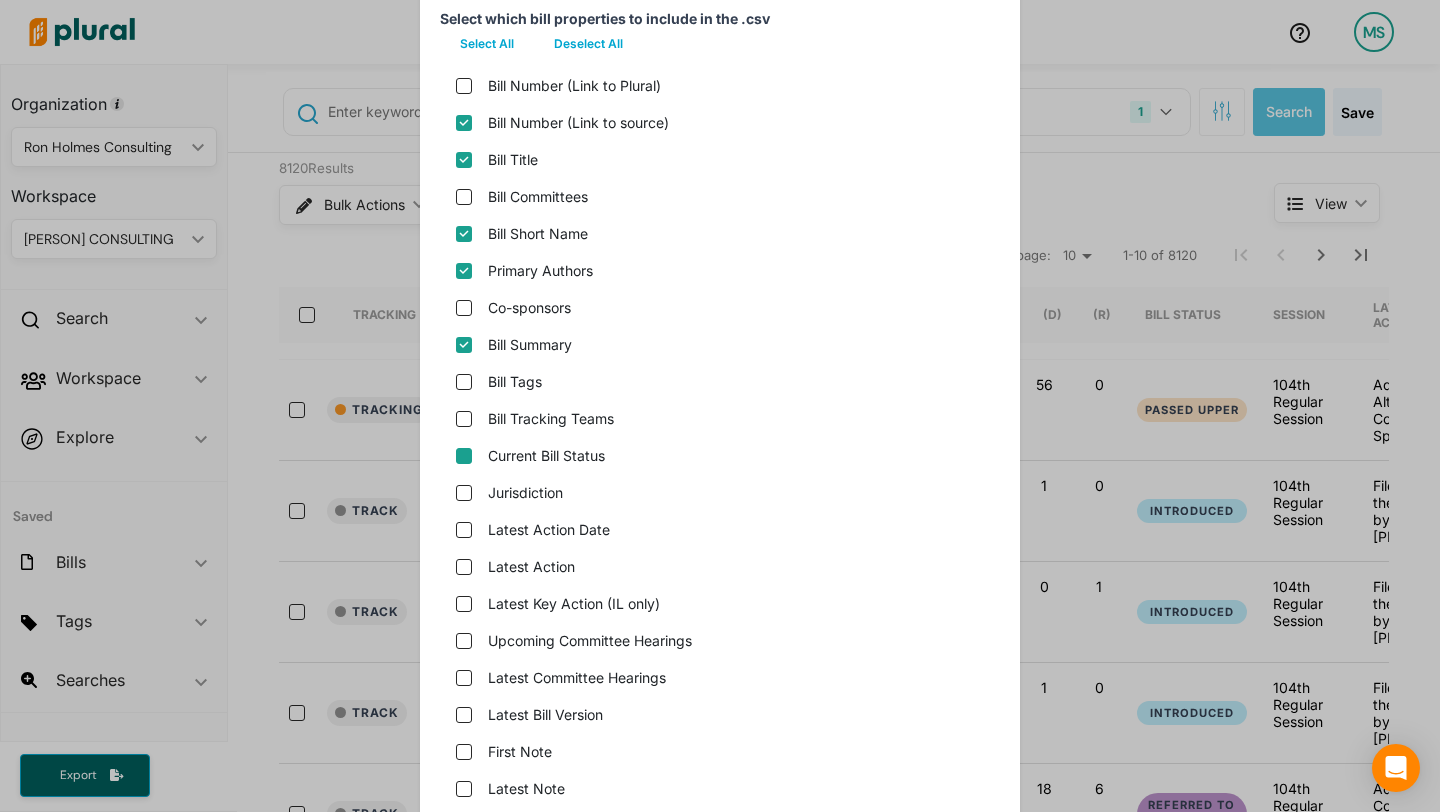 click on "Current Bill Status" at bounding box center [464, 456] 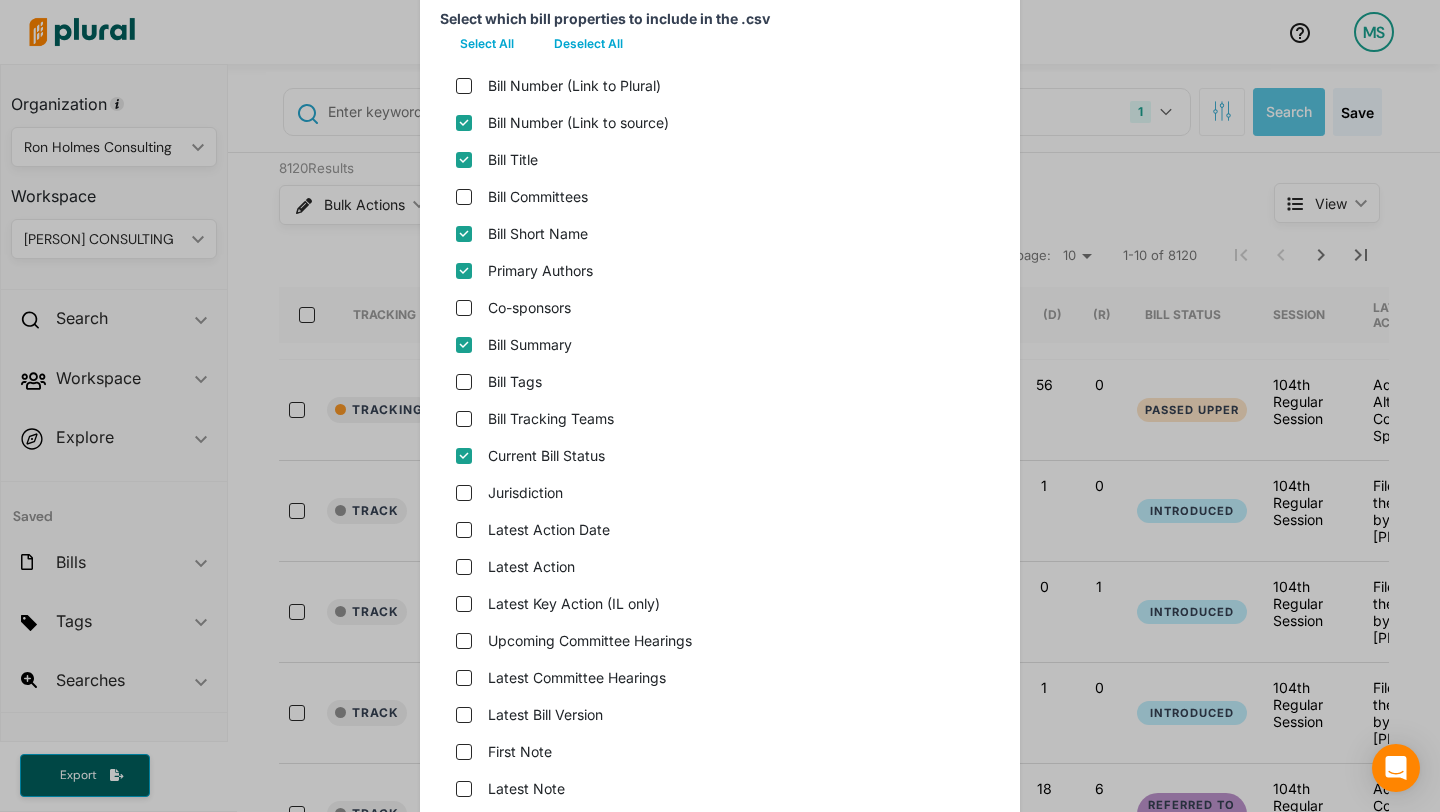 scroll, scrollTop: 314, scrollLeft: 0, axis: vertical 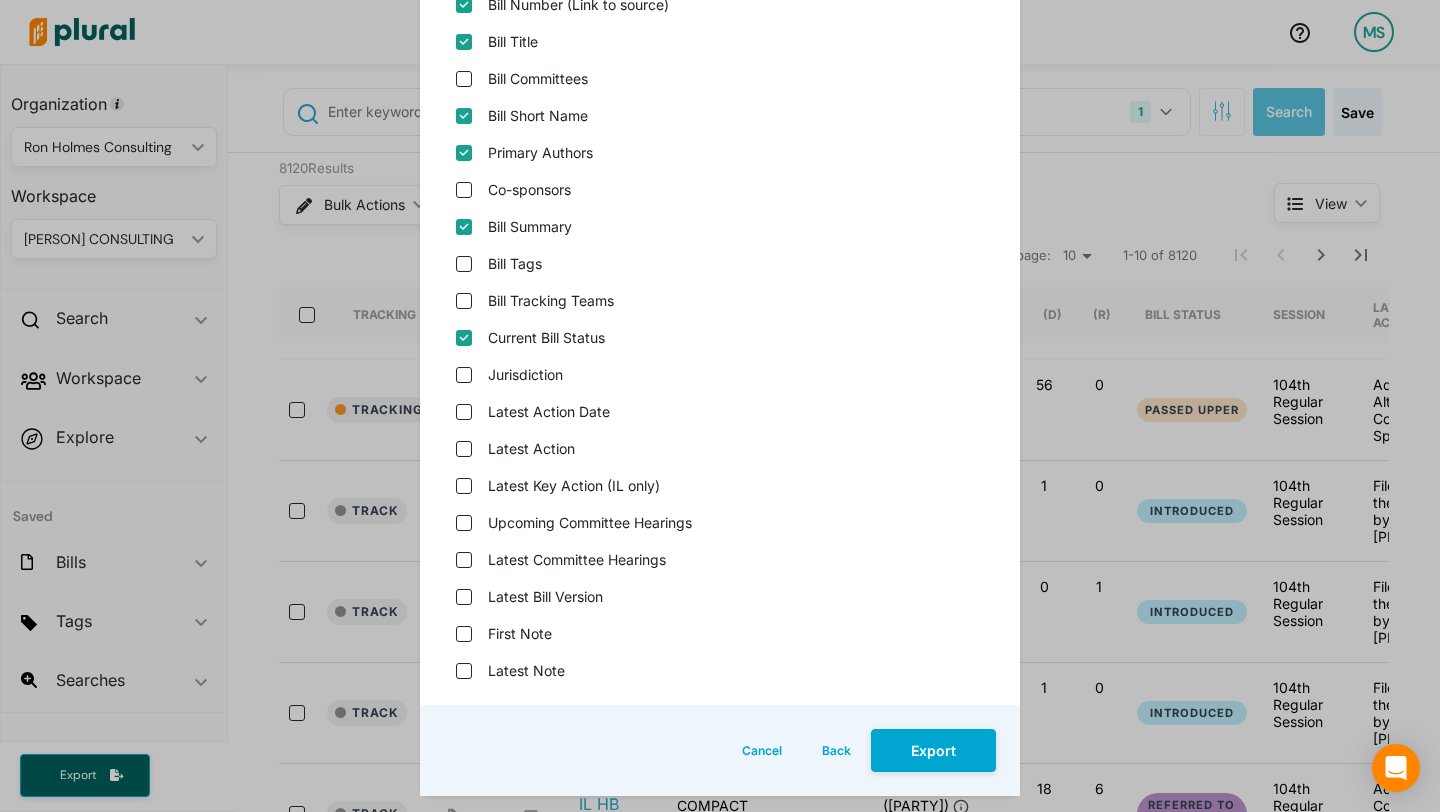 click on "Latest Action" at bounding box center (720, 448) 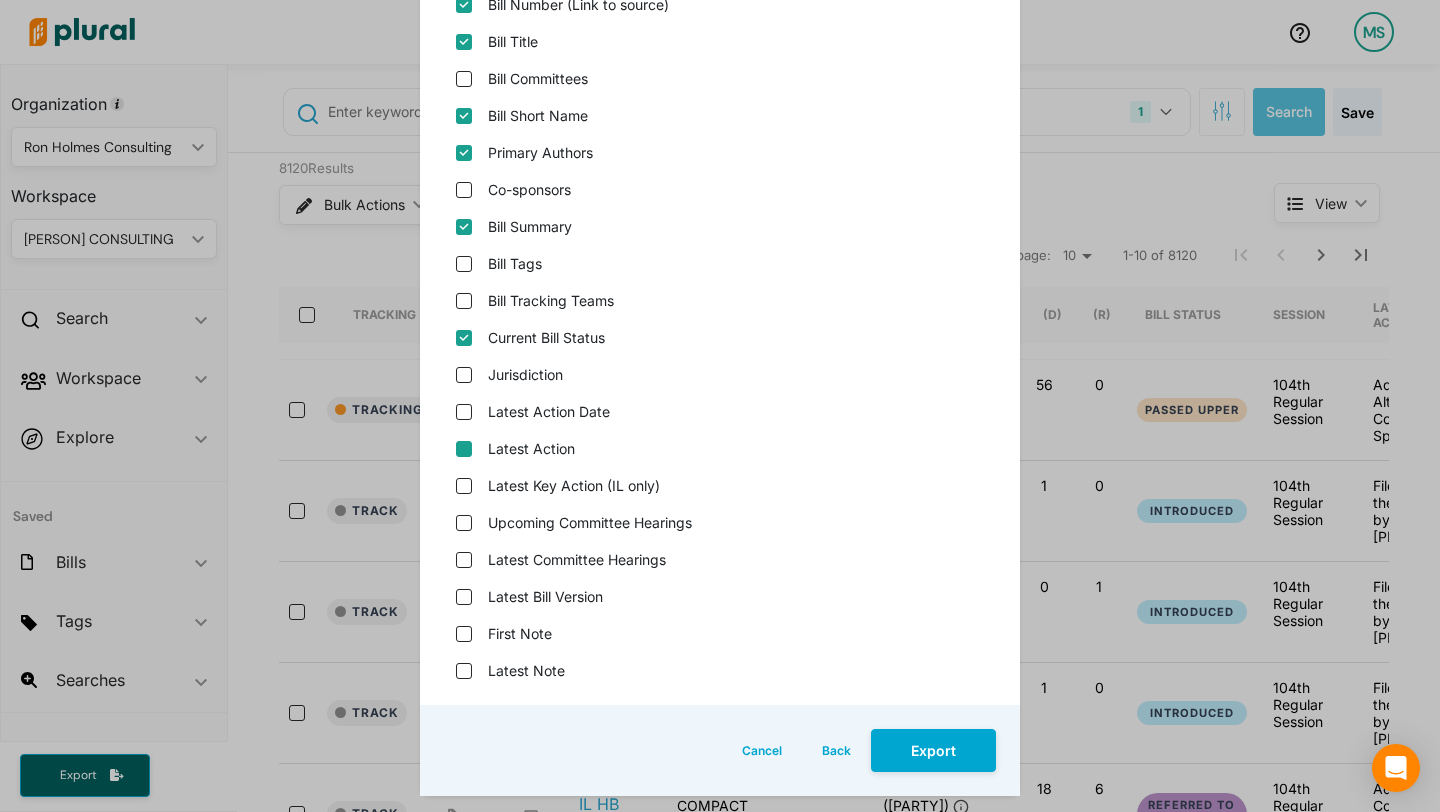 click on "Latest Action" at bounding box center (464, 449) 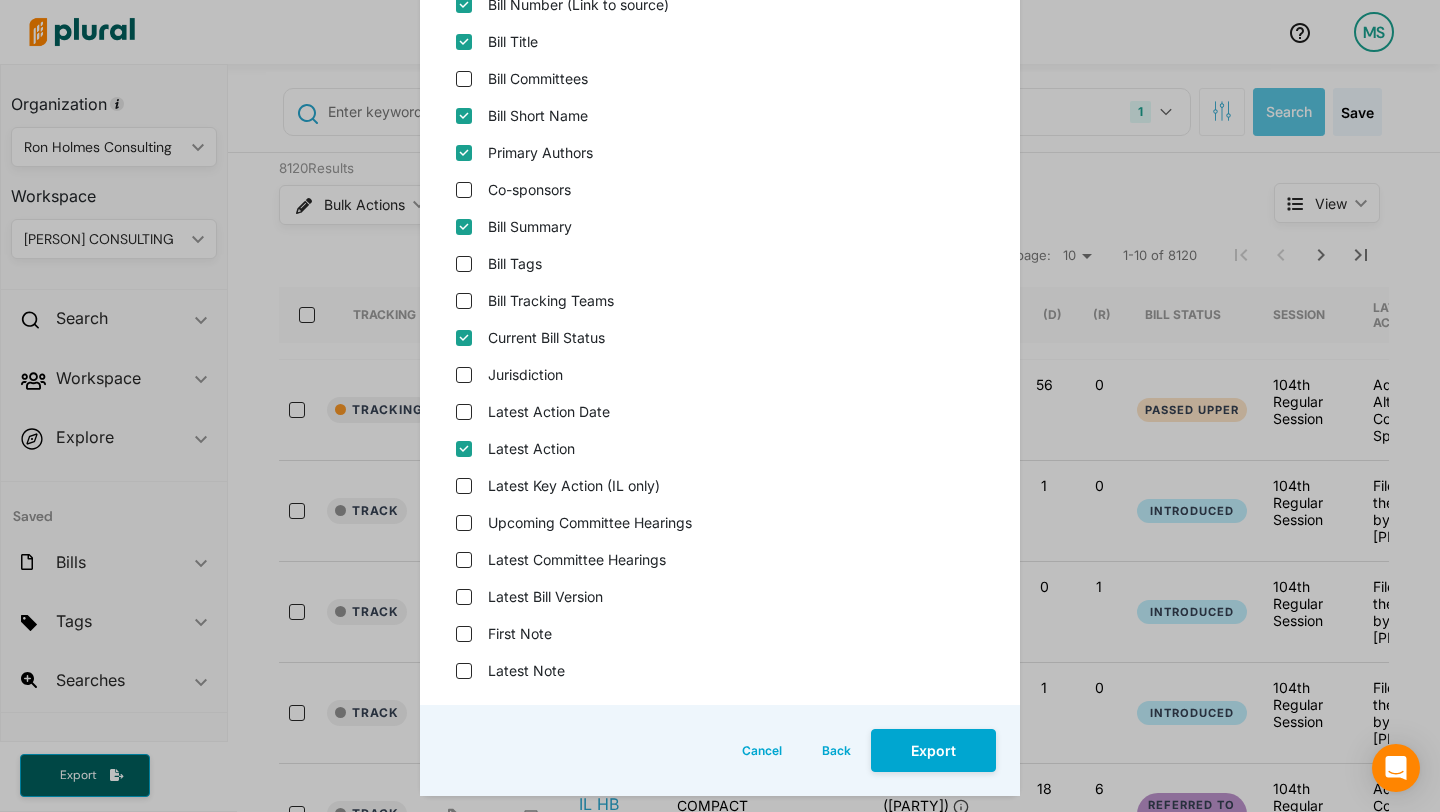 click on "Latest Bill Version" at bounding box center (720, 596) 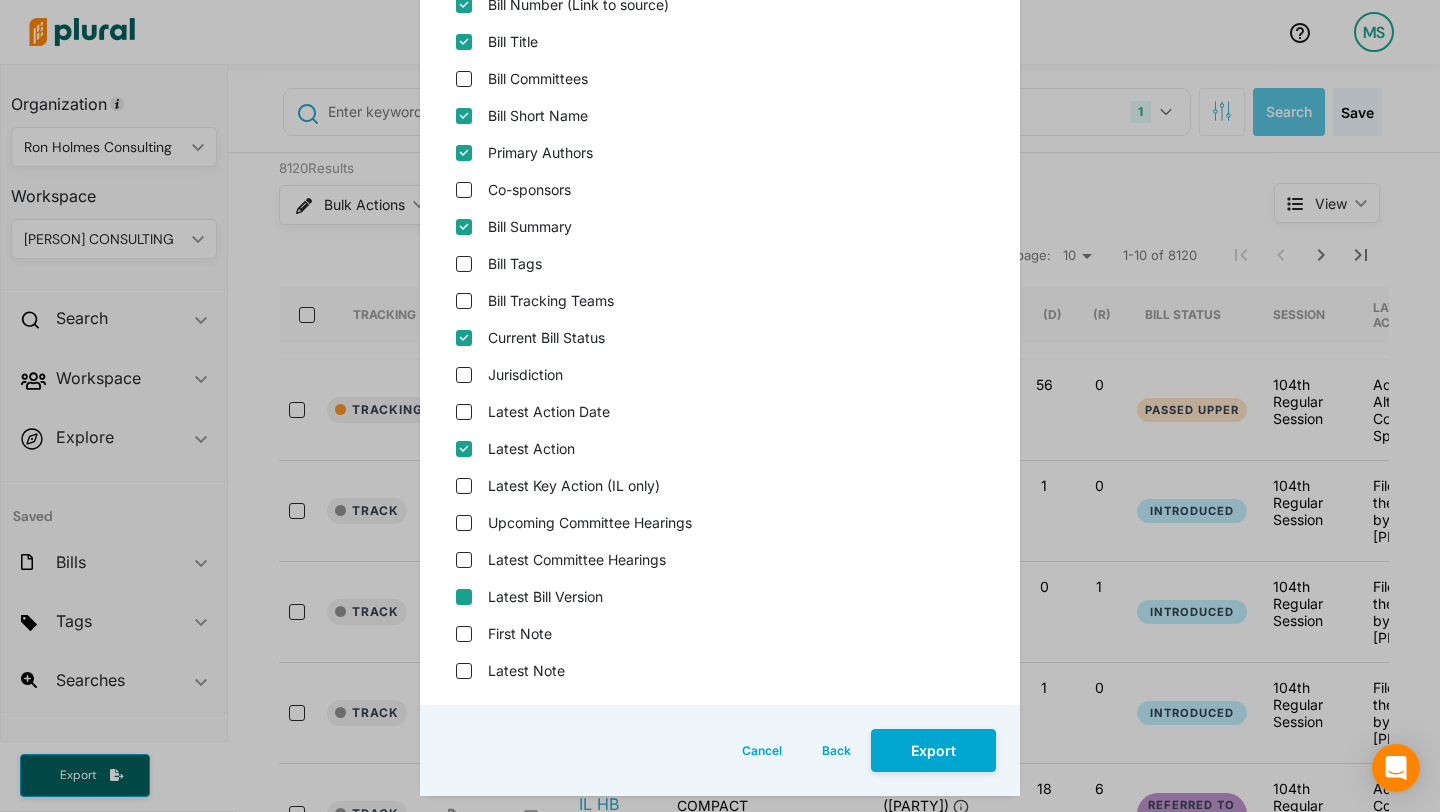 click on "Latest Bill Version" at bounding box center (464, 597) 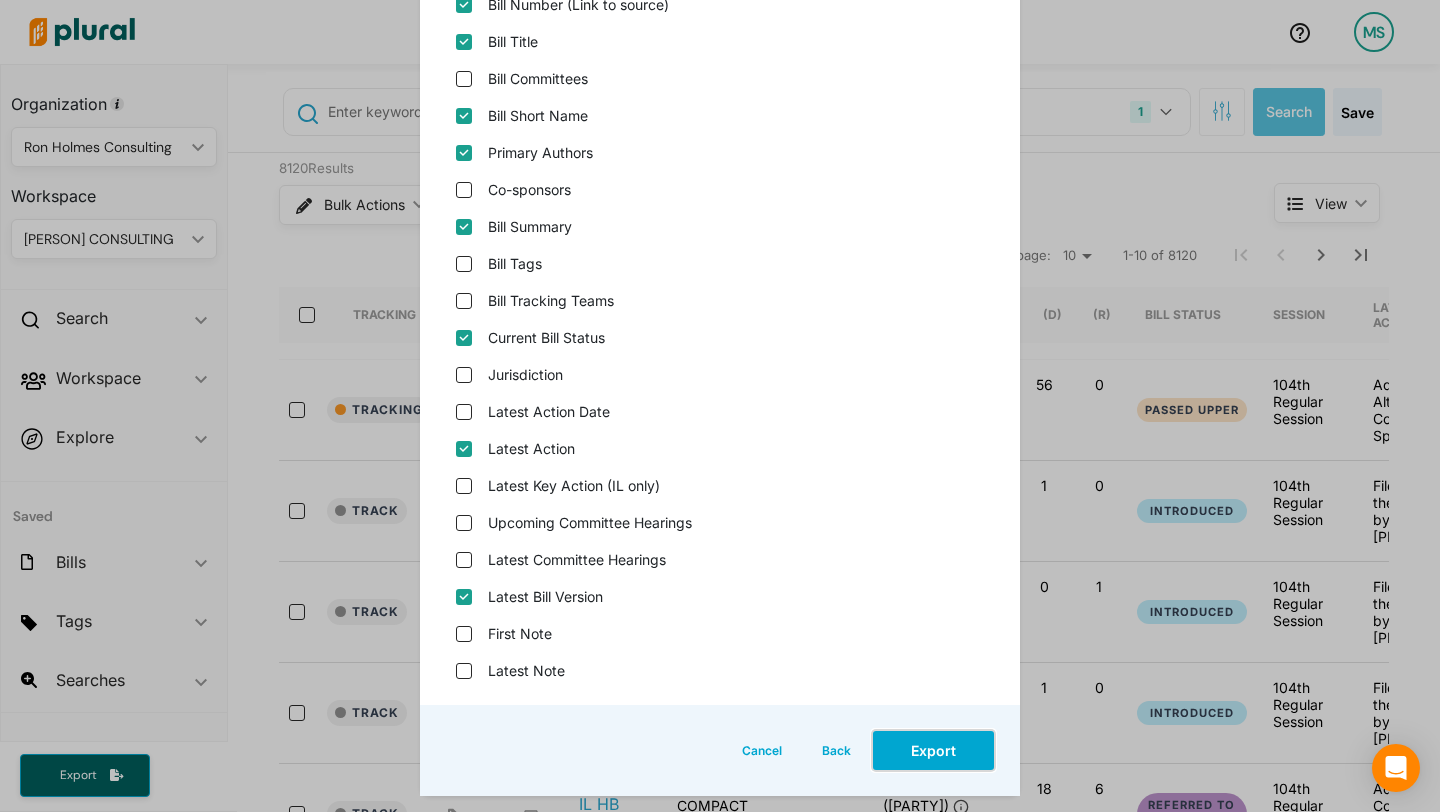 click on "Export" at bounding box center [933, 750] 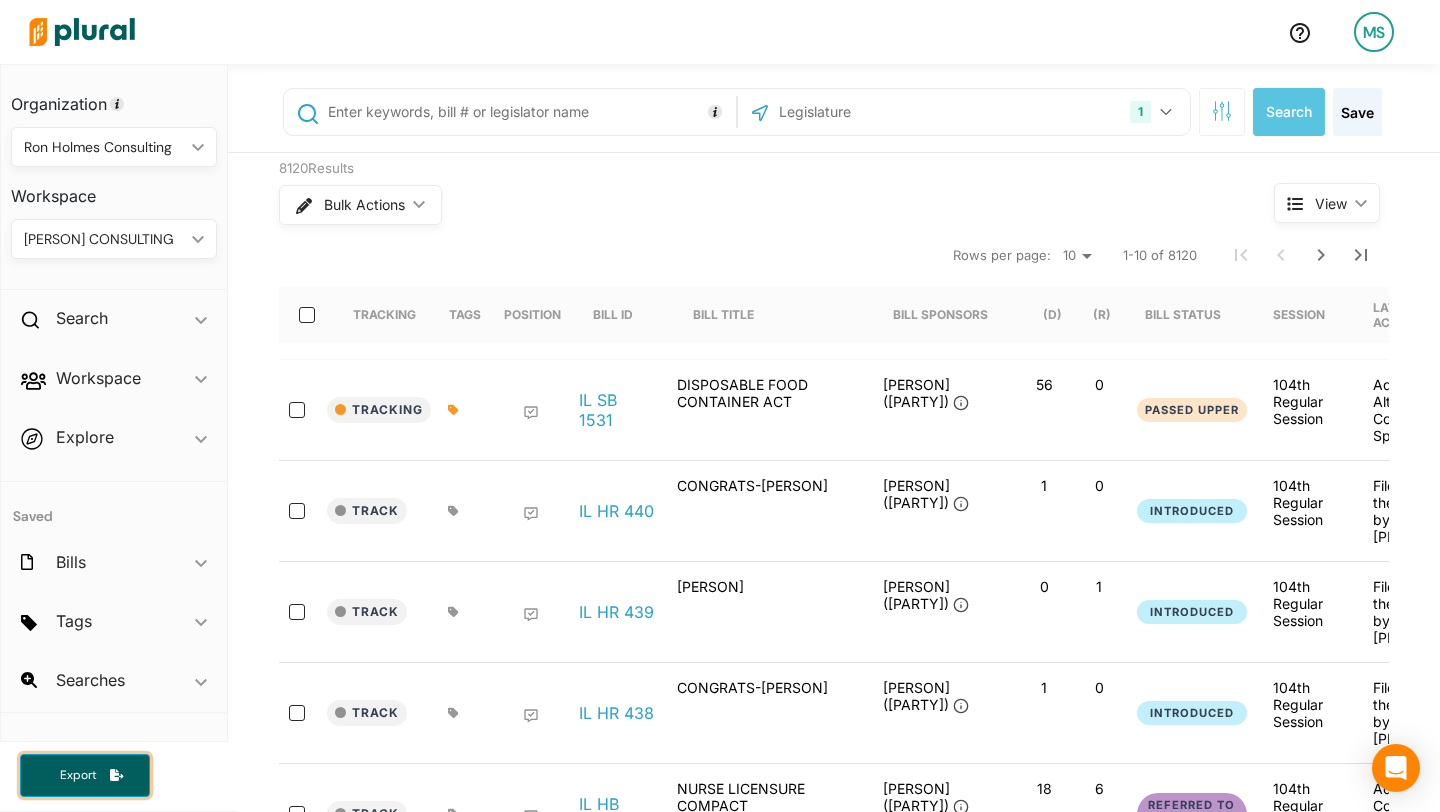 click on "Export" at bounding box center [85, 775] 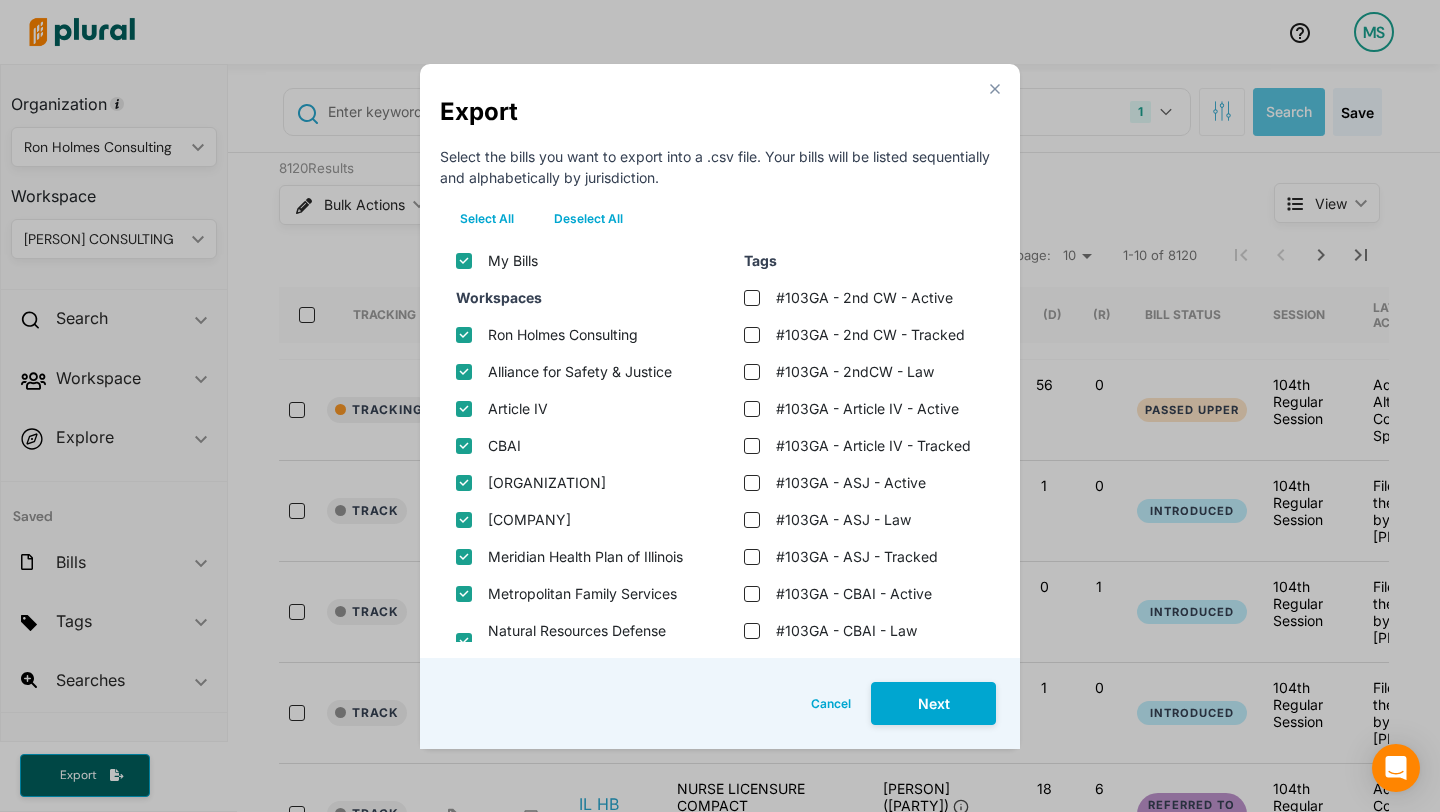 click on "Deselect All" at bounding box center [588, 219] 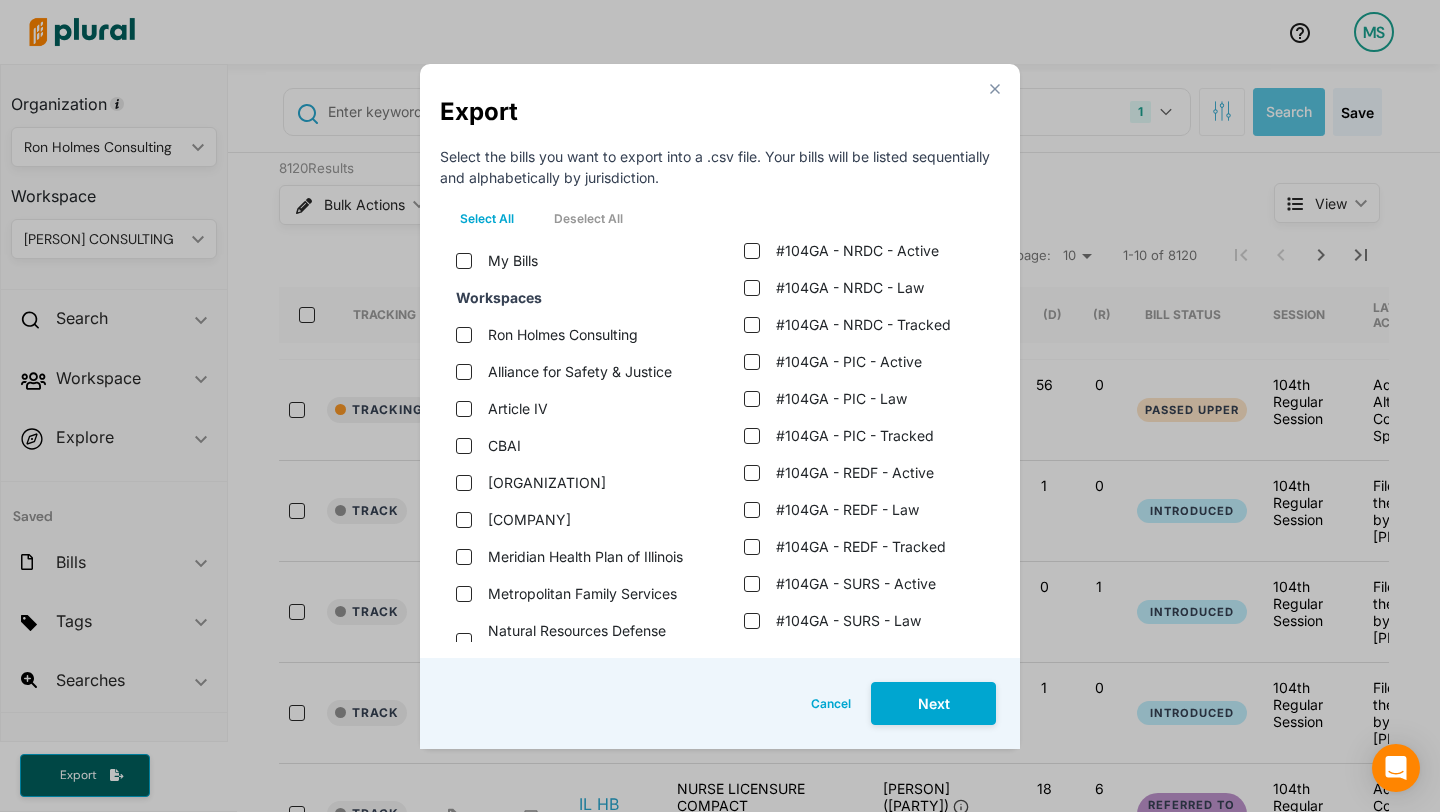 scroll, scrollTop: 2070, scrollLeft: 0, axis: vertical 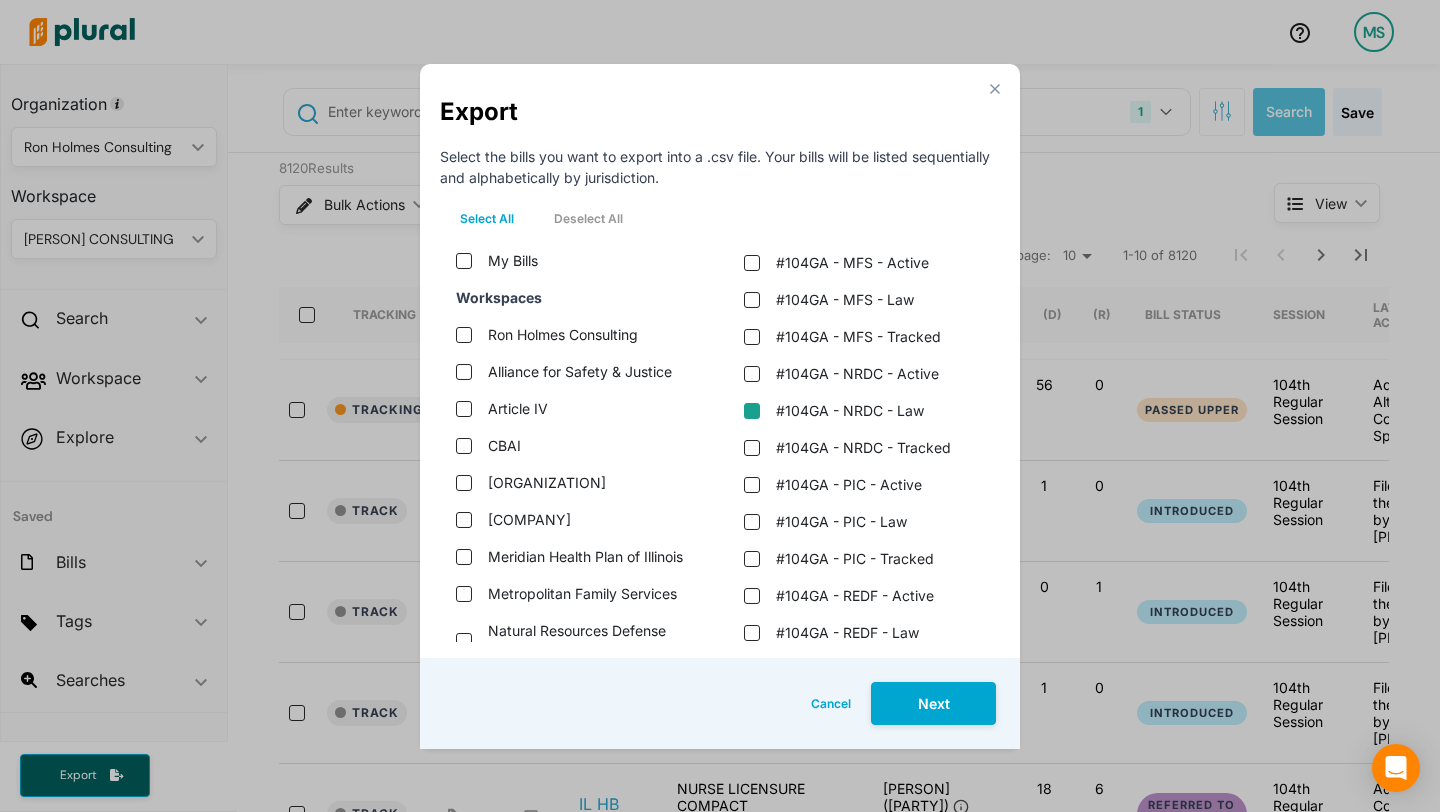 click on "#104GA - NRDC - Law" at bounding box center [752, 411] 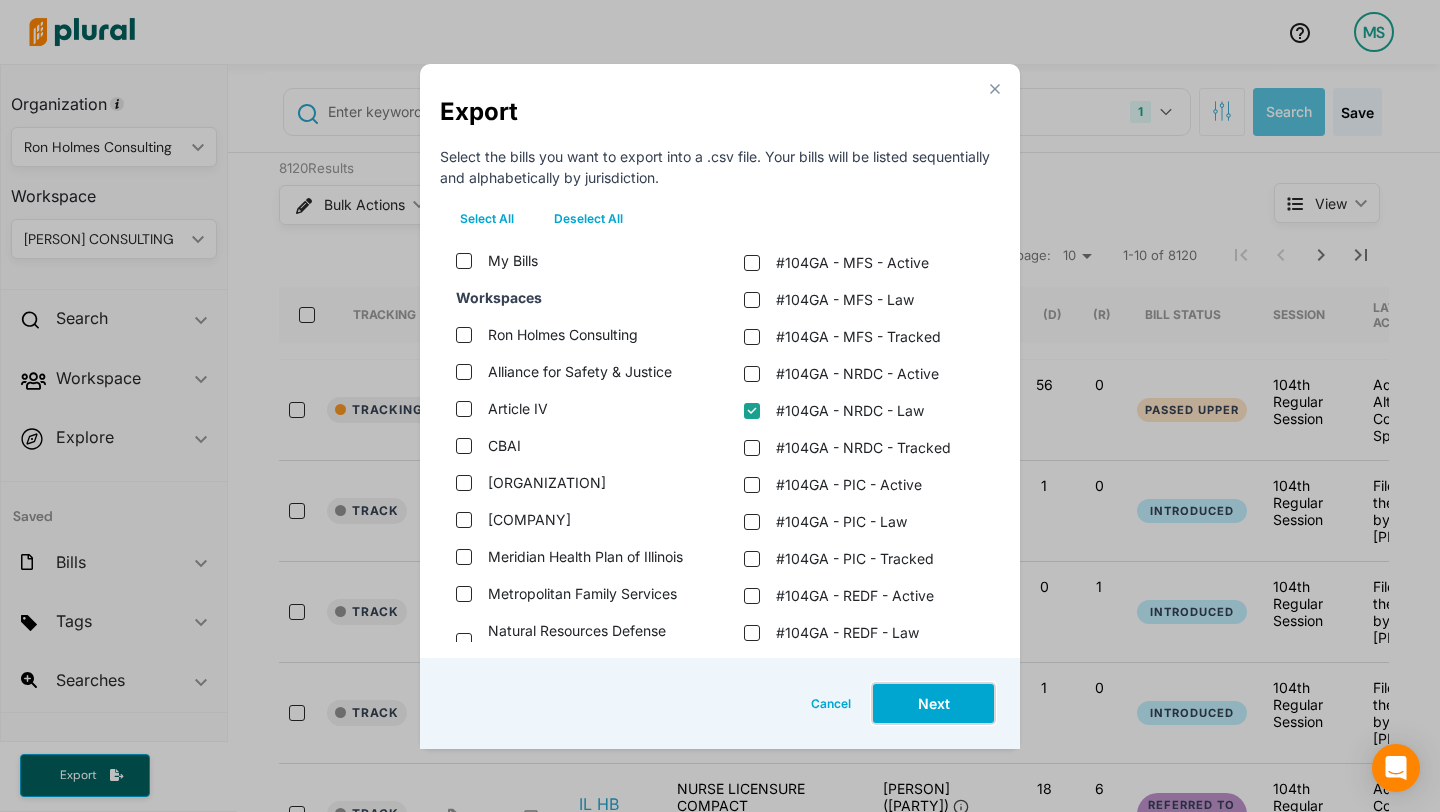 click on "Next" at bounding box center (933, 703) 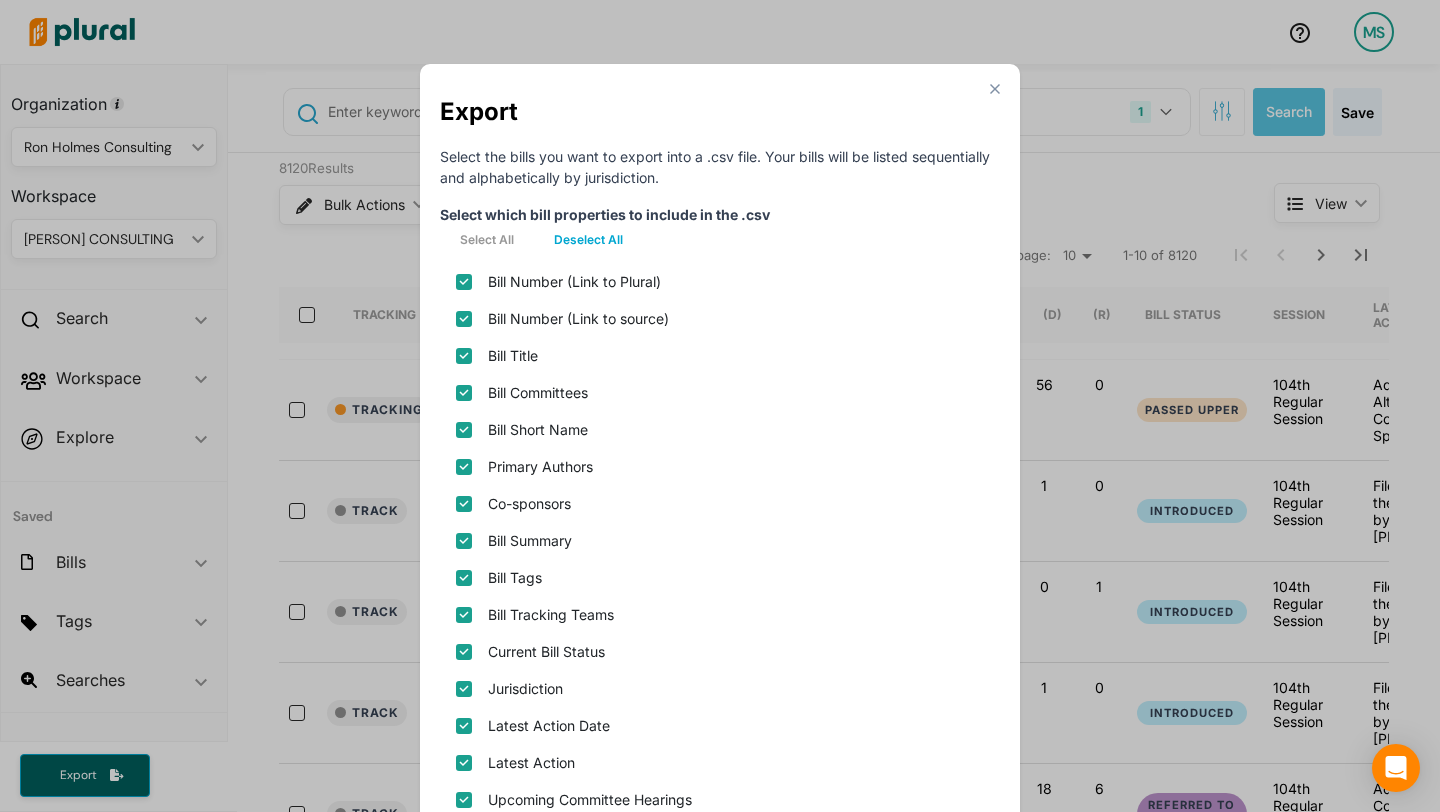 click on "Deselect All" at bounding box center [588, 240] 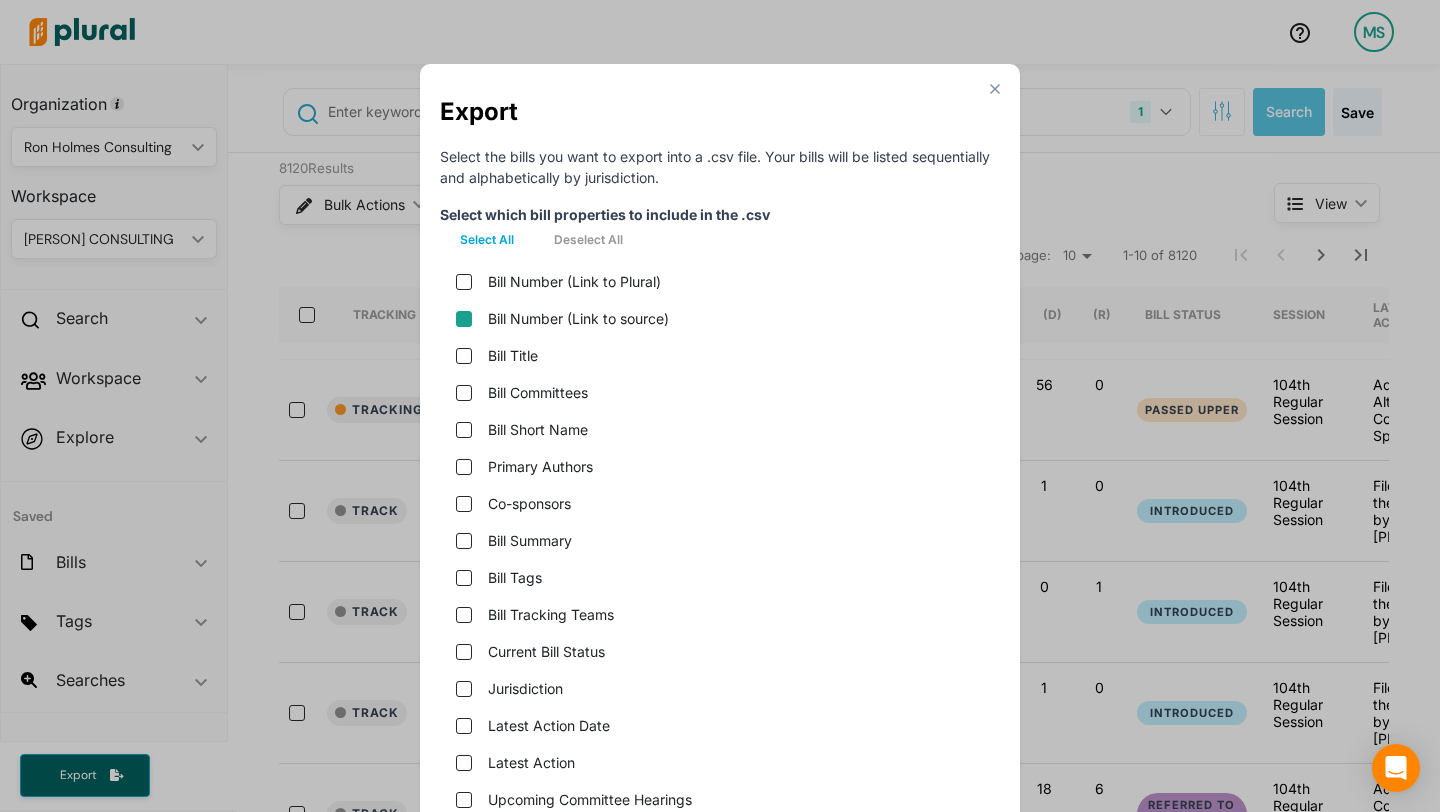 click on "Bill Number (Link to source)" at bounding box center (464, 319) 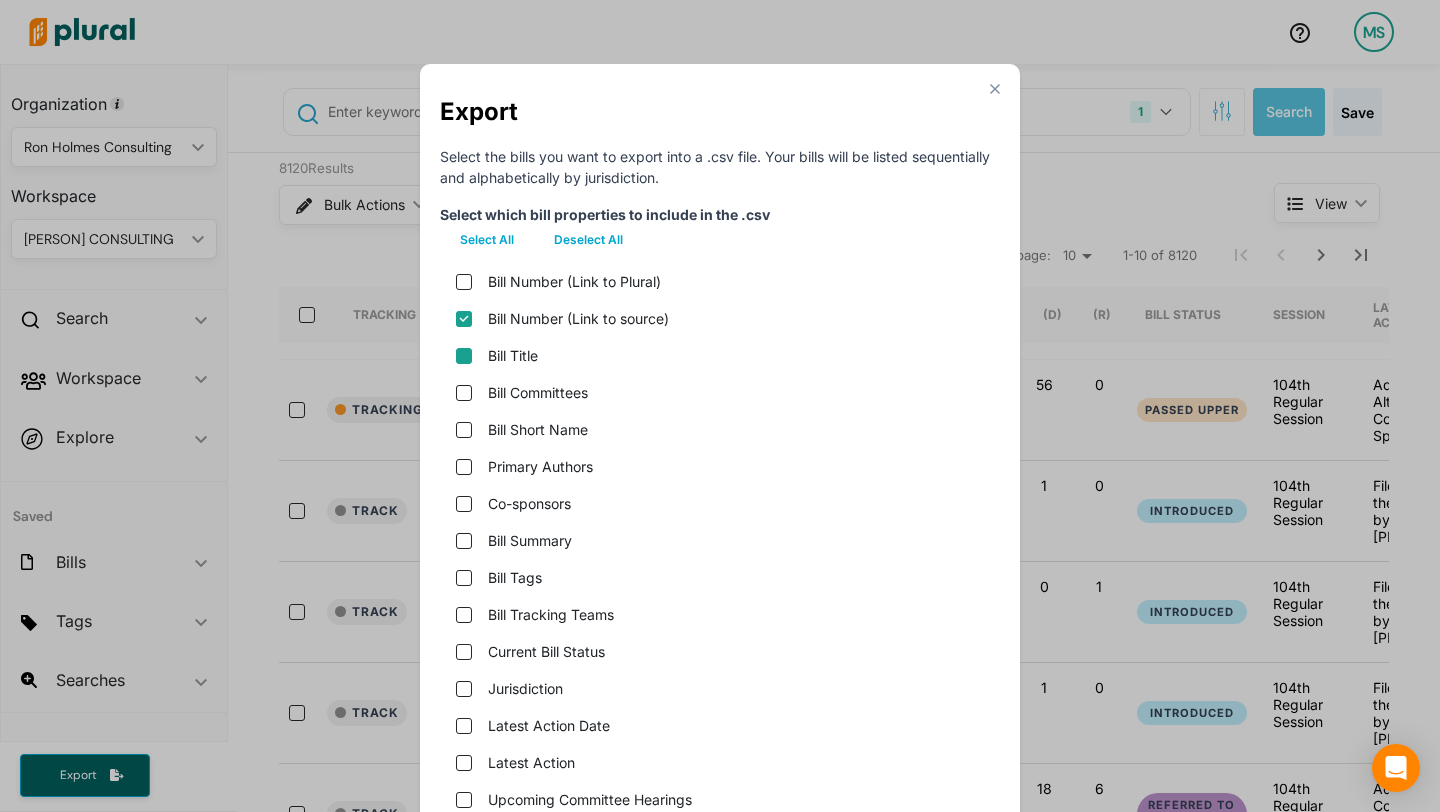click on "Bill Title" at bounding box center (464, 356) 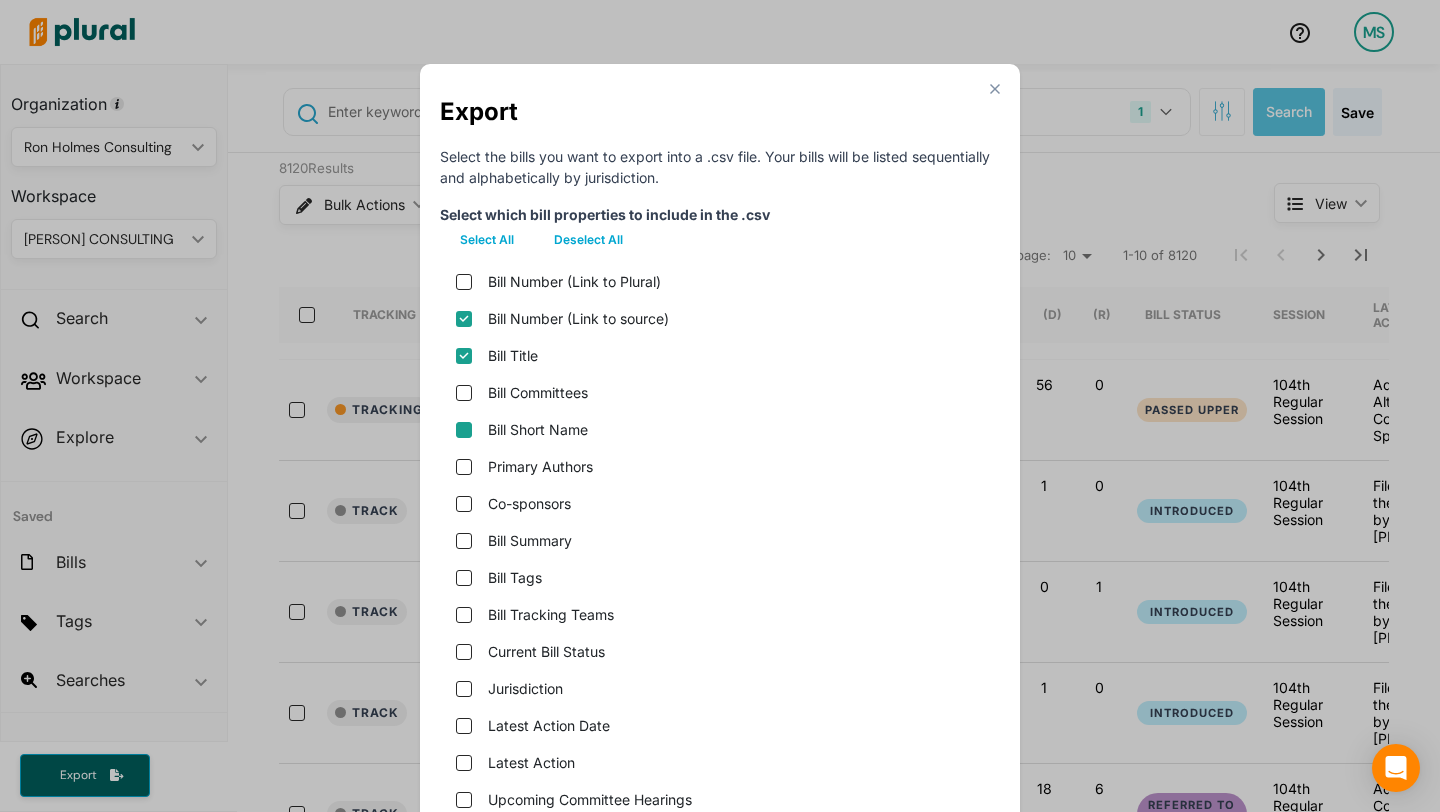 click on "Bill Short Name" at bounding box center (464, 430) 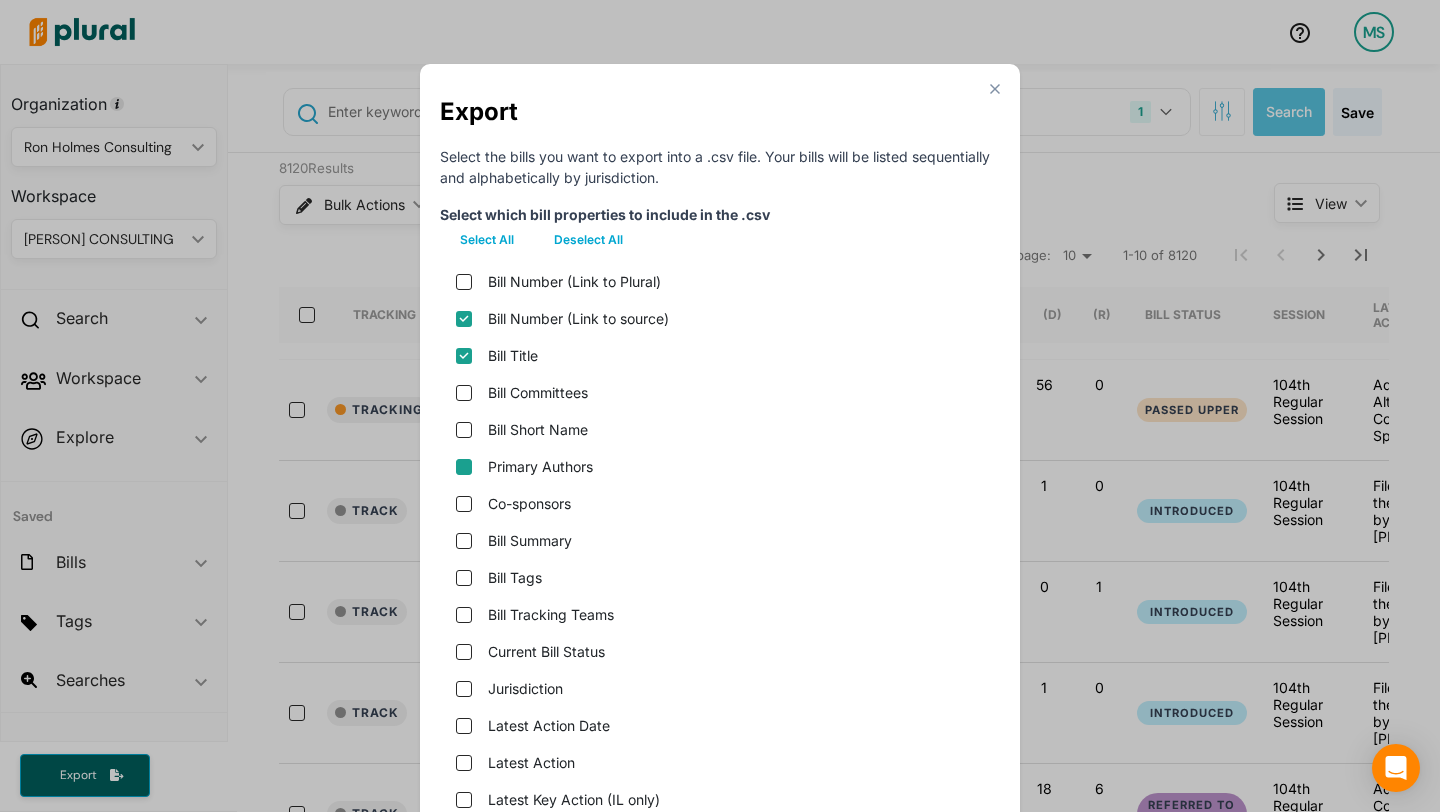 click on "Primary Authors" at bounding box center (464, 467) 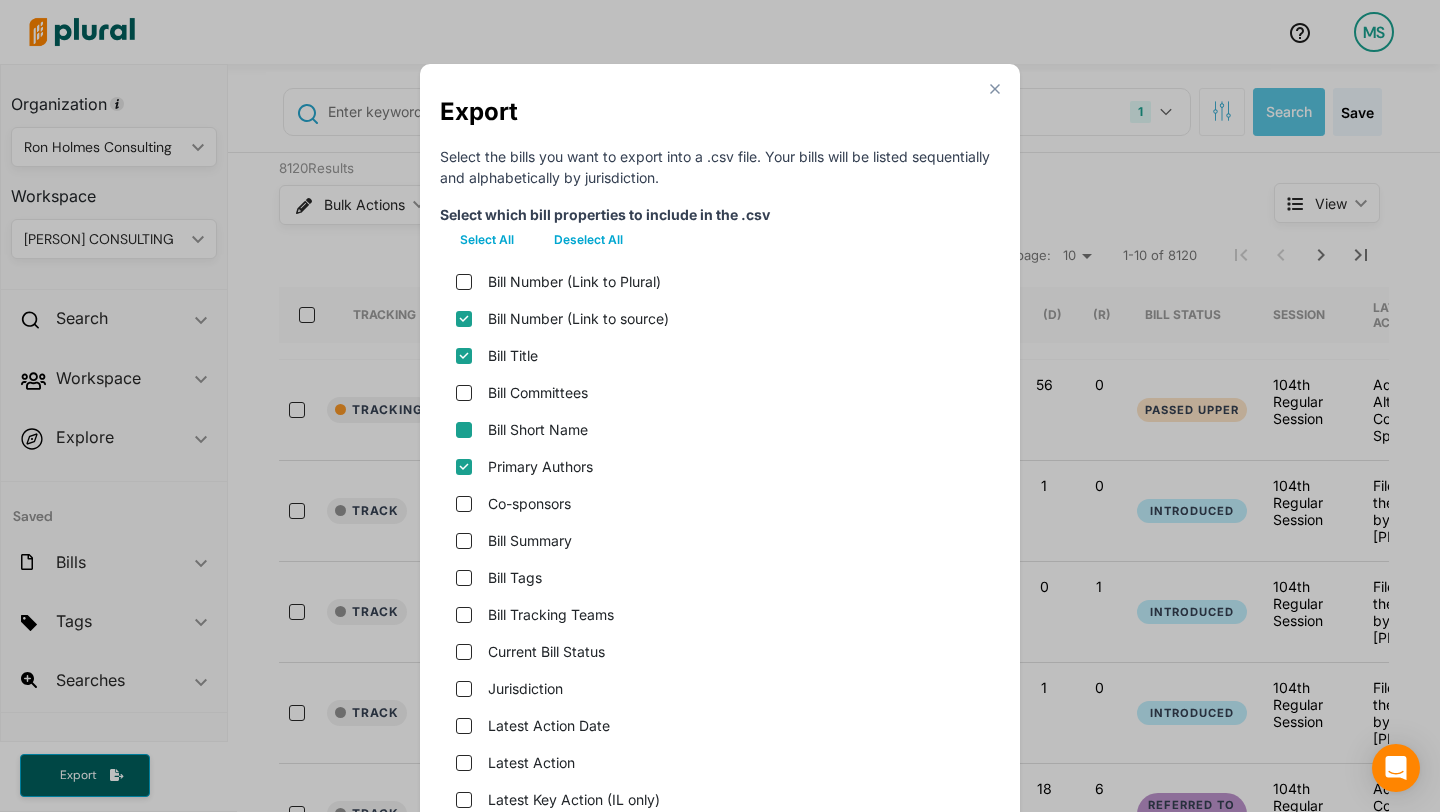 click on "Bill Short Name" at bounding box center (464, 430) 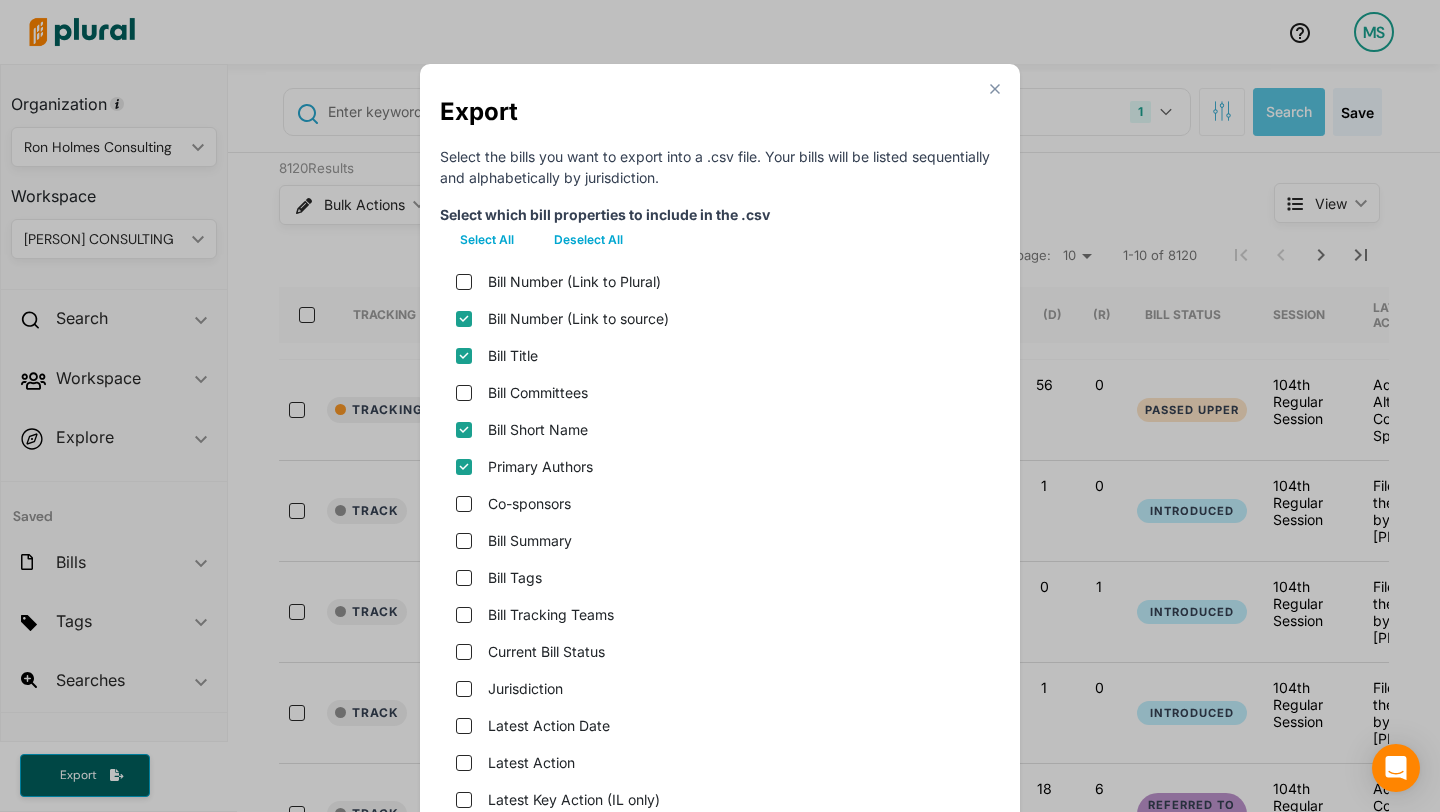 scroll, scrollTop: 102, scrollLeft: 0, axis: vertical 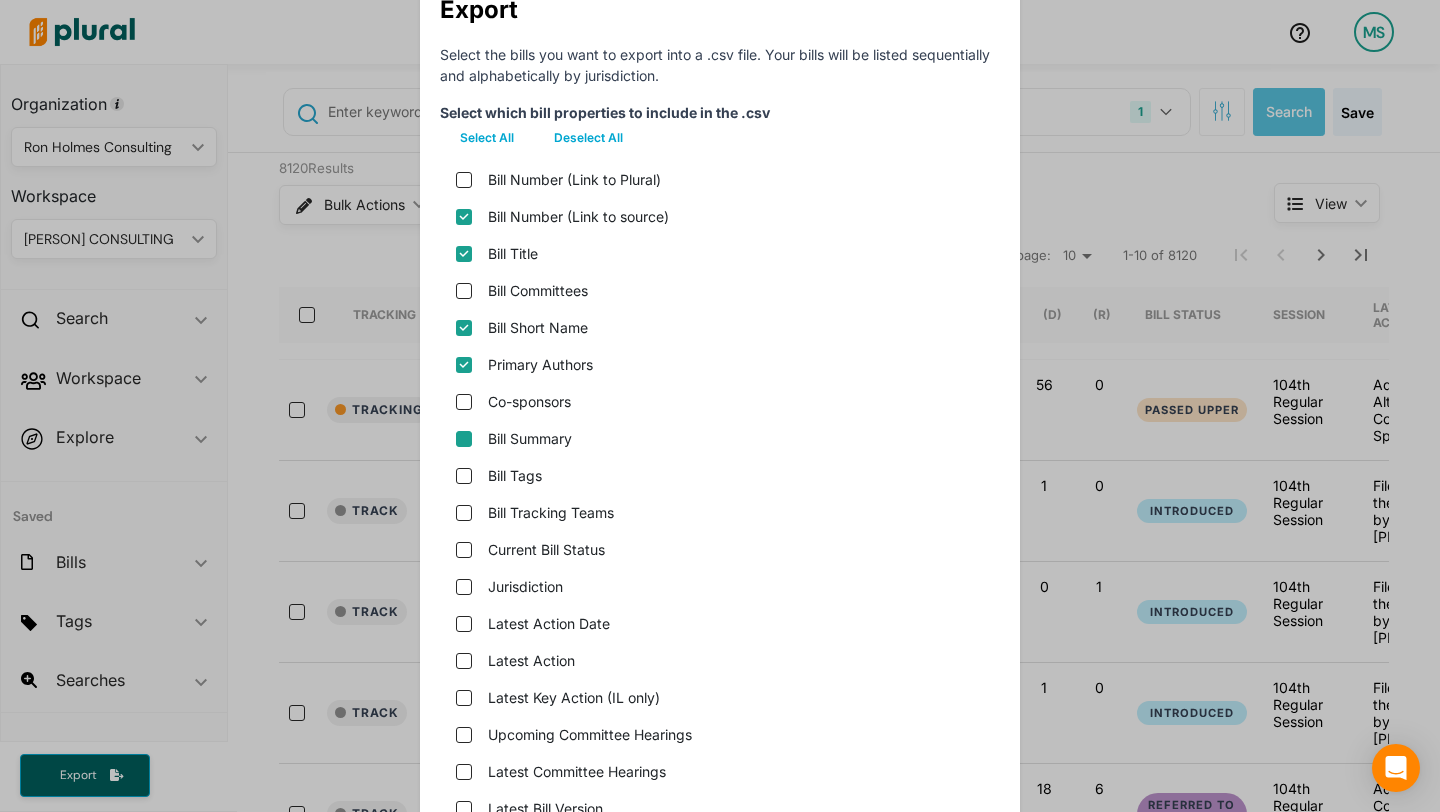 click on "Bill Summary" at bounding box center (464, 439) 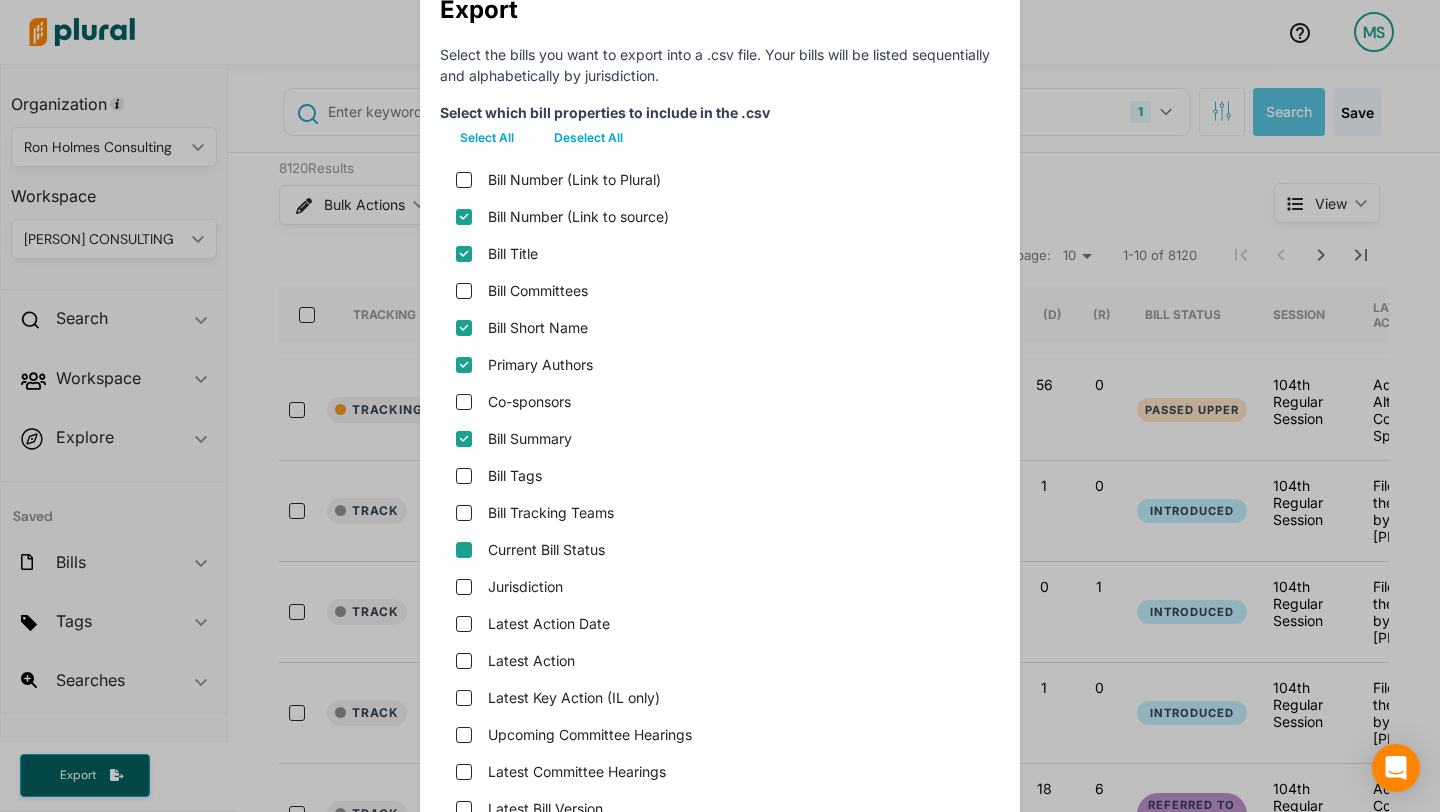 click on "Current Bill Status" at bounding box center [464, 550] 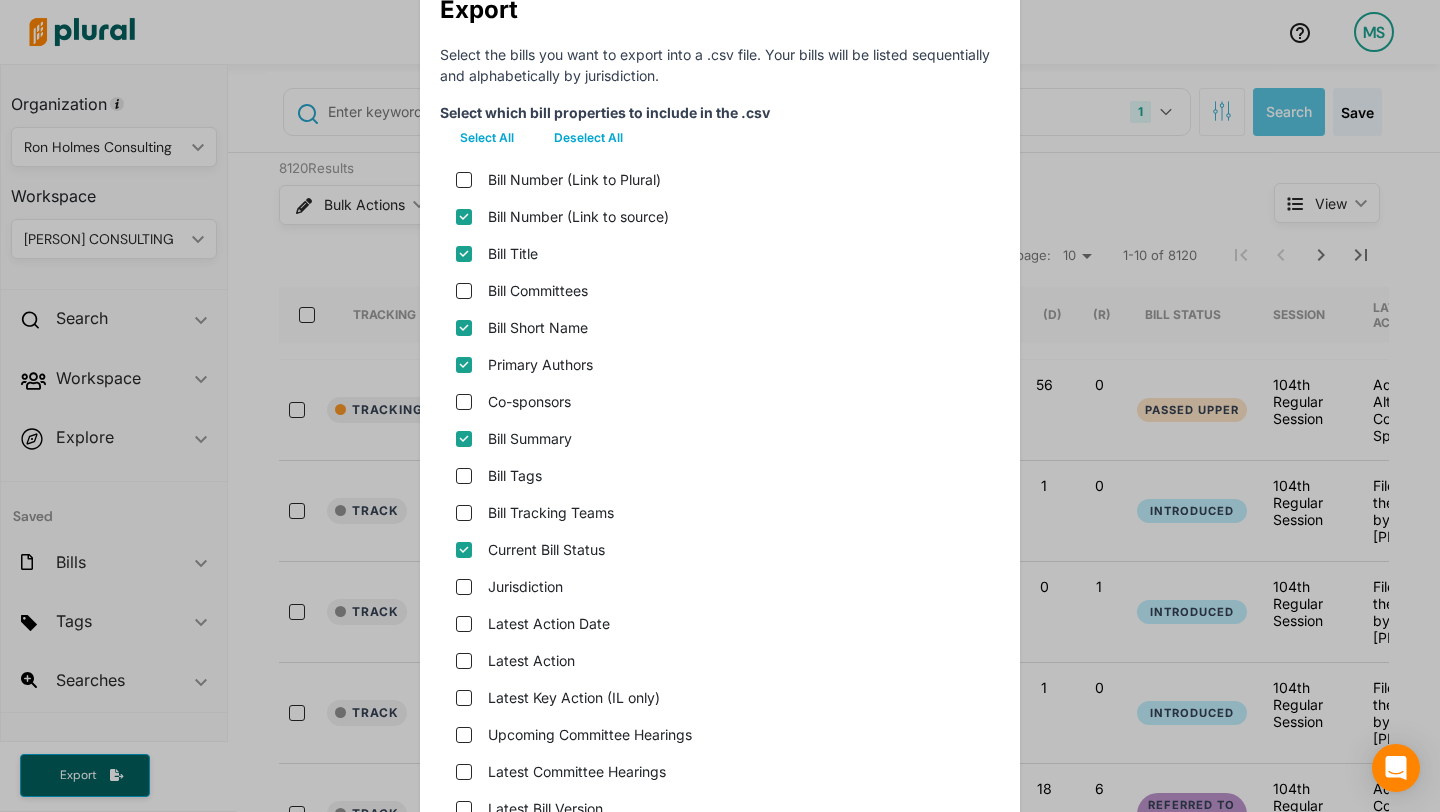 scroll, scrollTop: 218, scrollLeft: 0, axis: vertical 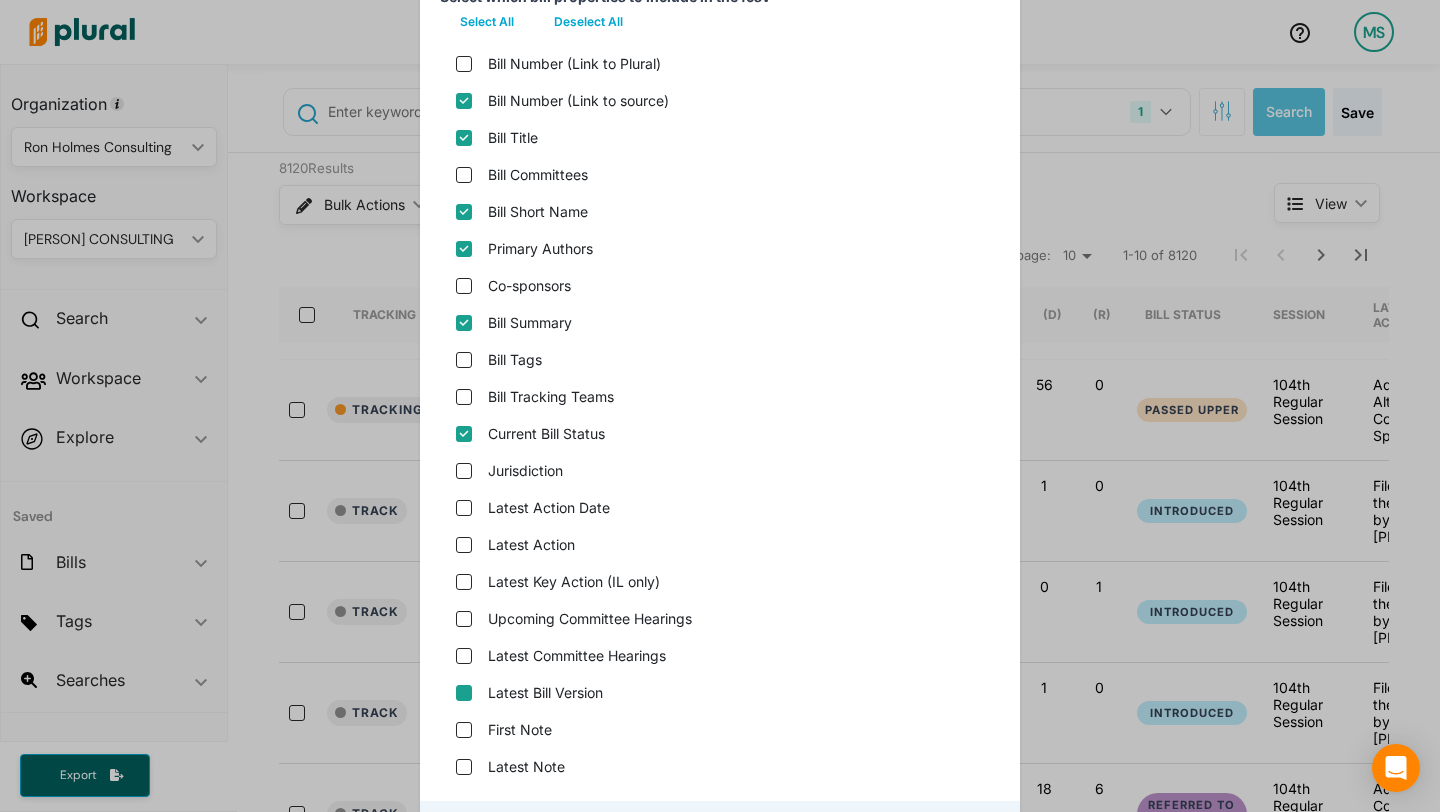 click on "Latest Action" at bounding box center (464, 545) 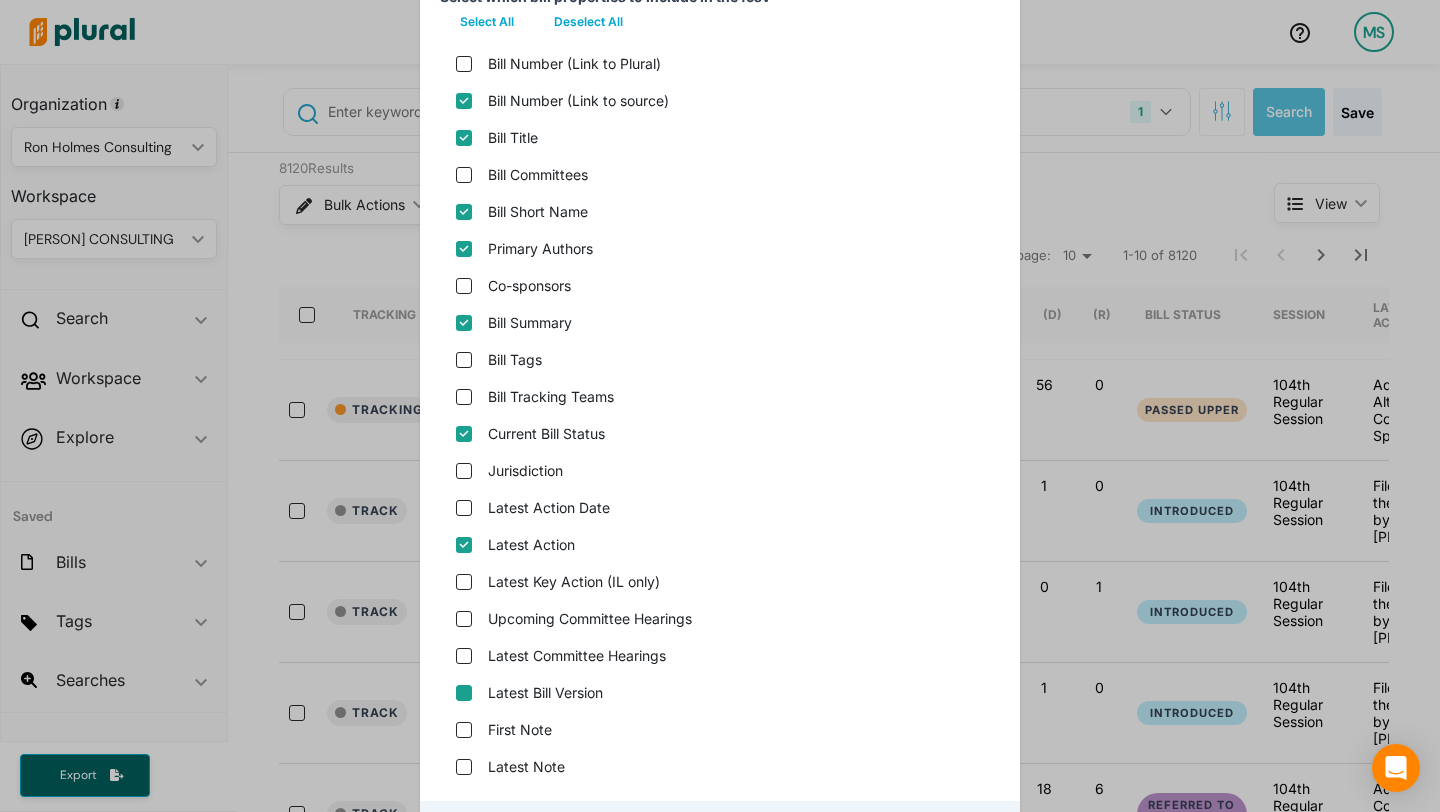 click on "Latest Bill Version" at bounding box center [464, 693] 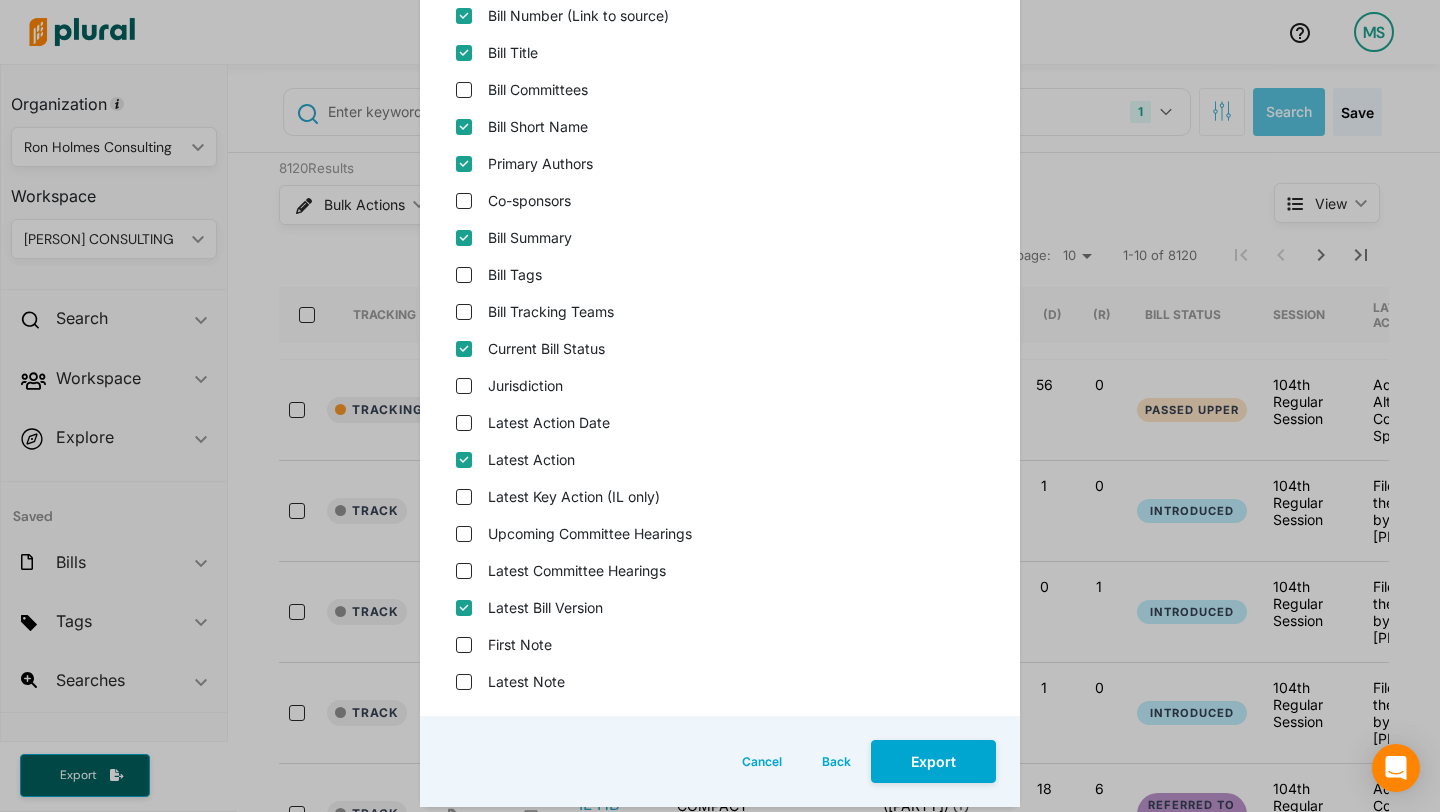 scroll, scrollTop: 363, scrollLeft: 0, axis: vertical 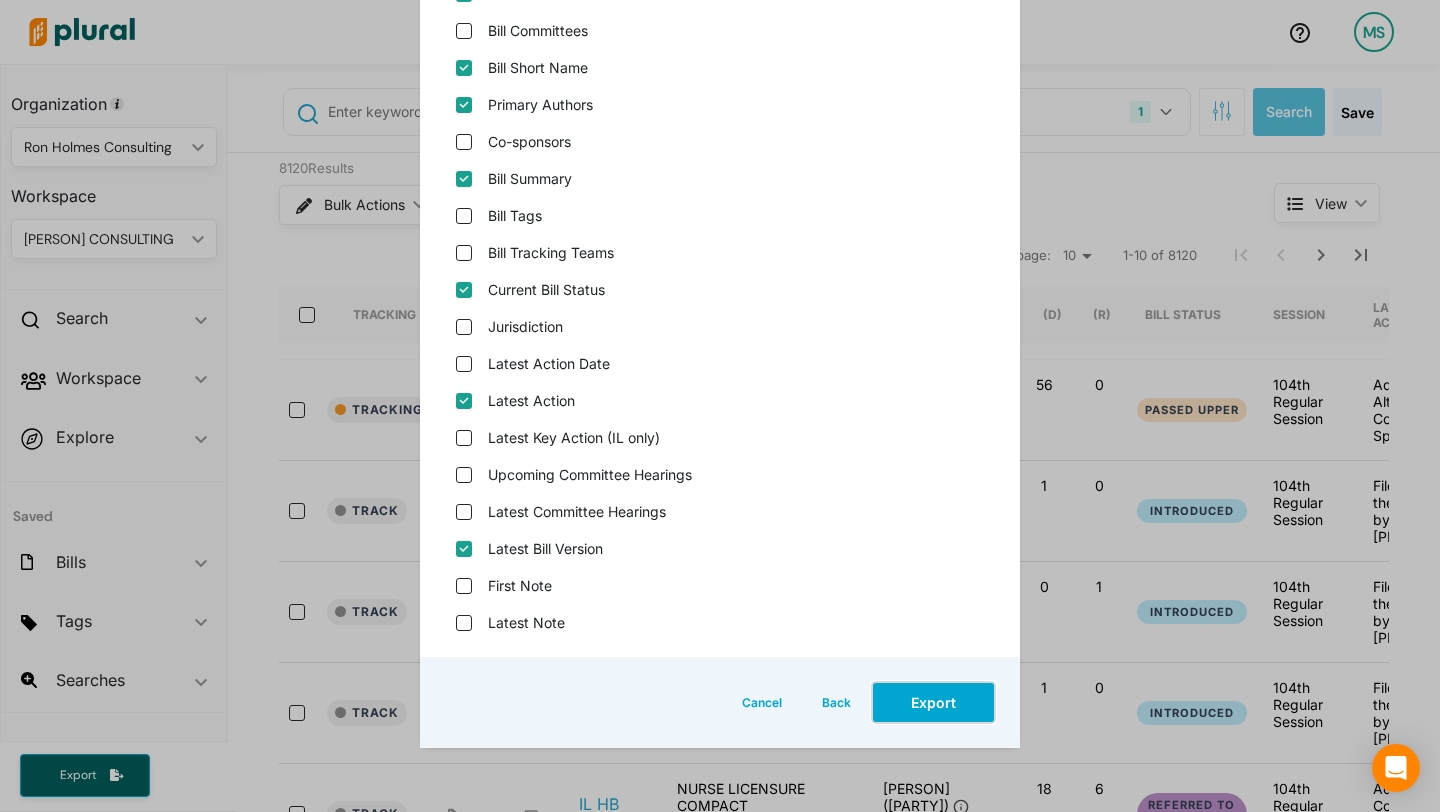 click on "Export" at bounding box center [933, 702] 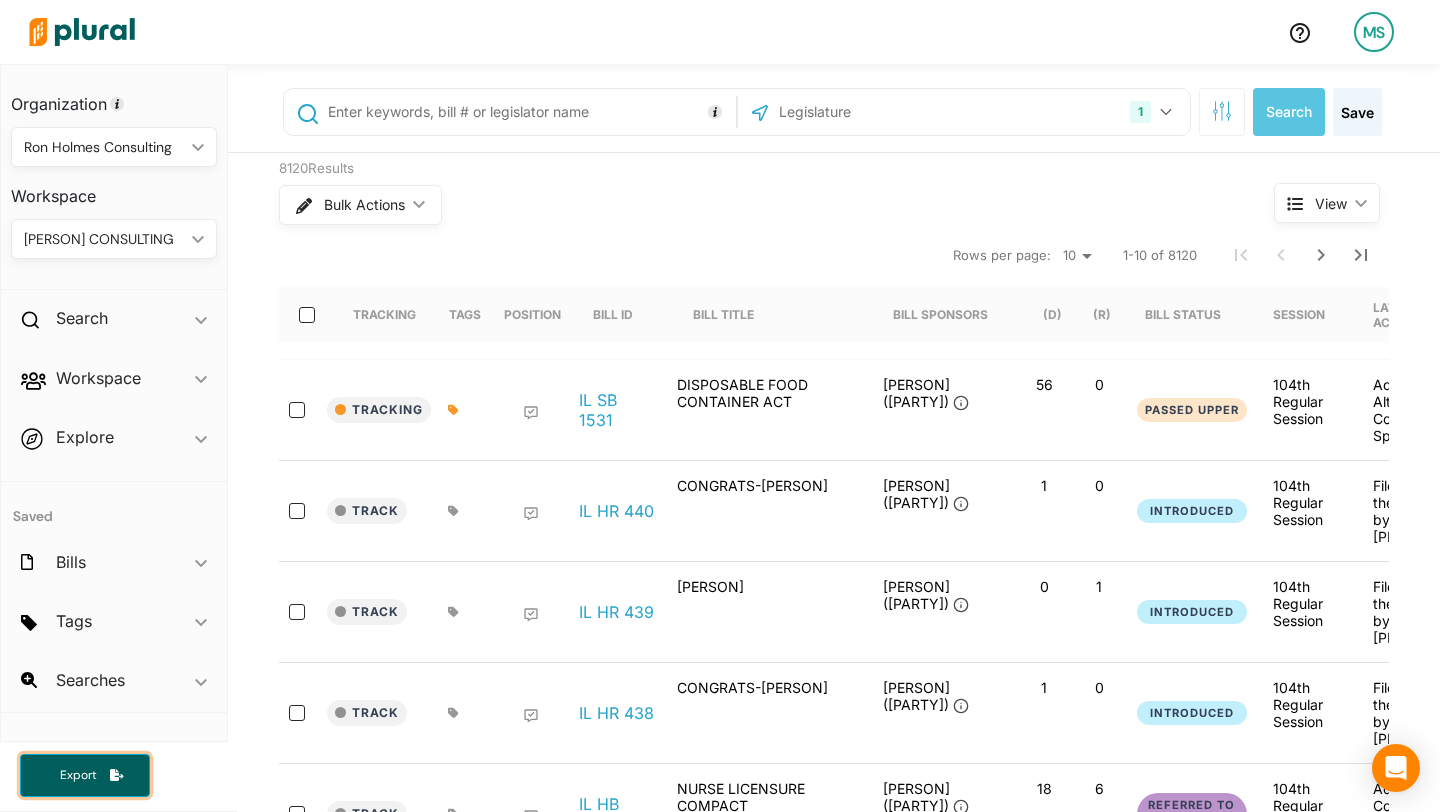 click on "Export" at bounding box center [78, 775] 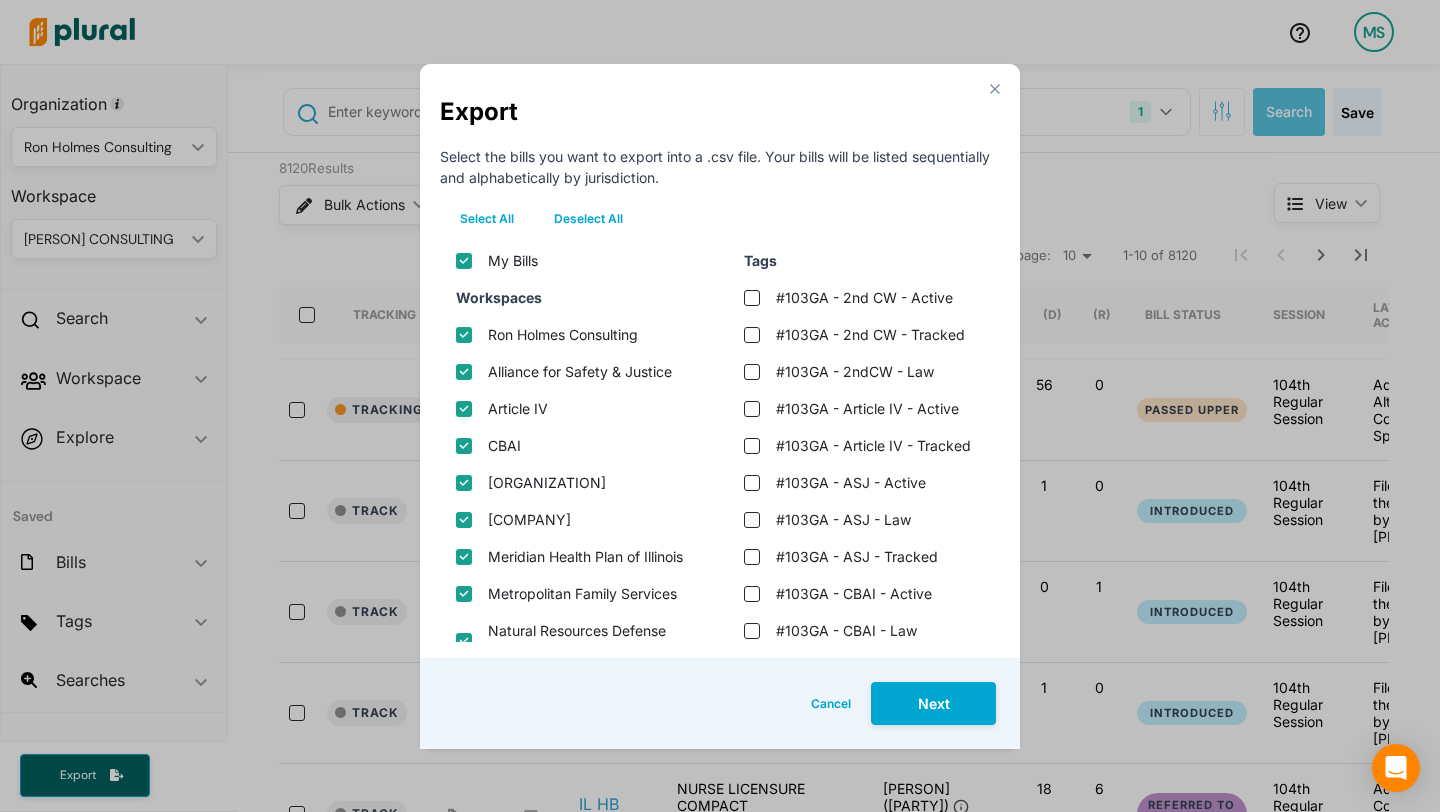 click on "Deselect All" at bounding box center (588, 219) 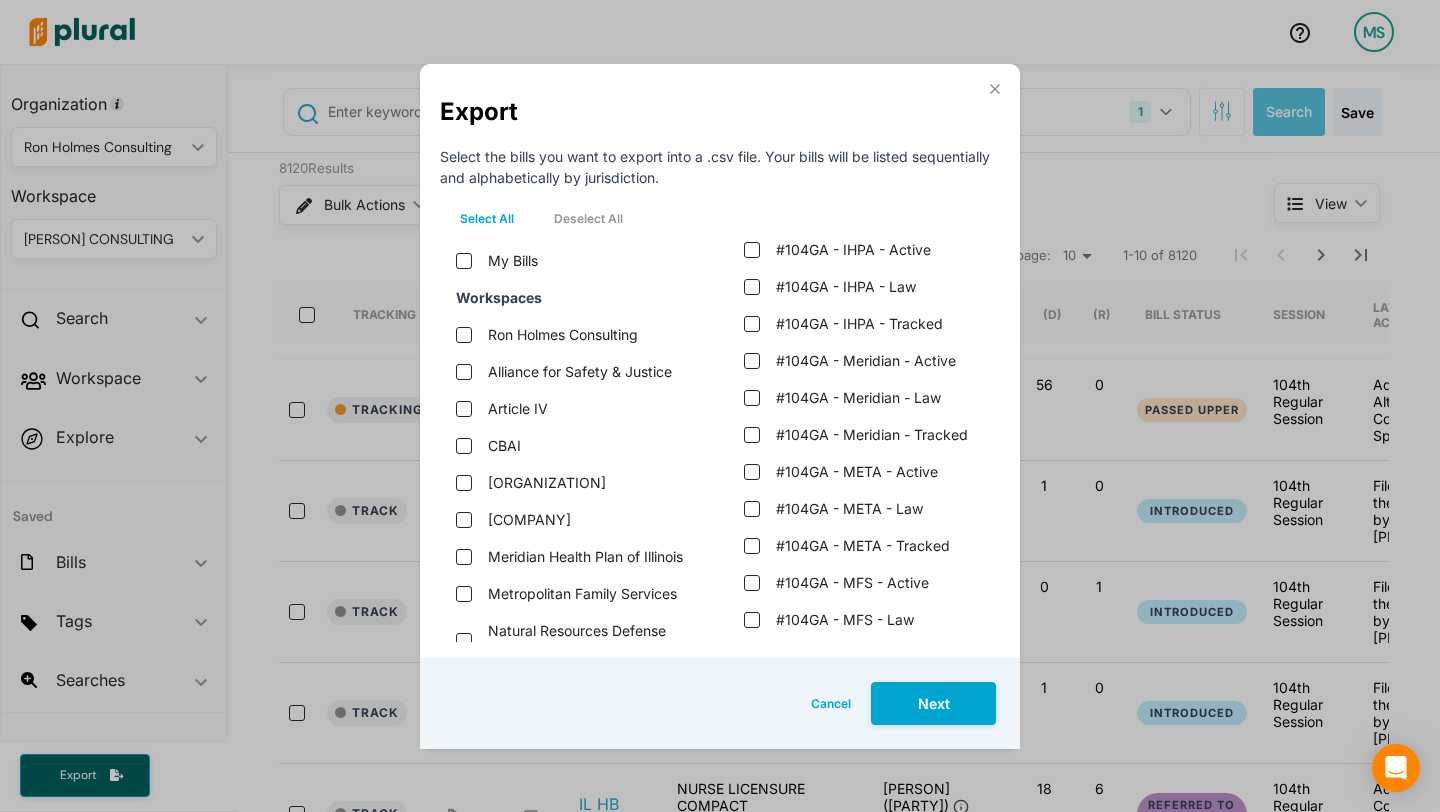 scroll, scrollTop: 2106, scrollLeft: 0, axis: vertical 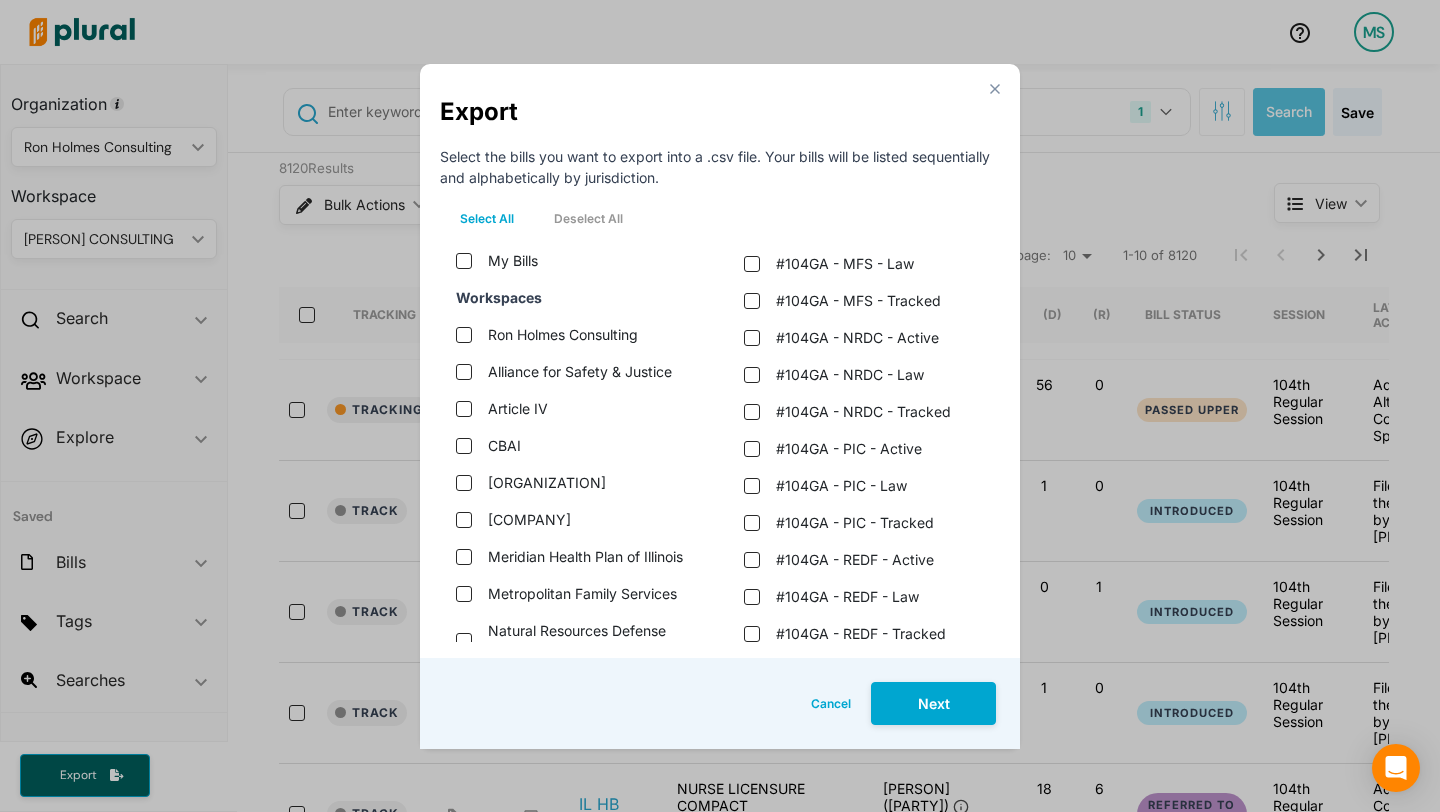 click on "#104GA - NRDC - Tracked" at bounding box center [860, 411] 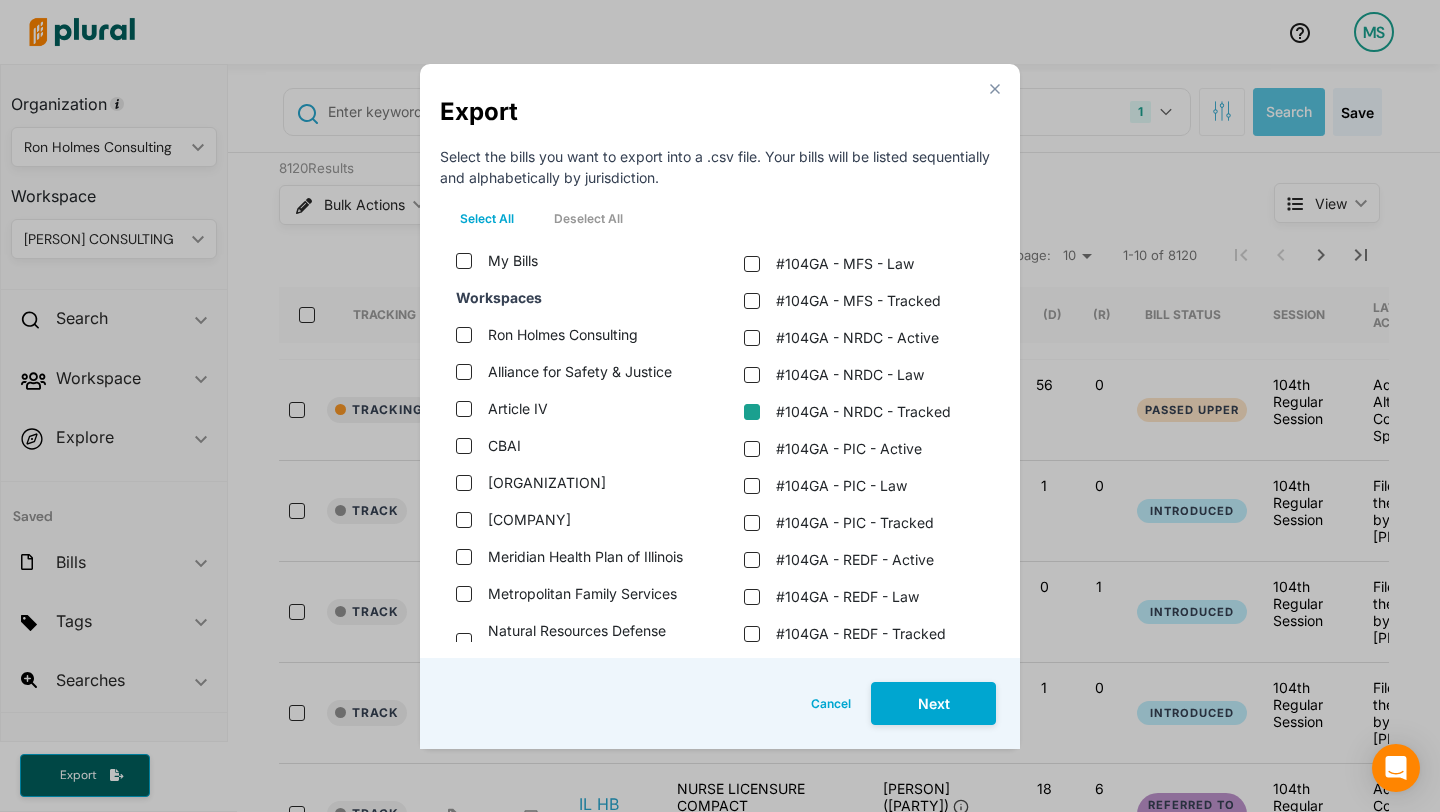 click on "#104GA - NRDC - Tracked" at bounding box center (752, 412) 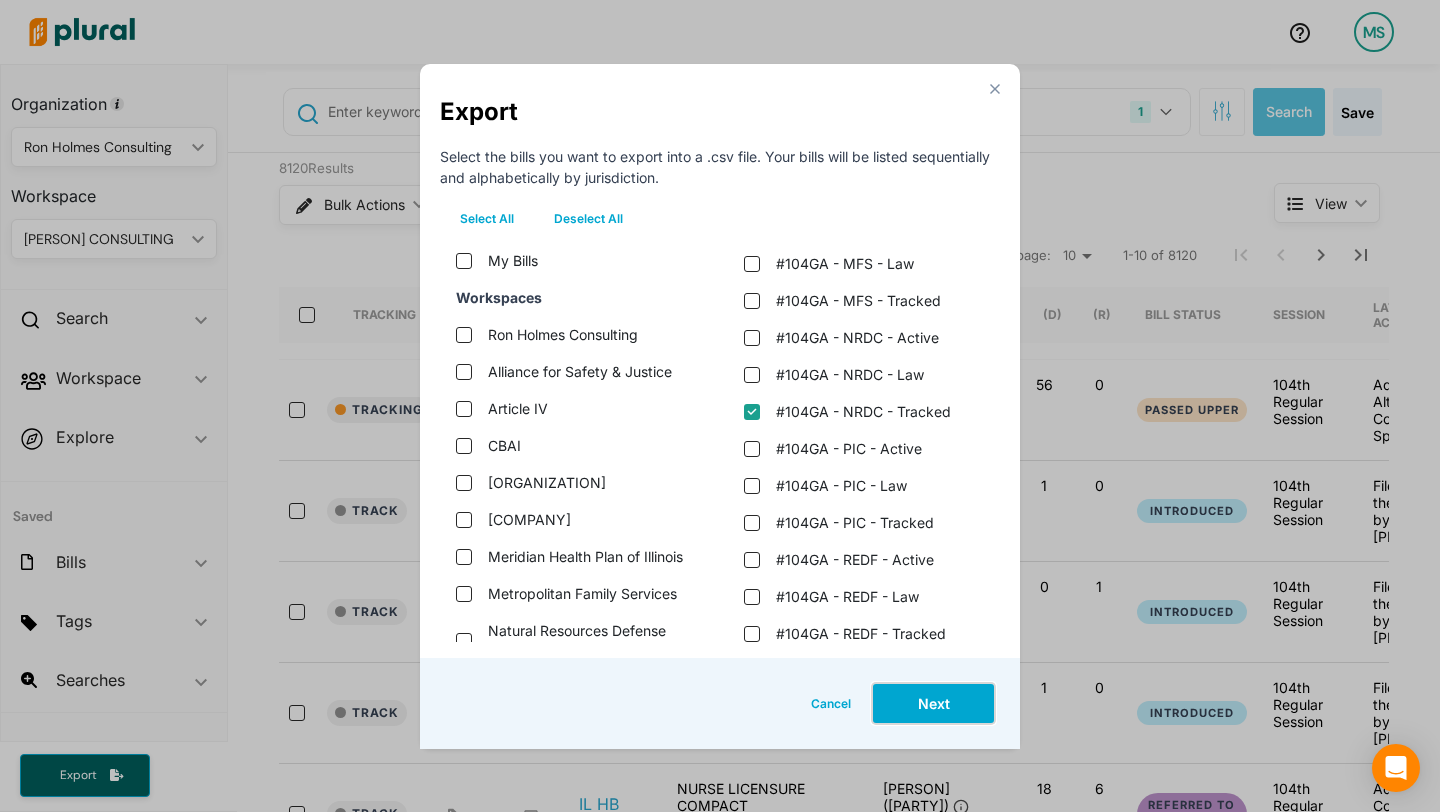 click on "Next" at bounding box center [933, 703] 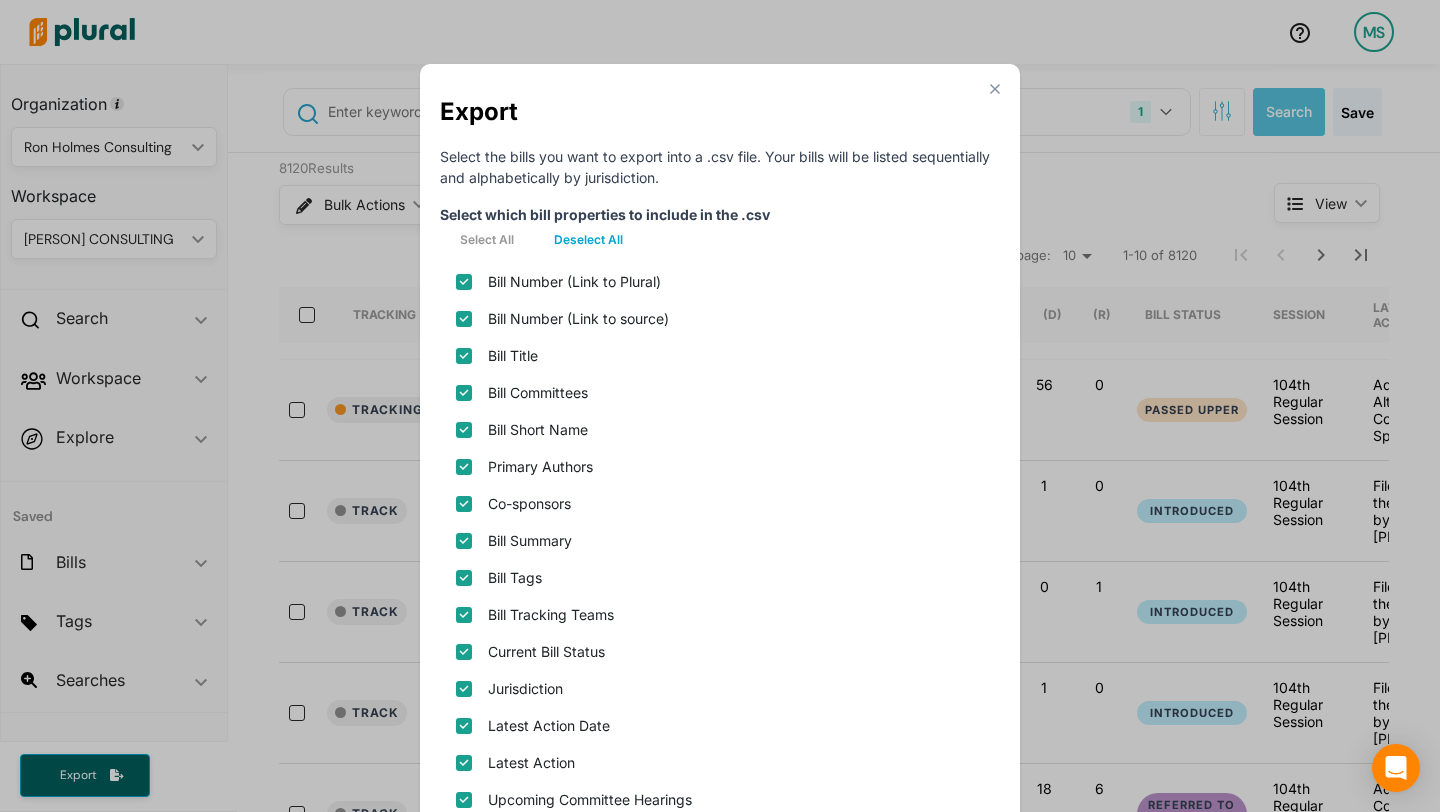 click on "Deselect All" at bounding box center (588, 240) 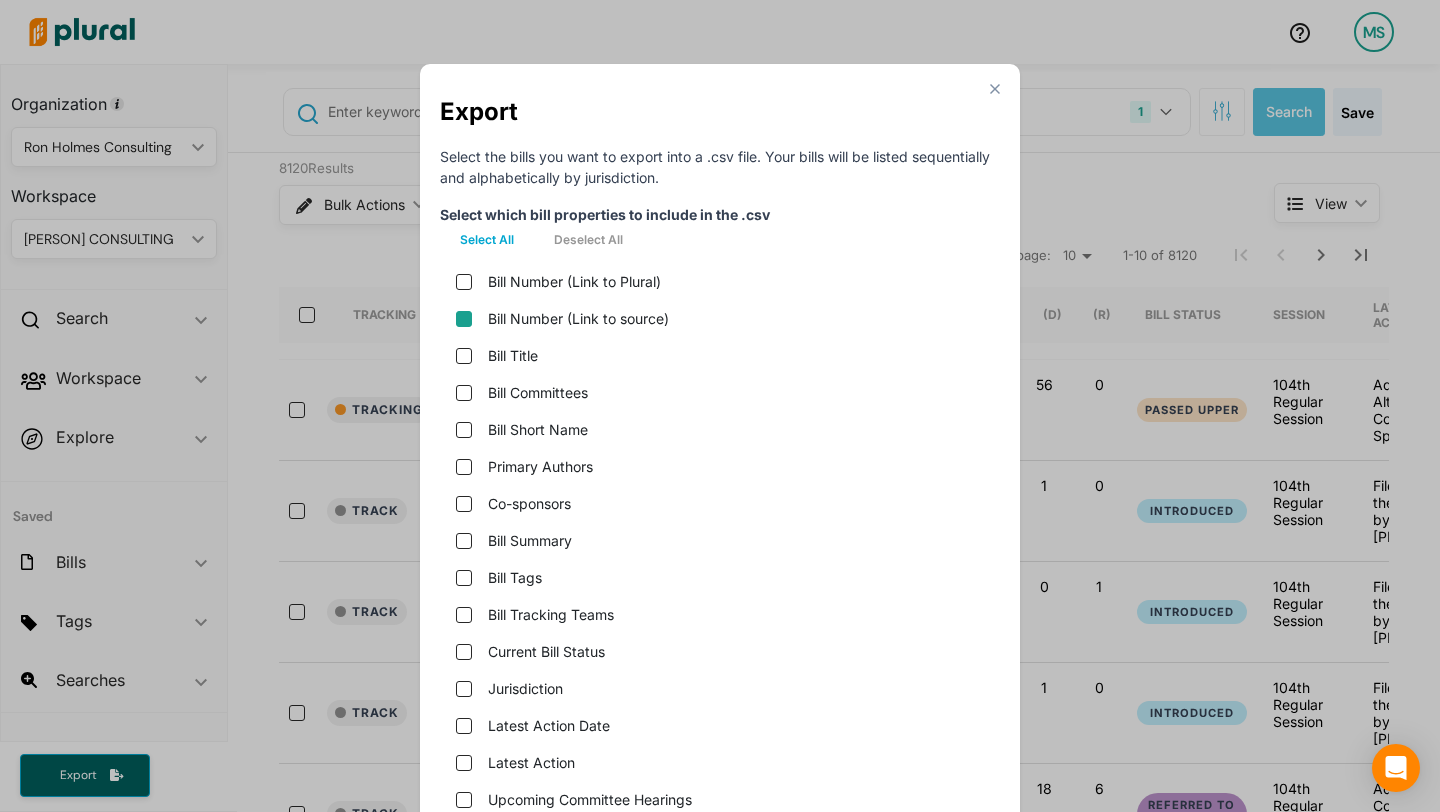 click on "Bill Number (Link to source)" at bounding box center [464, 319] 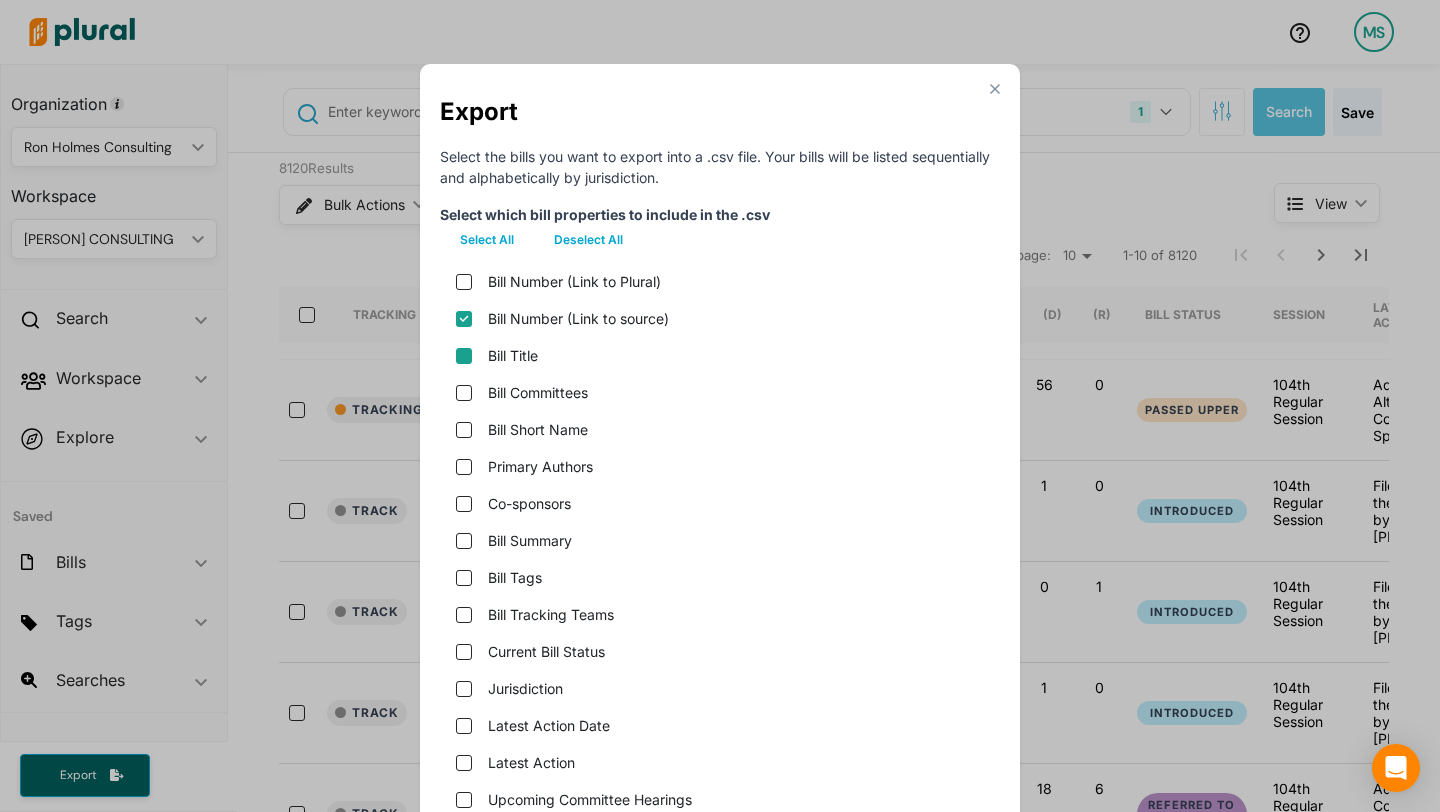 click on "Bill Title" at bounding box center (464, 356) 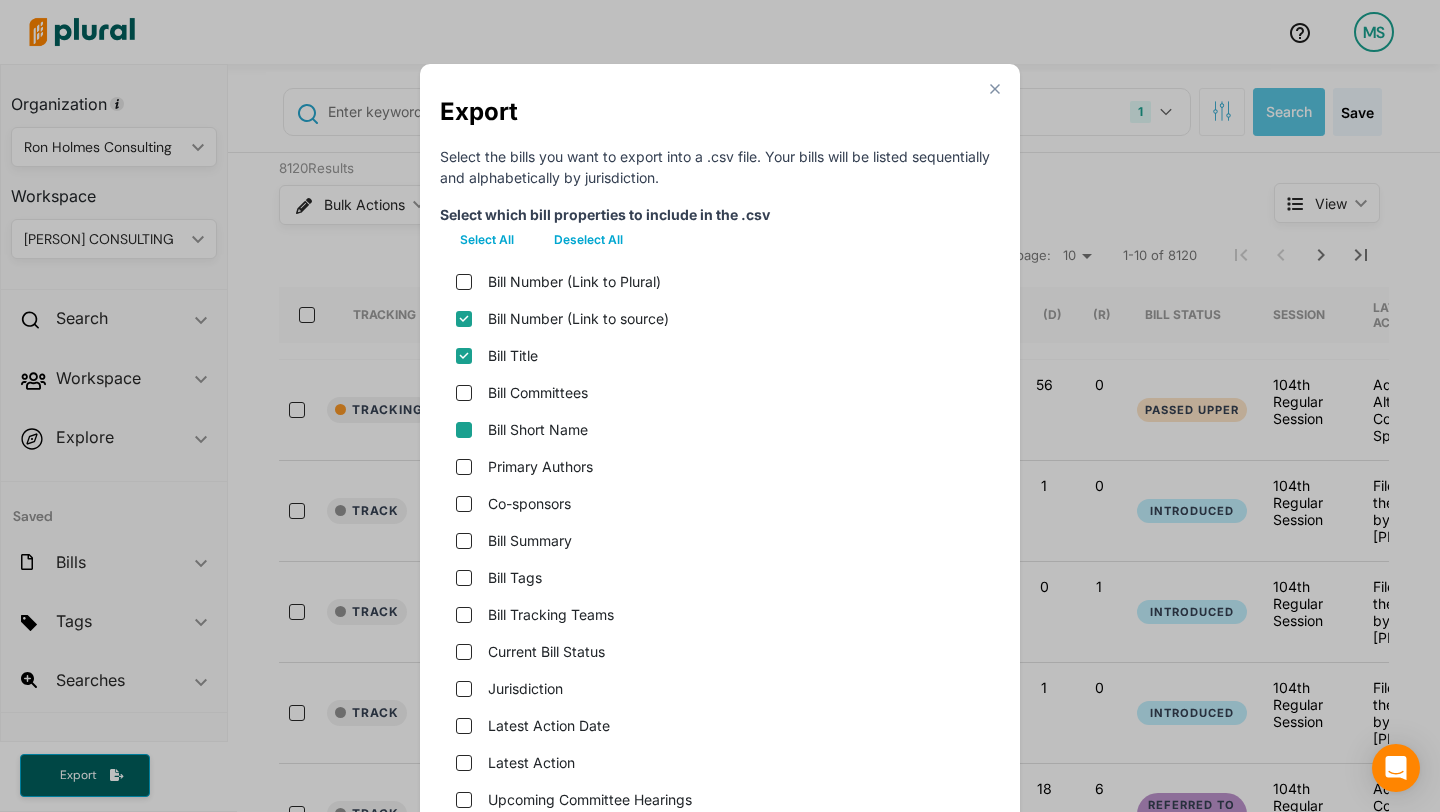 click on "Bill Short Name" at bounding box center (464, 430) 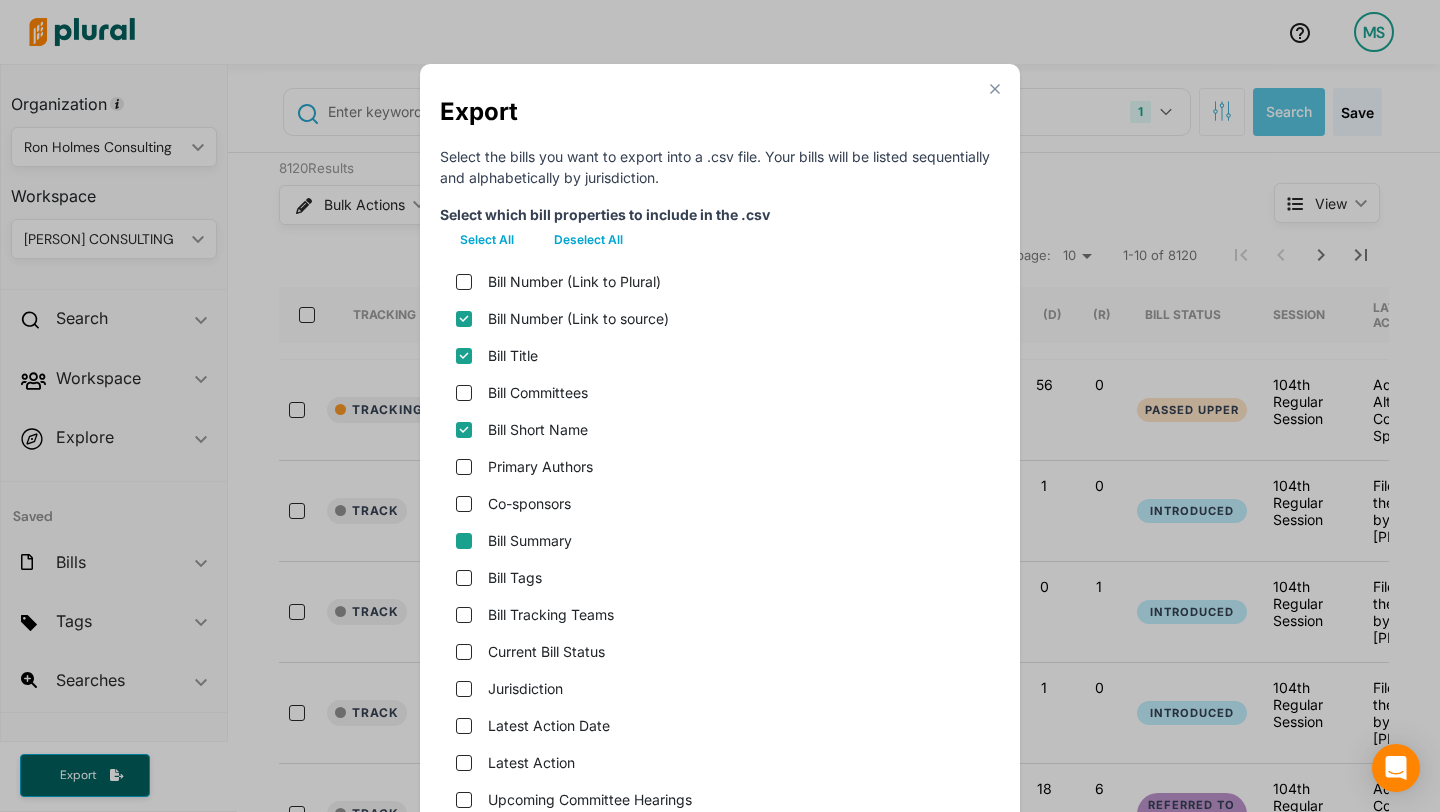 click on "Primary Authors" at bounding box center (464, 467) 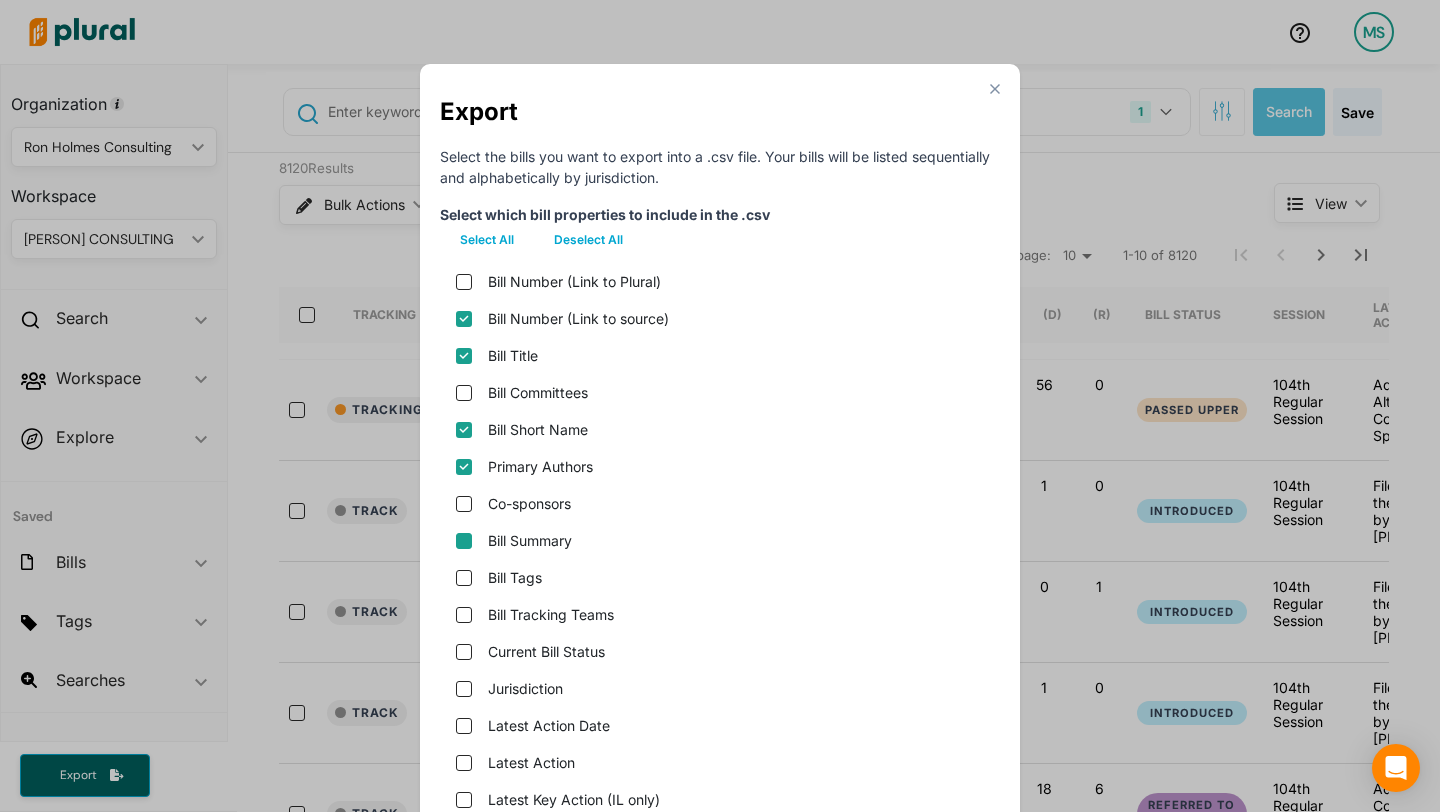 click on "Bill Summary" at bounding box center [464, 541] 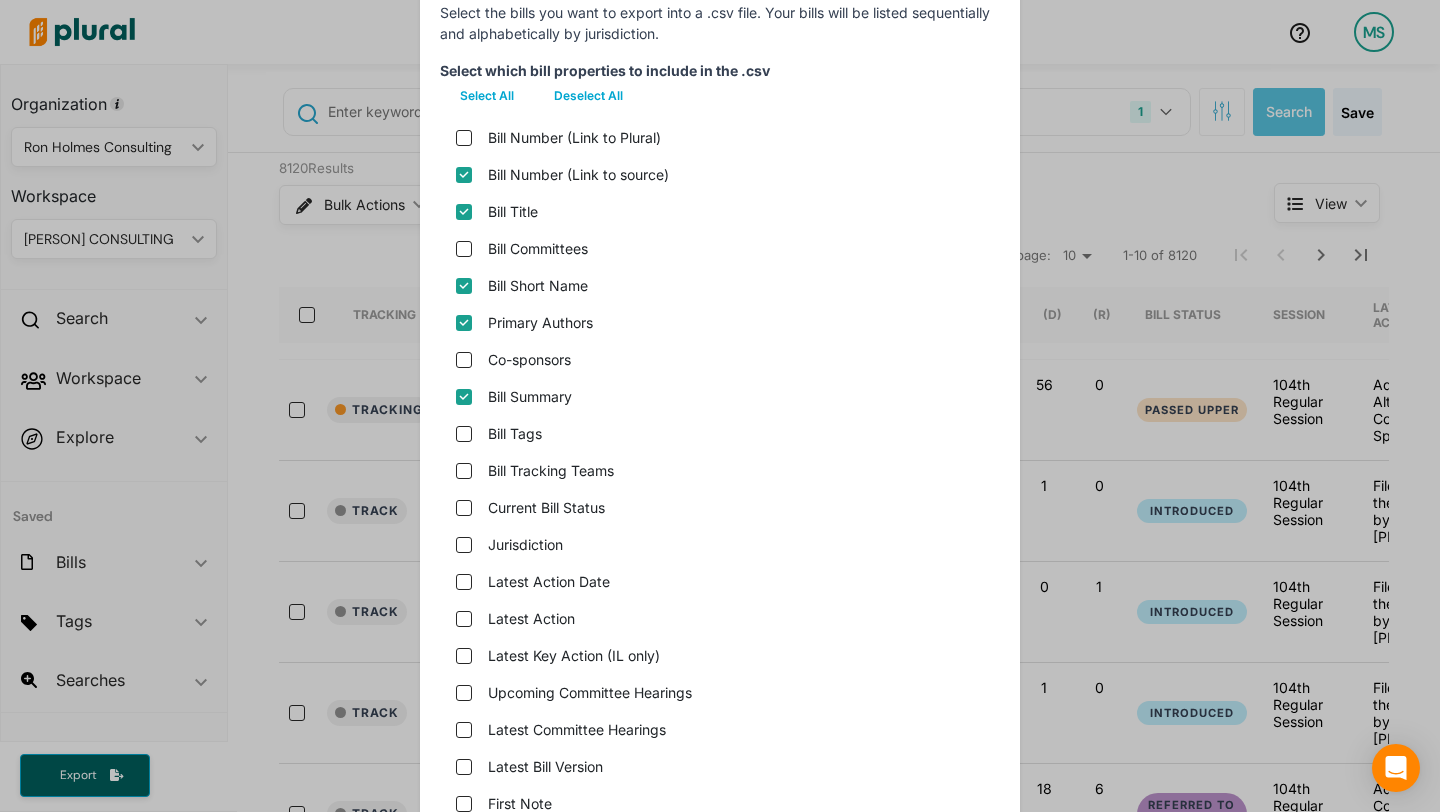 scroll, scrollTop: 147, scrollLeft: 0, axis: vertical 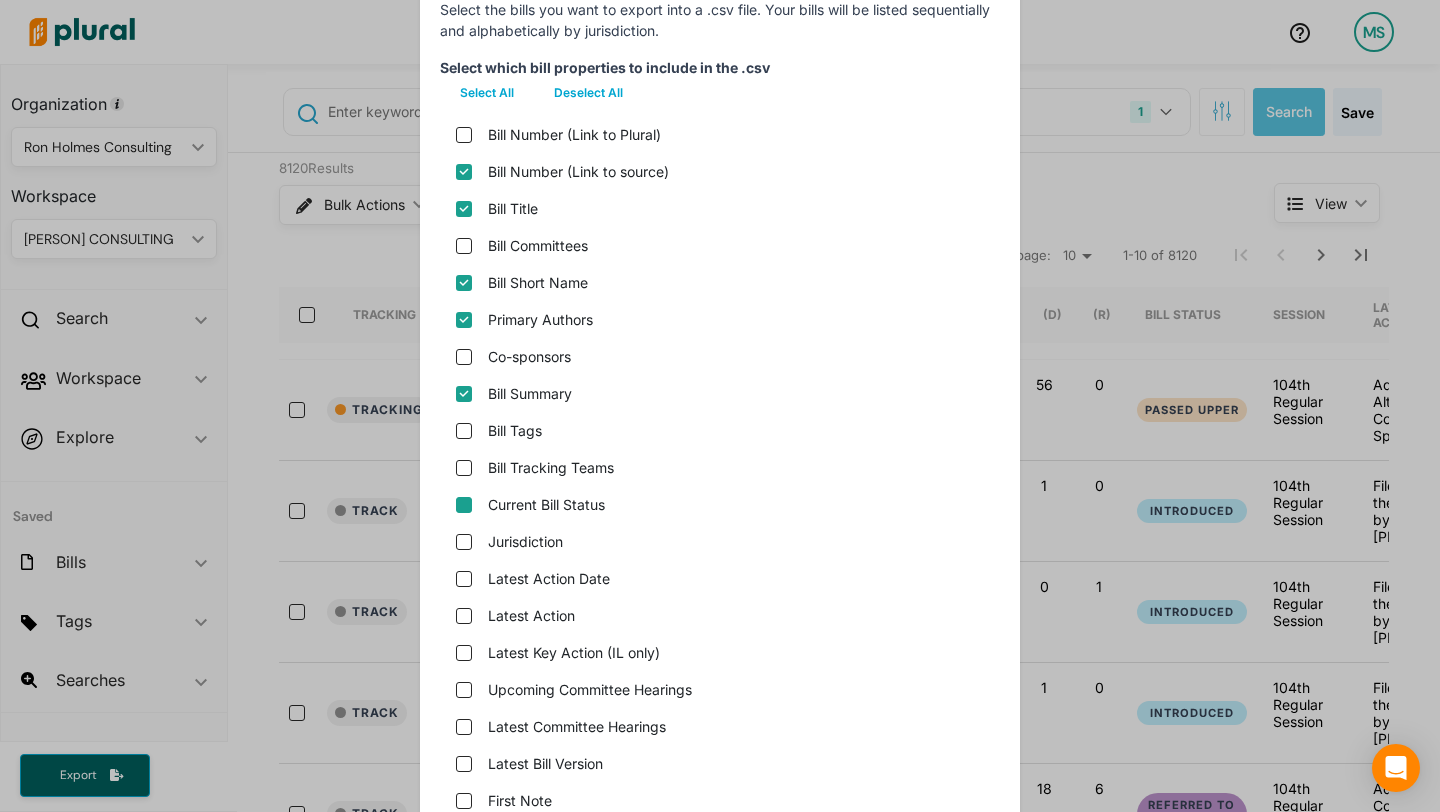 click on "Current Bill Status" at bounding box center (464, 505) 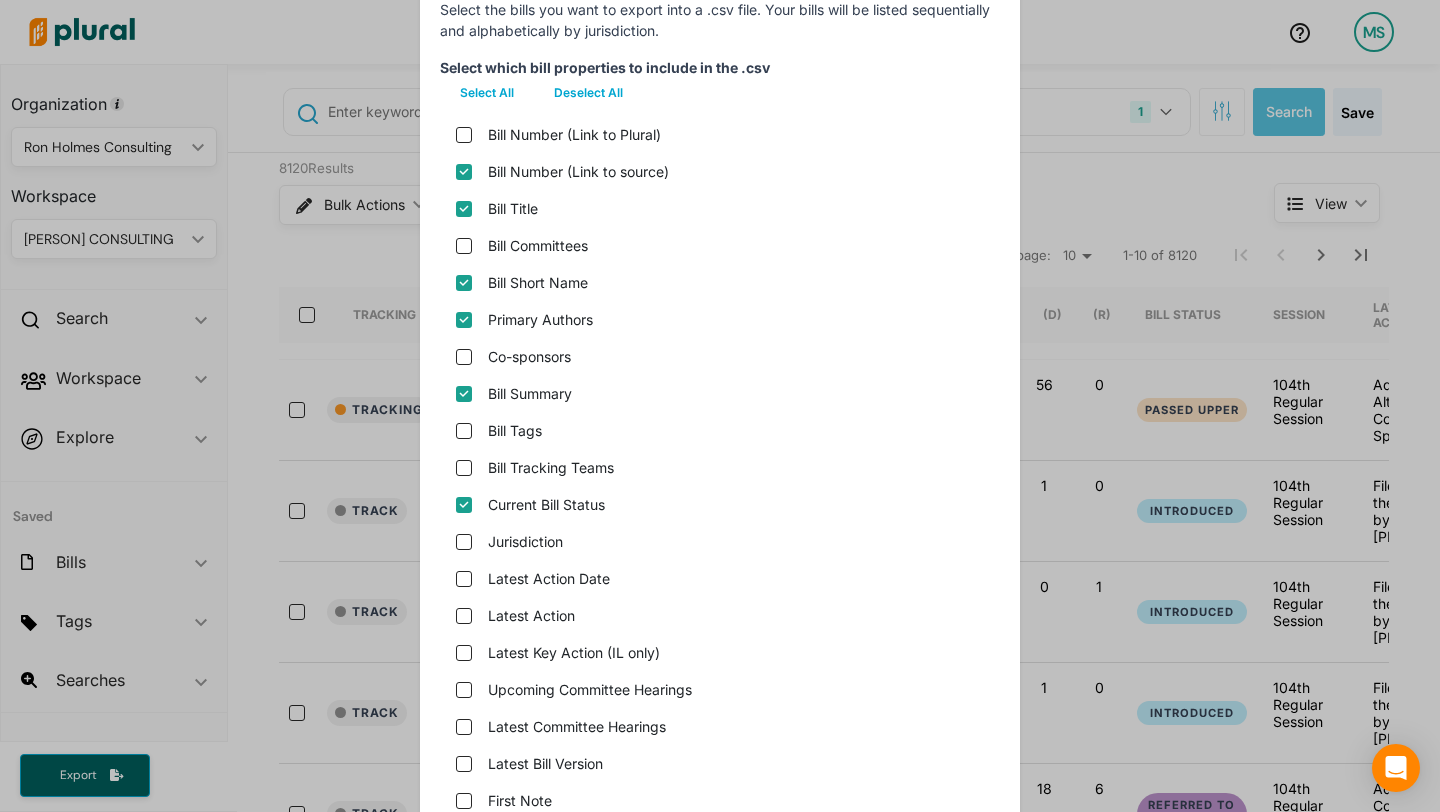 scroll, scrollTop: 269, scrollLeft: 0, axis: vertical 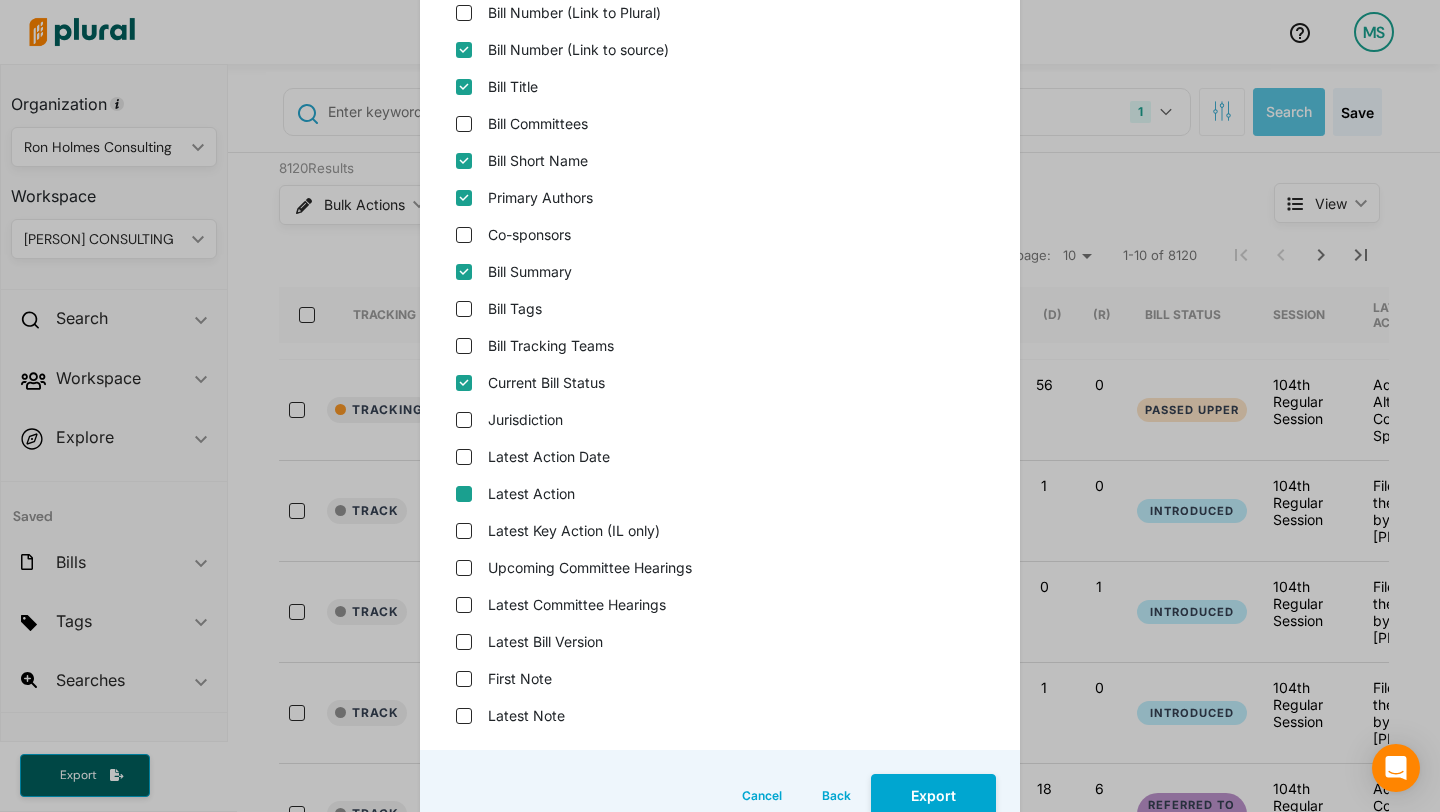 click on "Latest Action" at bounding box center [464, 494] 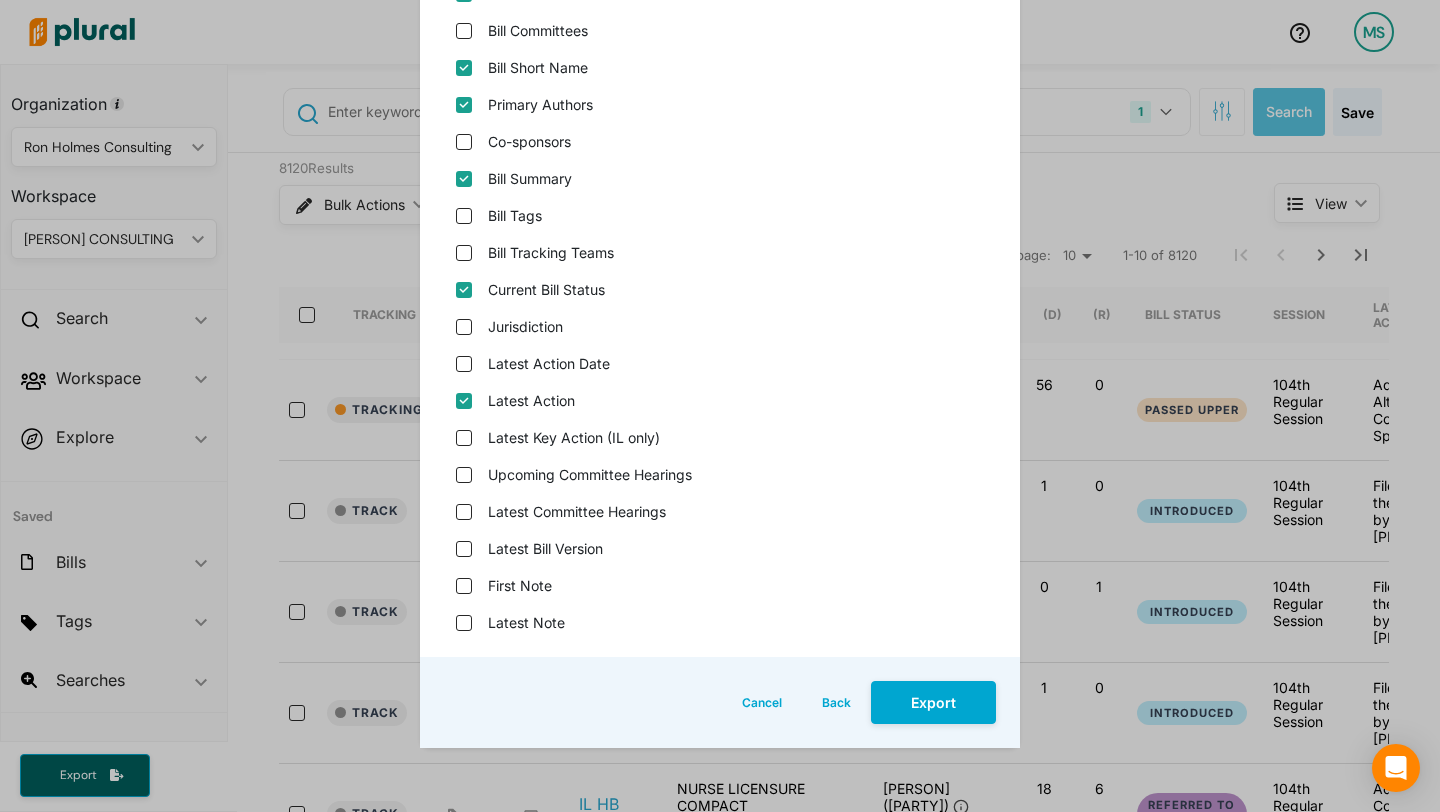 scroll, scrollTop: 363, scrollLeft: 0, axis: vertical 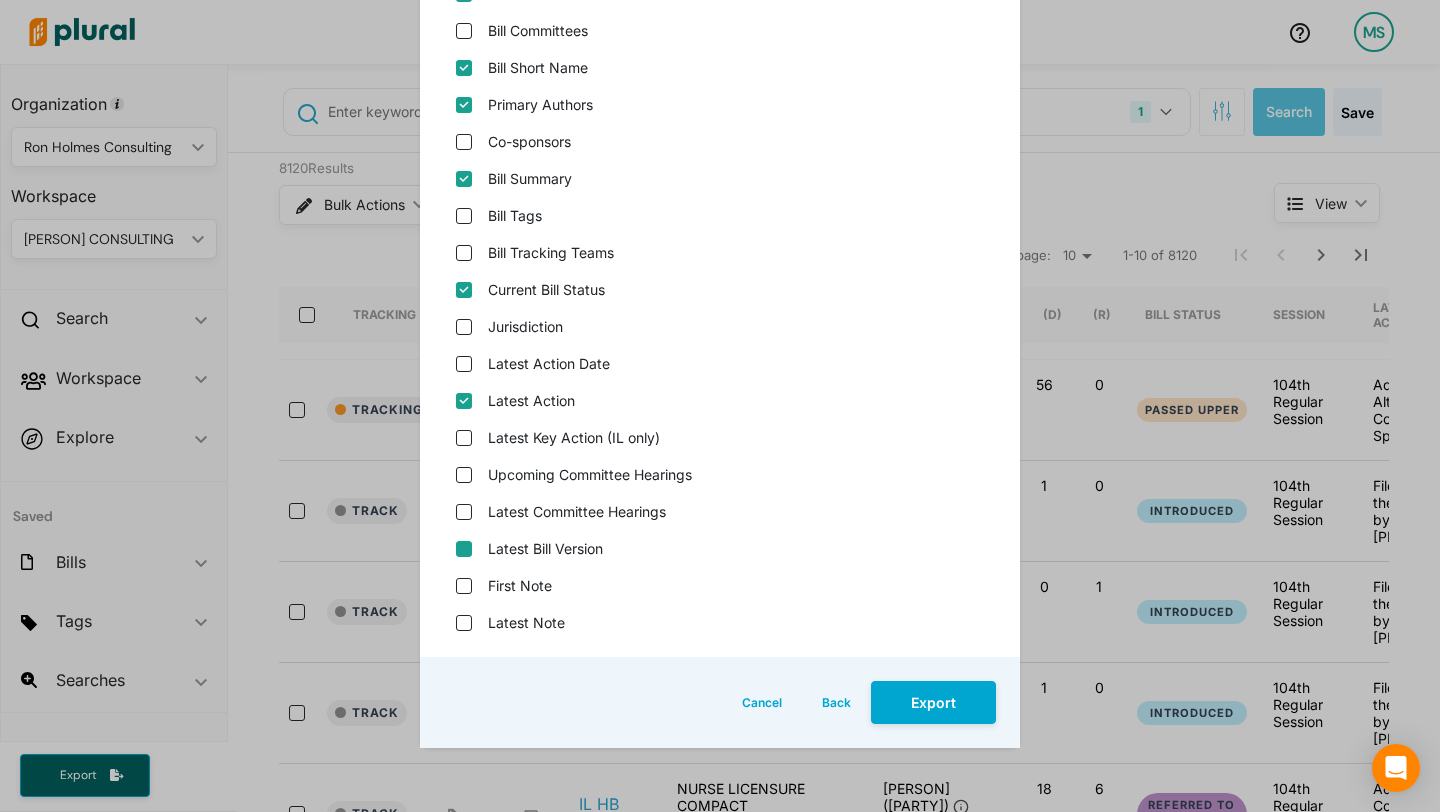 click on "Latest Bill Version" at bounding box center (464, 549) 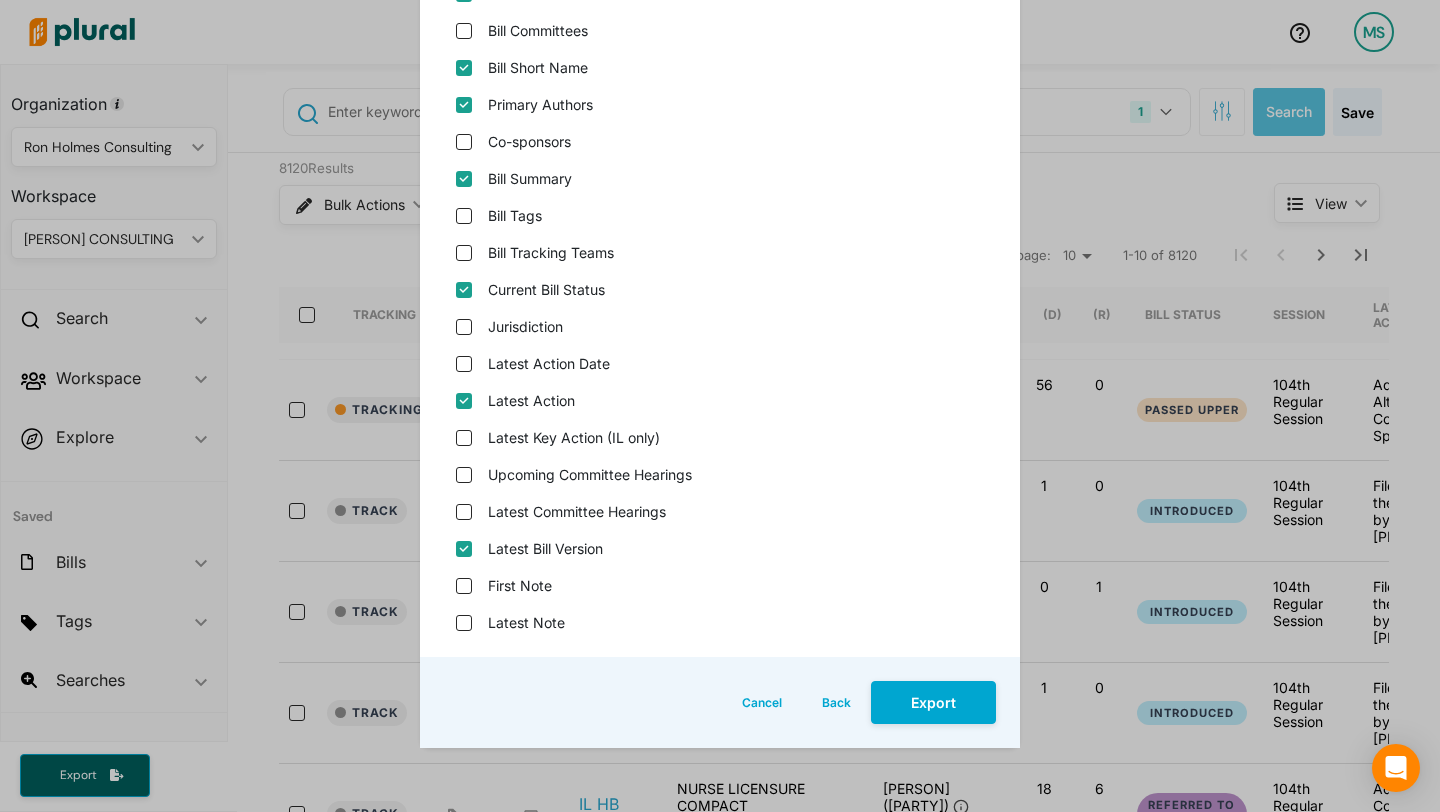 click on "Cancel Back Export" at bounding box center [720, 702] 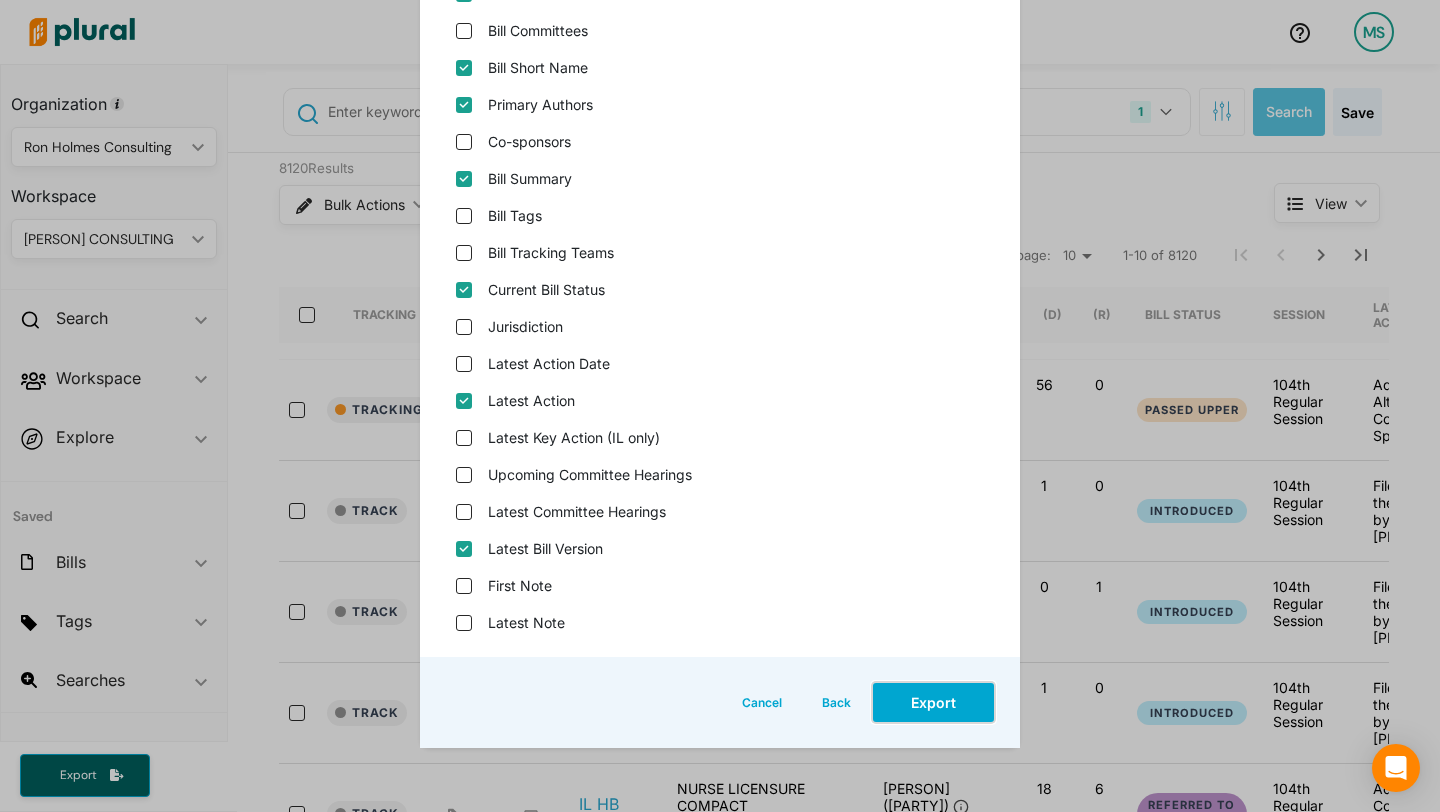 click on "Export" at bounding box center [933, 702] 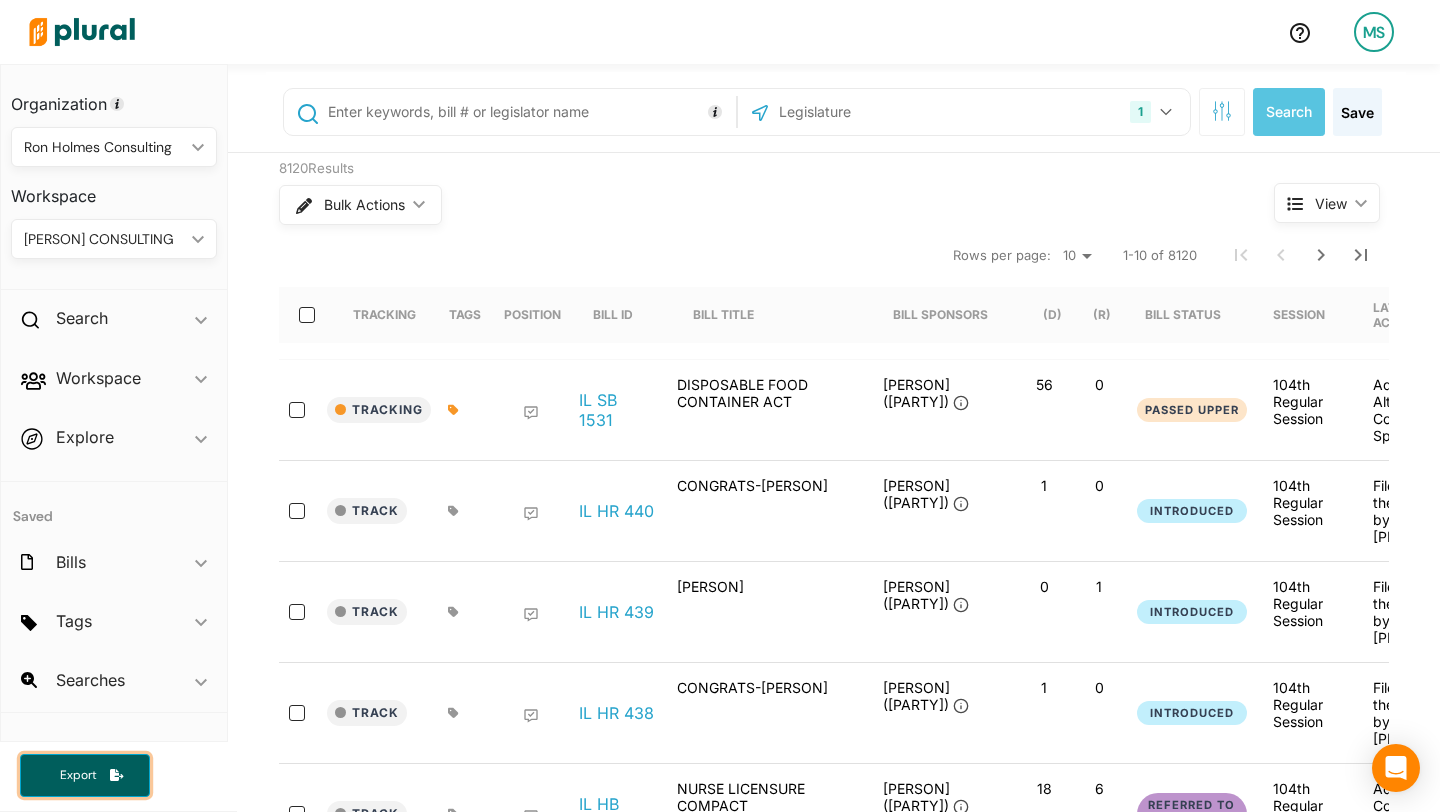 click 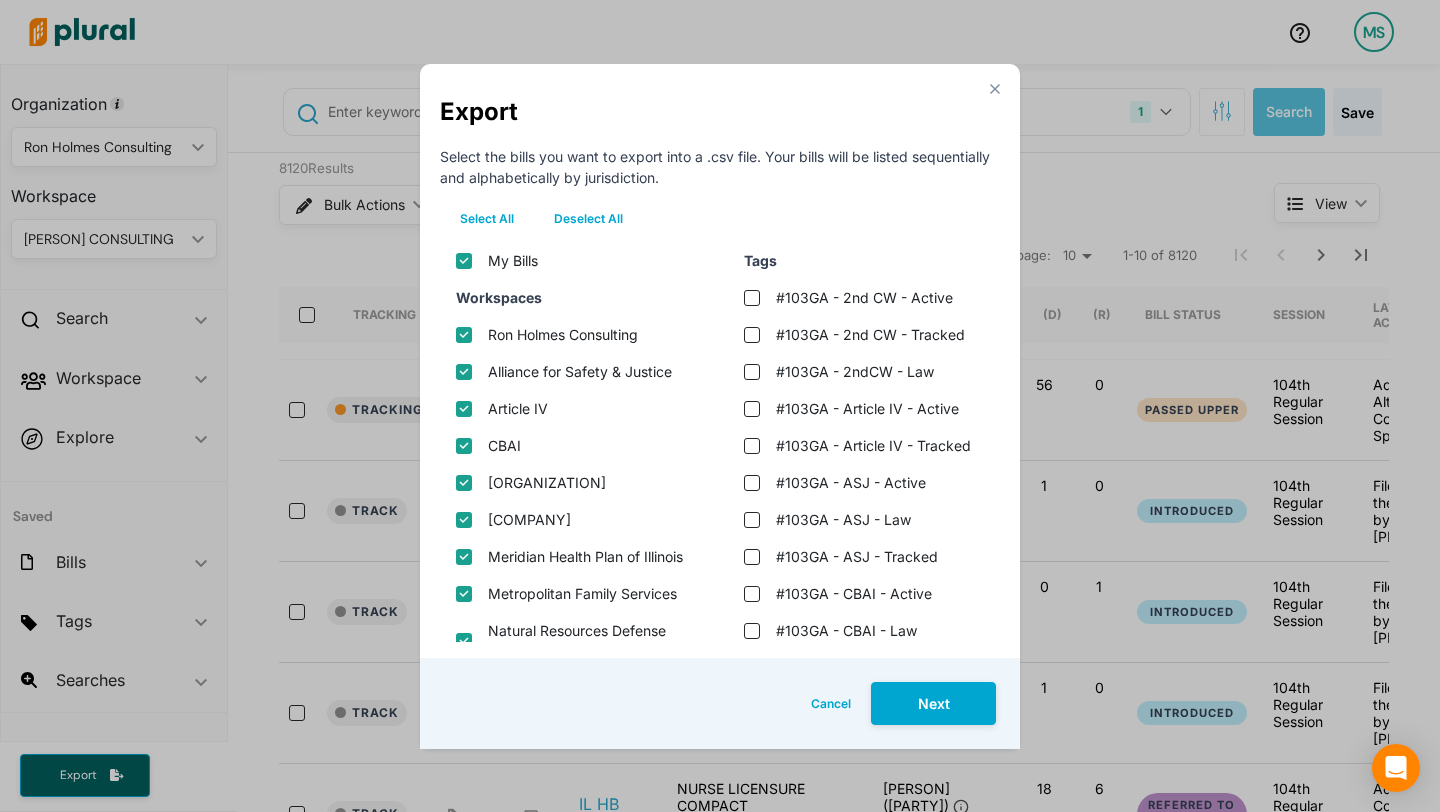 click on "Deselect All" at bounding box center (588, 219) 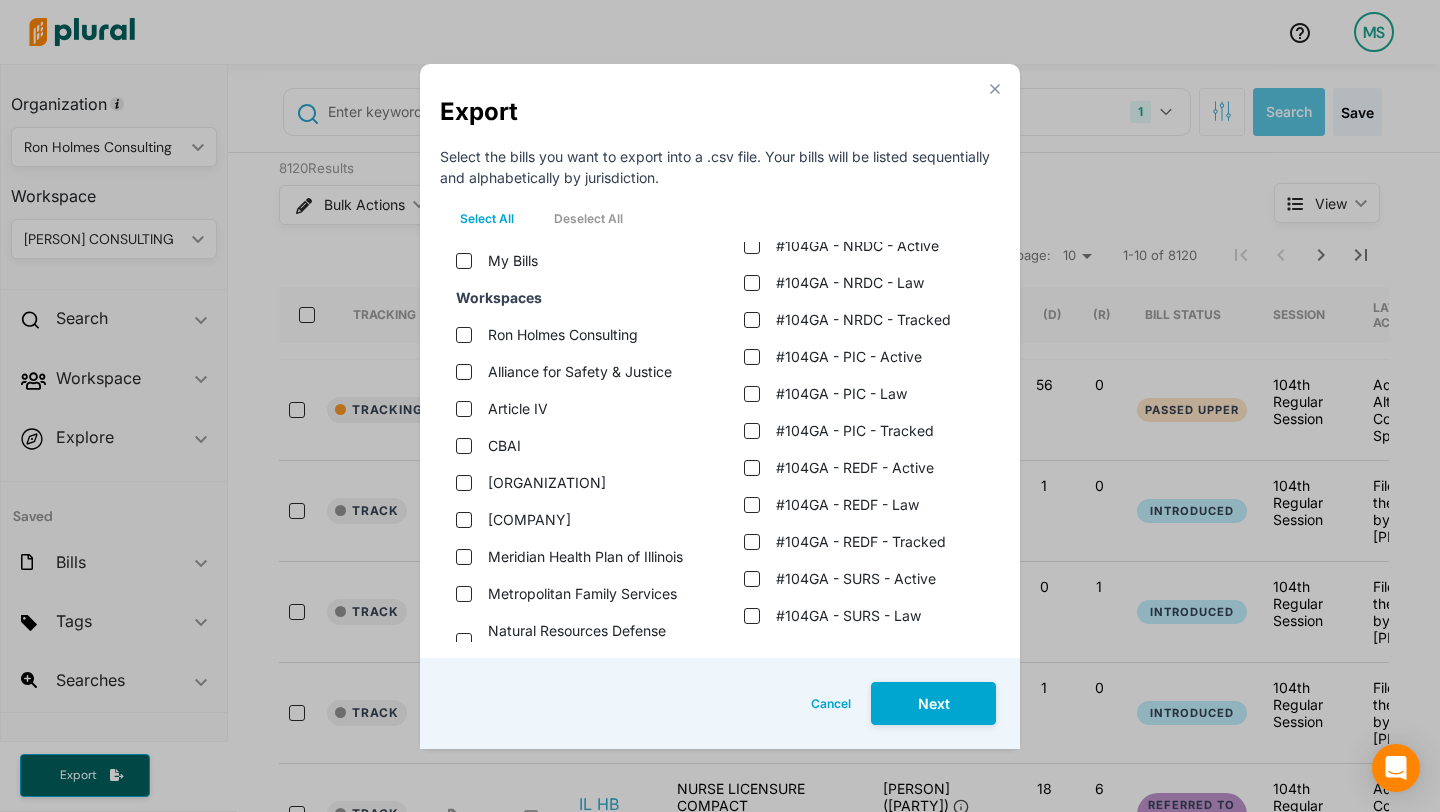 scroll, scrollTop: 2231, scrollLeft: 0, axis: vertical 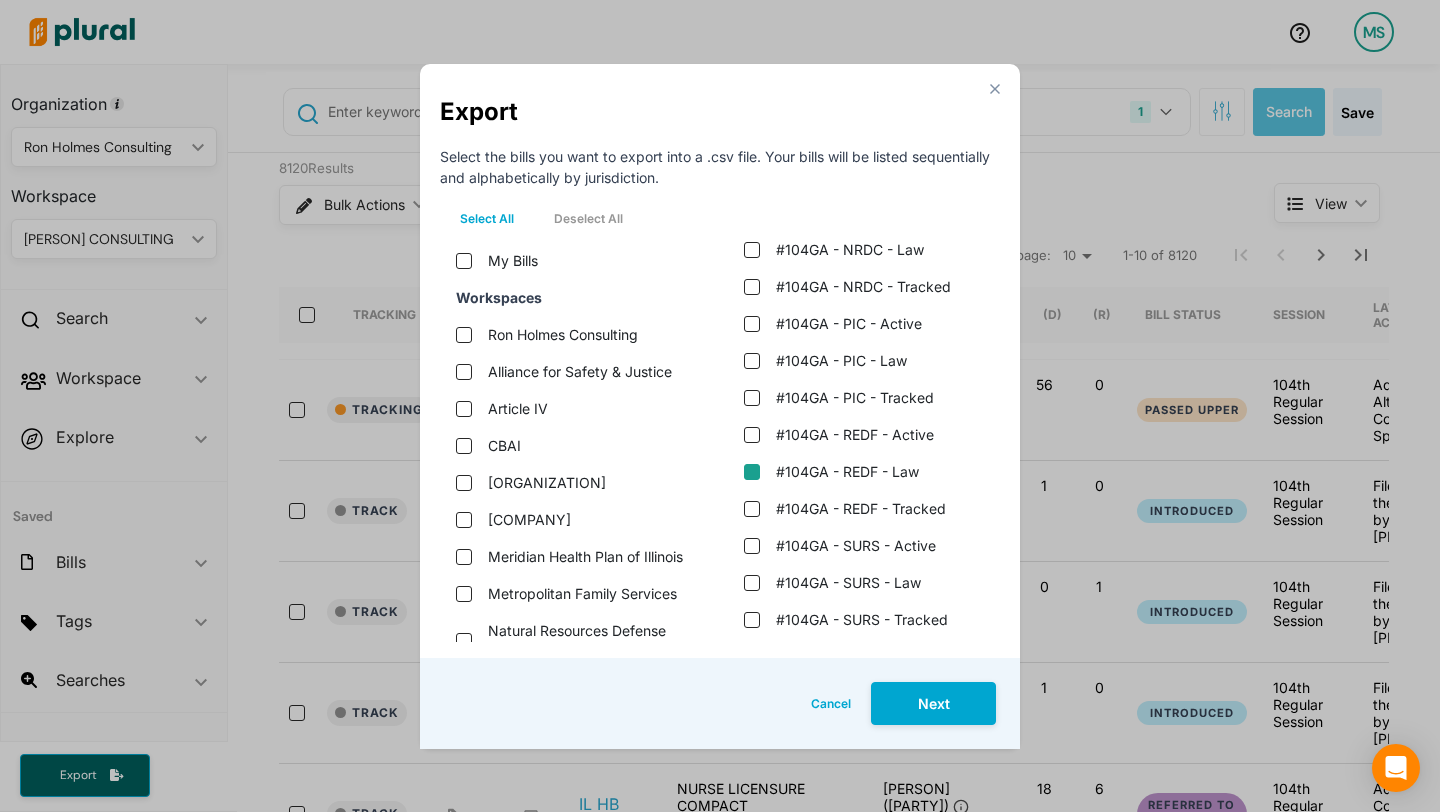 click on "#104GA - REDF - Law" at bounding box center (752, 472) 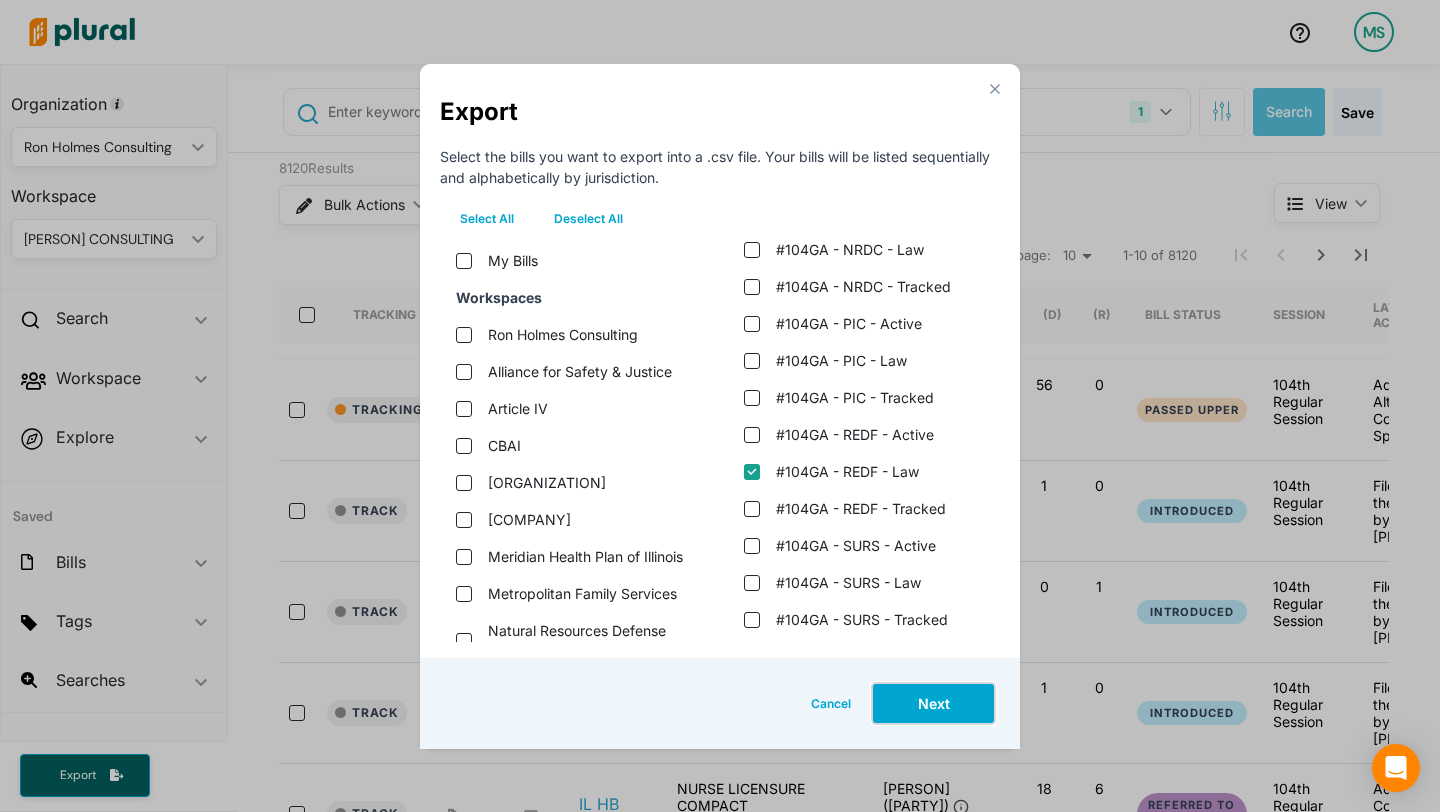 click on "Next" at bounding box center [933, 703] 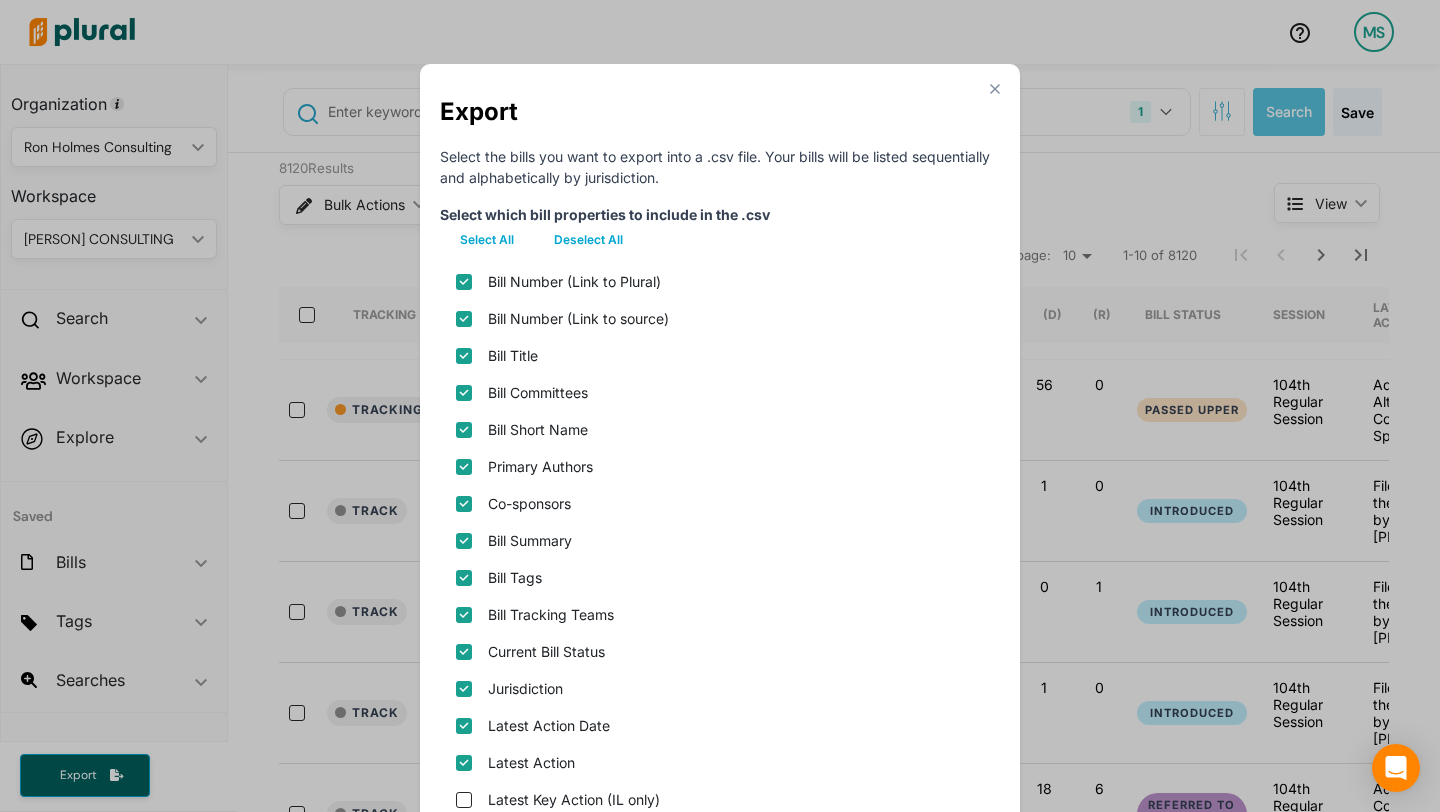click on "Deselect All" at bounding box center [588, 240] 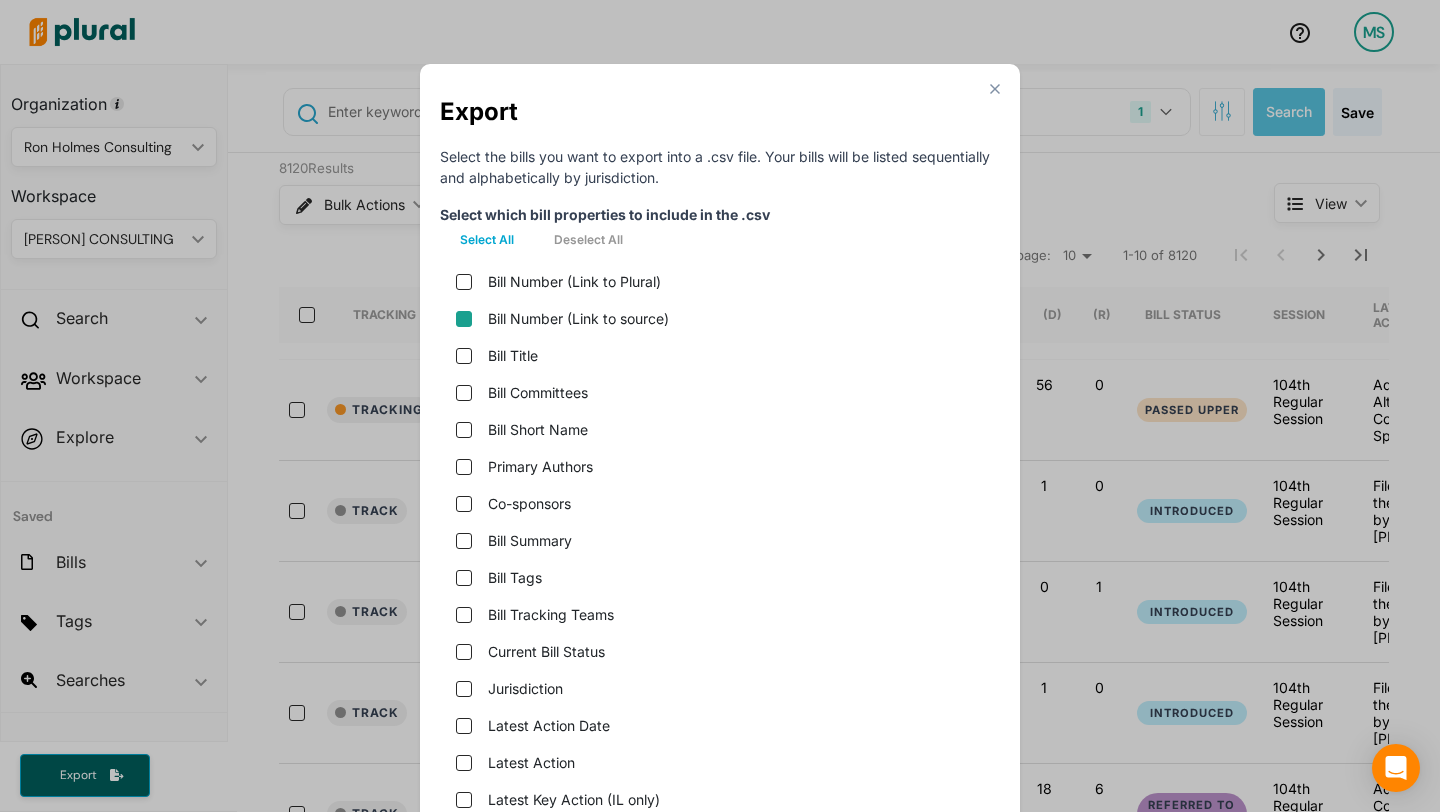 click on "Bill Number (Link to source)" at bounding box center (464, 319) 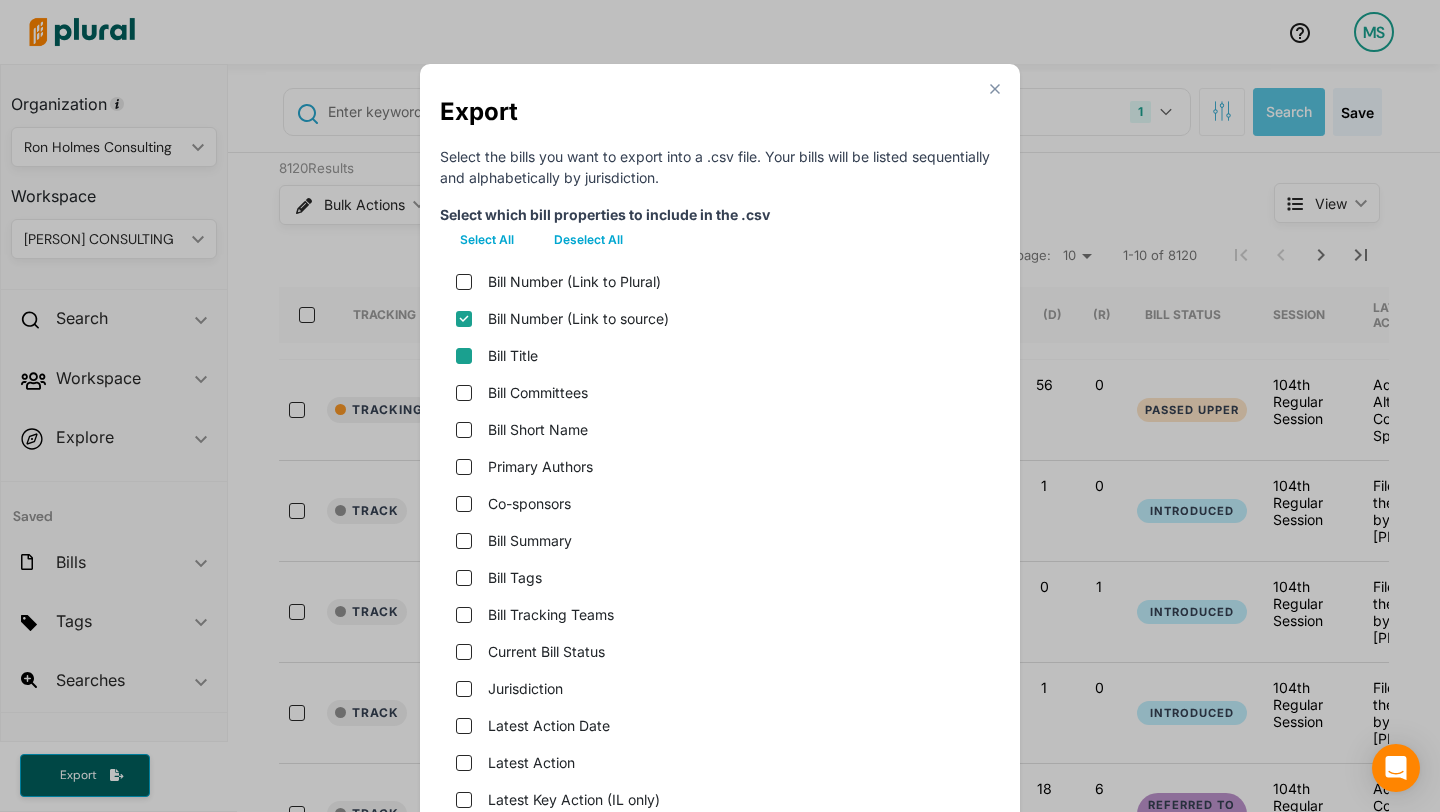 click on "Bill Title" at bounding box center [464, 356] 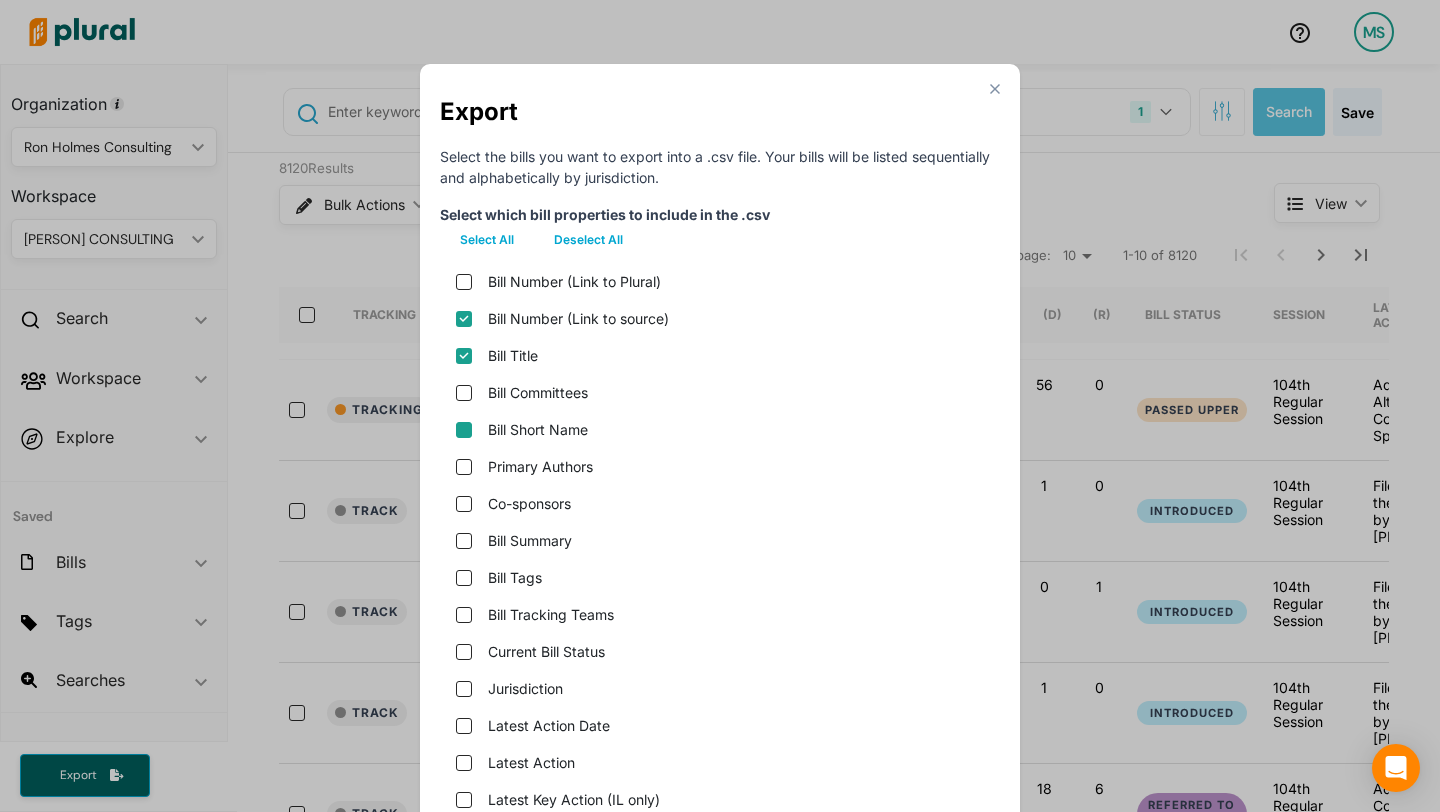 click on "Bill Short Name" at bounding box center [464, 430] 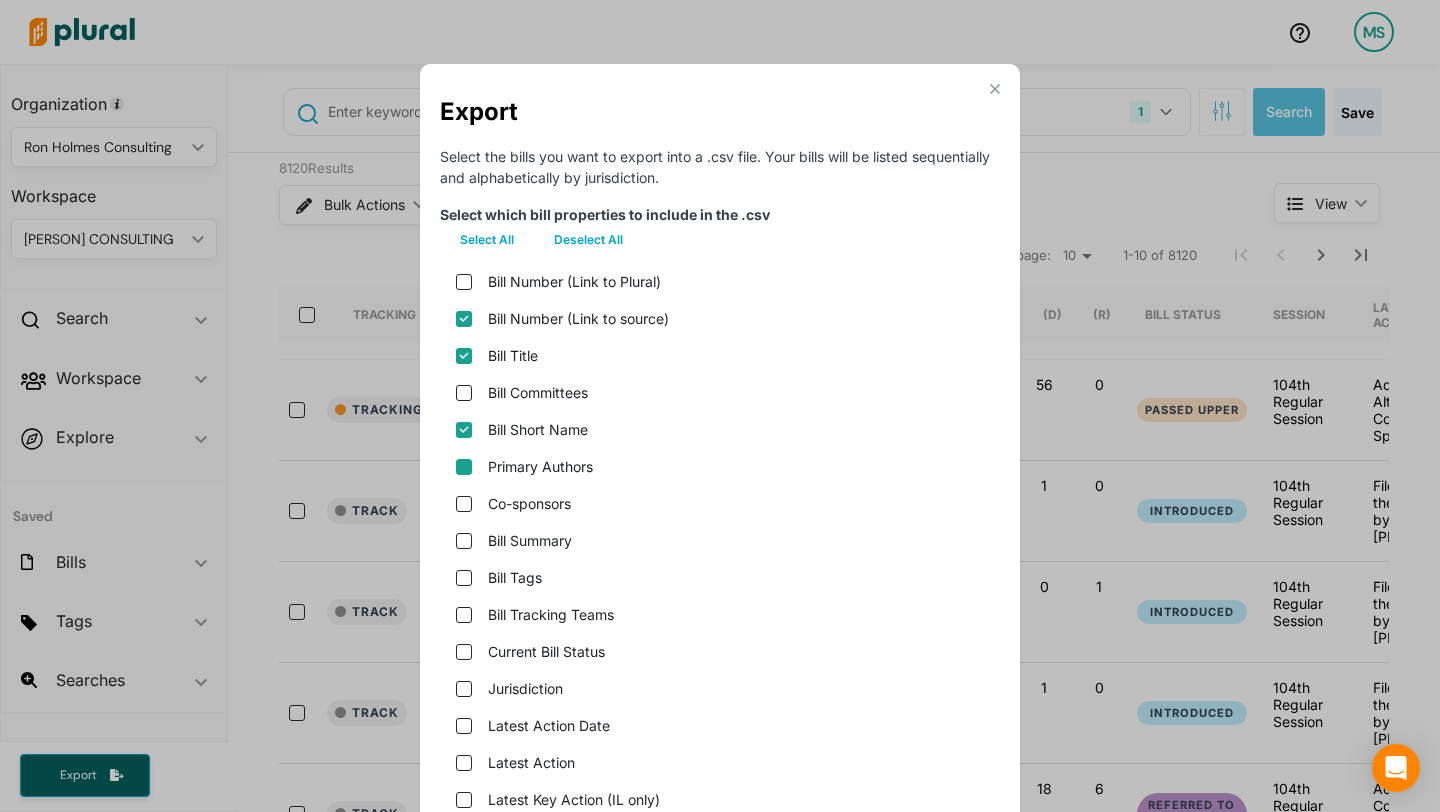 click on "Primary Authors" at bounding box center [464, 467] 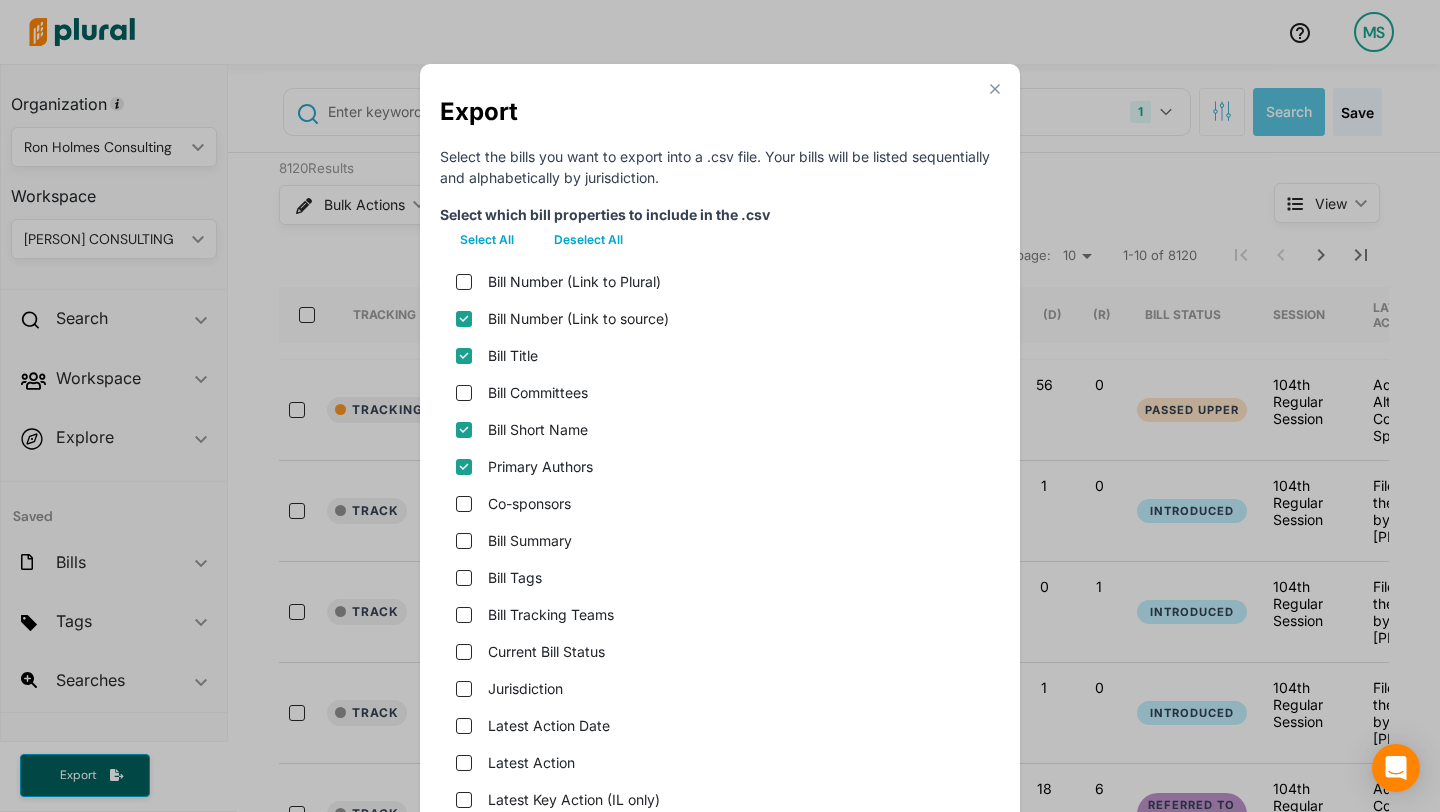 scroll, scrollTop: 129, scrollLeft: 0, axis: vertical 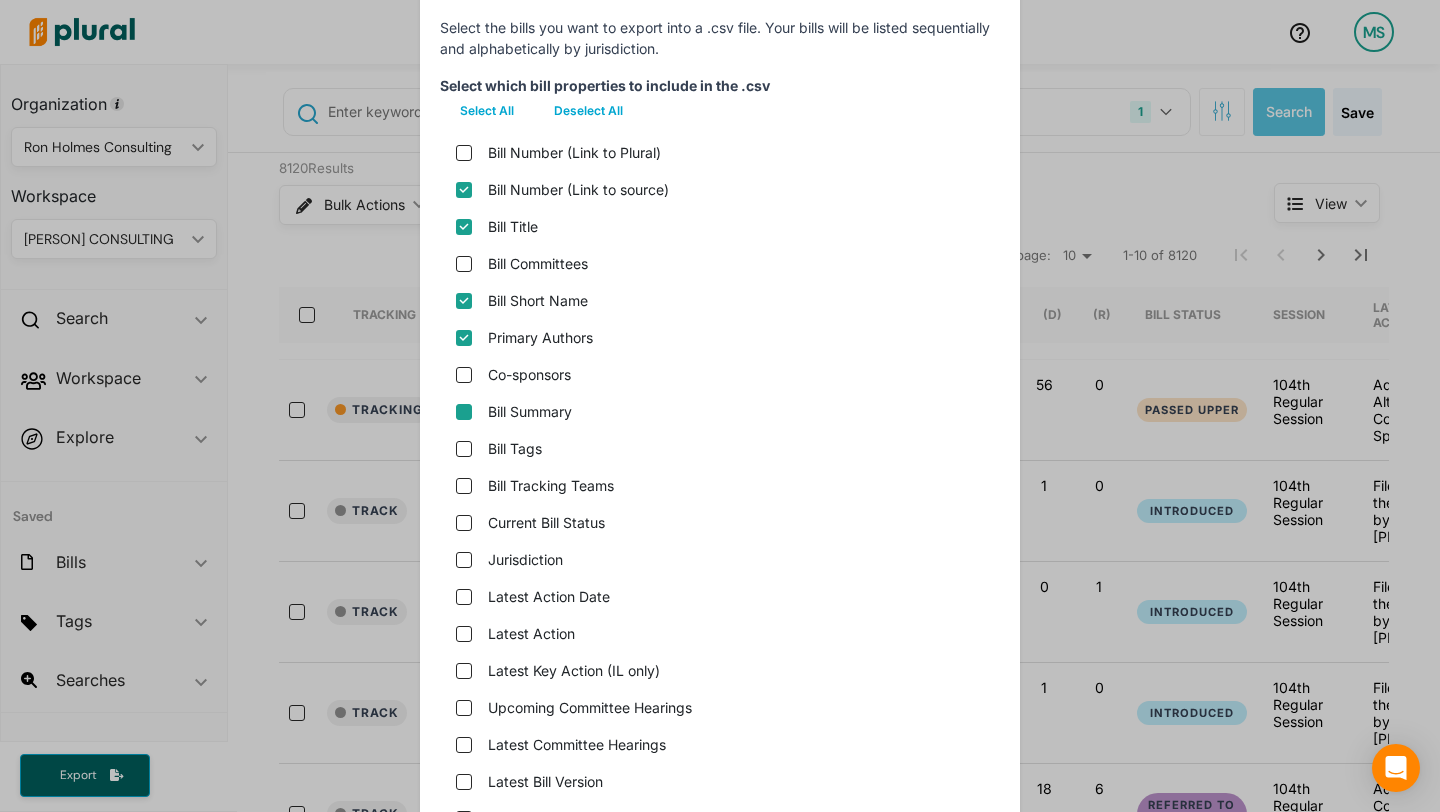 click on "Bill Summary" at bounding box center (464, 412) 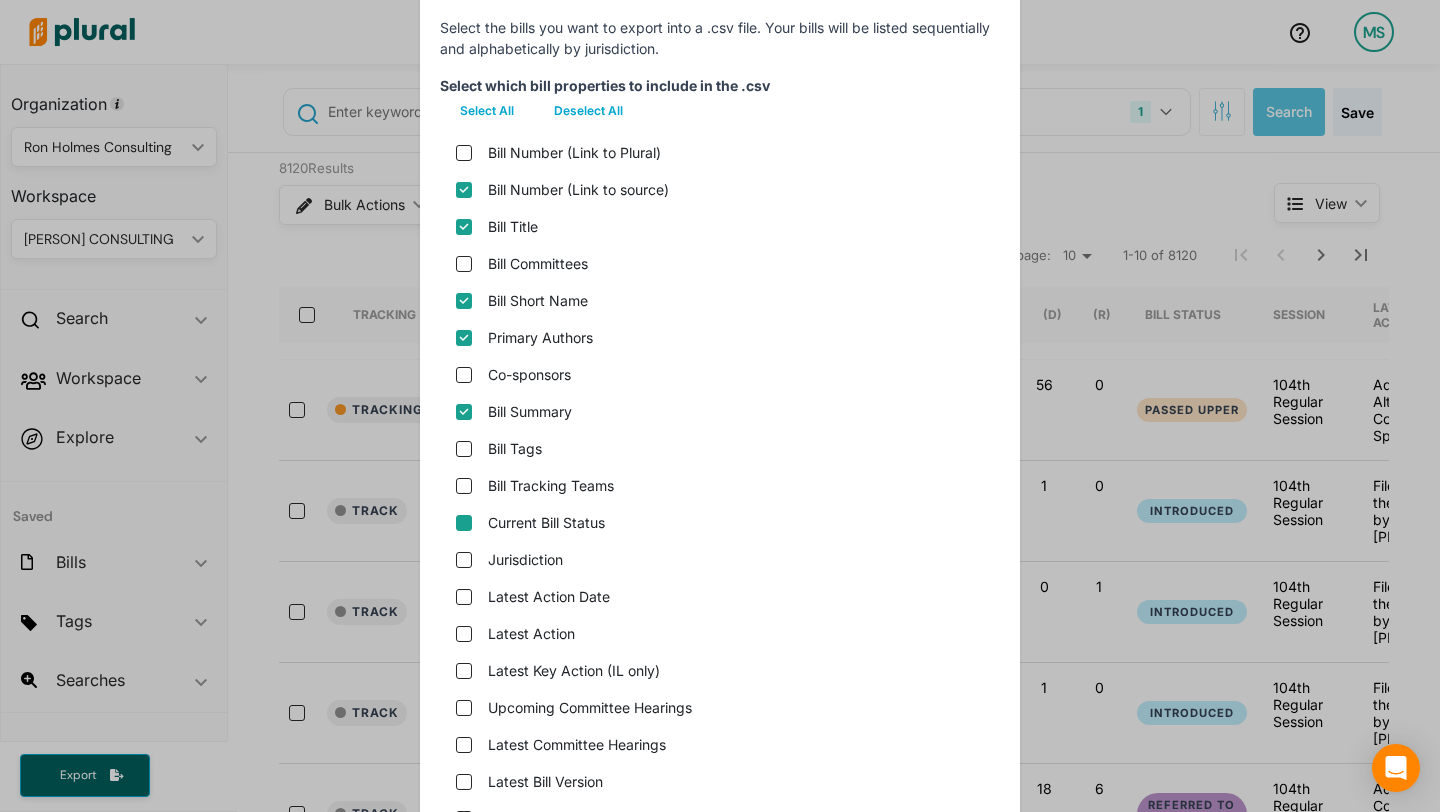 click on "Current Bill Status" at bounding box center (464, 523) 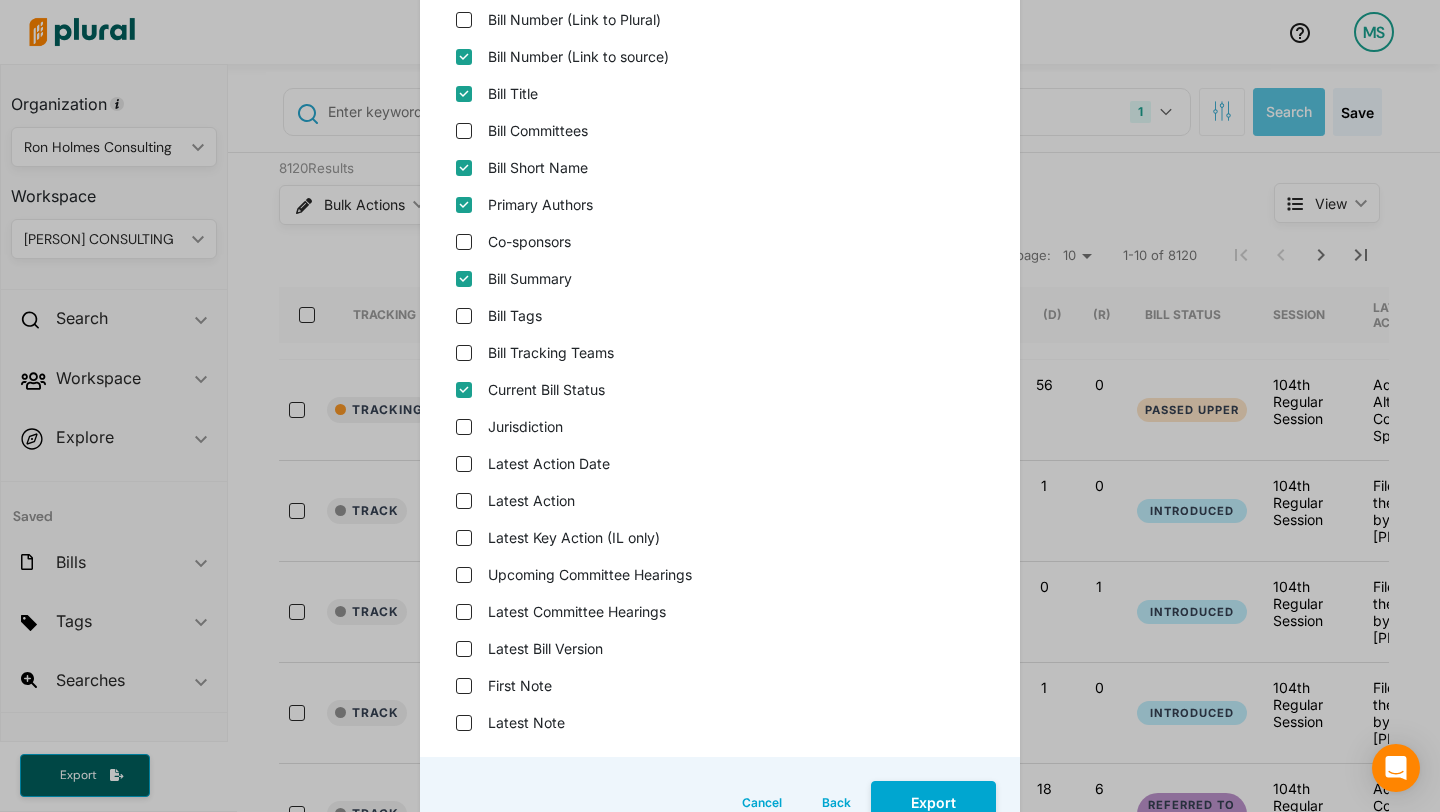 scroll, scrollTop: 272, scrollLeft: 0, axis: vertical 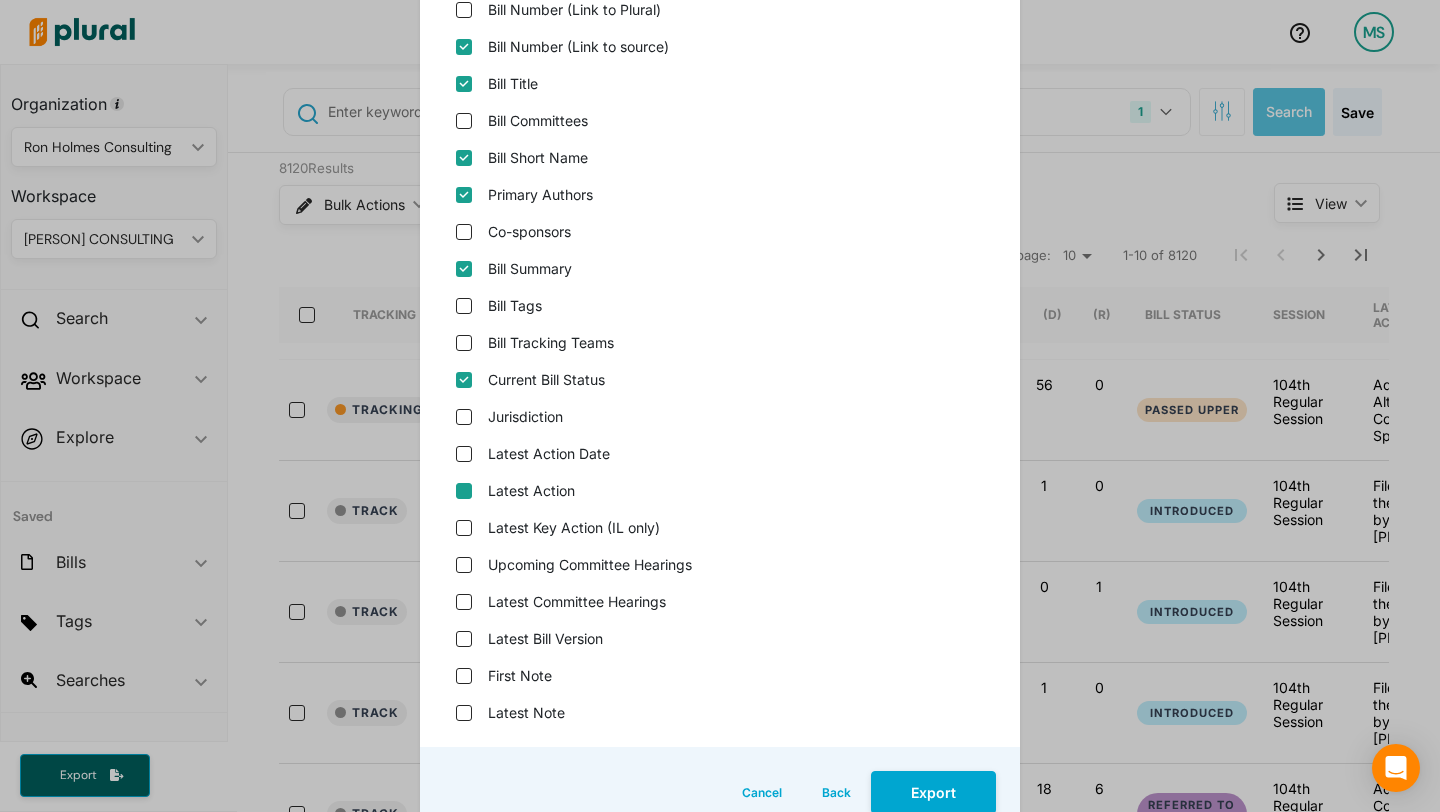 click on "Latest Action" at bounding box center [464, 491] 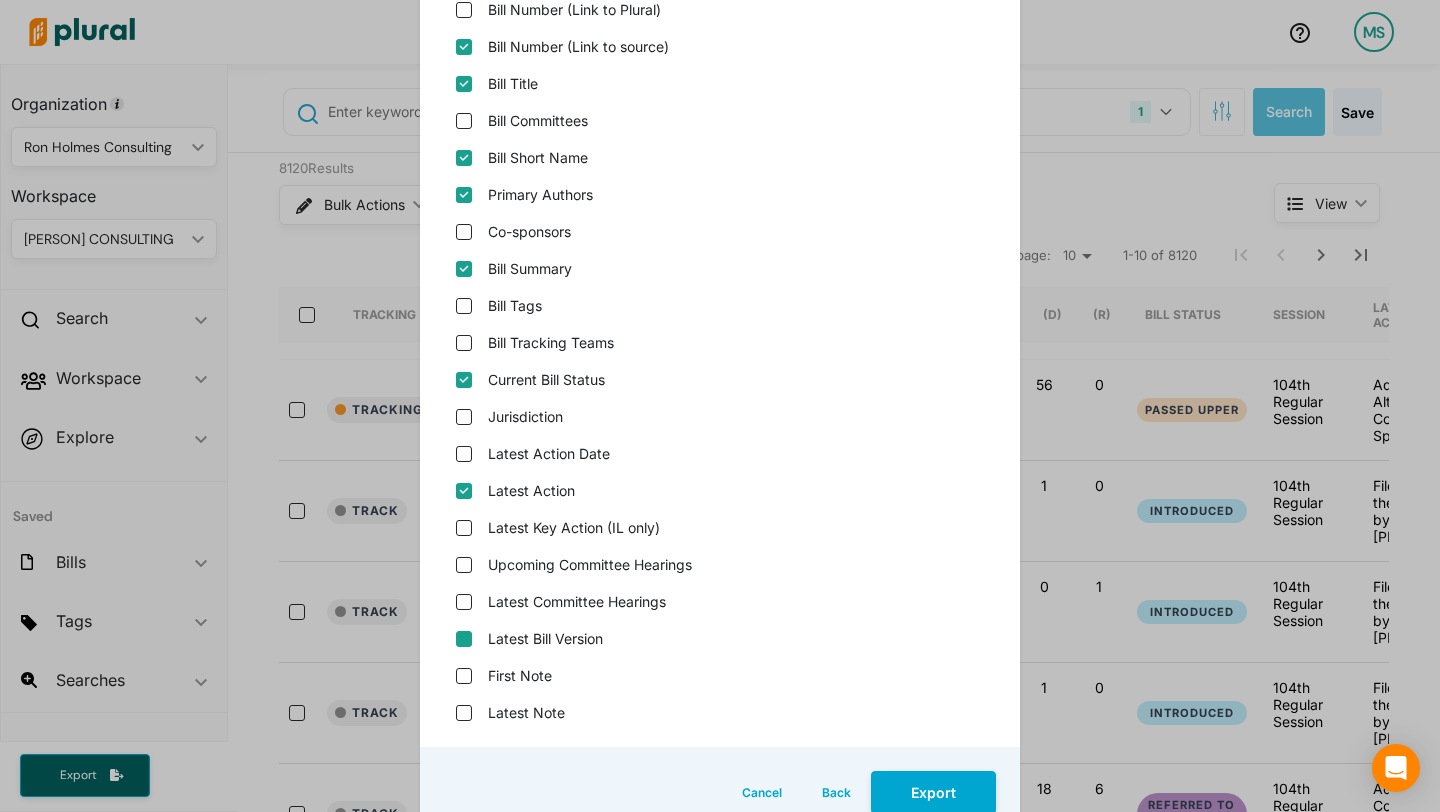click on "Latest Bill Version" at bounding box center (464, 639) 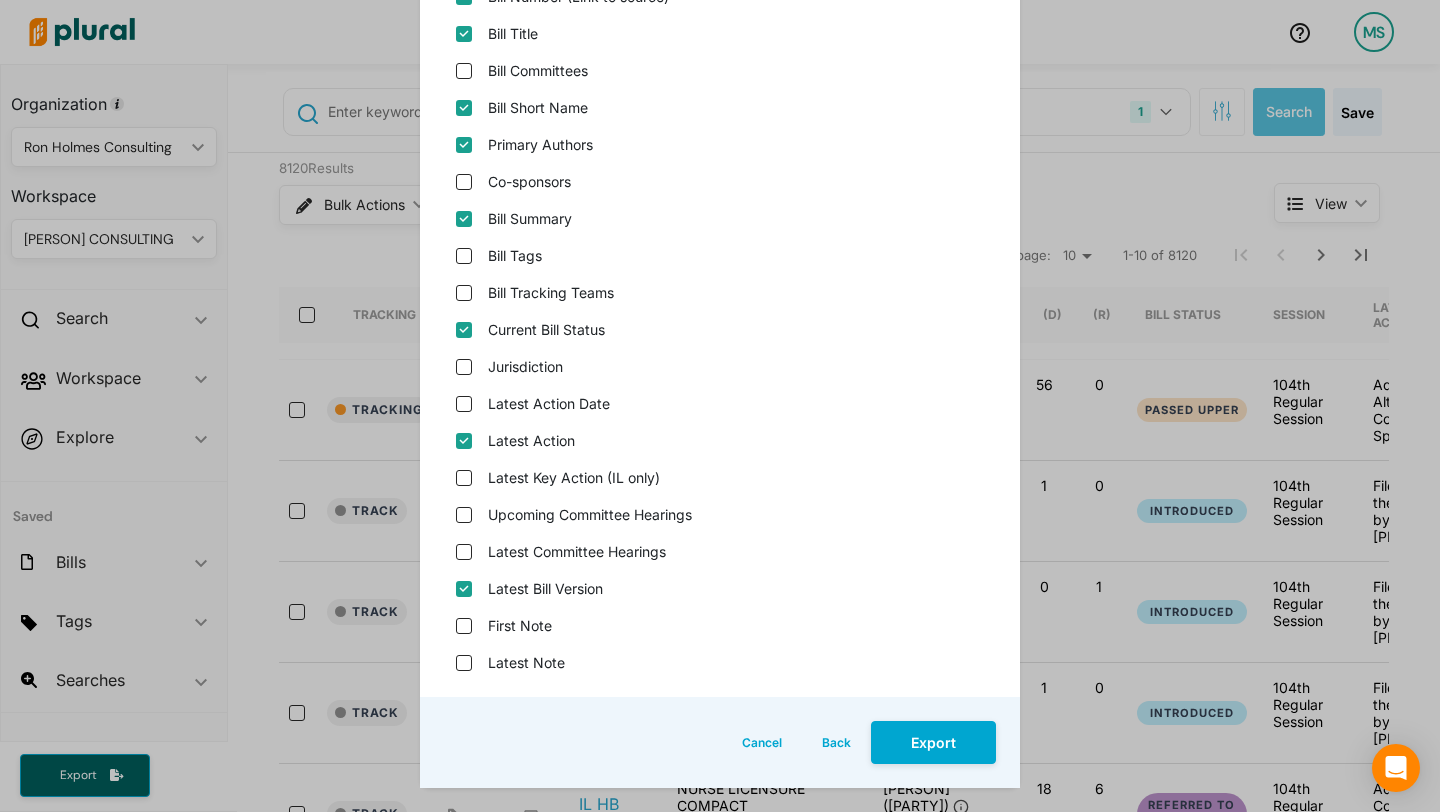 scroll, scrollTop: 354, scrollLeft: 0, axis: vertical 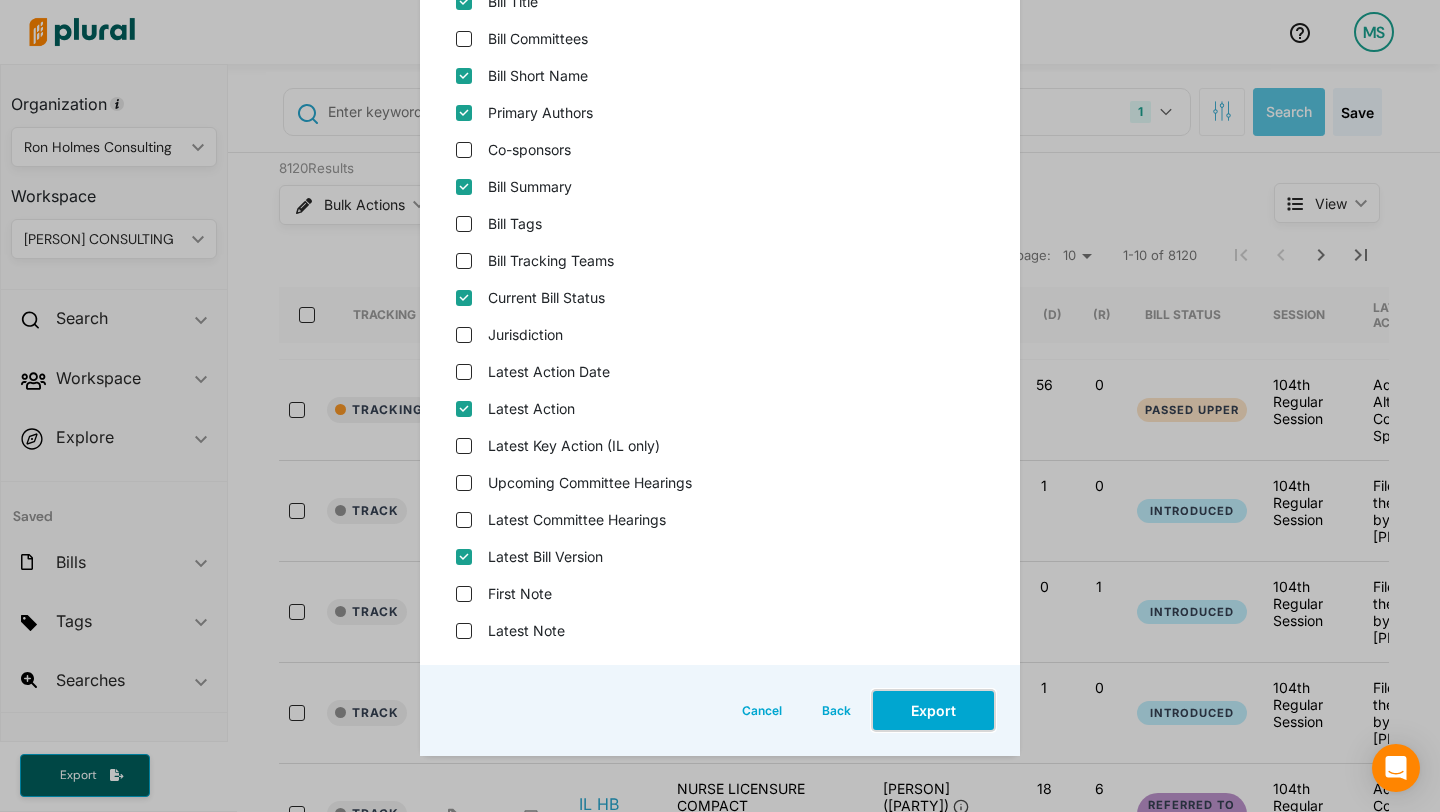 click on "Export" at bounding box center [933, 710] 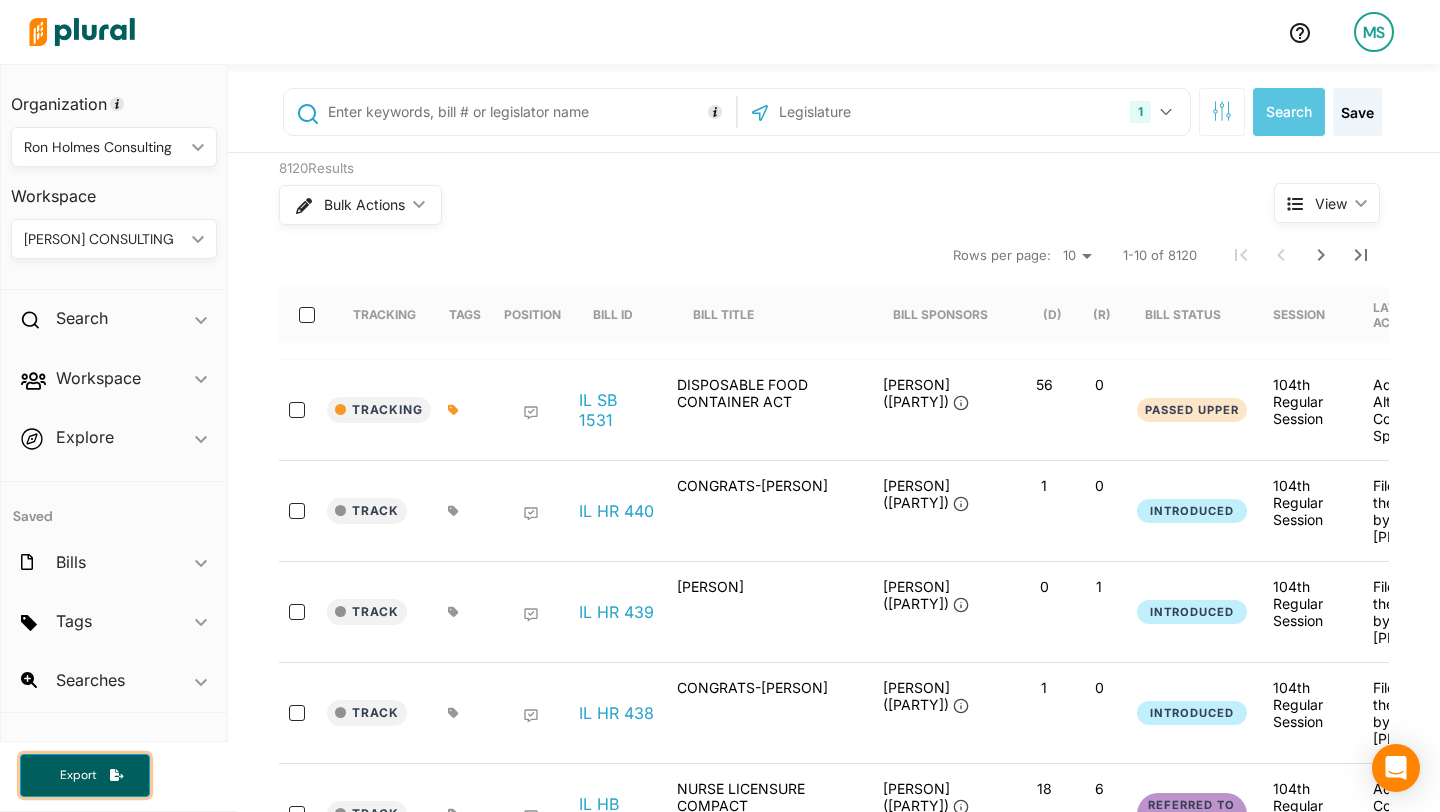 click on "Export" at bounding box center [85, 775] 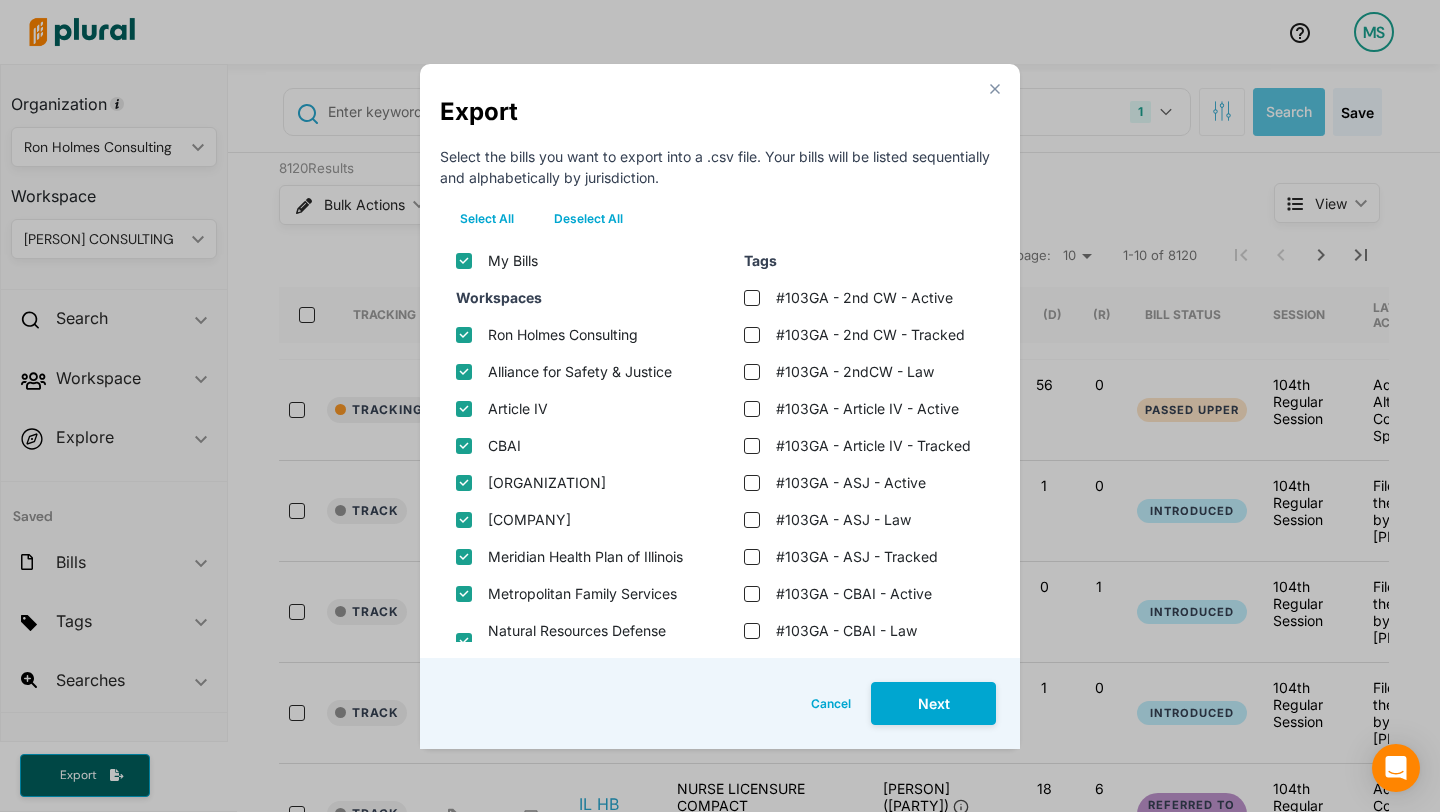 click on "Deselect All" at bounding box center [588, 219] 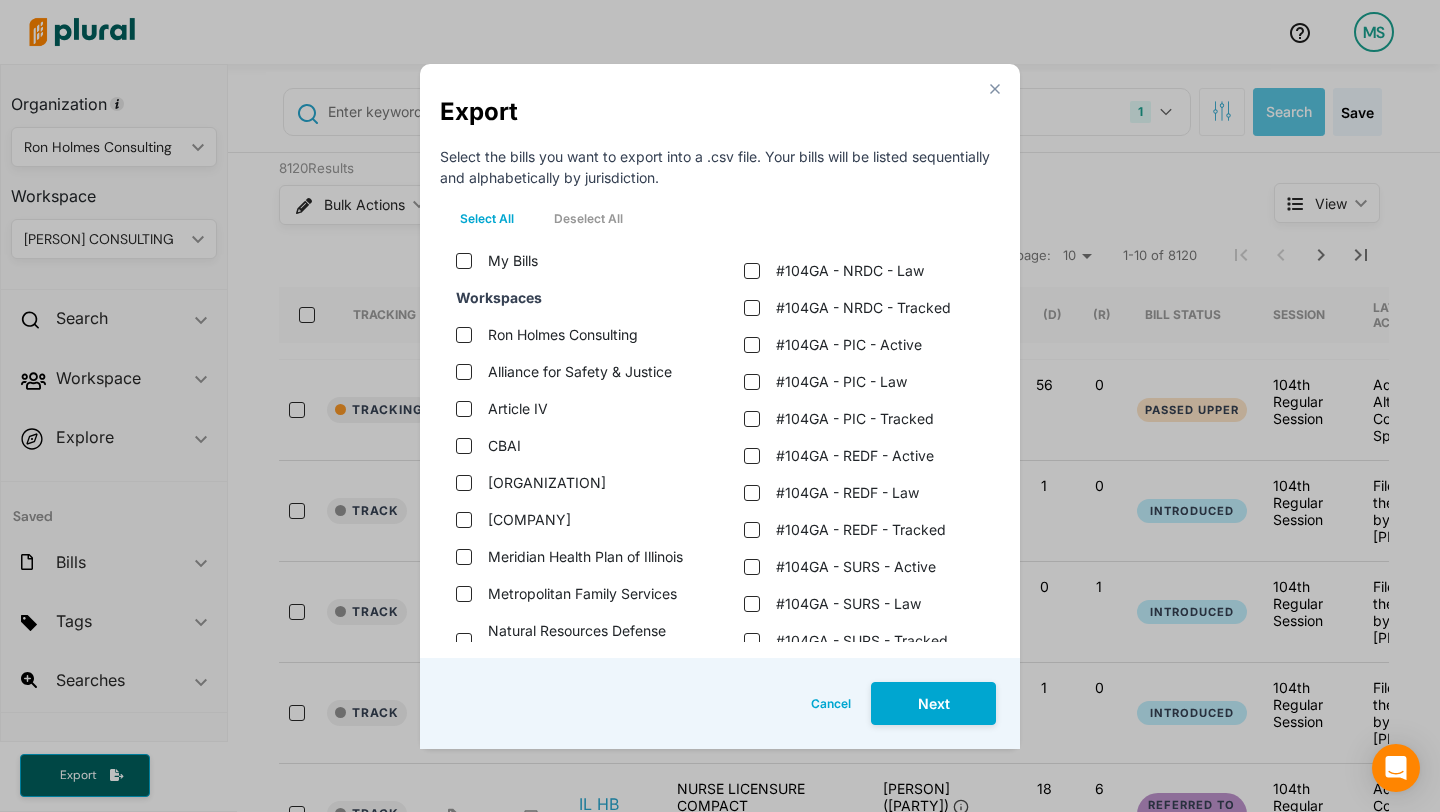 scroll, scrollTop: 2352, scrollLeft: 0, axis: vertical 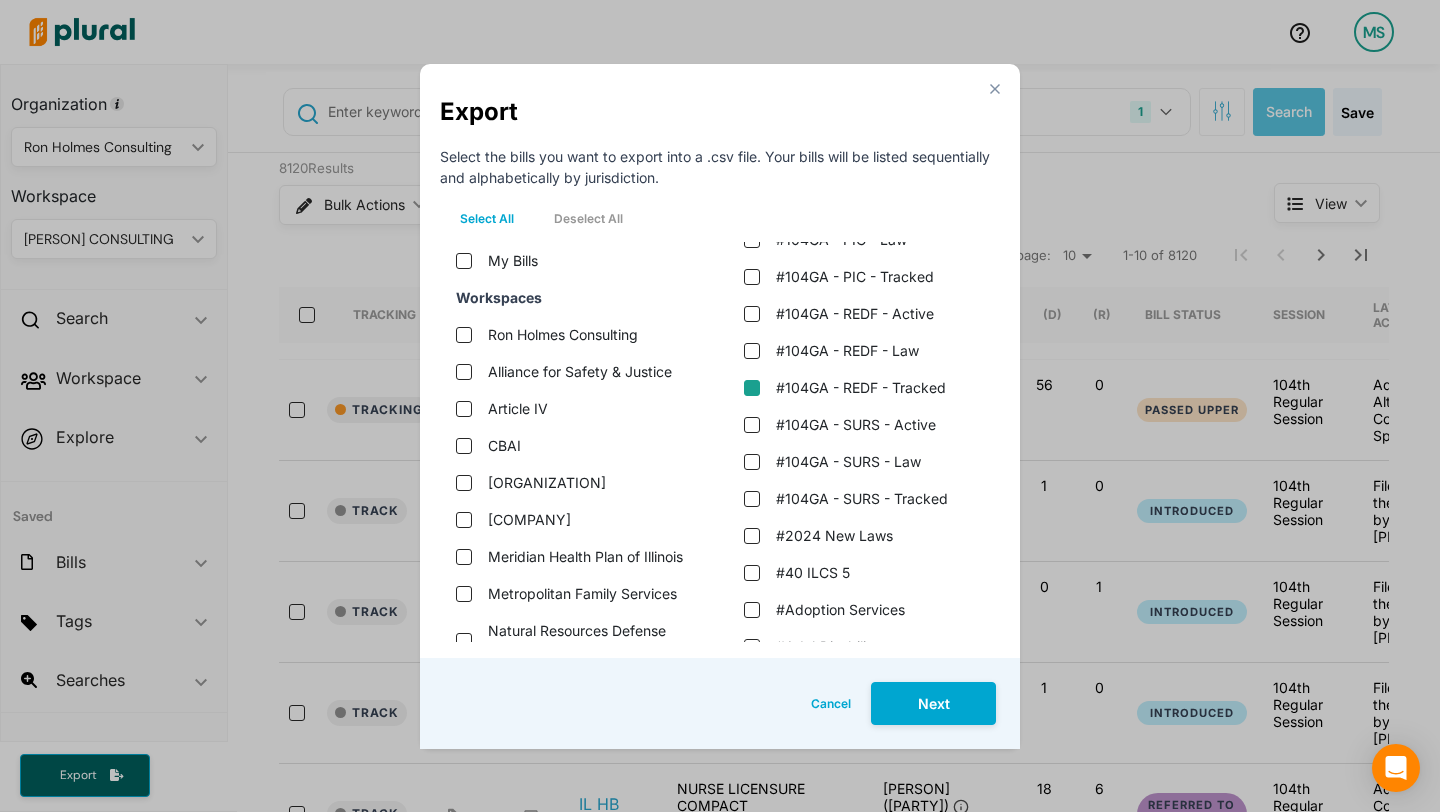 click on "#104GA - REDF - Tracked" at bounding box center [752, 388] 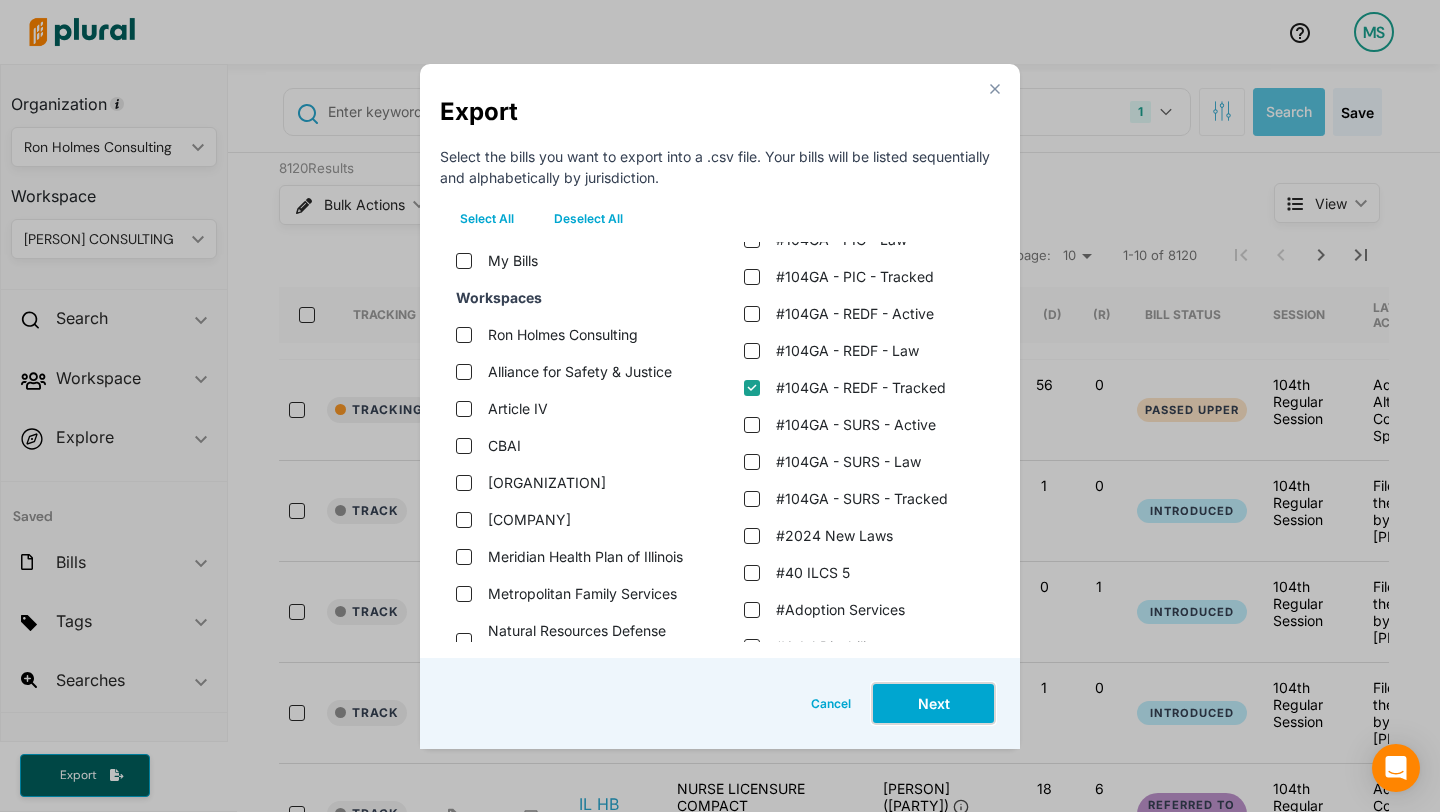 click on "Next" at bounding box center (933, 703) 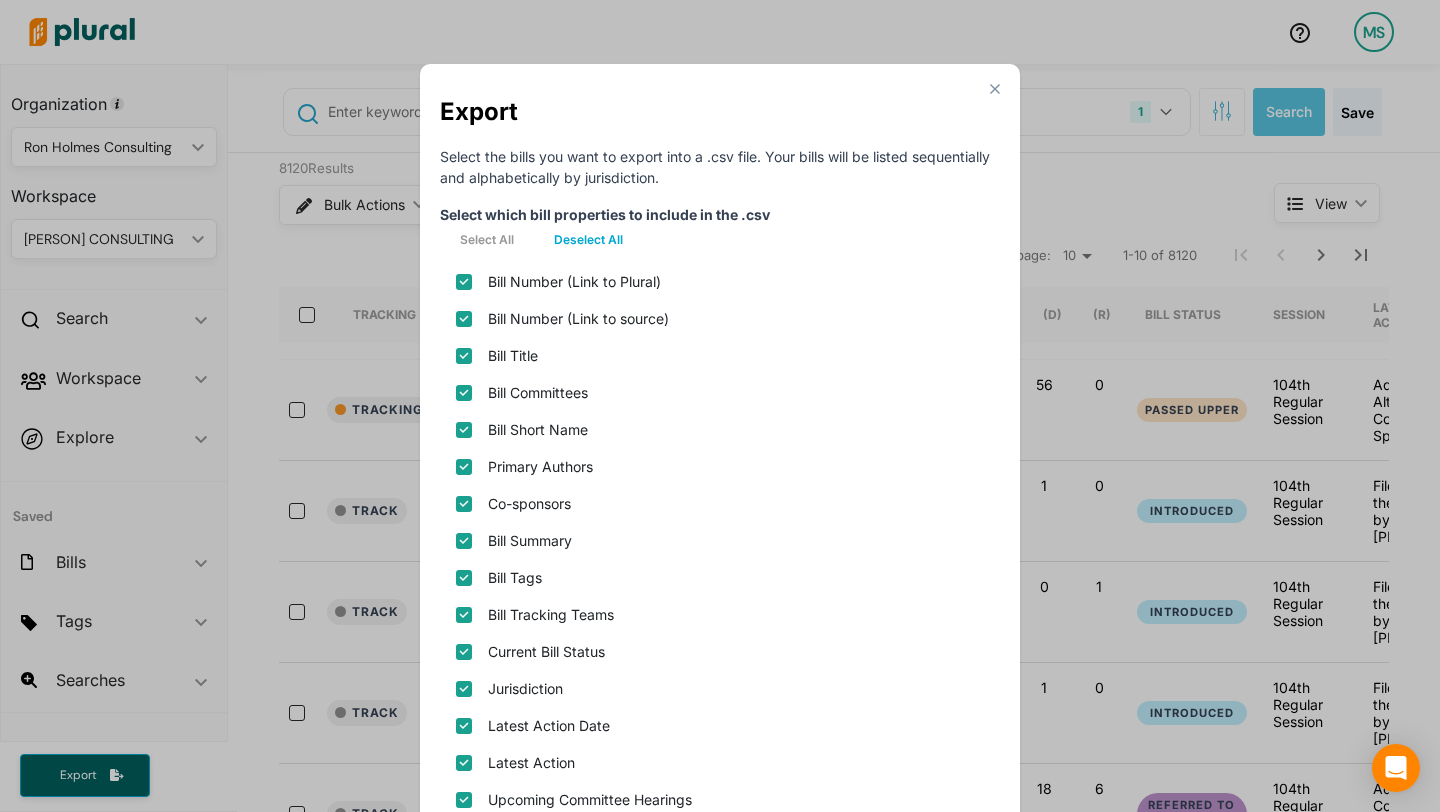 click on "Deselect All" at bounding box center [588, 240] 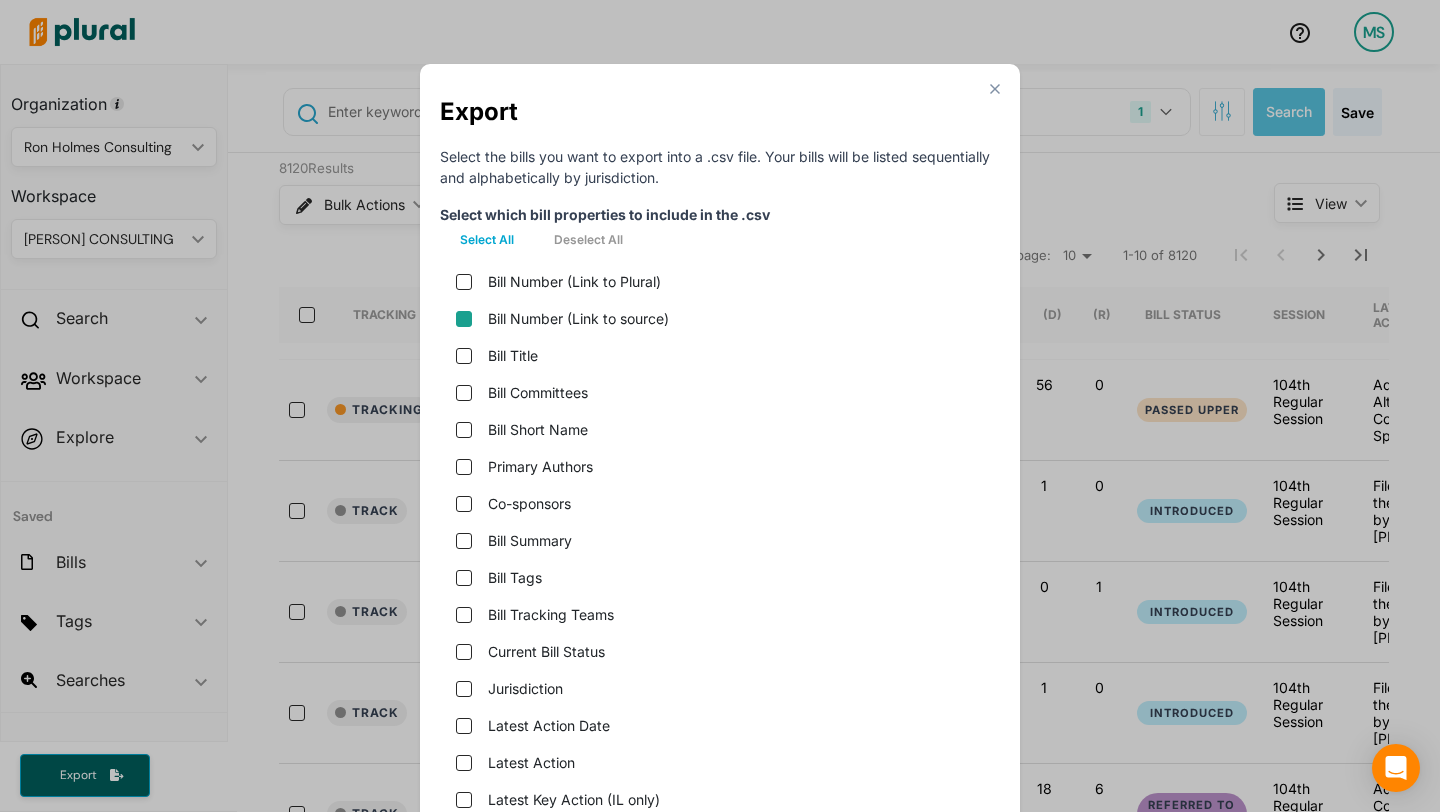 click on "Bill Number (Link to source)" at bounding box center (464, 319) 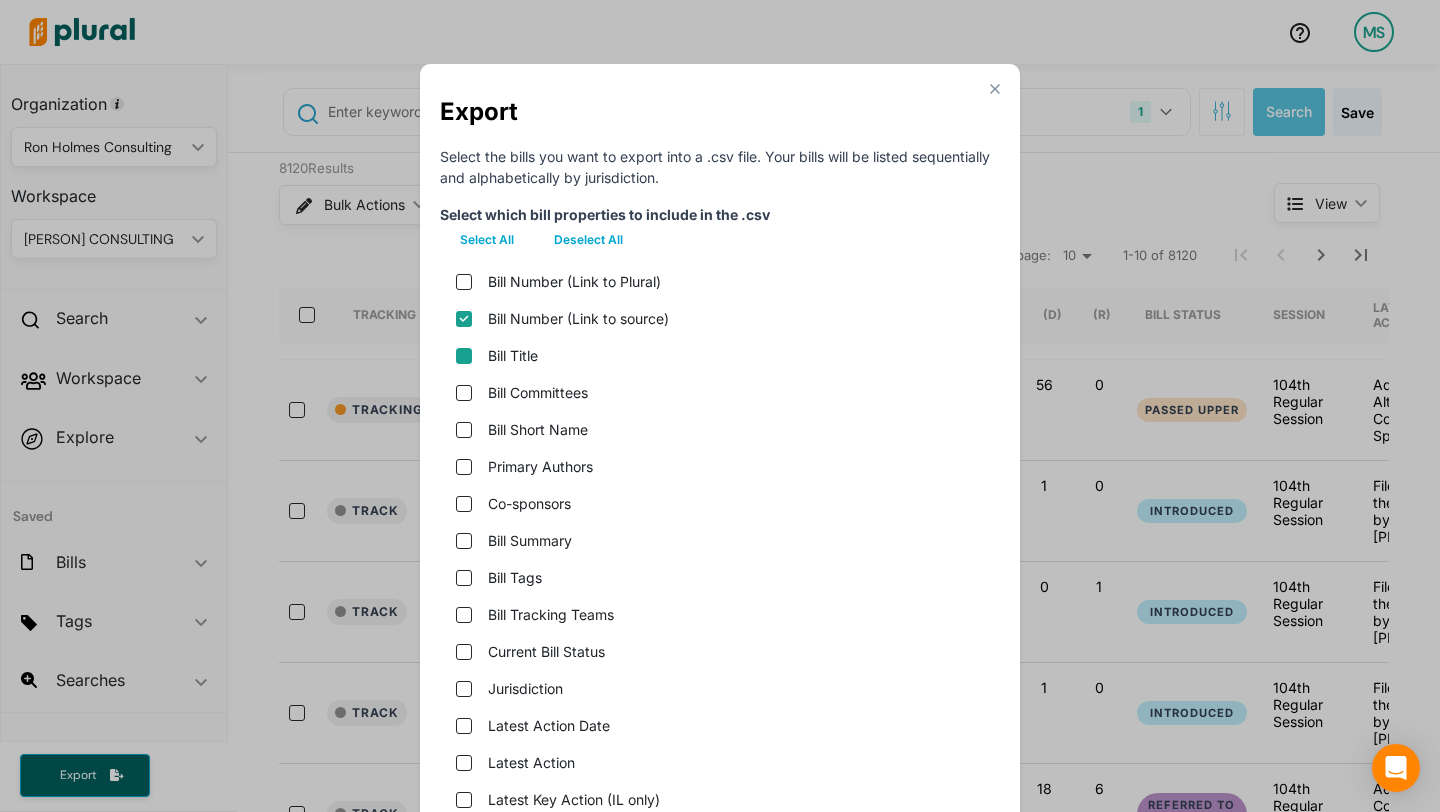 click on "Bill Title" at bounding box center (464, 356) 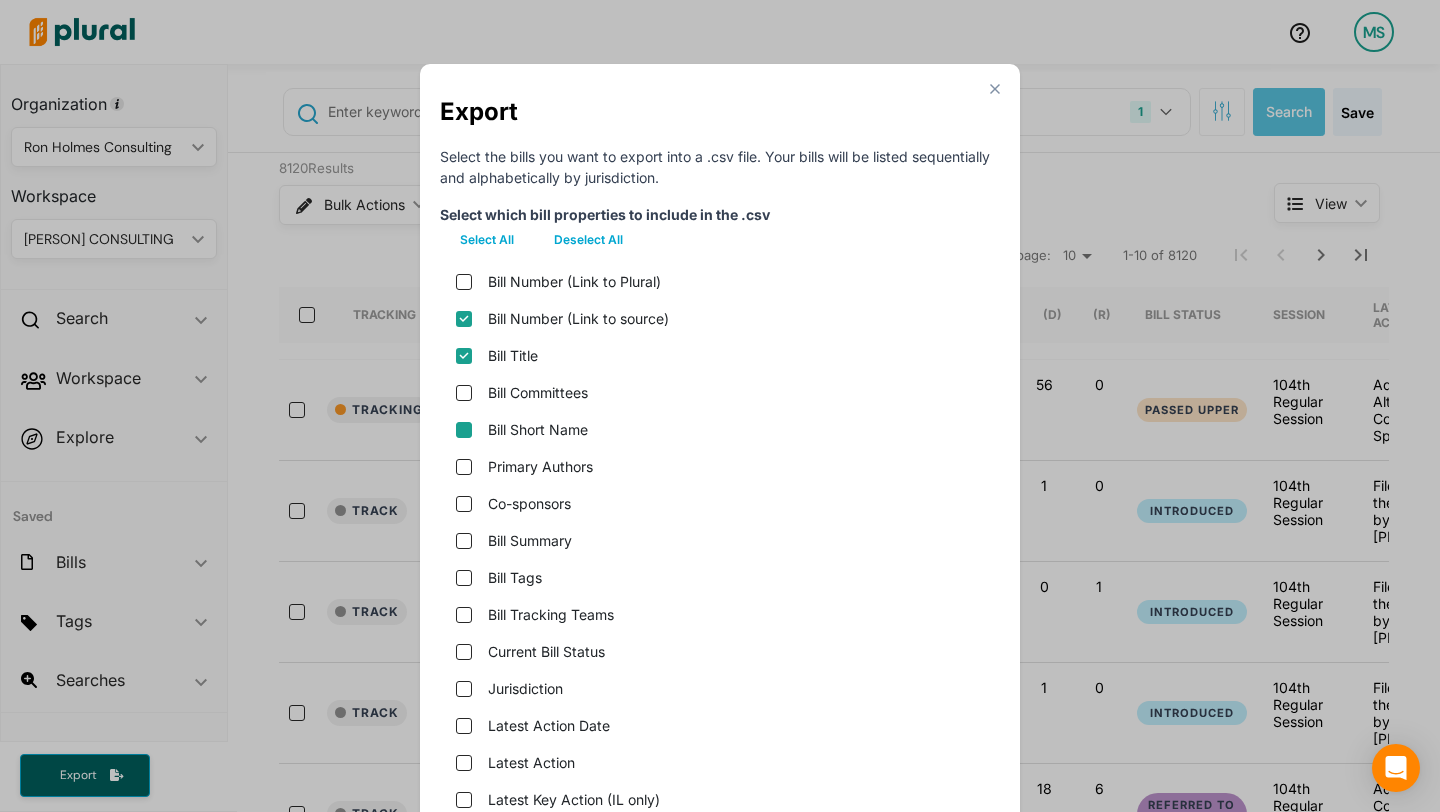 click on "Bill Short Name" at bounding box center (464, 430) 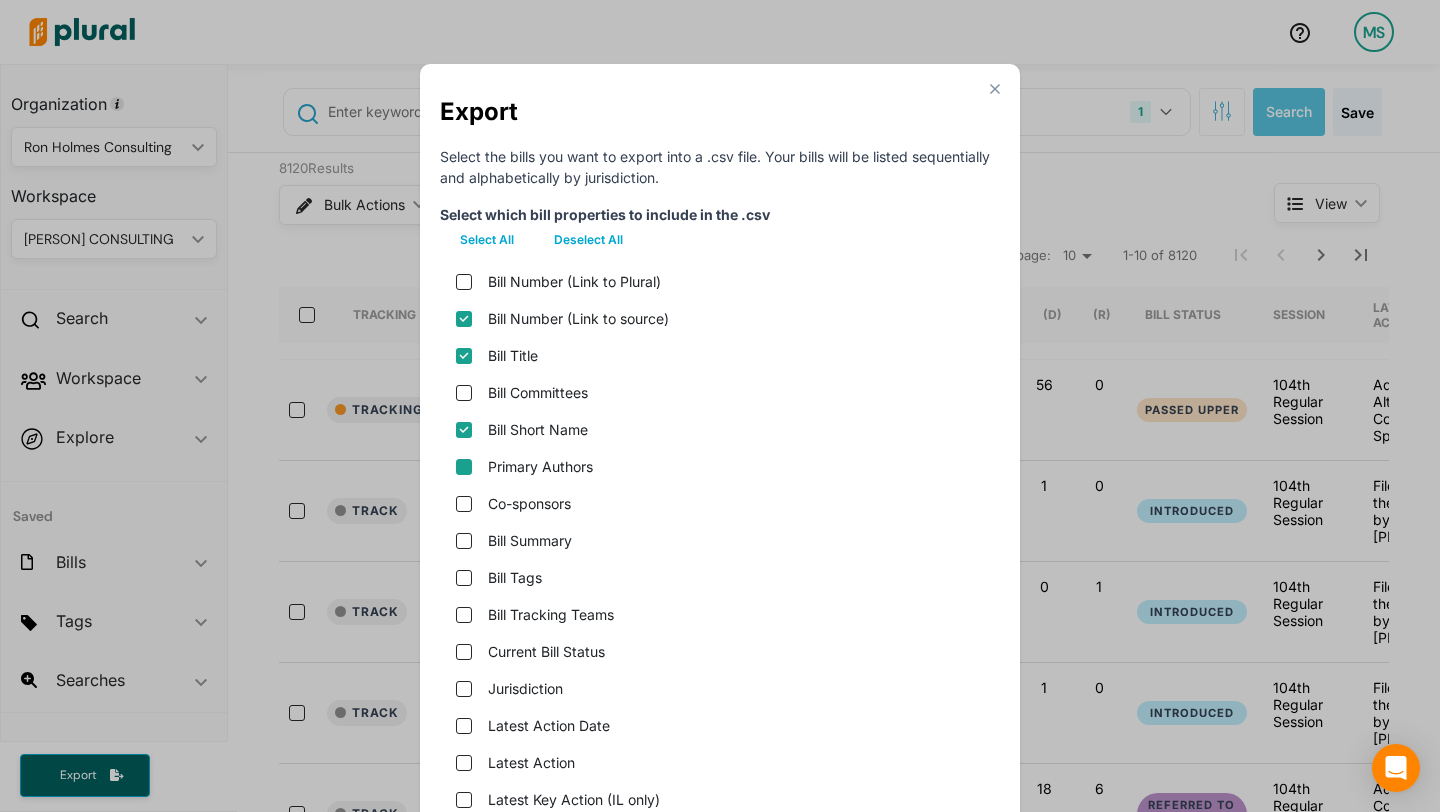 click on "Primary Authors" at bounding box center (464, 467) 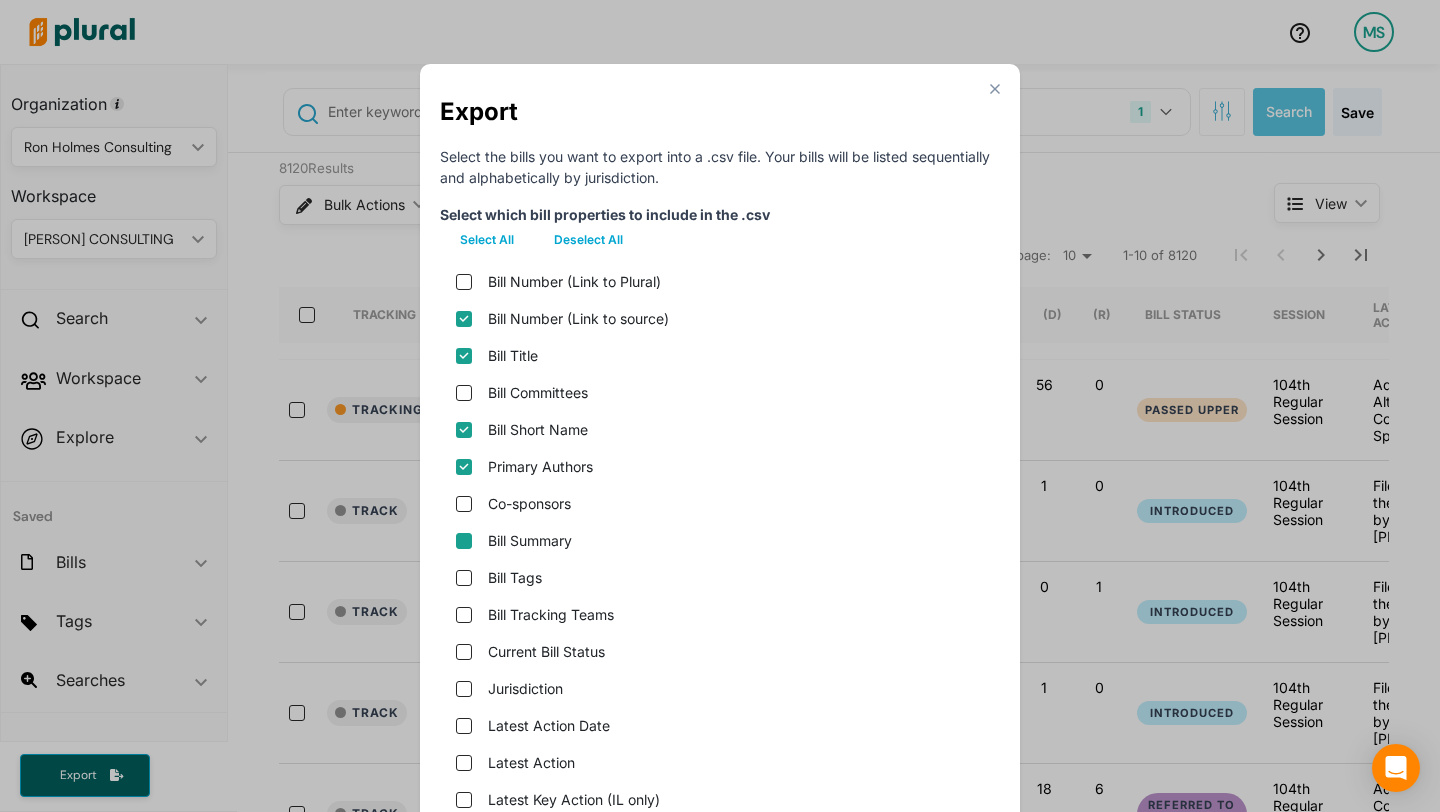 click on "Bill Summary" at bounding box center (464, 541) 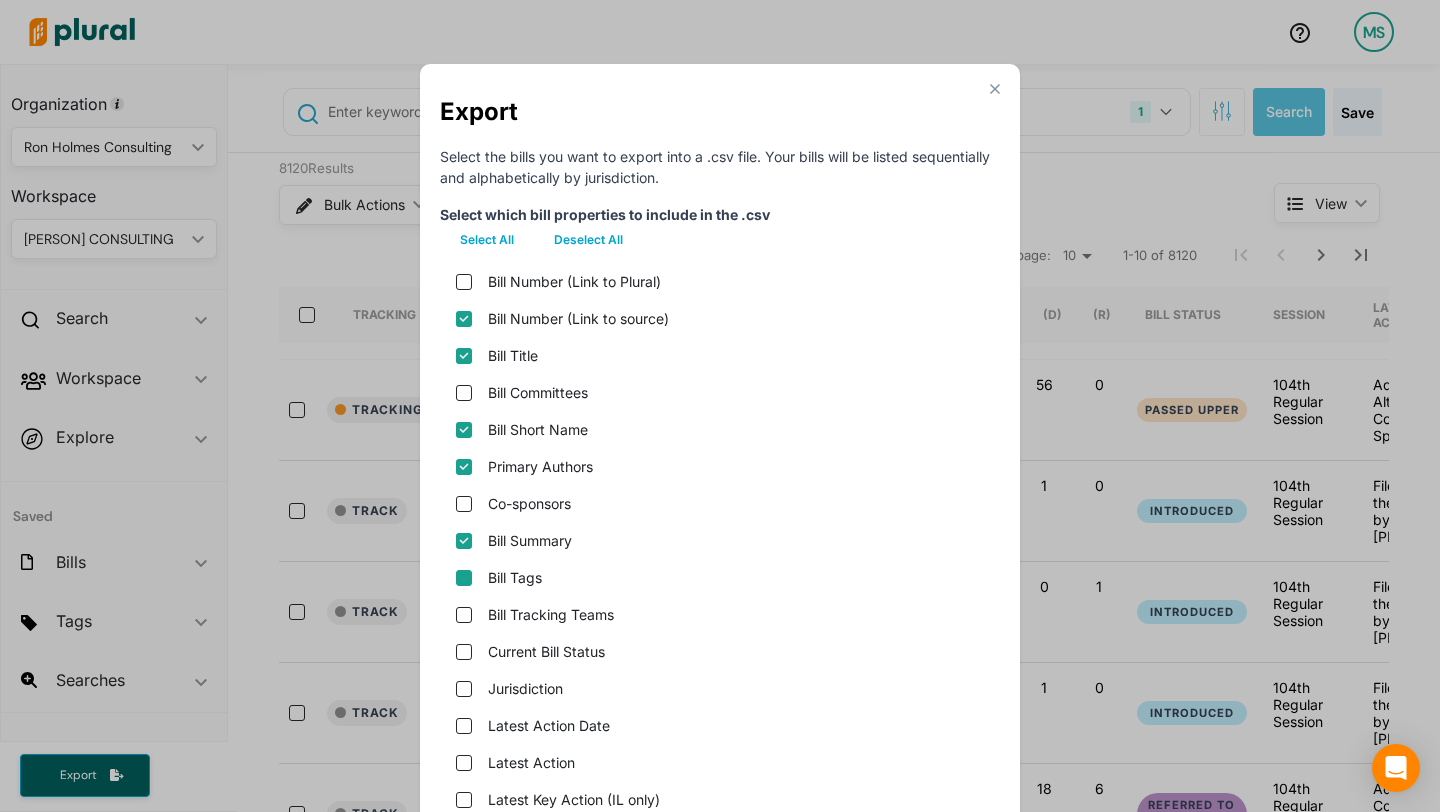 click on "Bill Tags" at bounding box center (464, 578) 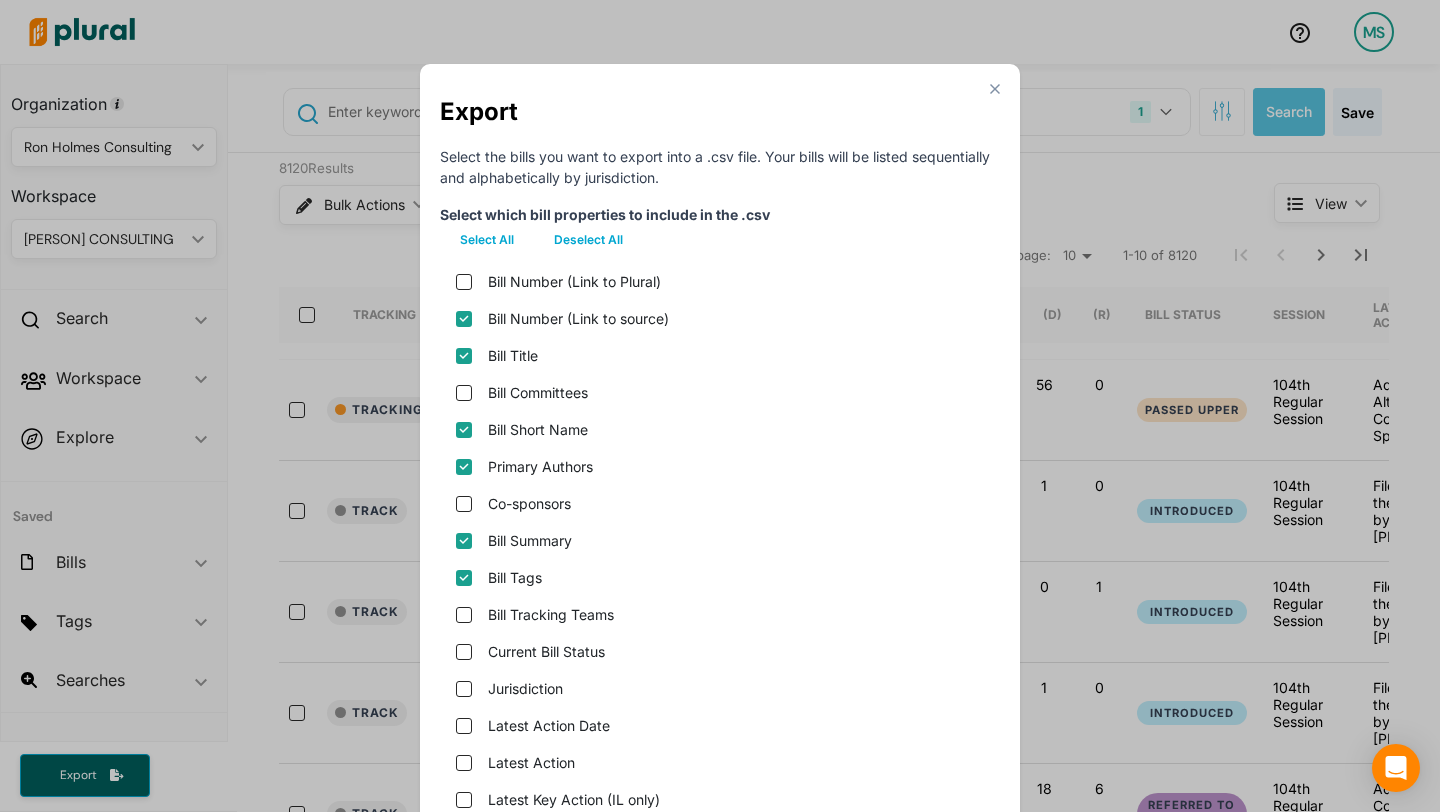 click on "Bill Tags" at bounding box center [464, 578] 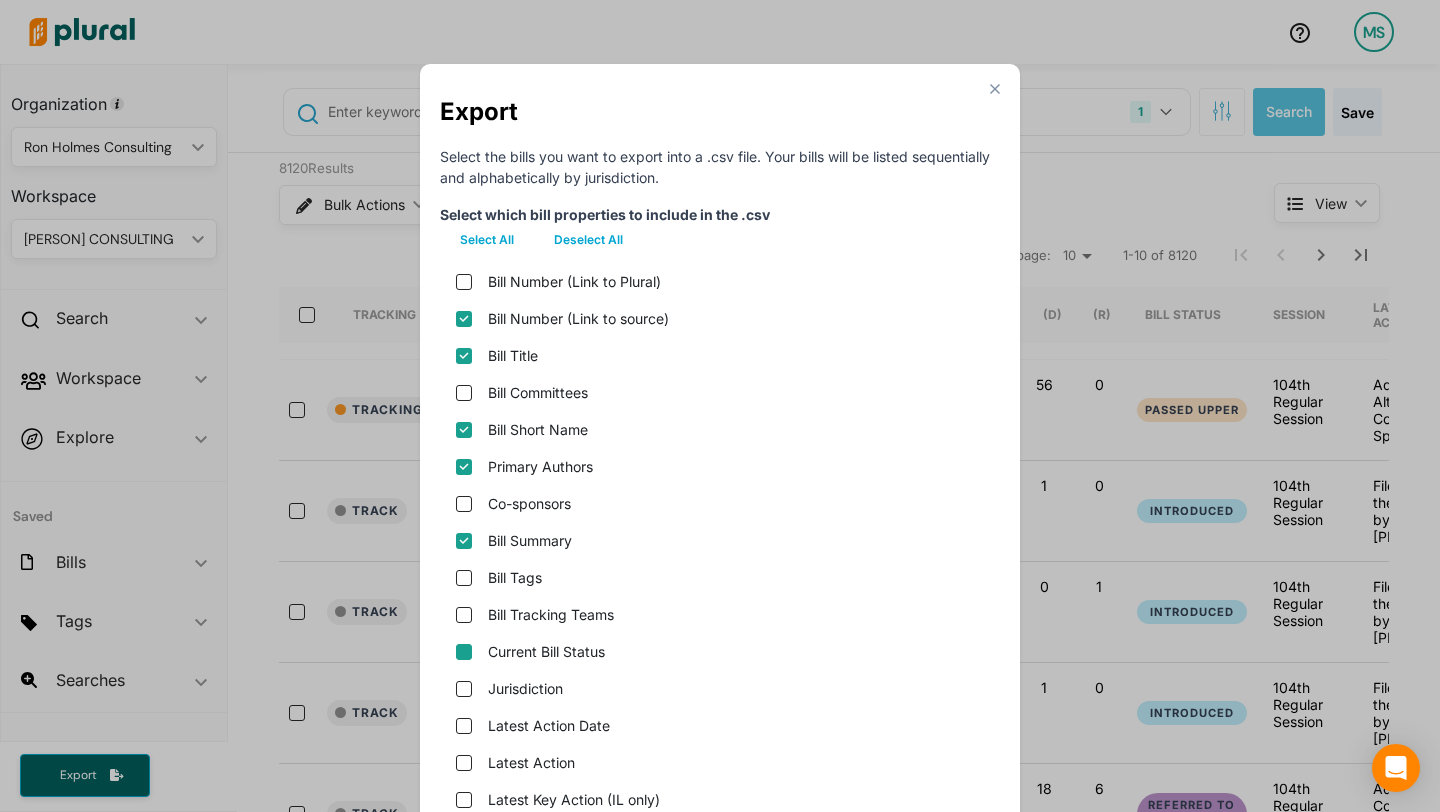 click on "Current Bill Status" at bounding box center (464, 652) 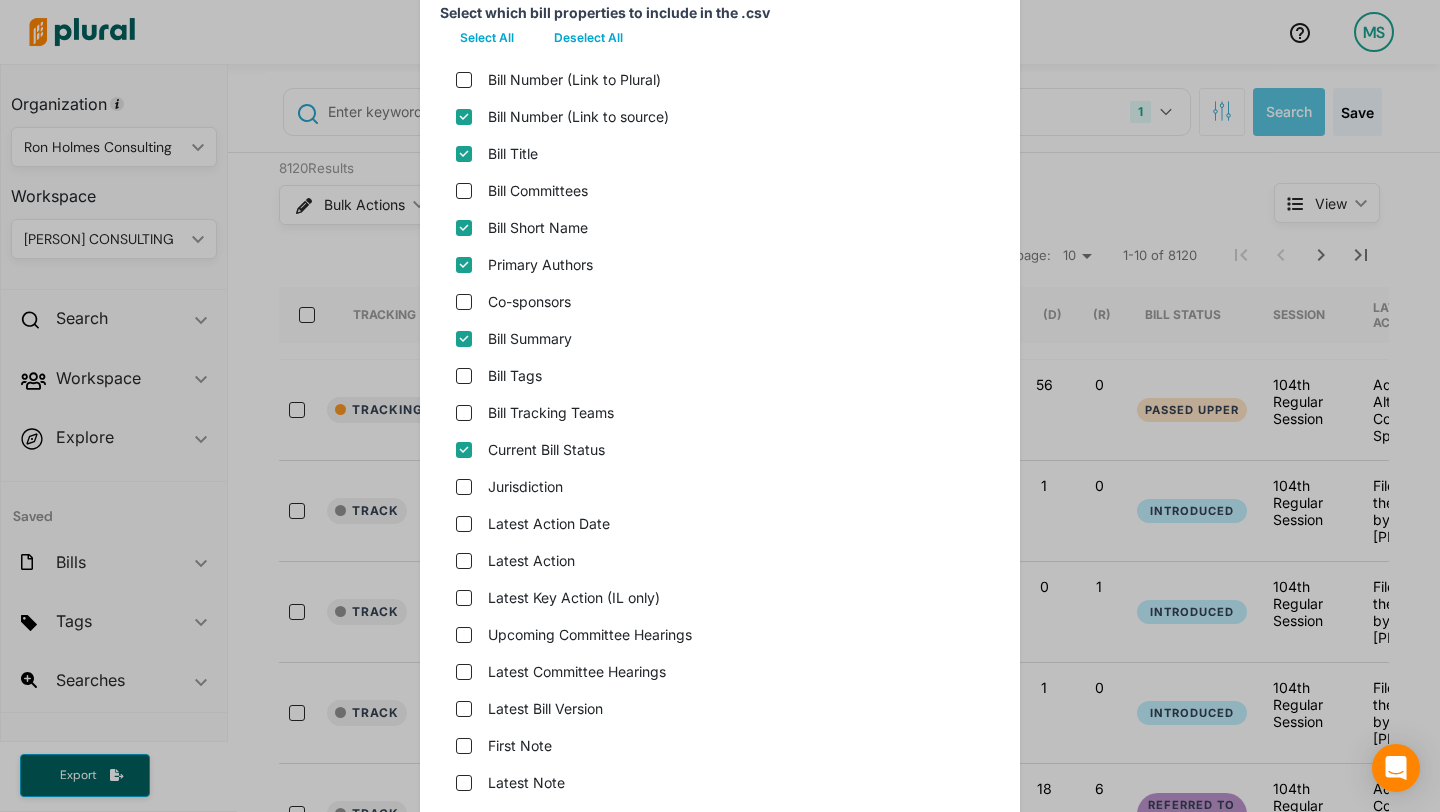 scroll, scrollTop: 203, scrollLeft: 0, axis: vertical 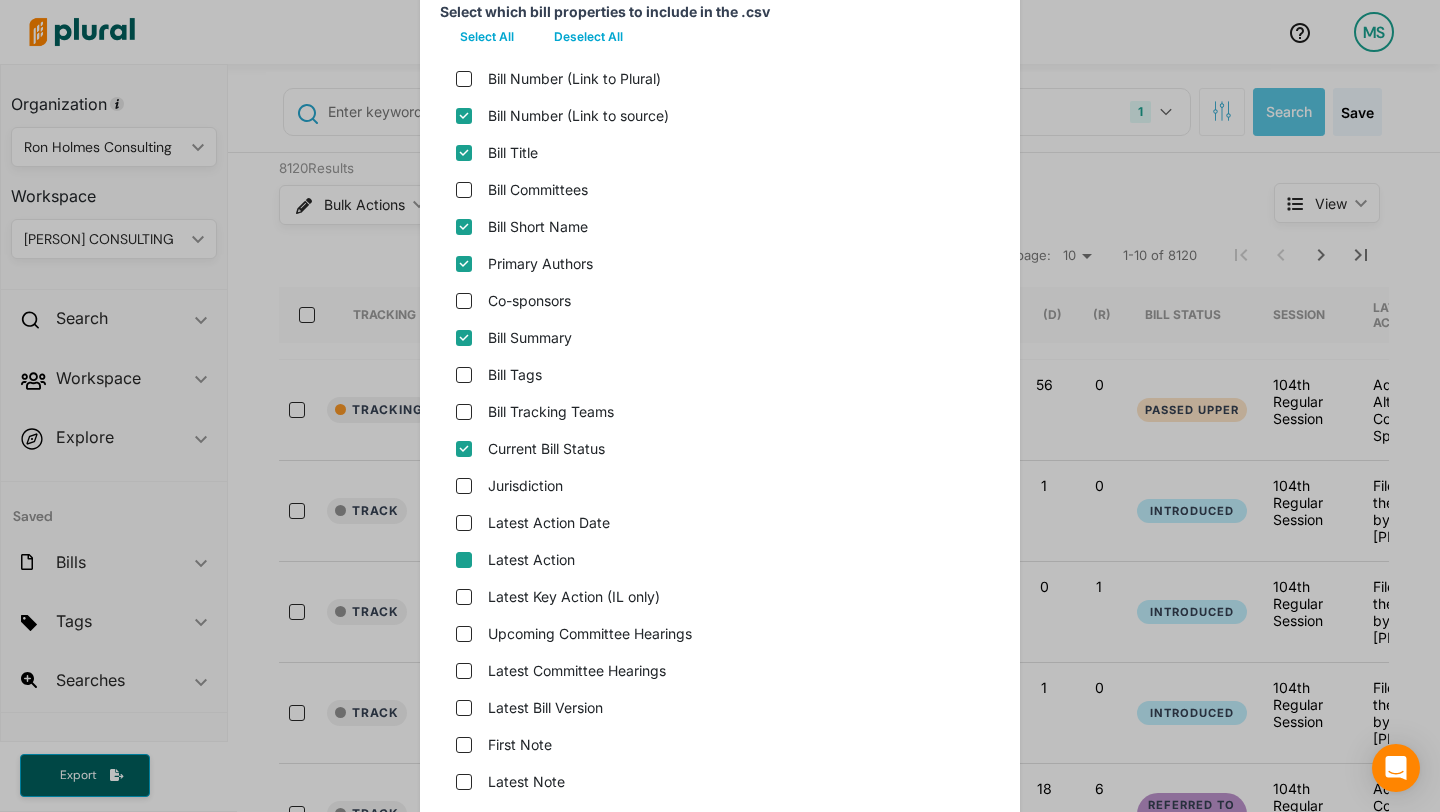 click on "Latest Action" at bounding box center (464, 560) 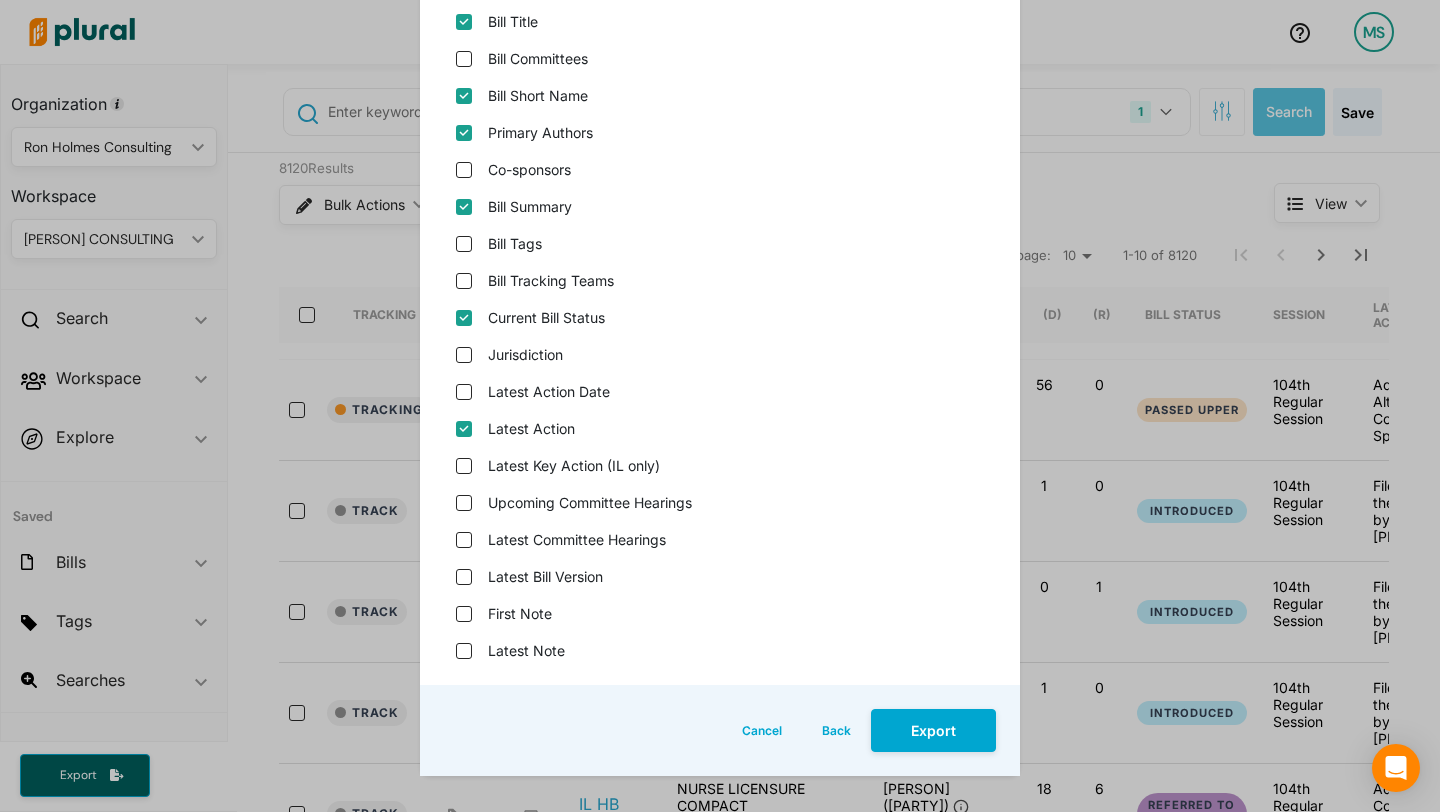 scroll, scrollTop: 363, scrollLeft: 0, axis: vertical 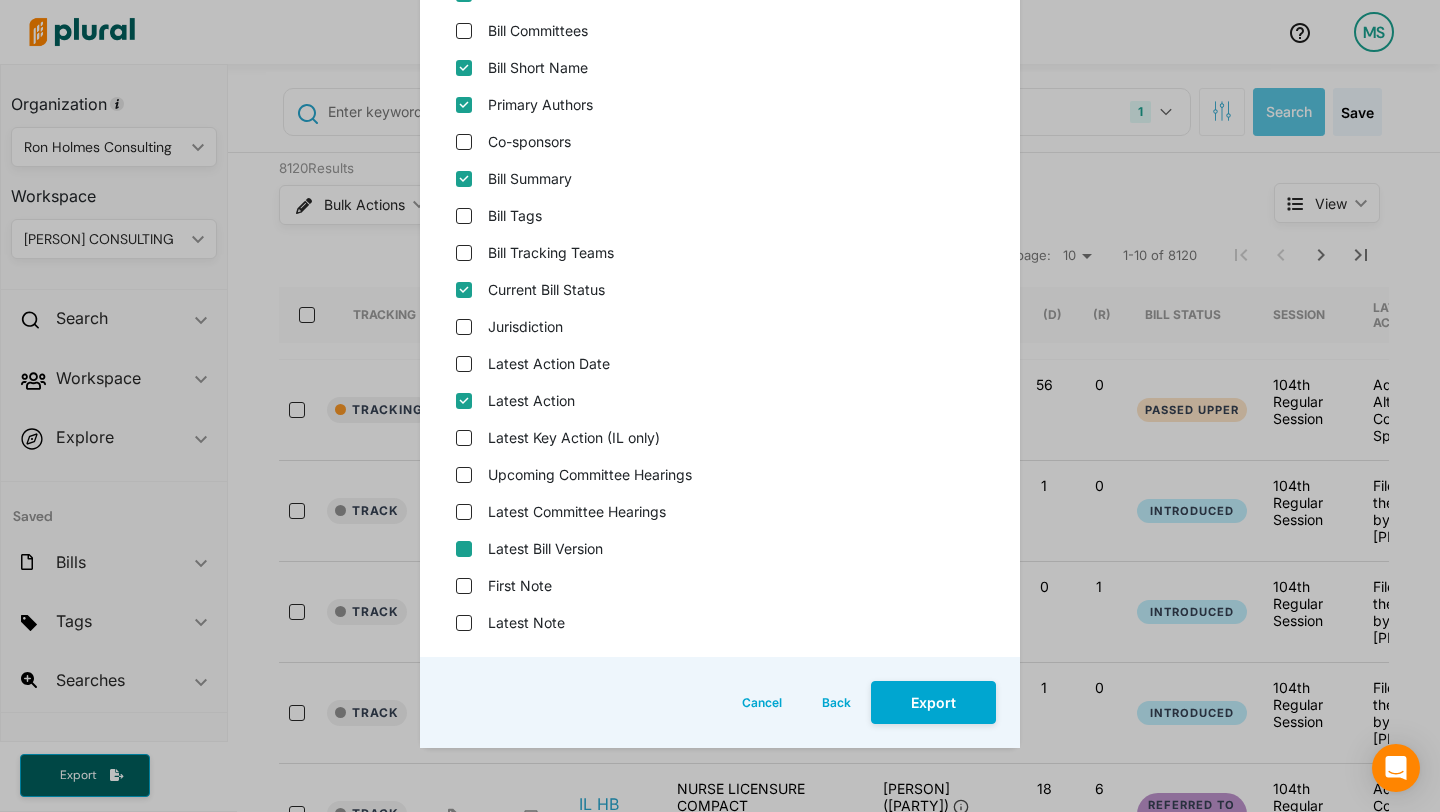 click on "Latest Bill Version" at bounding box center (464, 549) 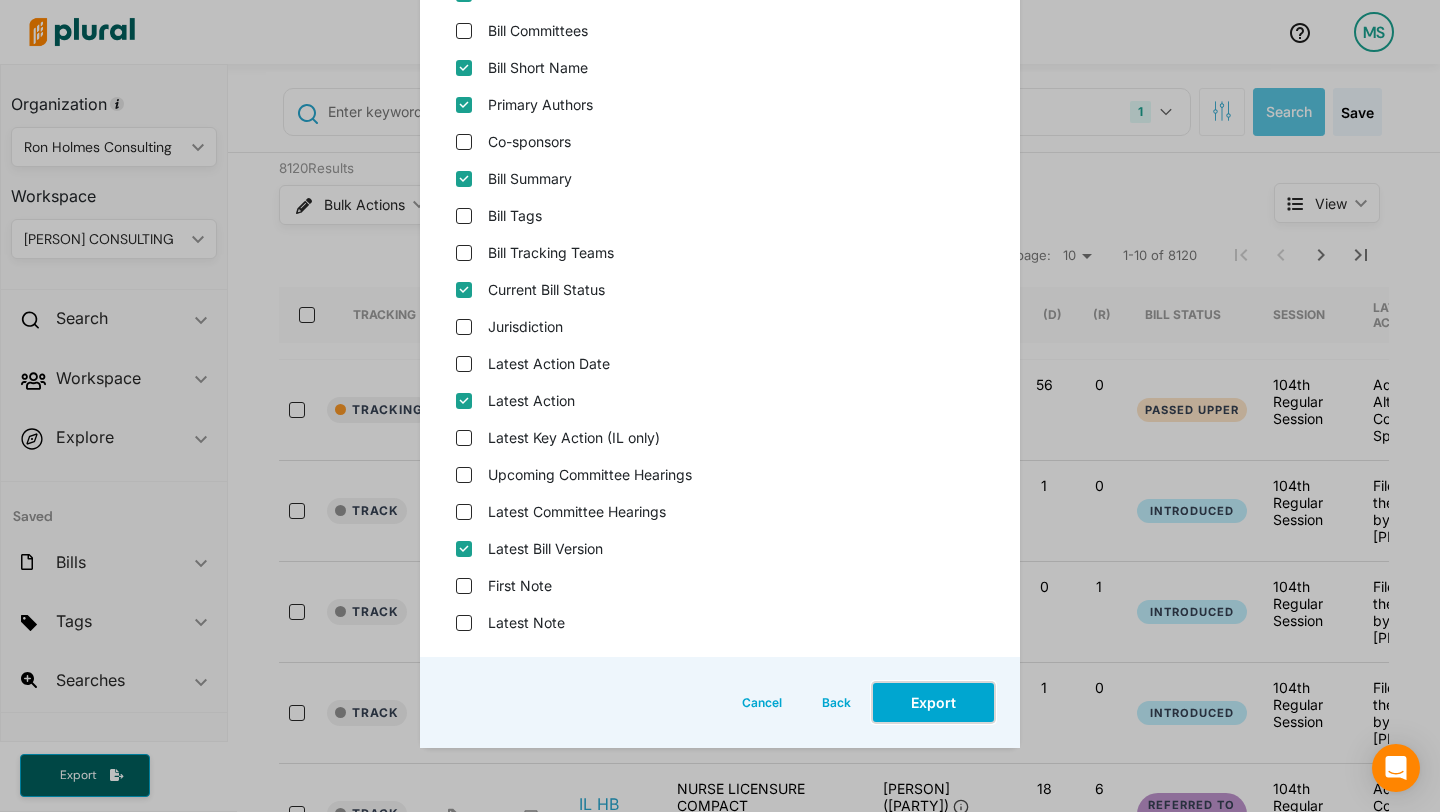 click on "Export" at bounding box center [933, 702] 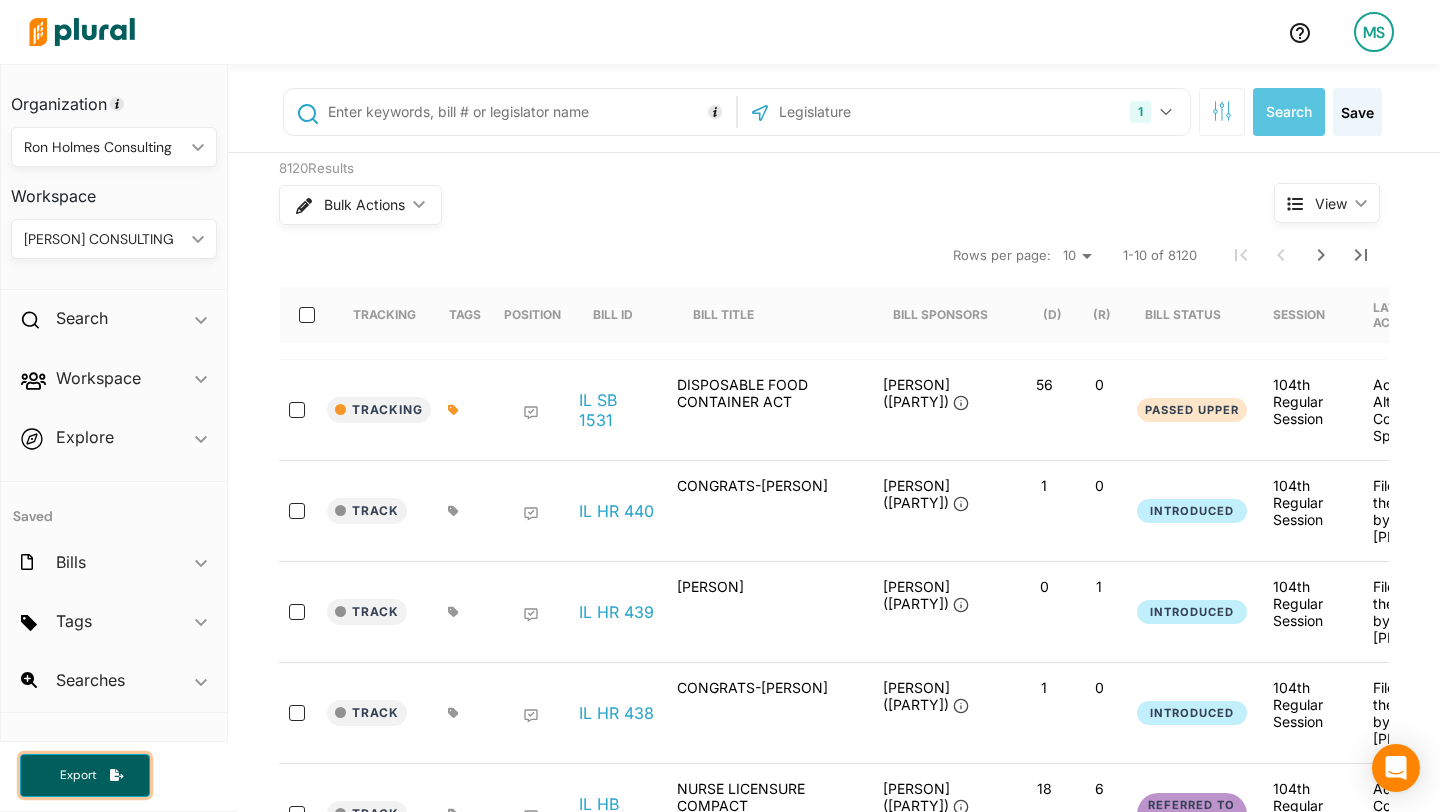 click on "Export" at bounding box center (85, 775) 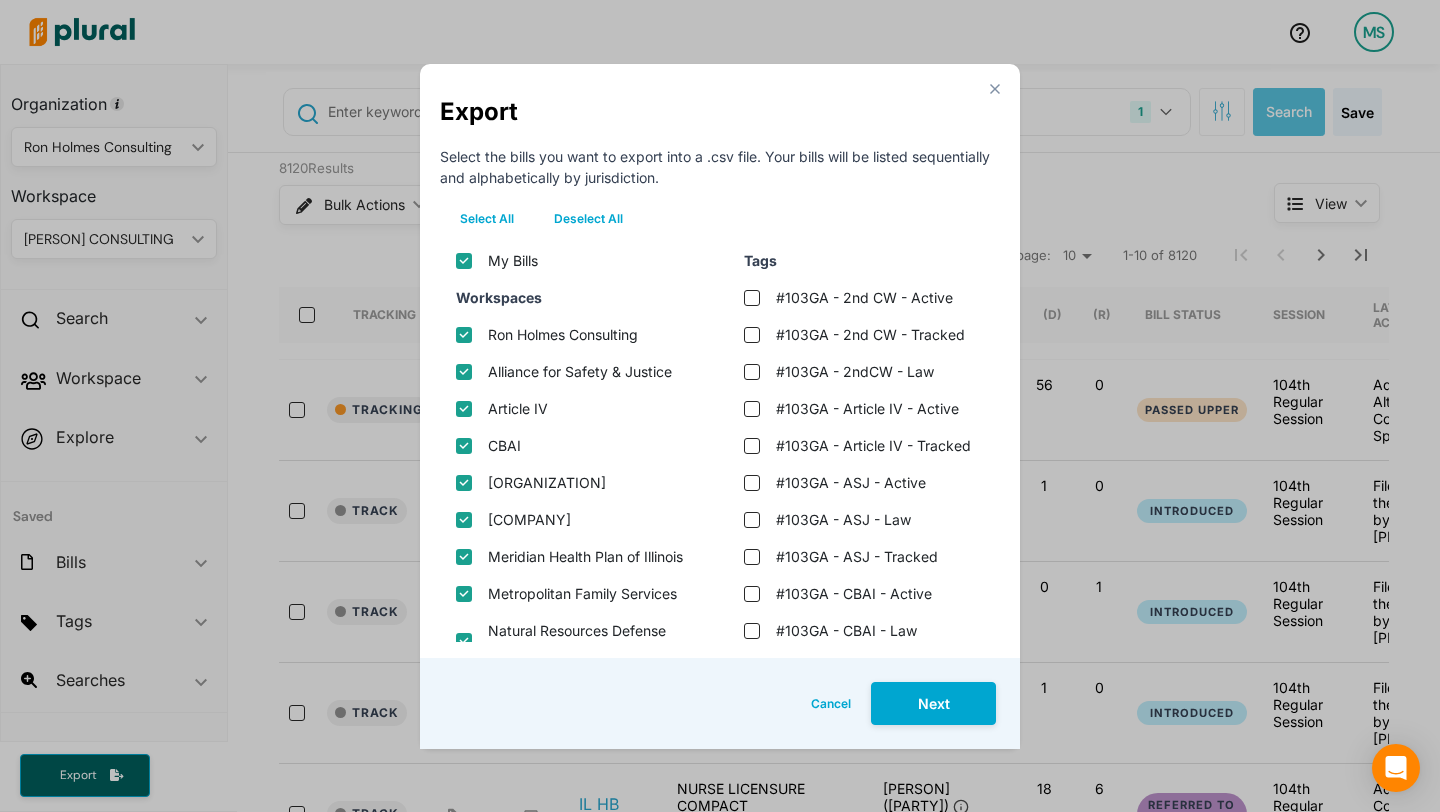 click on "Deselect All" at bounding box center (588, 219) 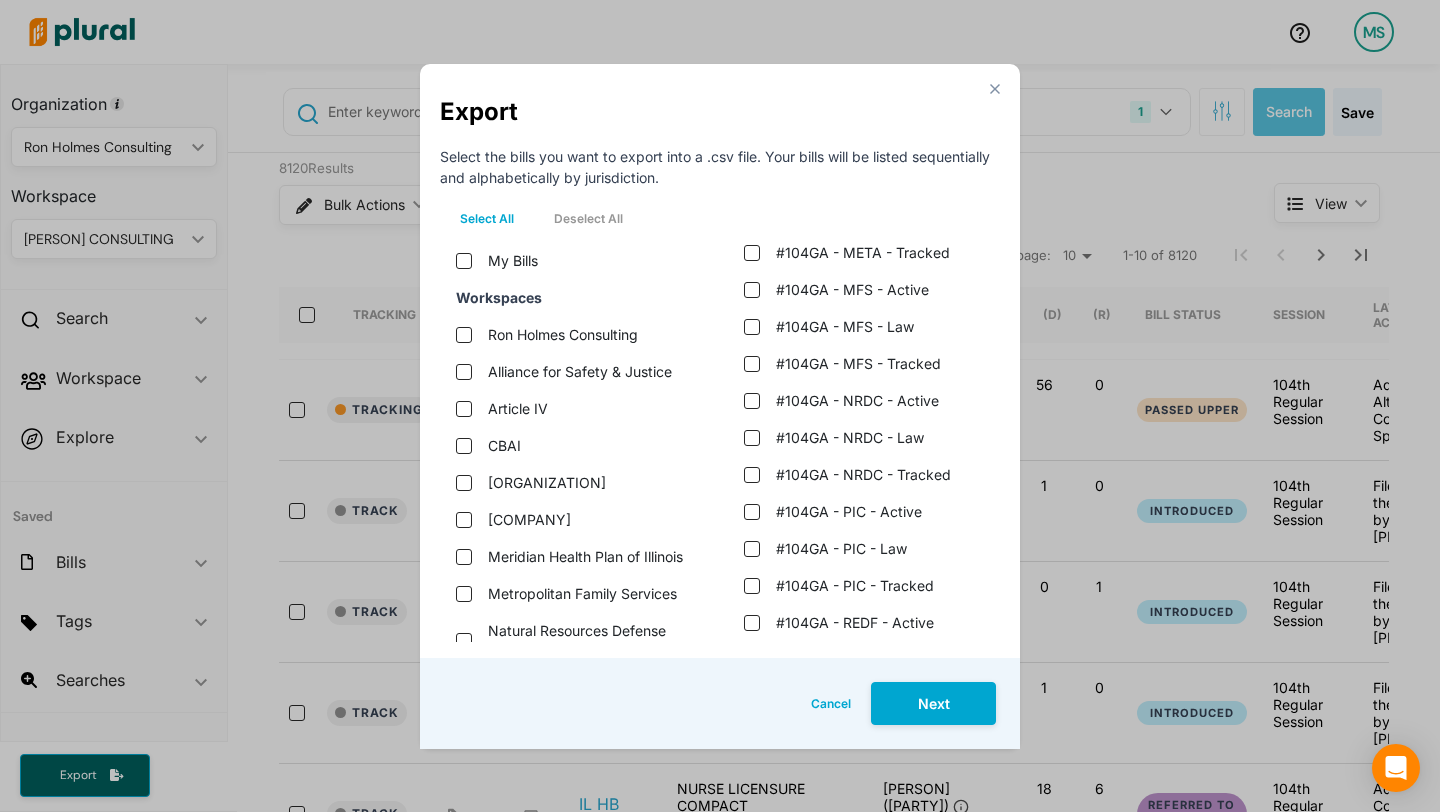 scroll, scrollTop: 2389, scrollLeft: 0, axis: vertical 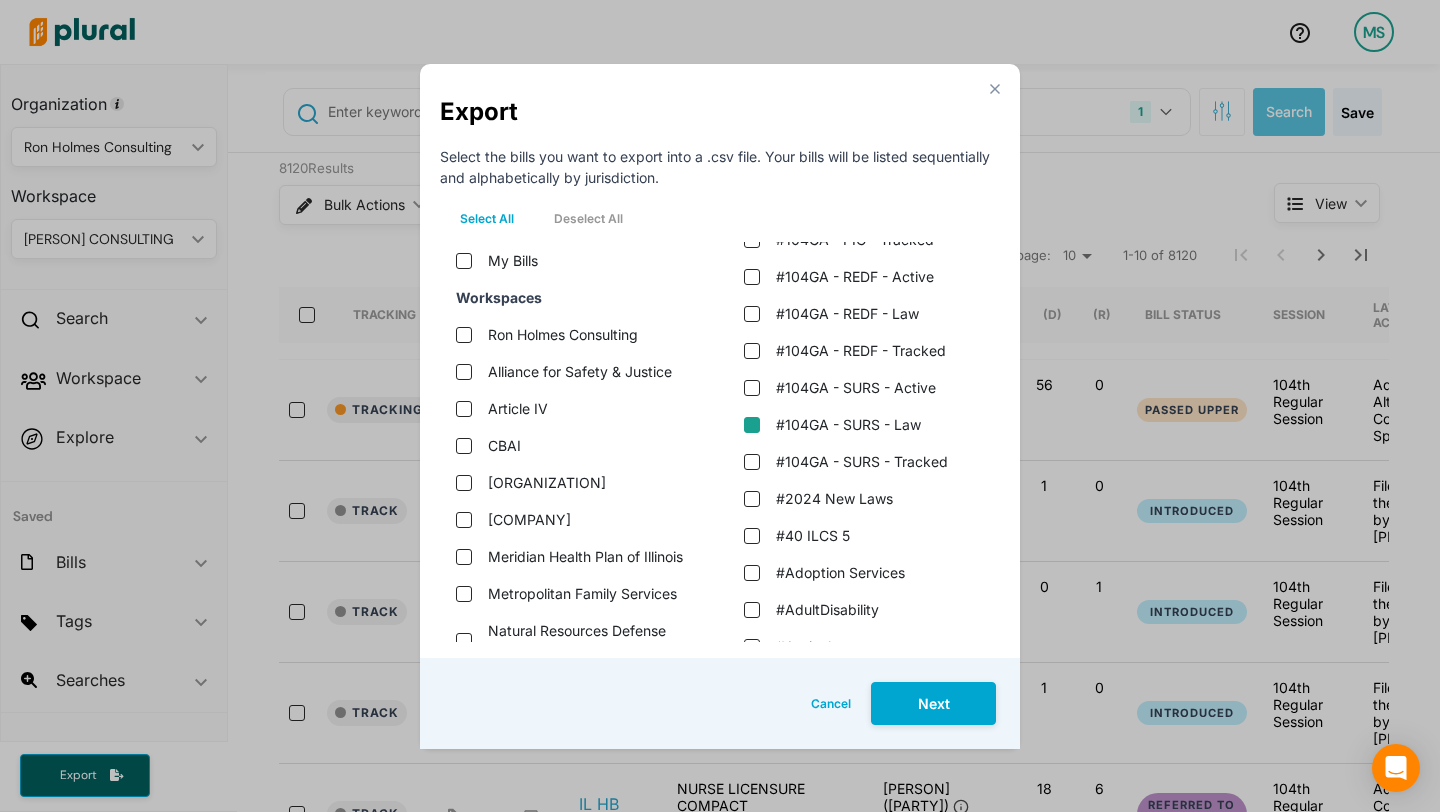 click on "#104GA - SURS - Law" at bounding box center [752, 425] 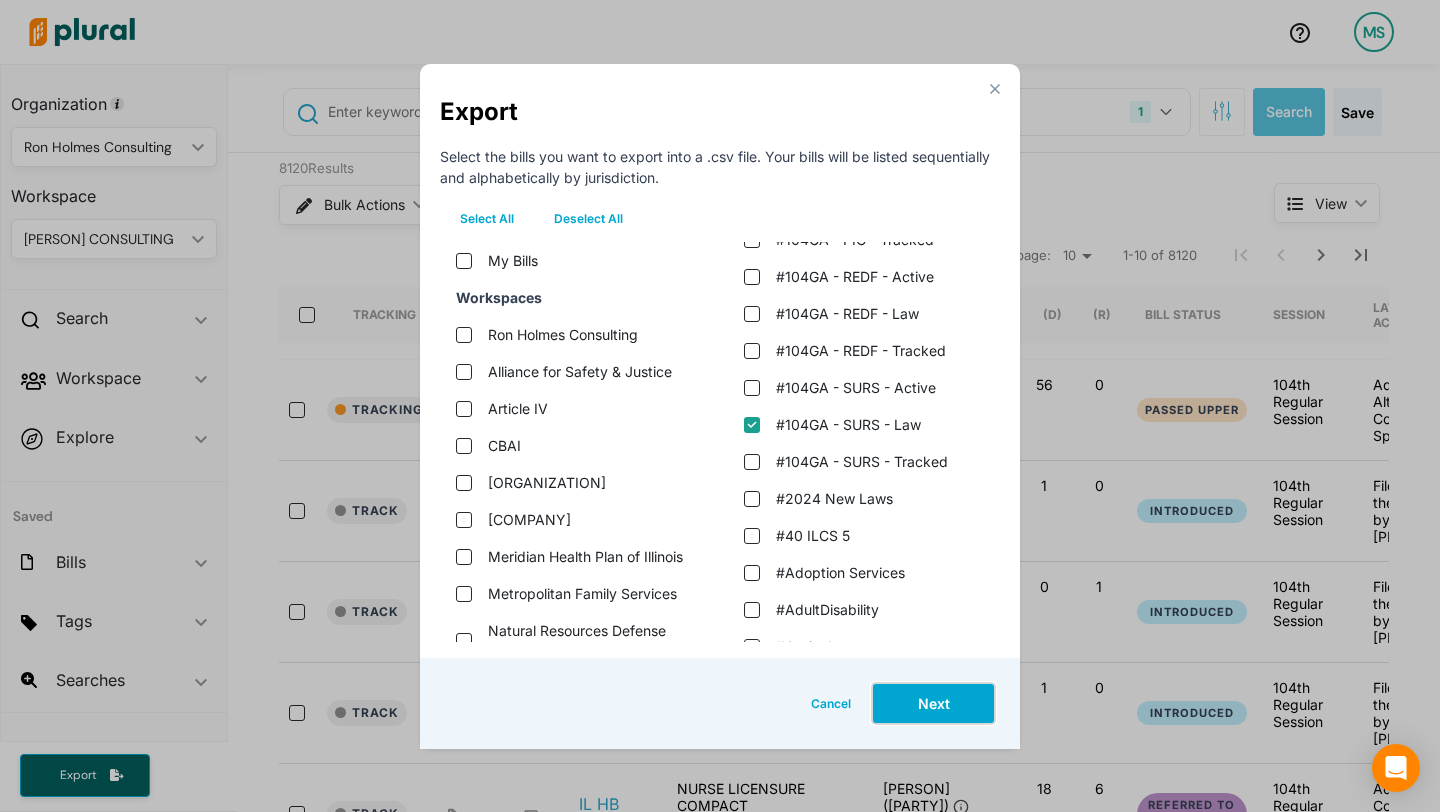 click on "Next" at bounding box center (933, 703) 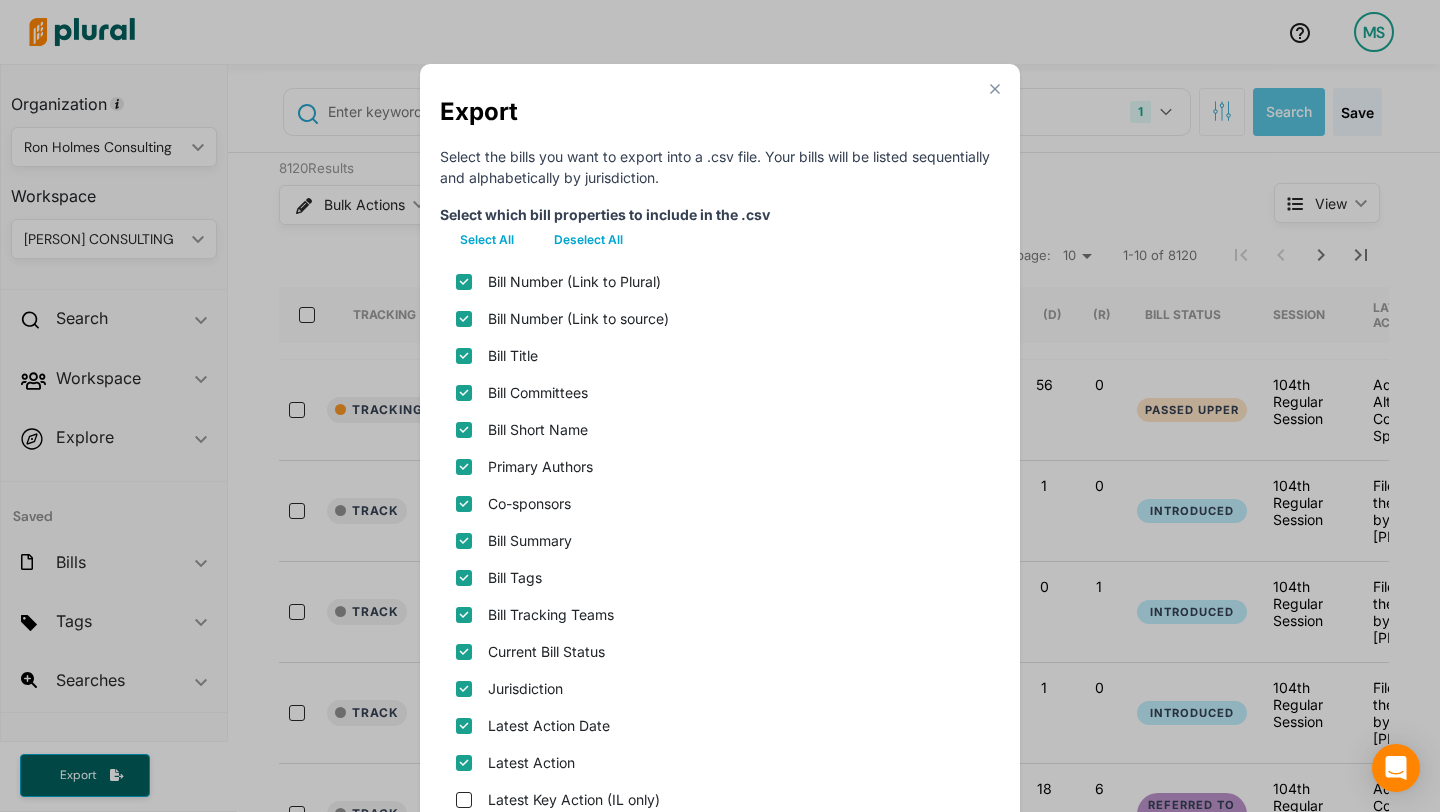 click on "Deselect All" at bounding box center [588, 240] 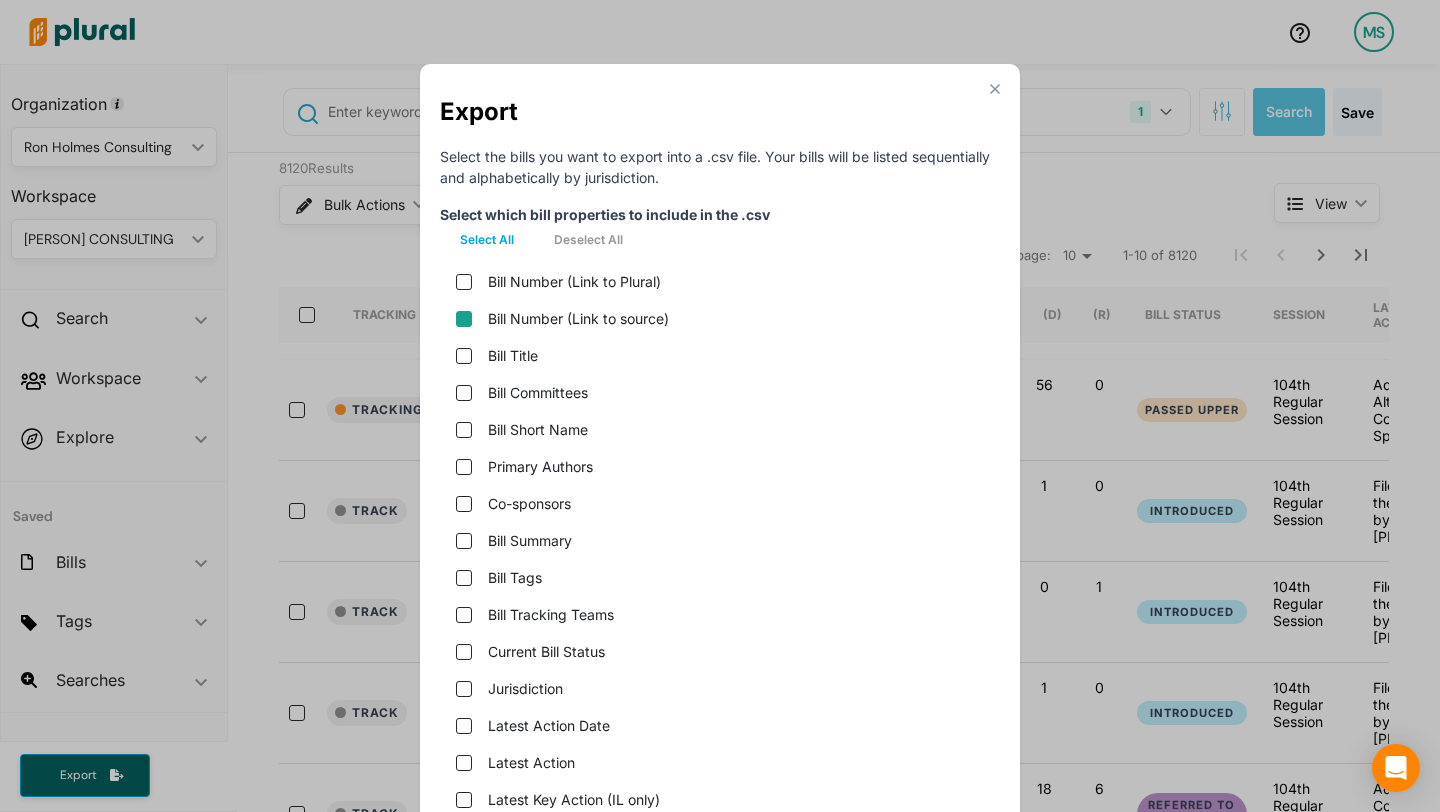 click on "Bill Number (Link to source)" at bounding box center (464, 319) 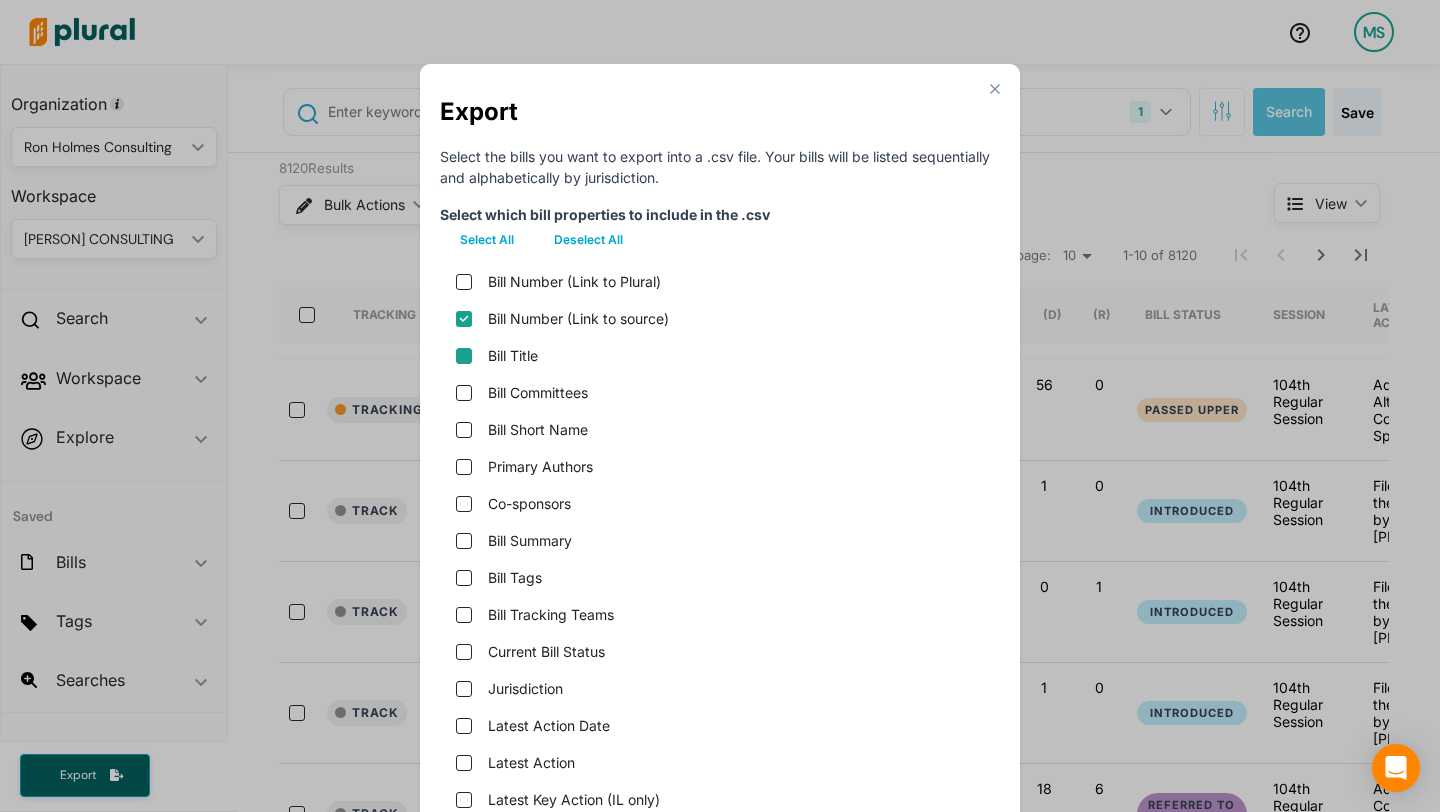 click on "Bill Title" at bounding box center [464, 356] 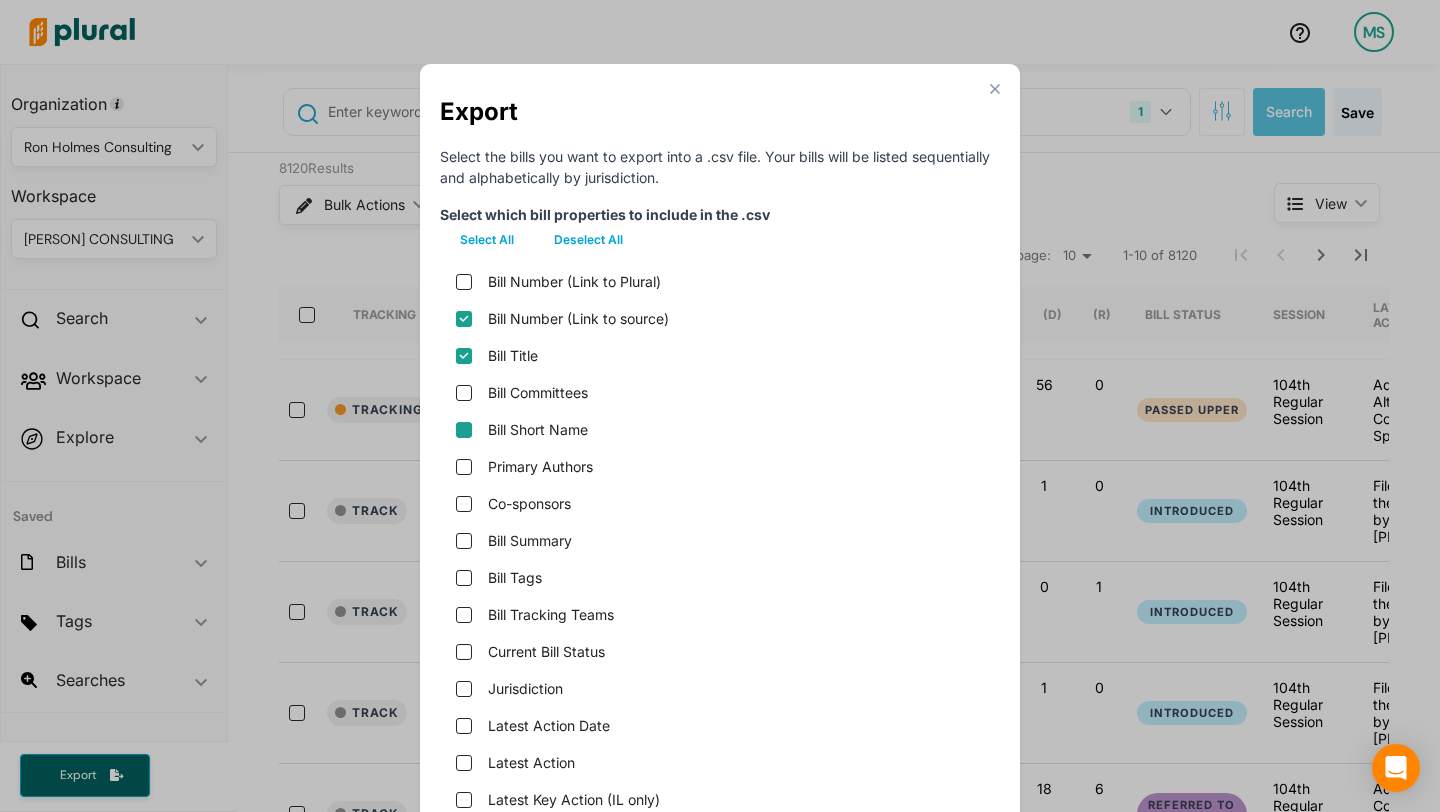 click on "Bill Short Name" at bounding box center (464, 430) 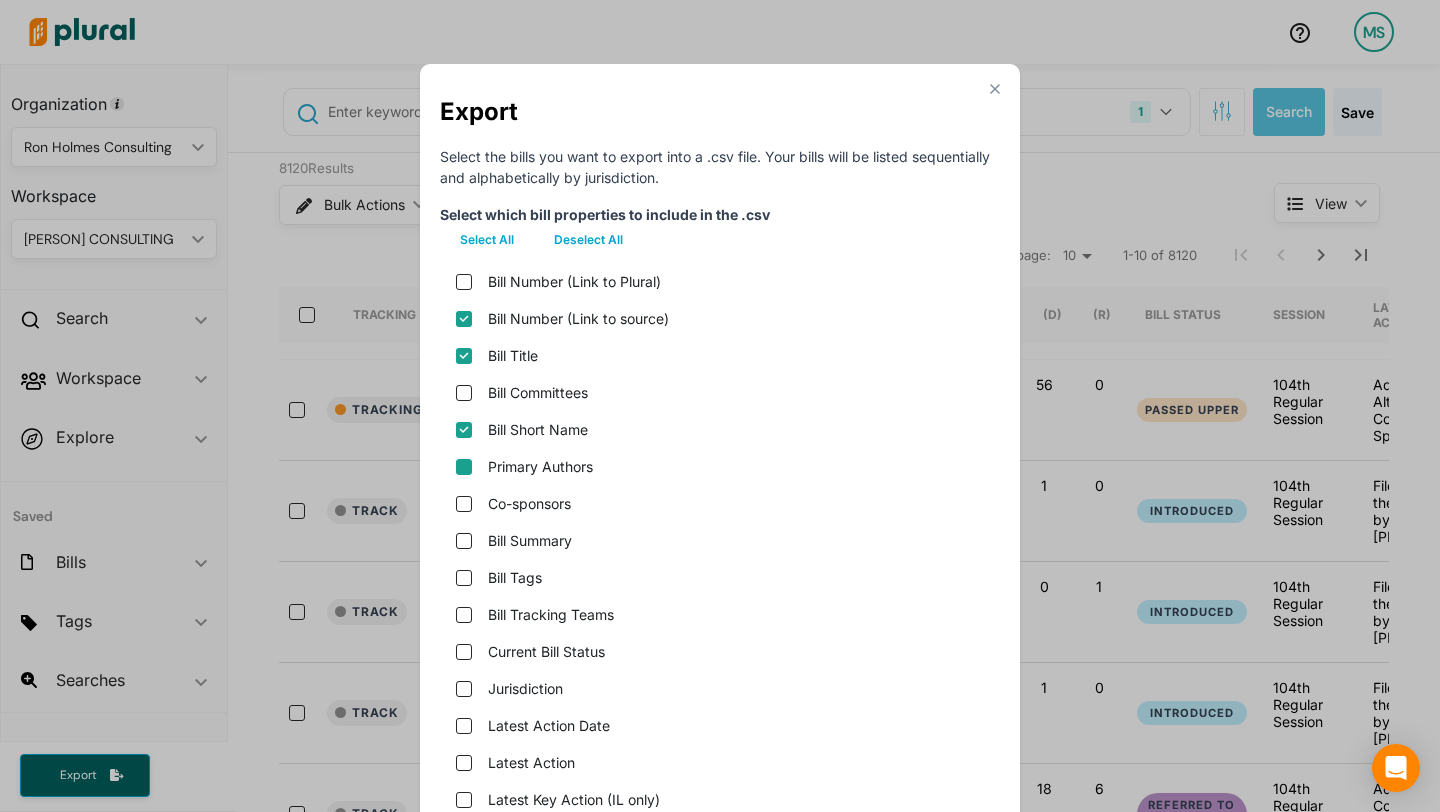 click on "Primary Authors" at bounding box center [464, 467] 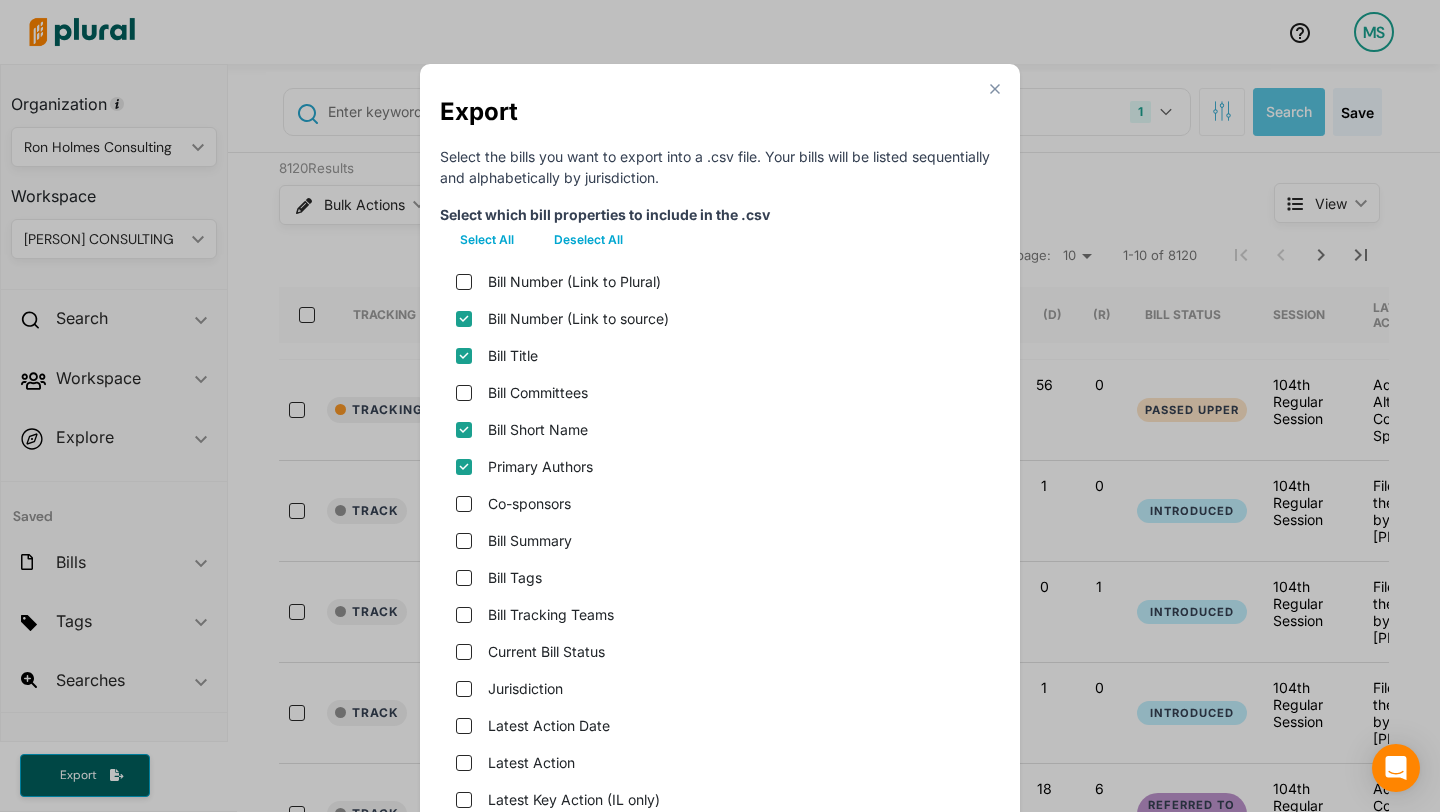 scroll, scrollTop: 114, scrollLeft: 0, axis: vertical 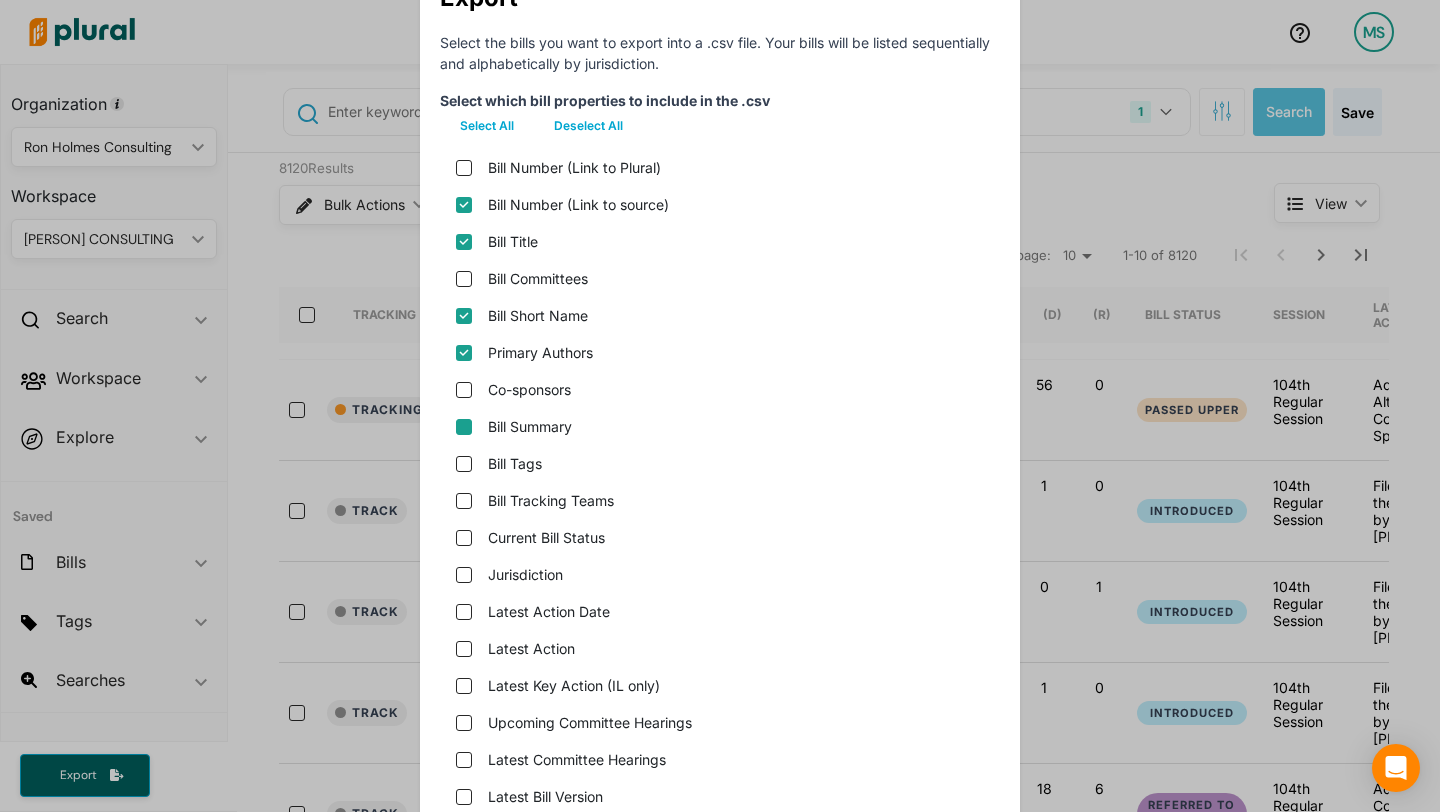 click on "Bill Summary" at bounding box center [464, 427] 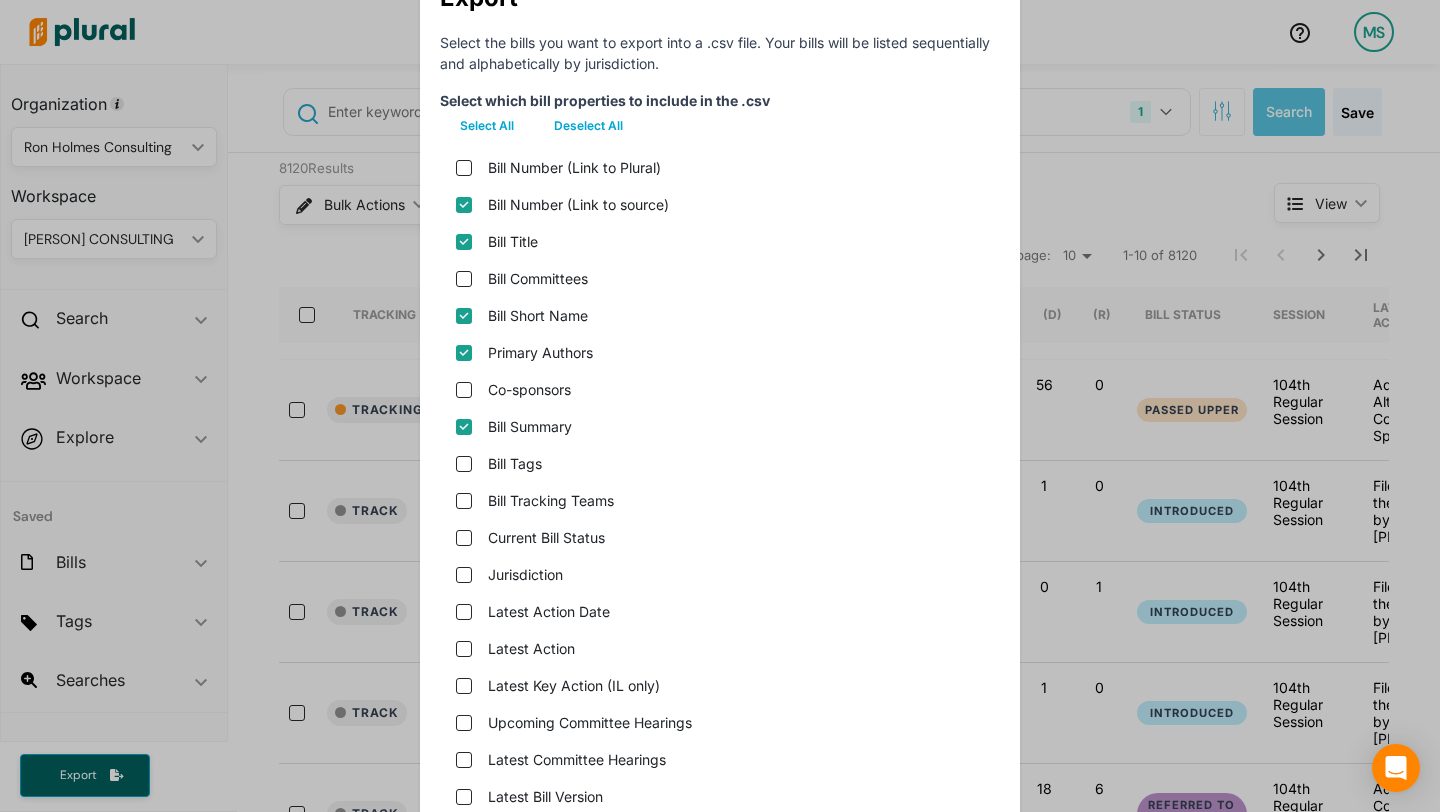 click on "Current Bill Status" at bounding box center [720, 537] 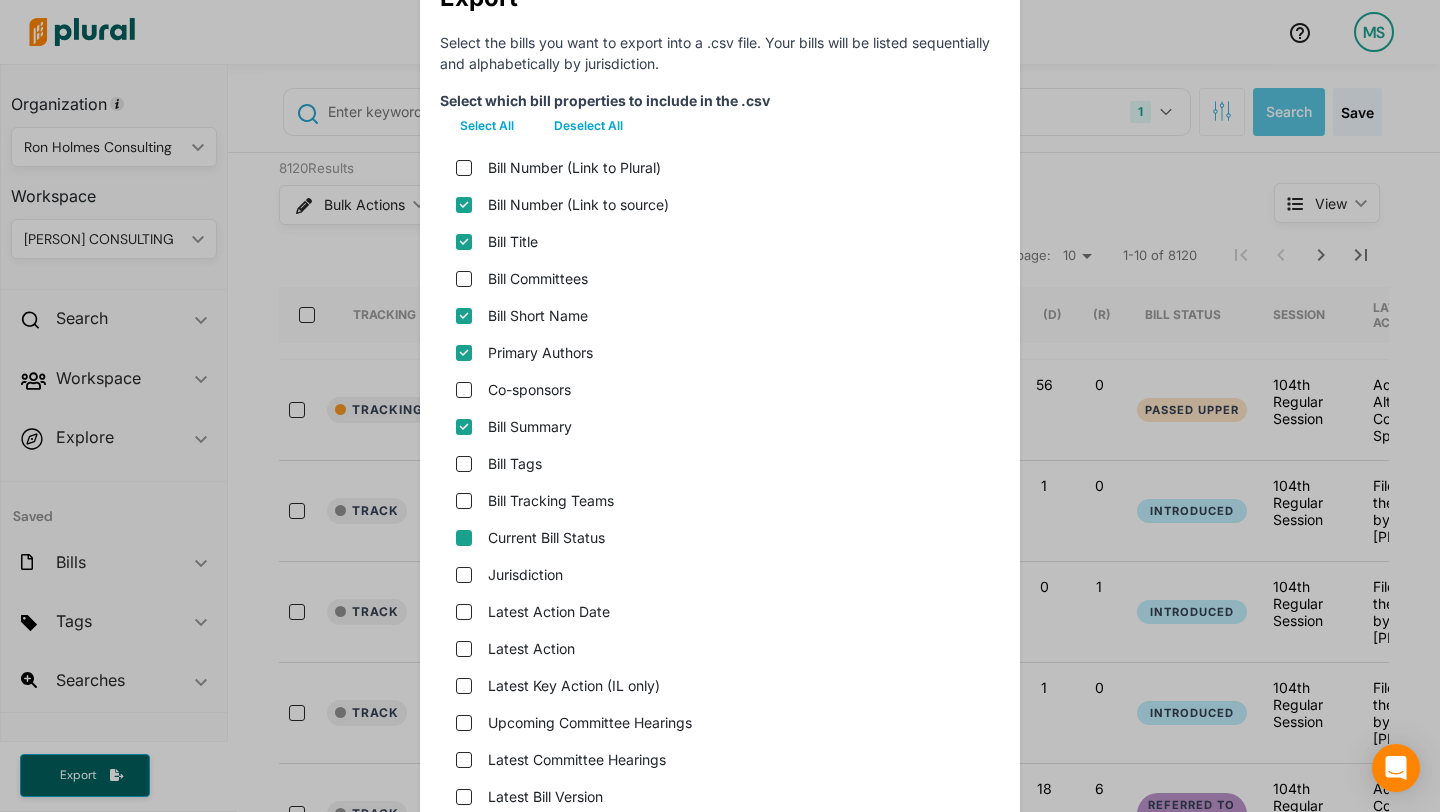 click on "Current Bill Status" at bounding box center [464, 538] 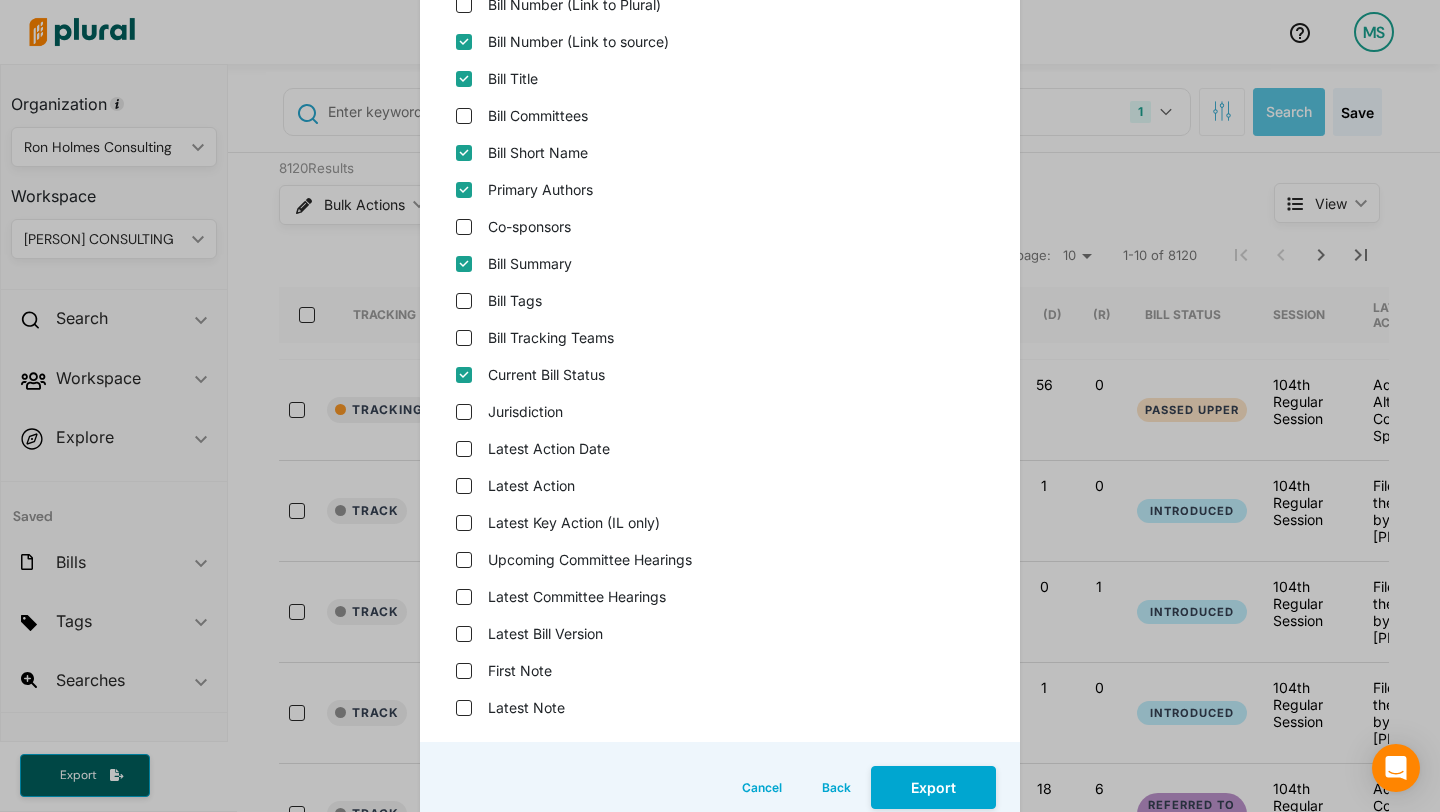 scroll, scrollTop: 294, scrollLeft: 0, axis: vertical 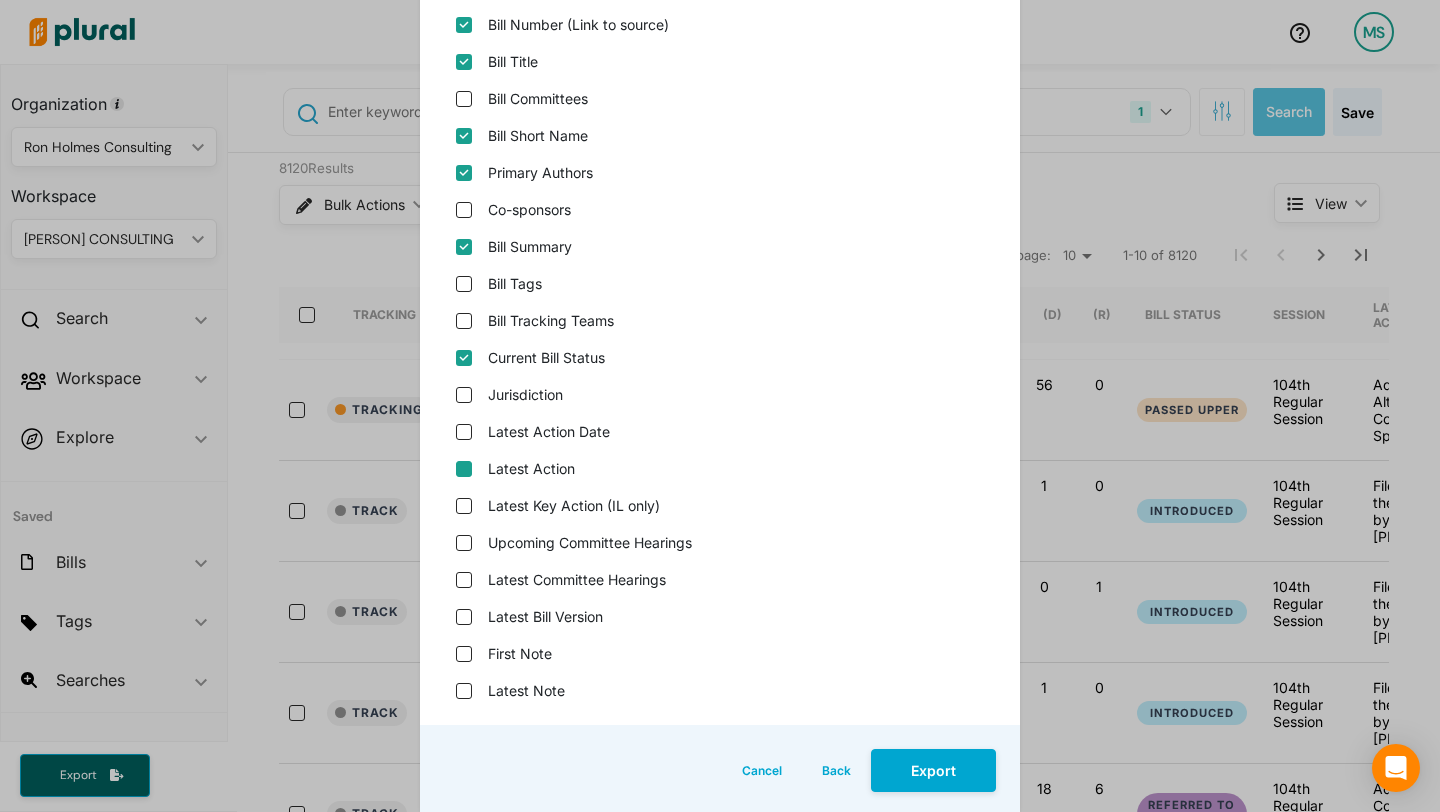 click on "Latest Action" at bounding box center [464, 469] 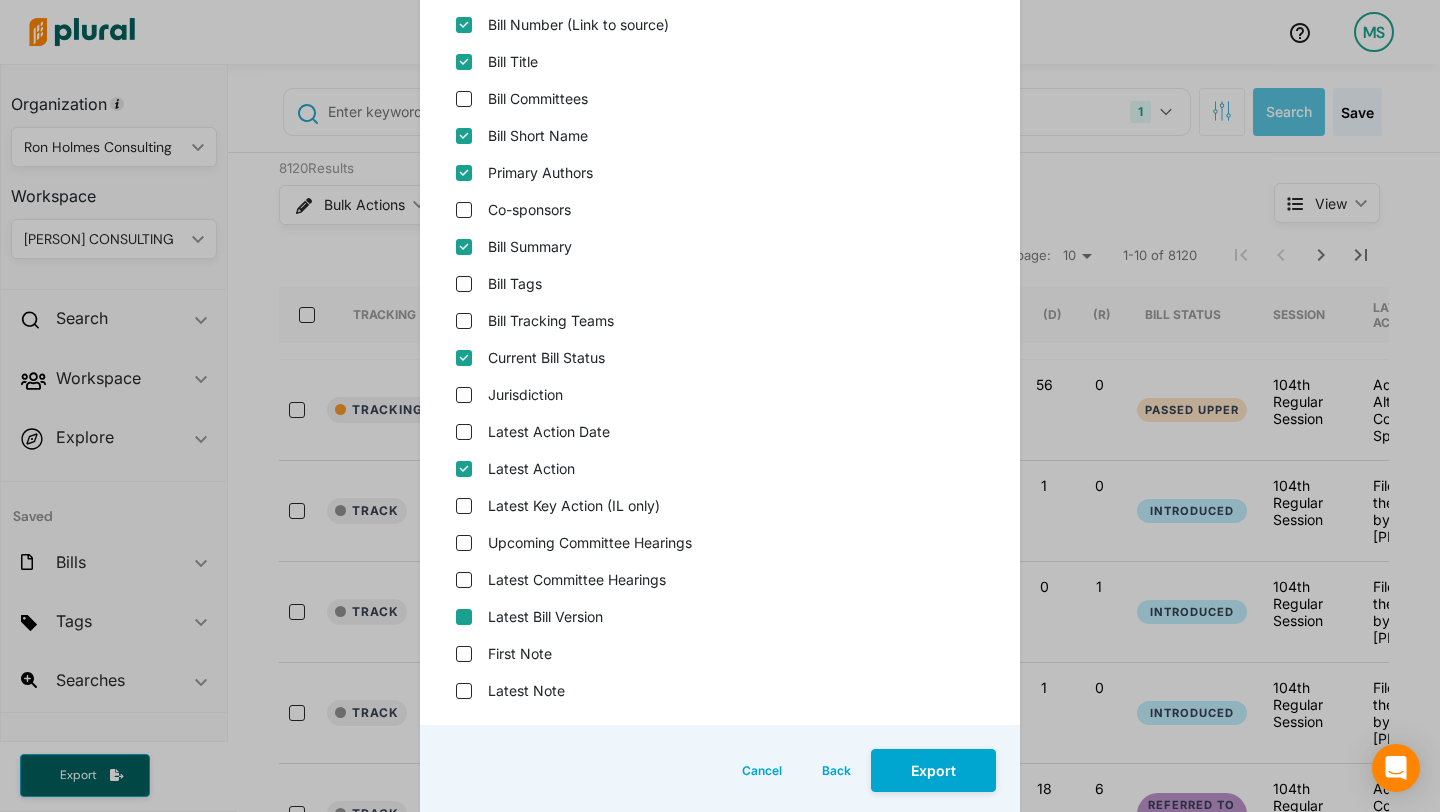 click on "Latest Bill Version" at bounding box center (464, 617) 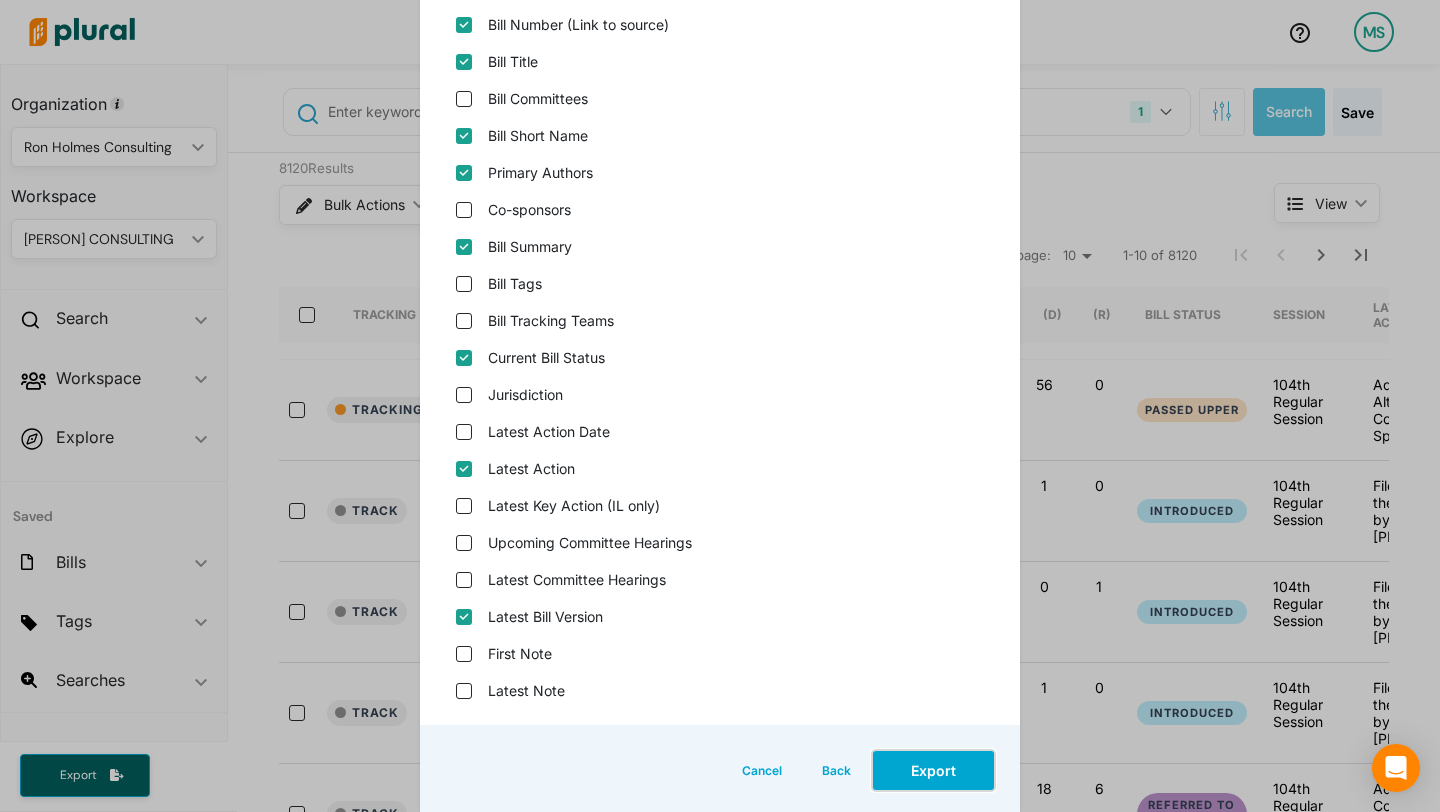 click on "Export" at bounding box center (933, 770) 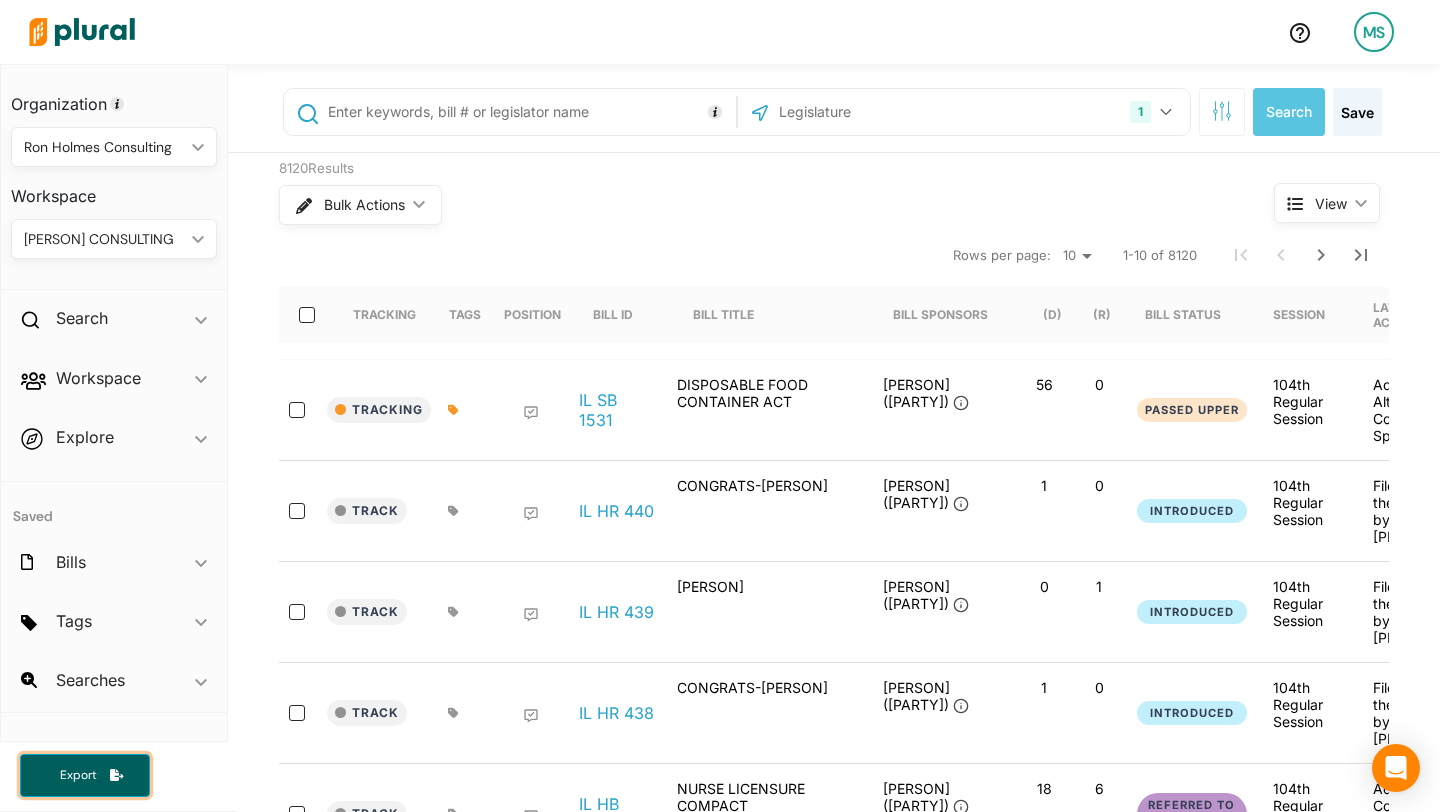 click on "Export" at bounding box center (78, 775) 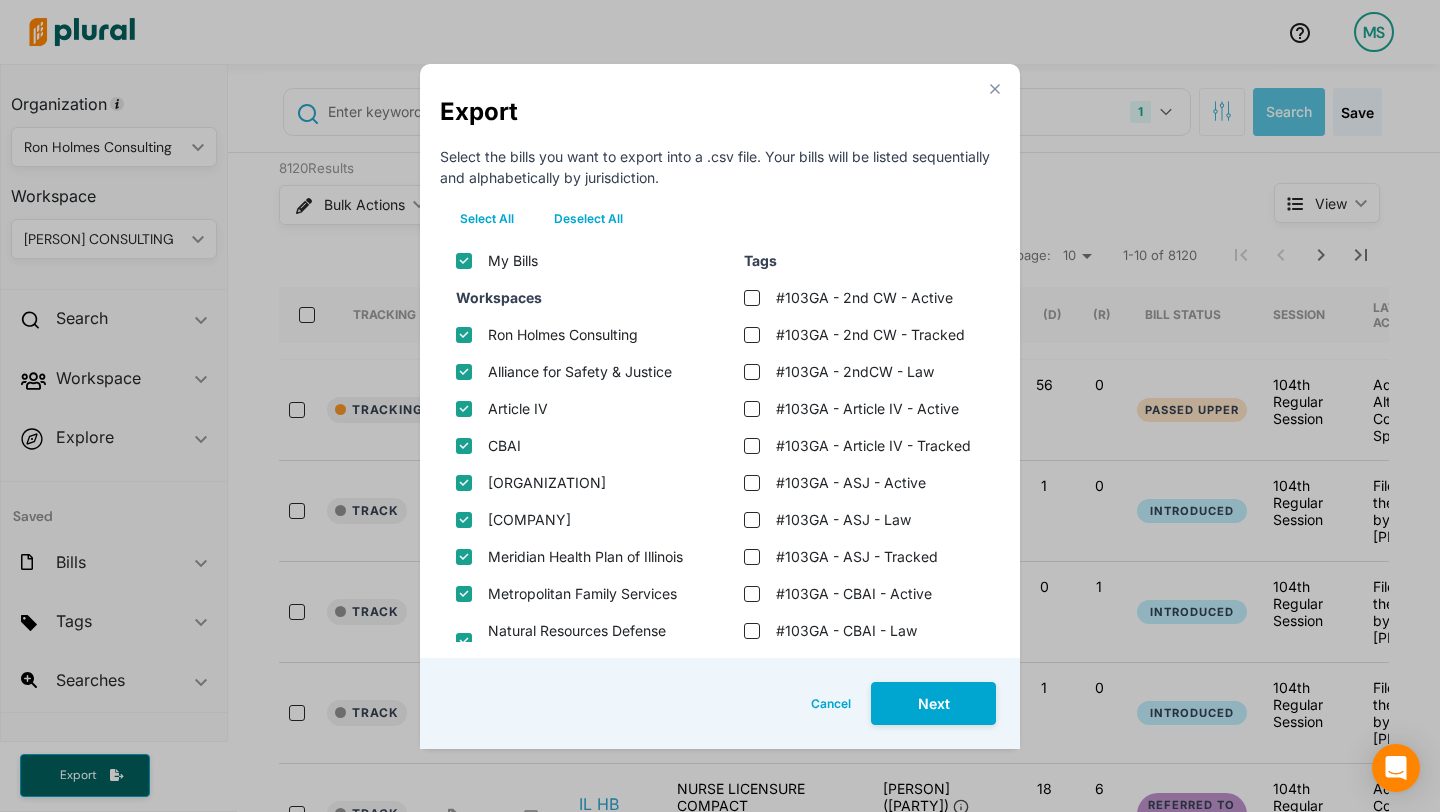 click on "Deselect All" at bounding box center [588, 219] 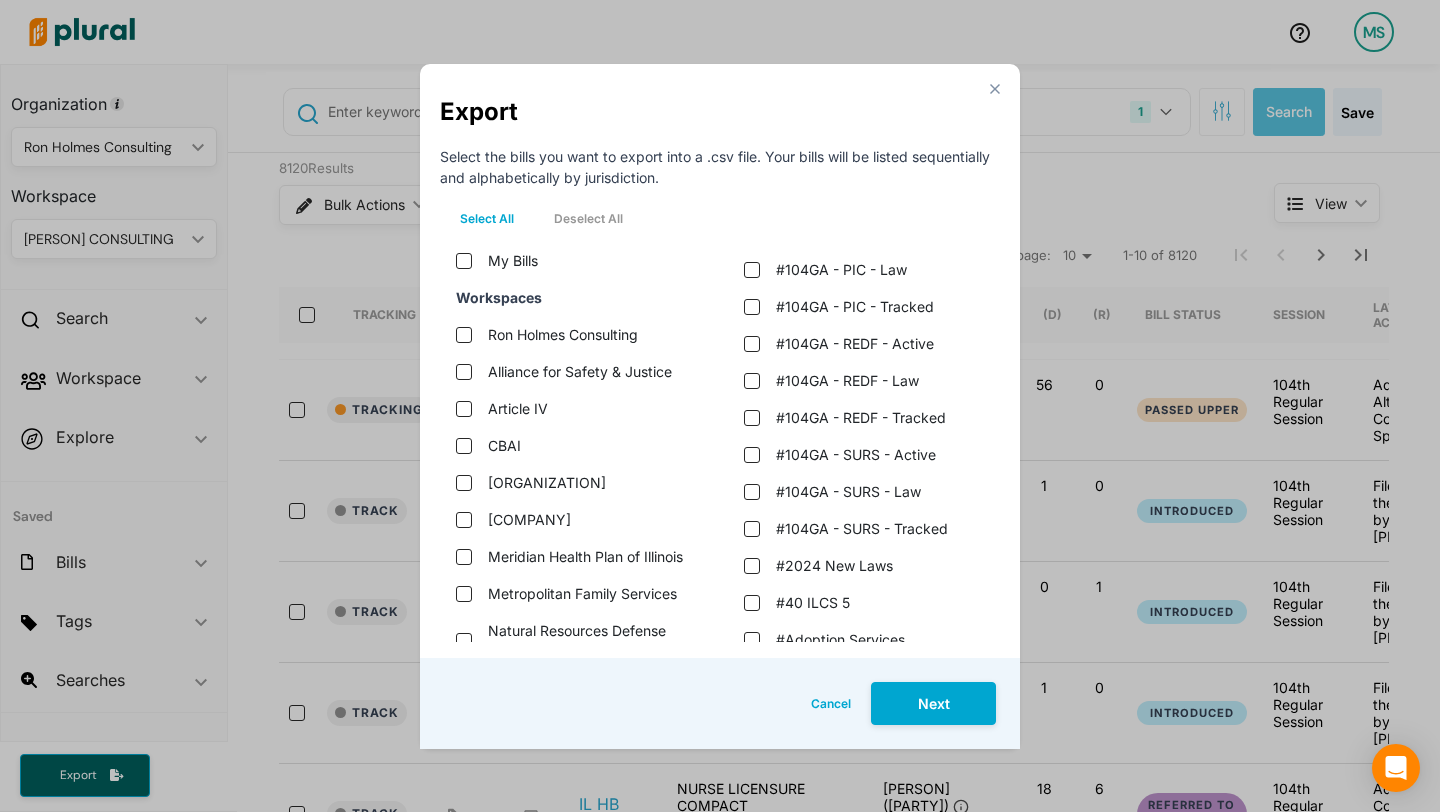 scroll, scrollTop: 2379, scrollLeft: 0, axis: vertical 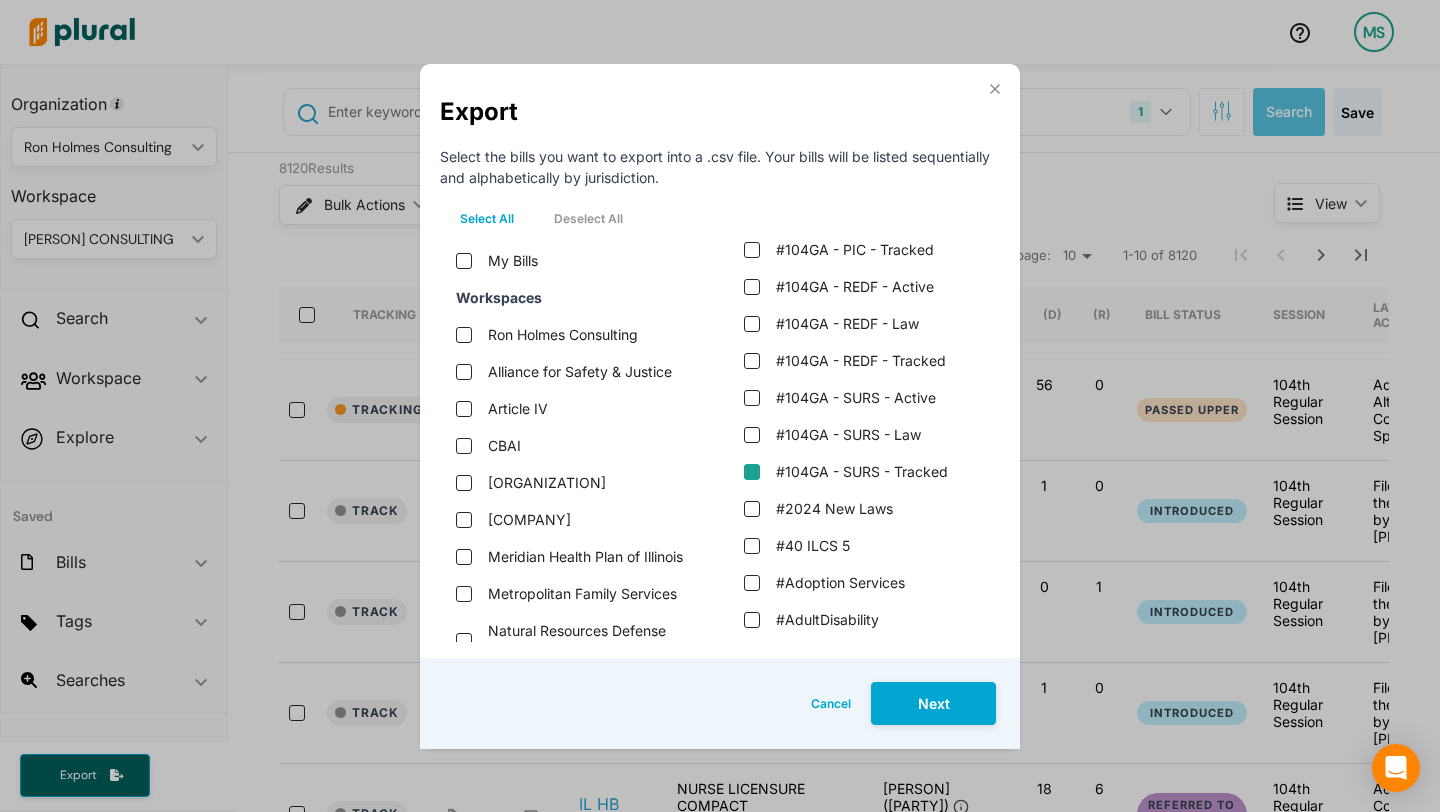 click on "#104GA - SURS - Tracked" at bounding box center (752, 472) 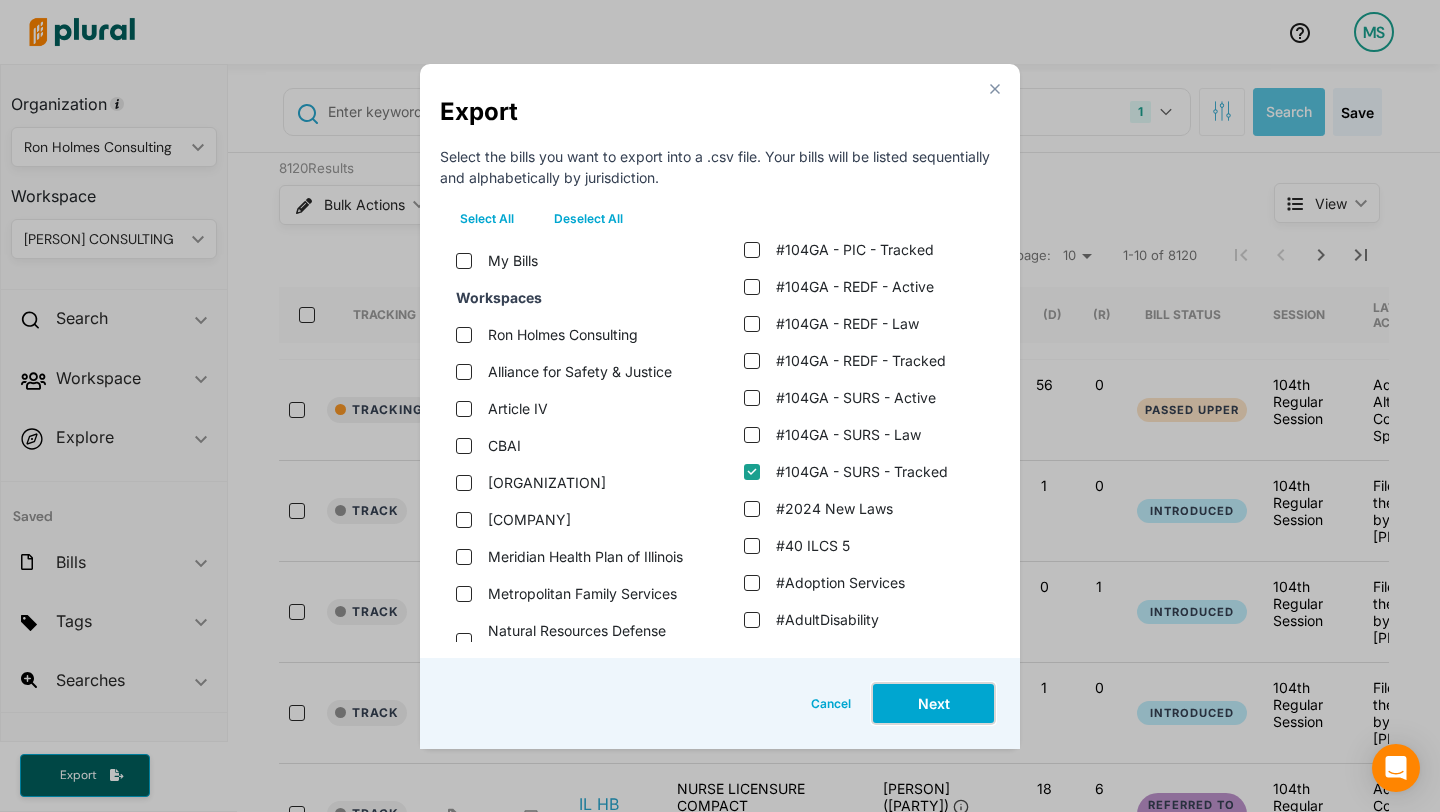 click on "Next" at bounding box center (933, 703) 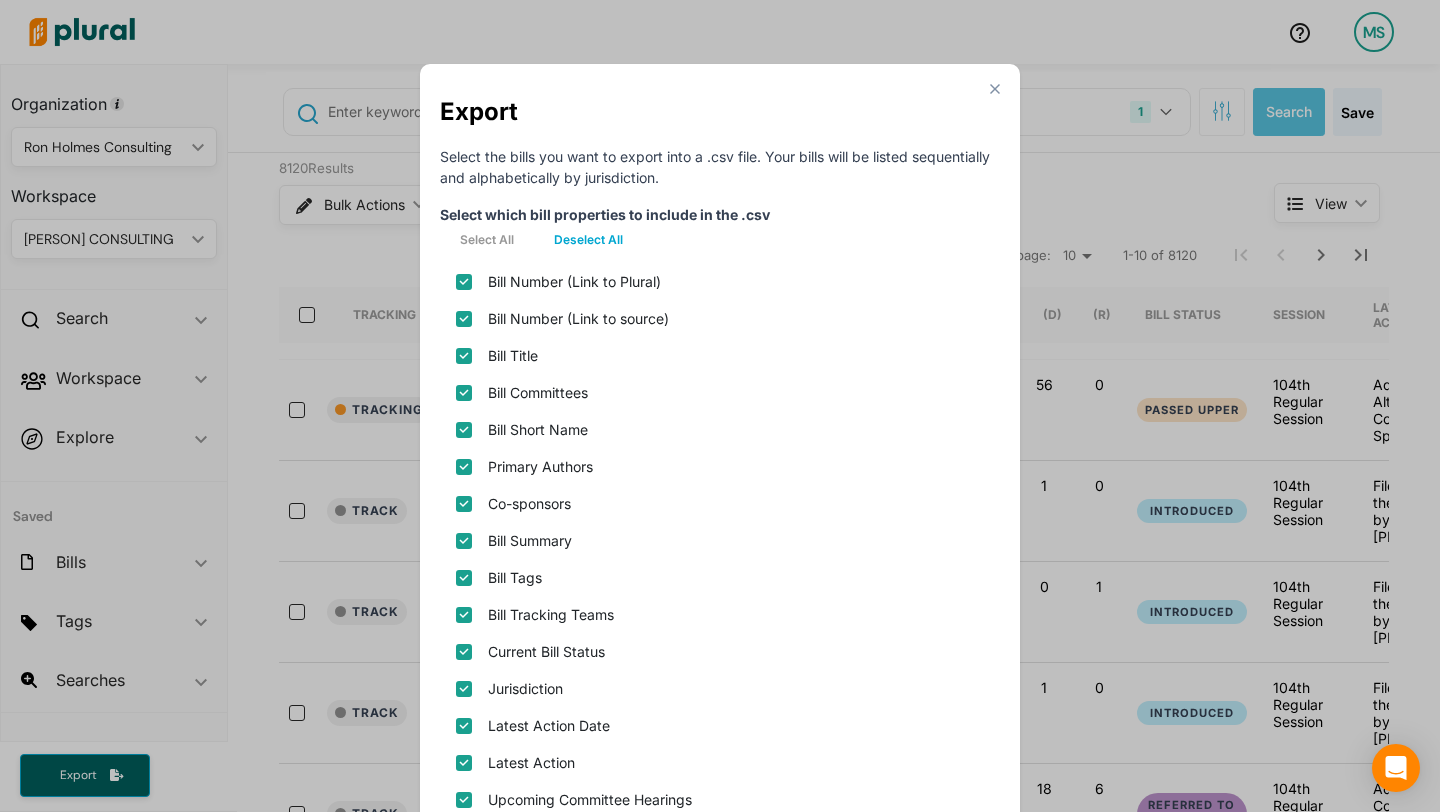 click on "Deselect All" at bounding box center (588, 240) 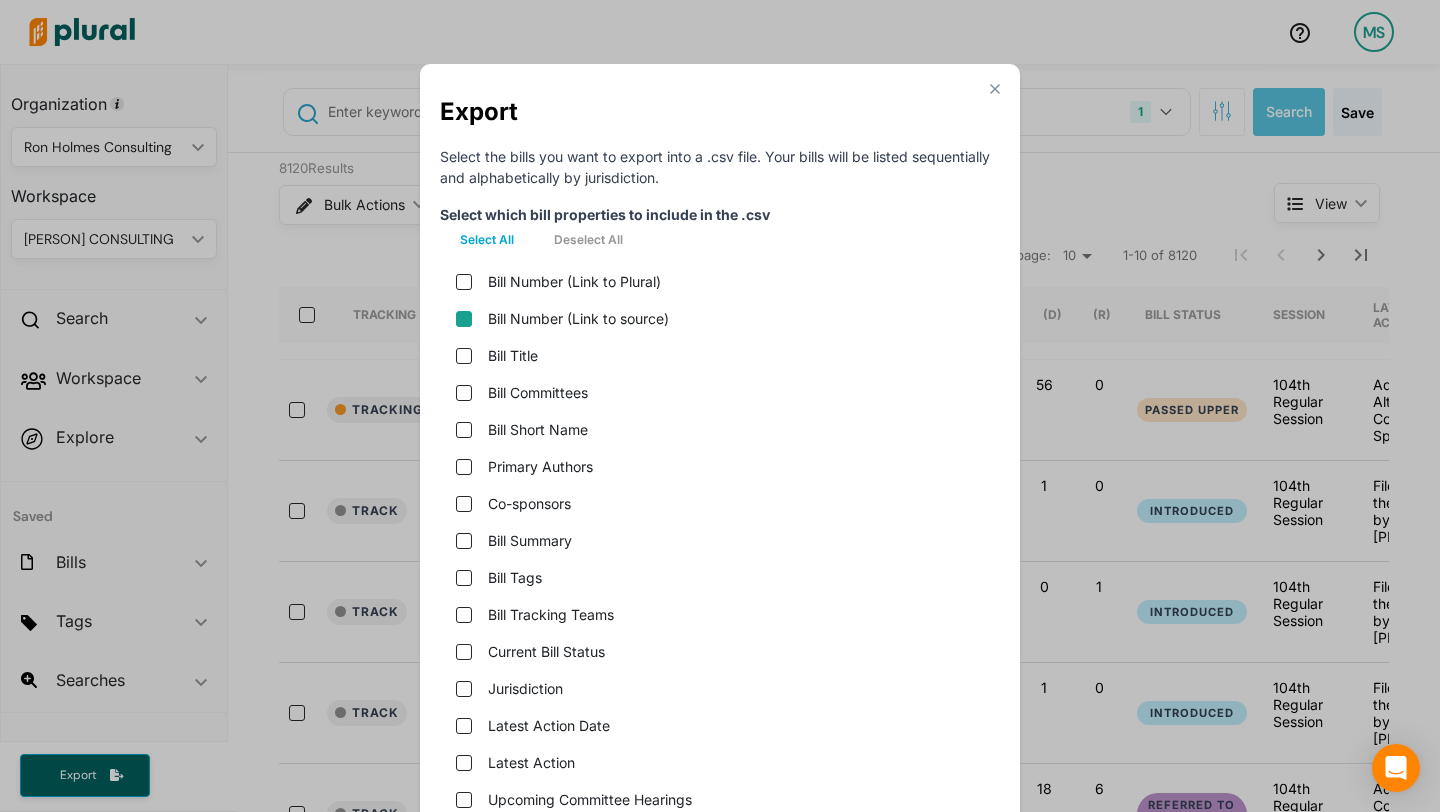 click on "Bill Number (Link to source)" at bounding box center (464, 319) 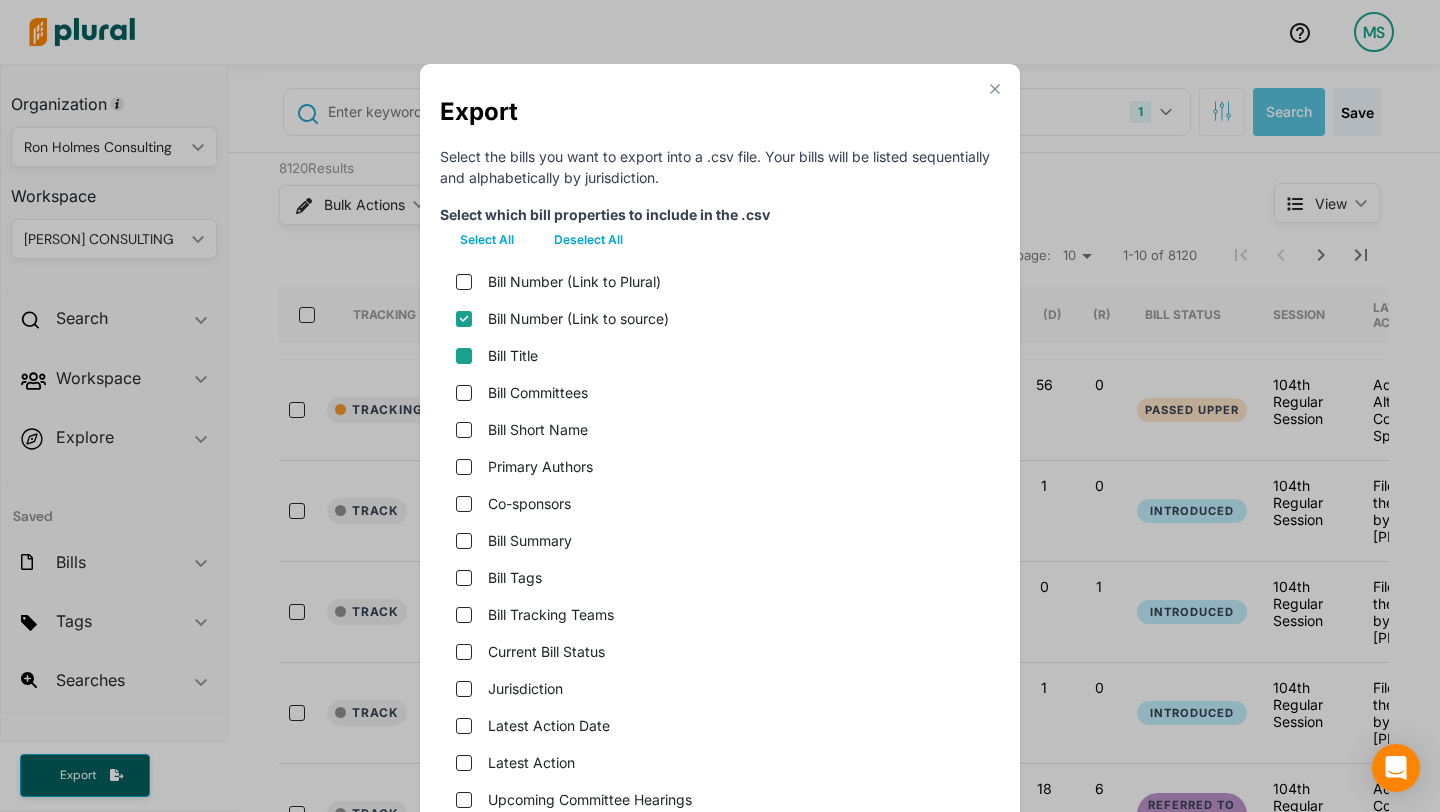 click on "Bill Title" at bounding box center (464, 356) 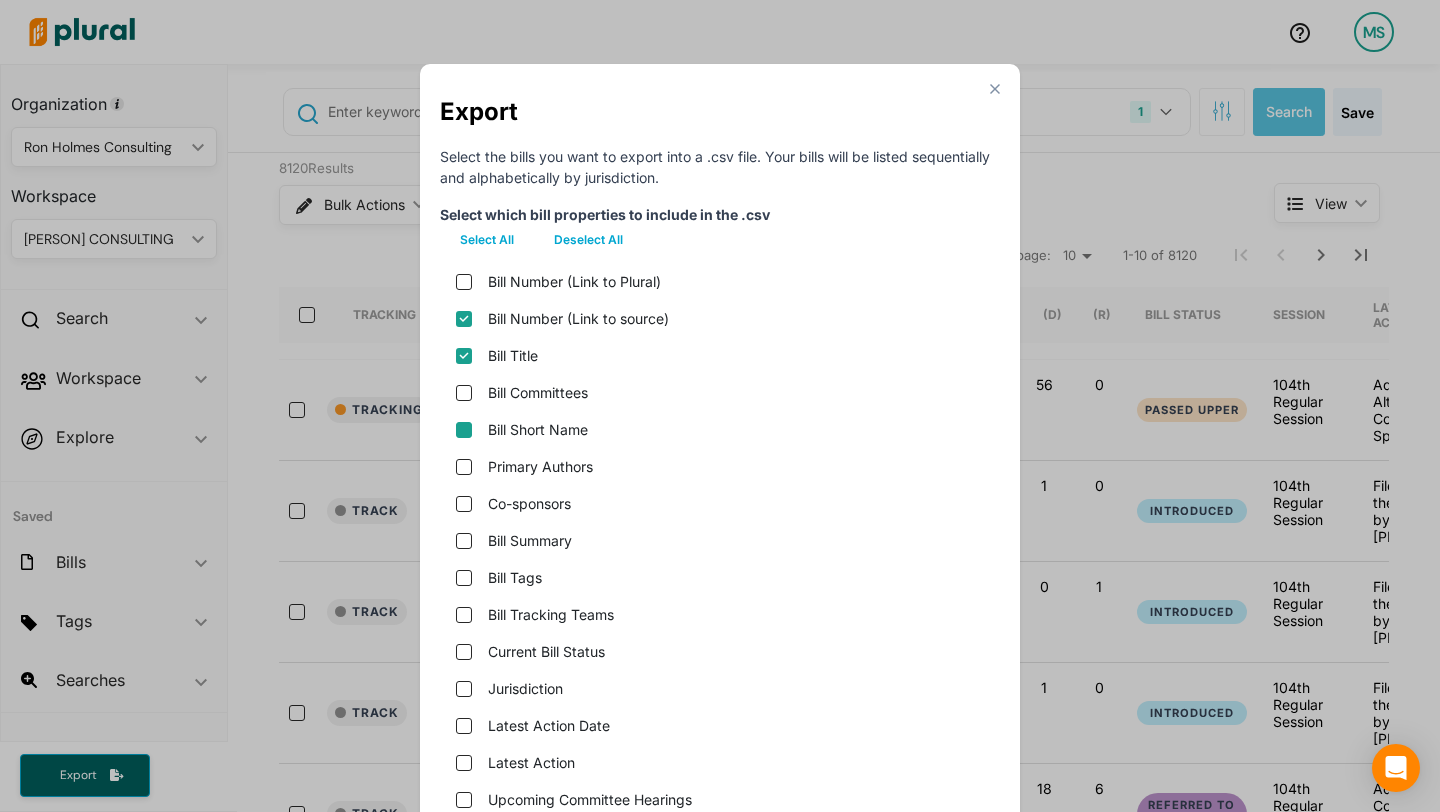 click on "Bill Short Name" at bounding box center (464, 430) 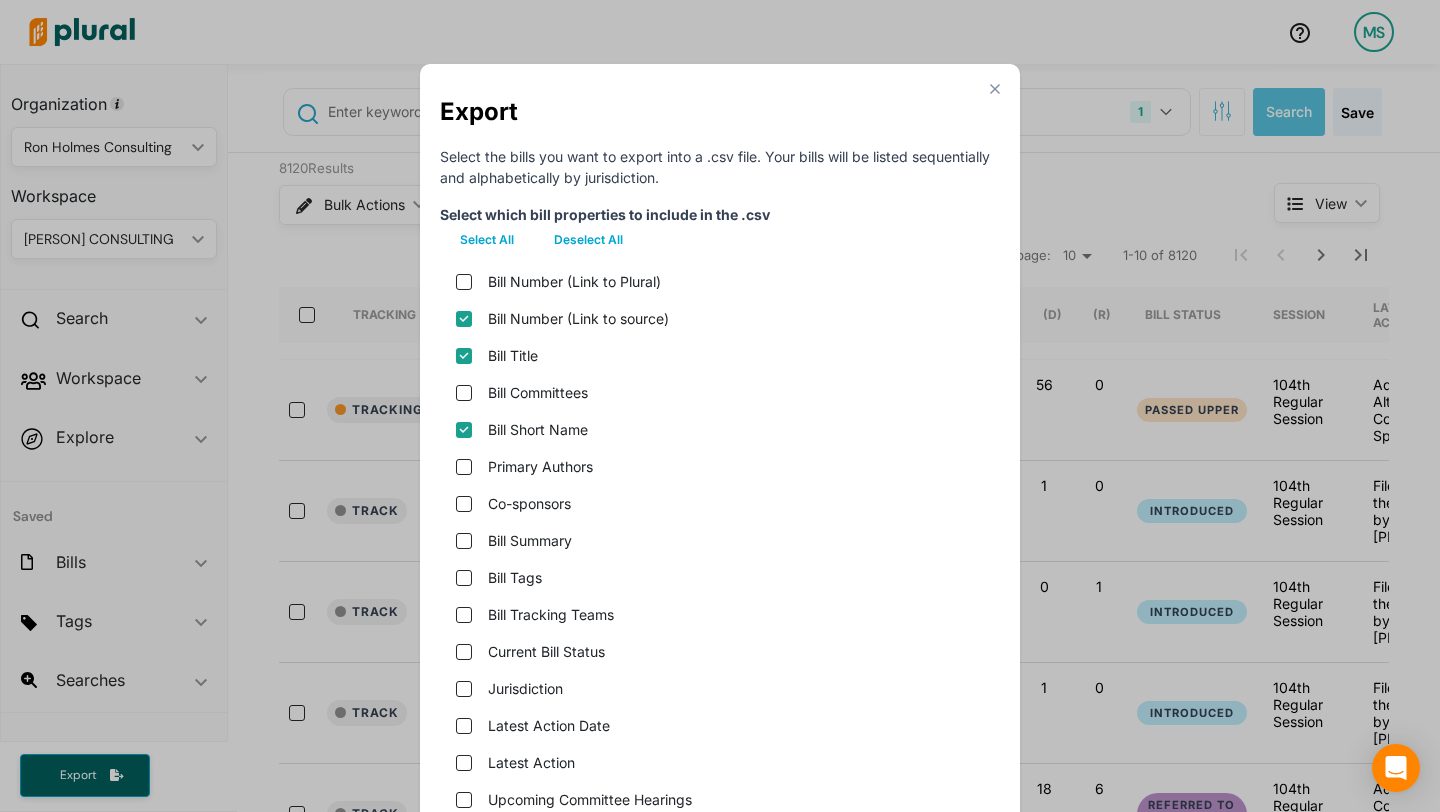 click on "Primary Authors" at bounding box center (464, 467) 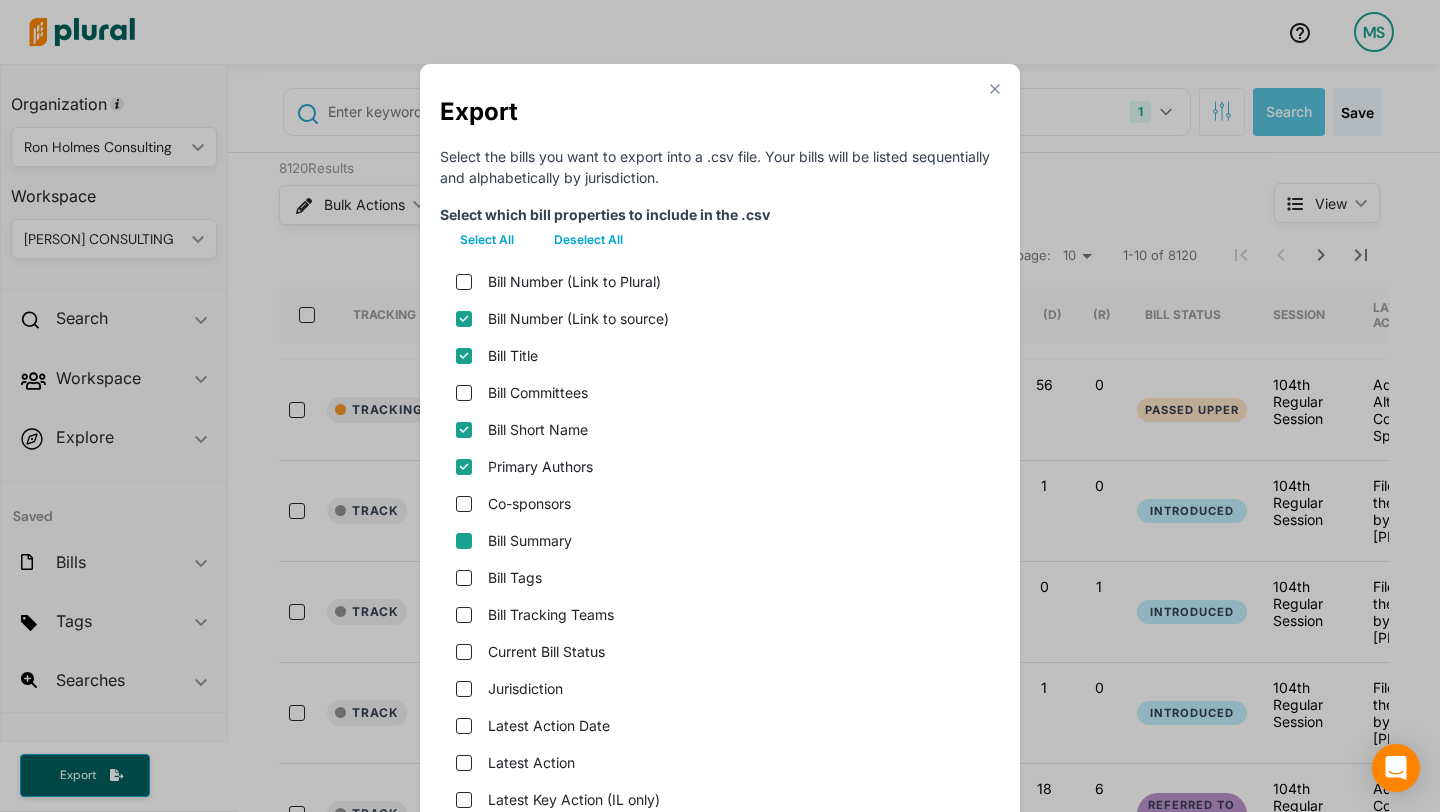 click on "Bill Summary" at bounding box center (464, 541) 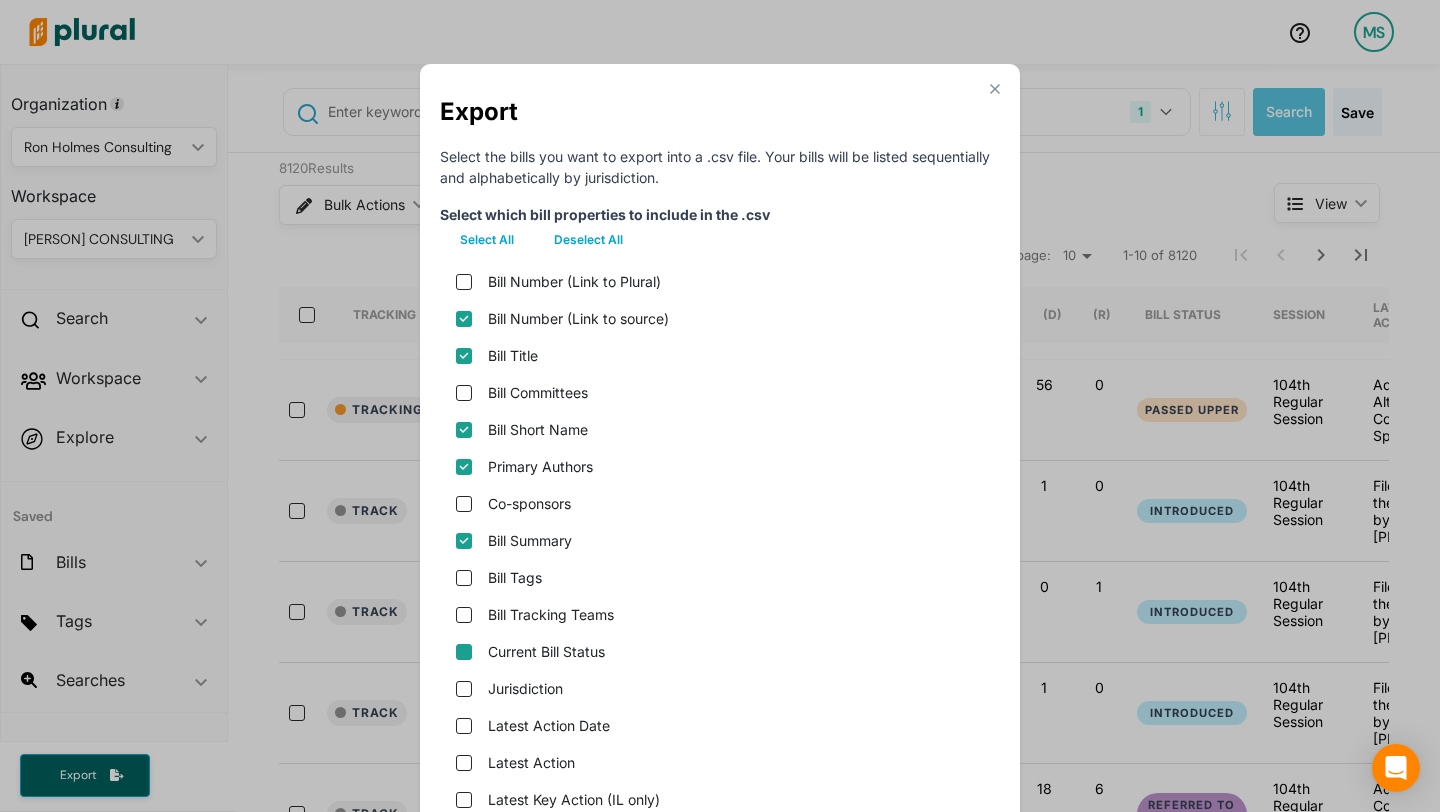 click on "Current Bill Status" at bounding box center [464, 652] 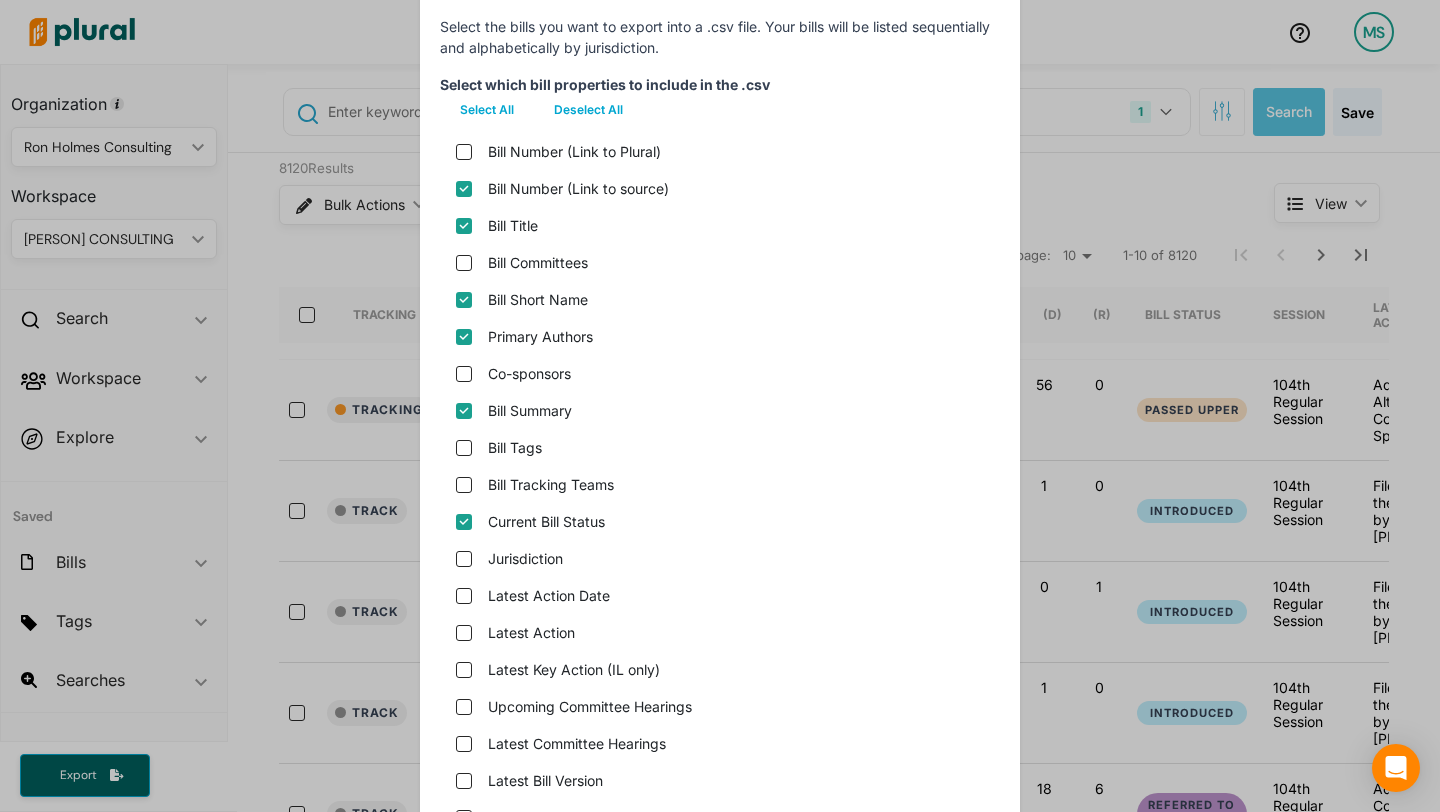 scroll, scrollTop: 169, scrollLeft: 0, axis: vertical 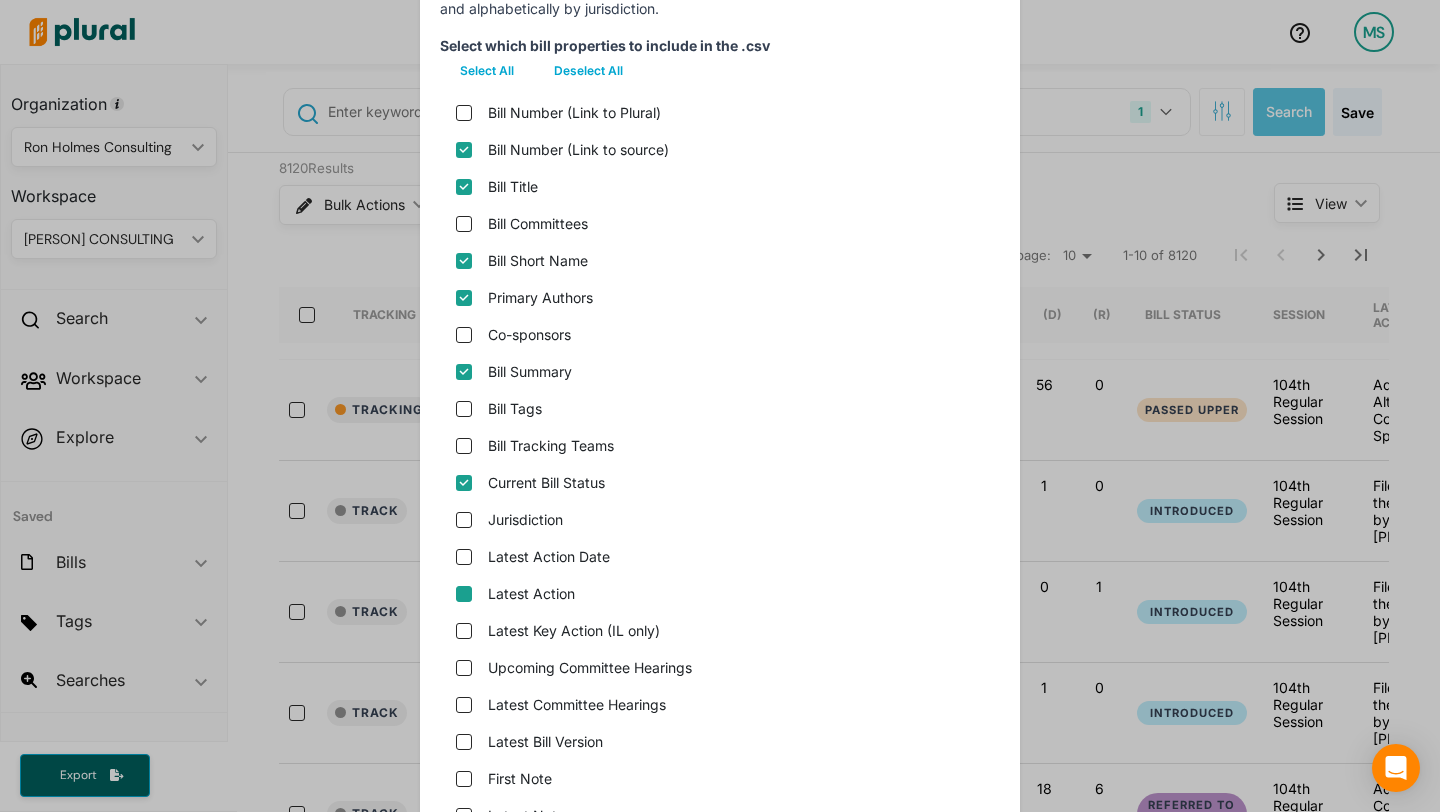 click on "Latest Action" at bounding box center [464, 594] 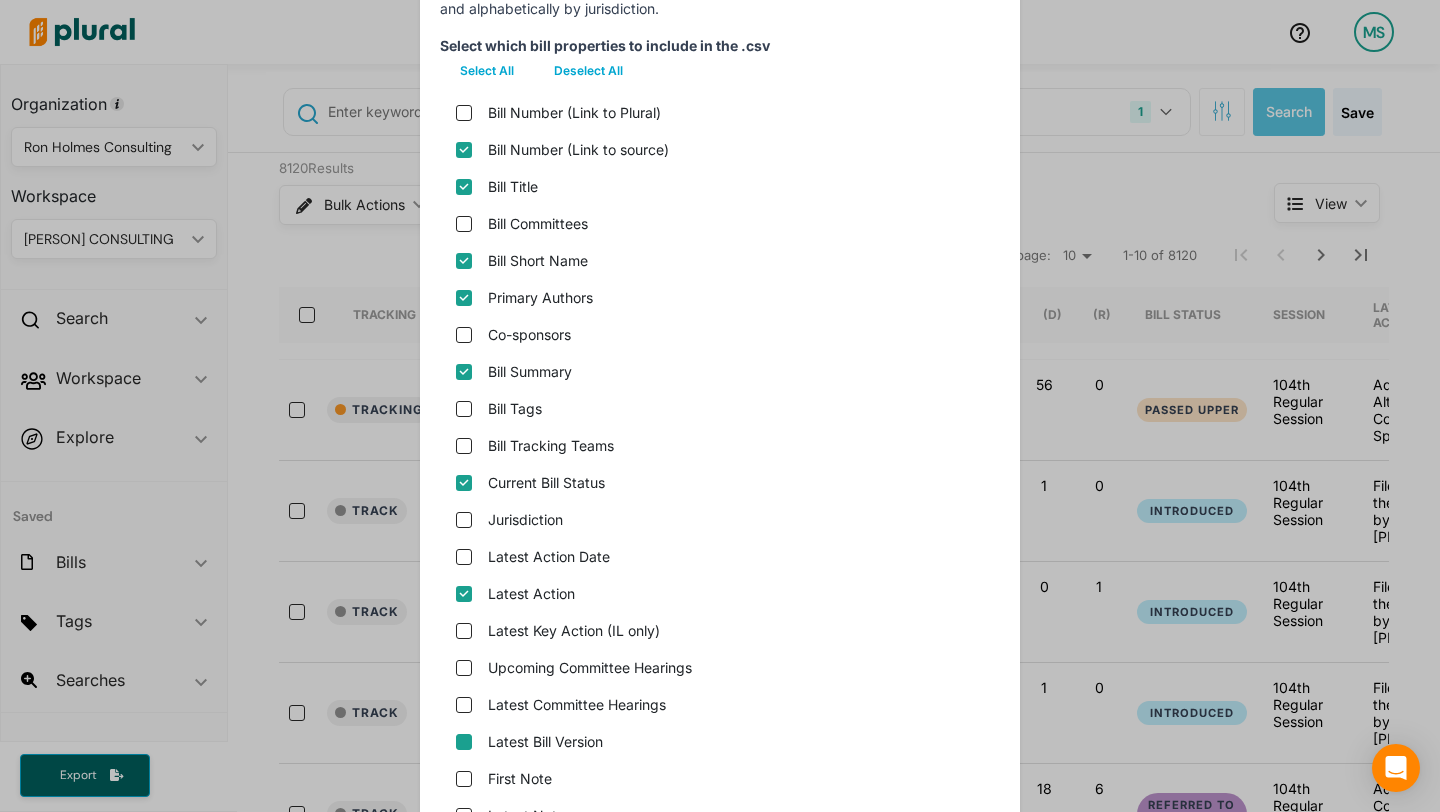 click on "Latest Bill Version" at bounding box center [464, 742] 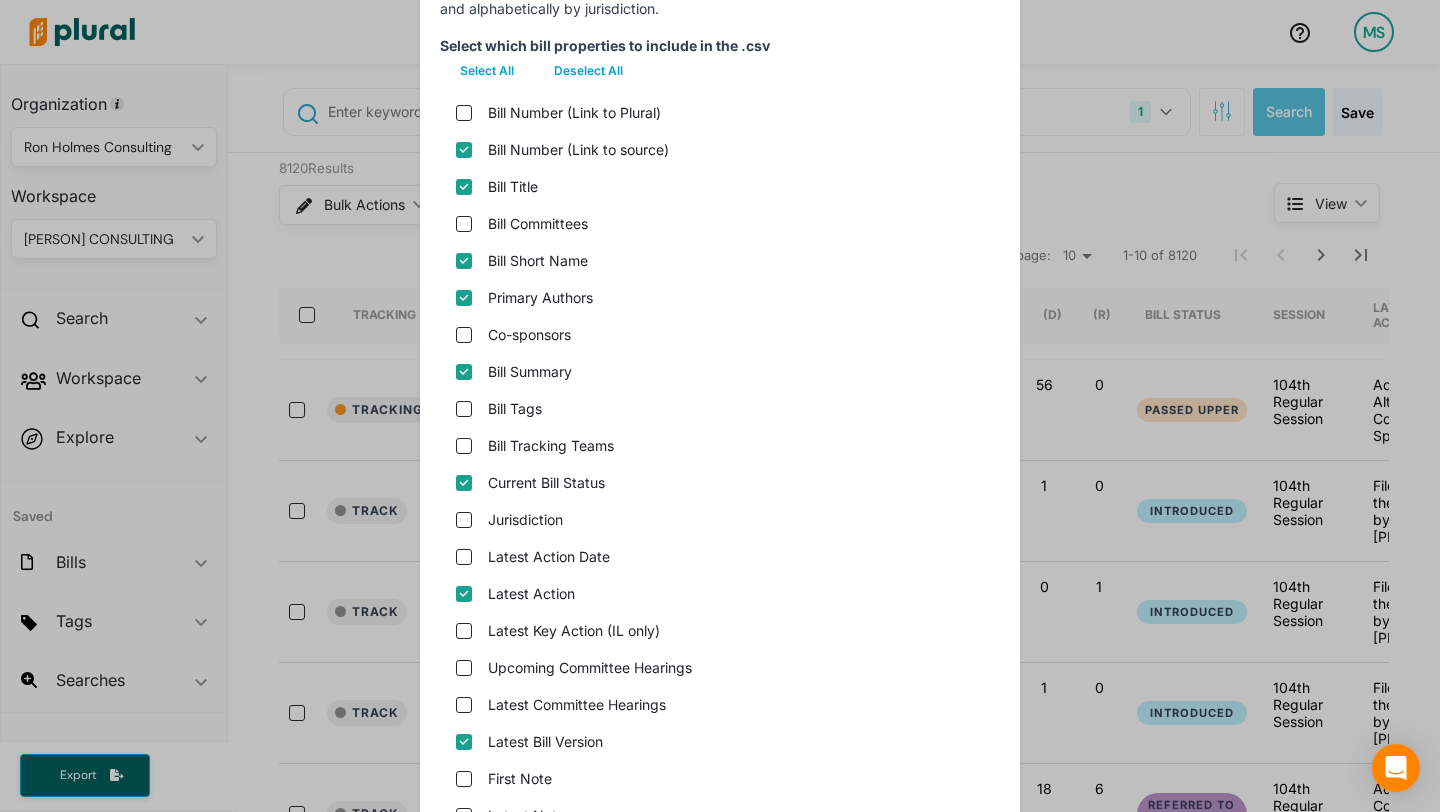 scroll, scrollTop: 363, scrollLeft: 0, axis: vertical 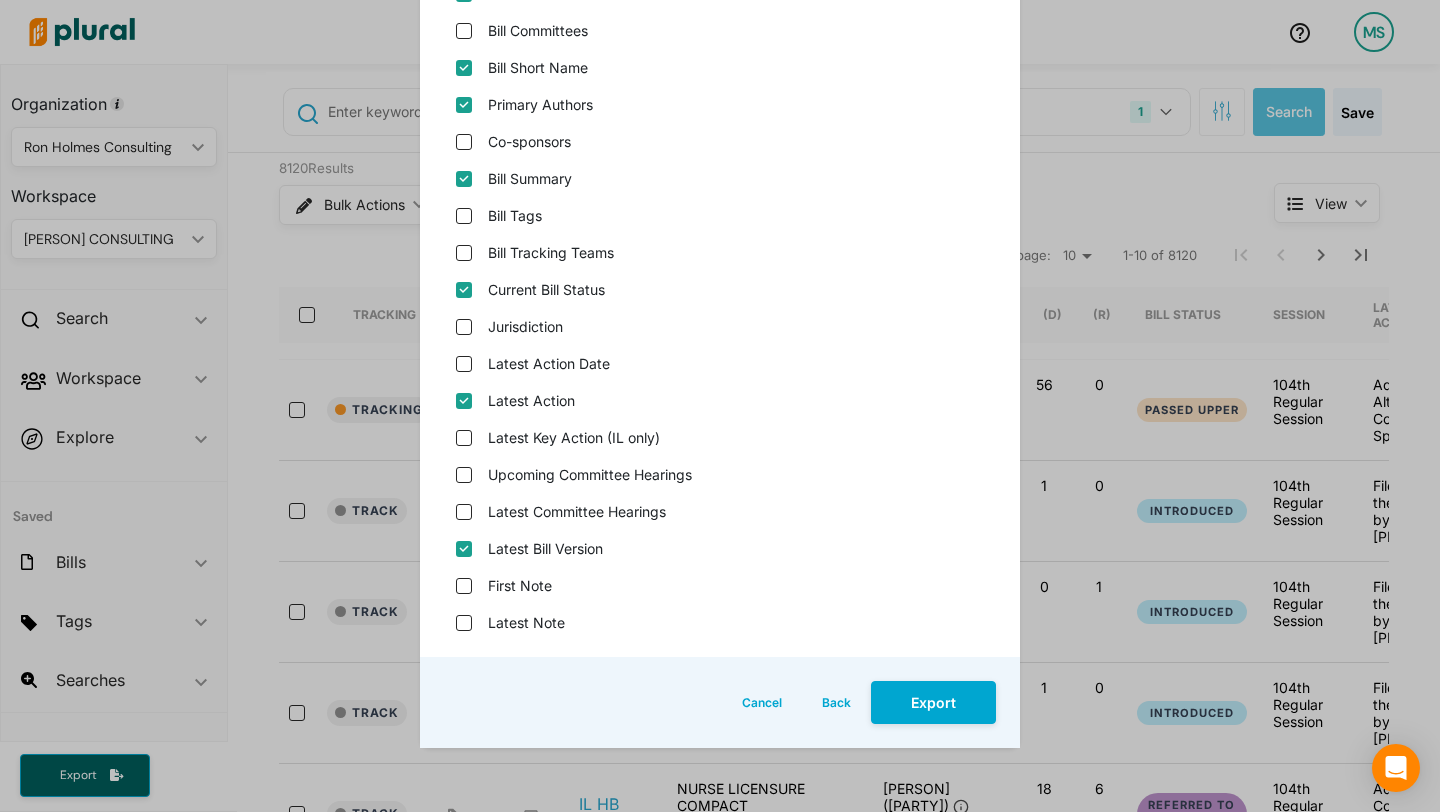 click on "Ron Holmes Consulting Alliance for Safety & Justice Article IV CBAI Illinois Health Practice Alliance LR Development Company_White Sox Meridian Health Plan of Illinois Metropolitan Family Services Natural Resources Defense Council Protect Illinois Communities Second City Wind Chicago CRED SURS Ammunition and Firearm Excise Tax META Pipeline REDF Black Advocacy Initiative (BAI) Invest/Disinvest End of Session Big Bills HEMP Tags #103GA - 2nd CW - Active #103GA - 2nd CW - Tracked #103GA - 2ndCW - Law #103GA - Article IV - Active #103GA - Article IV - Tracked #103GA - ASJ - Active #103GA - ASJ - Law #103GA - ASJ - Tracked #103GA - CBAI - Active #103GA - CBAI - Law #103GA - CBAI - Tracked #103GA - CRED - Active #103GA - CRED - Law #103GA - CRED - Tracked #103GA - IHPA - Active #103GA - IHPA - Law #103GA - IHPA - Tracked #40 ILCS 5" at bounding box center [720, 406] 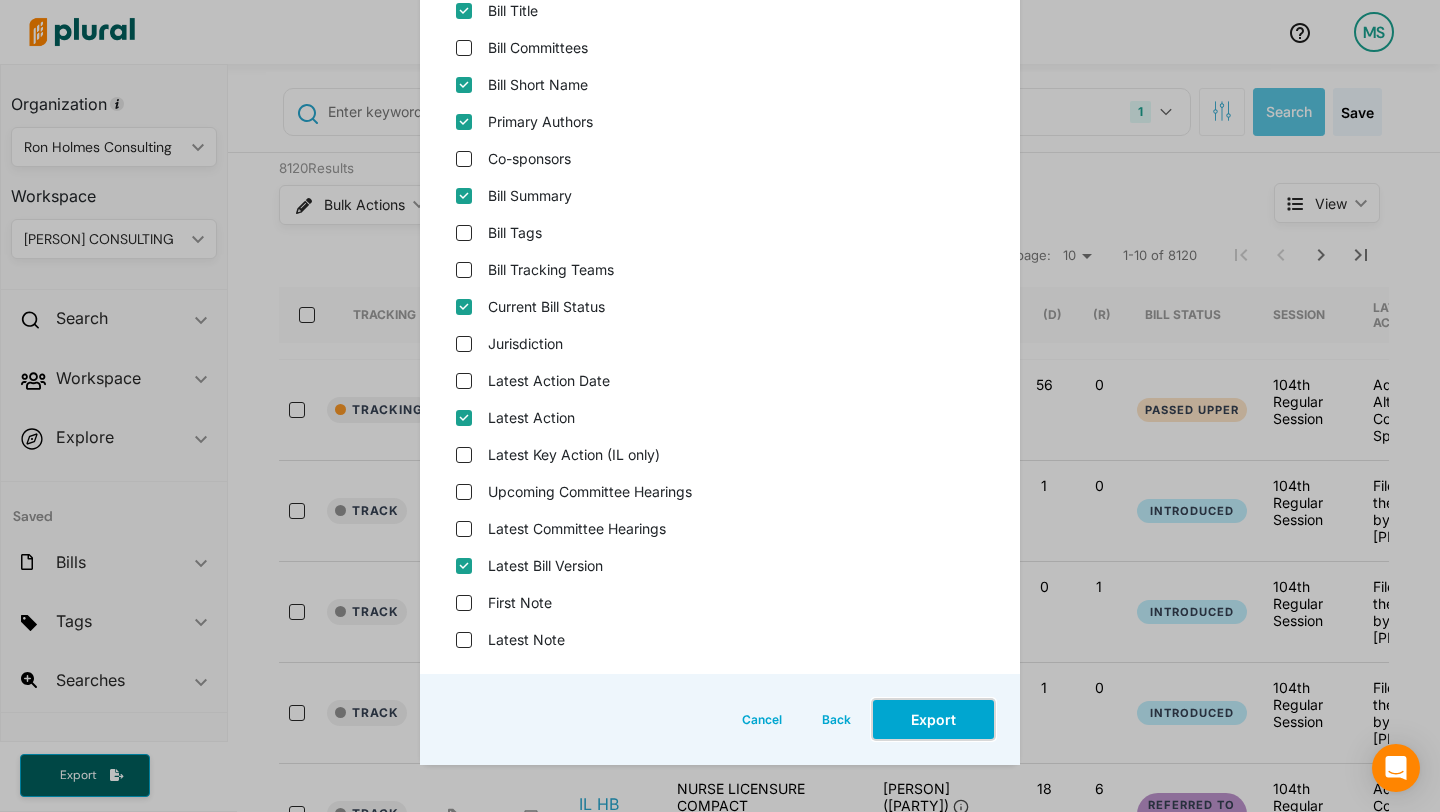 click on "Export" at bounding box center [933, 719] 